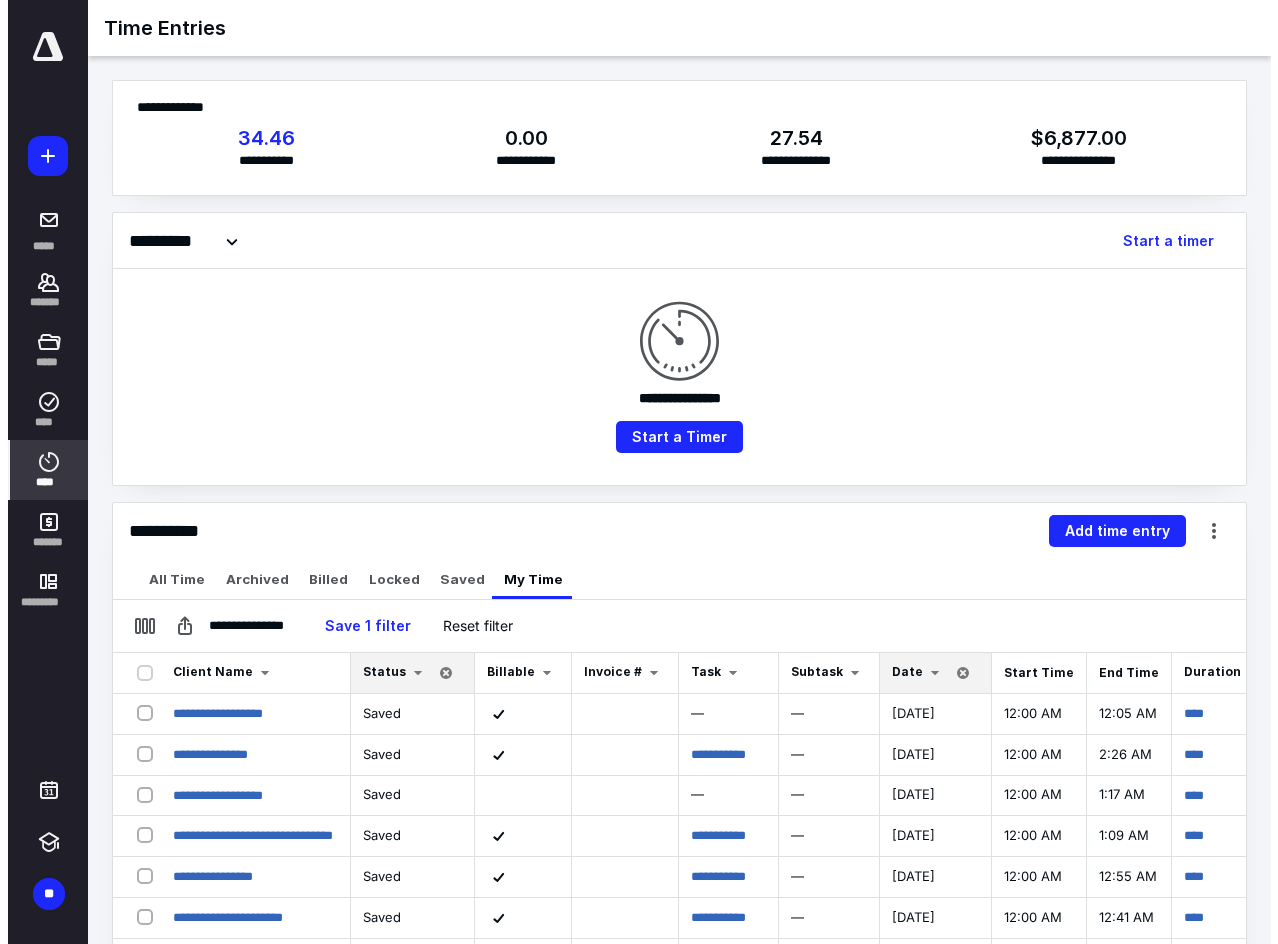 scroll, scrollTop: 0, scrollLeft: 0, axis: both 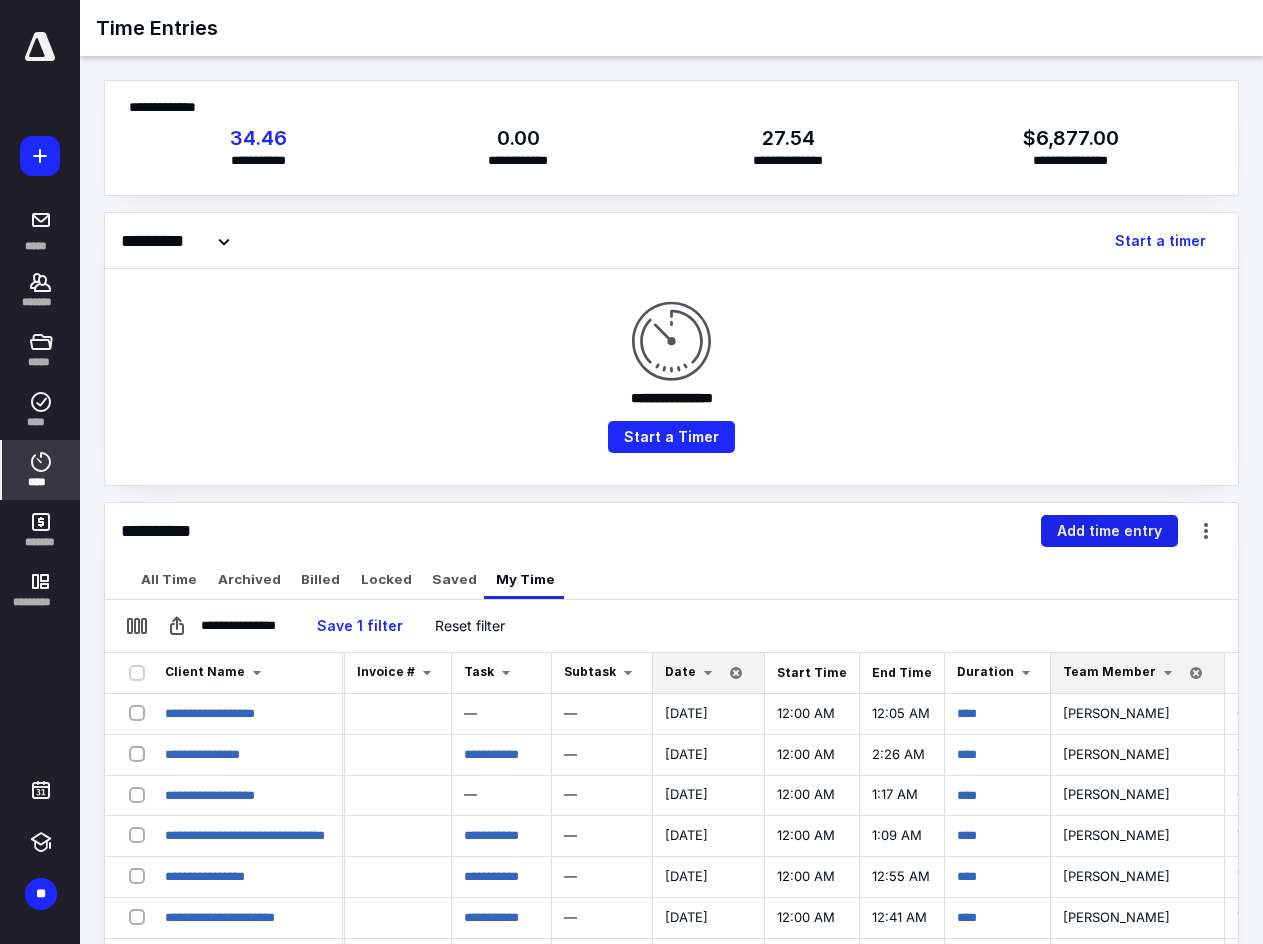click on "Add time entry" at bounding box center [1109, 531] 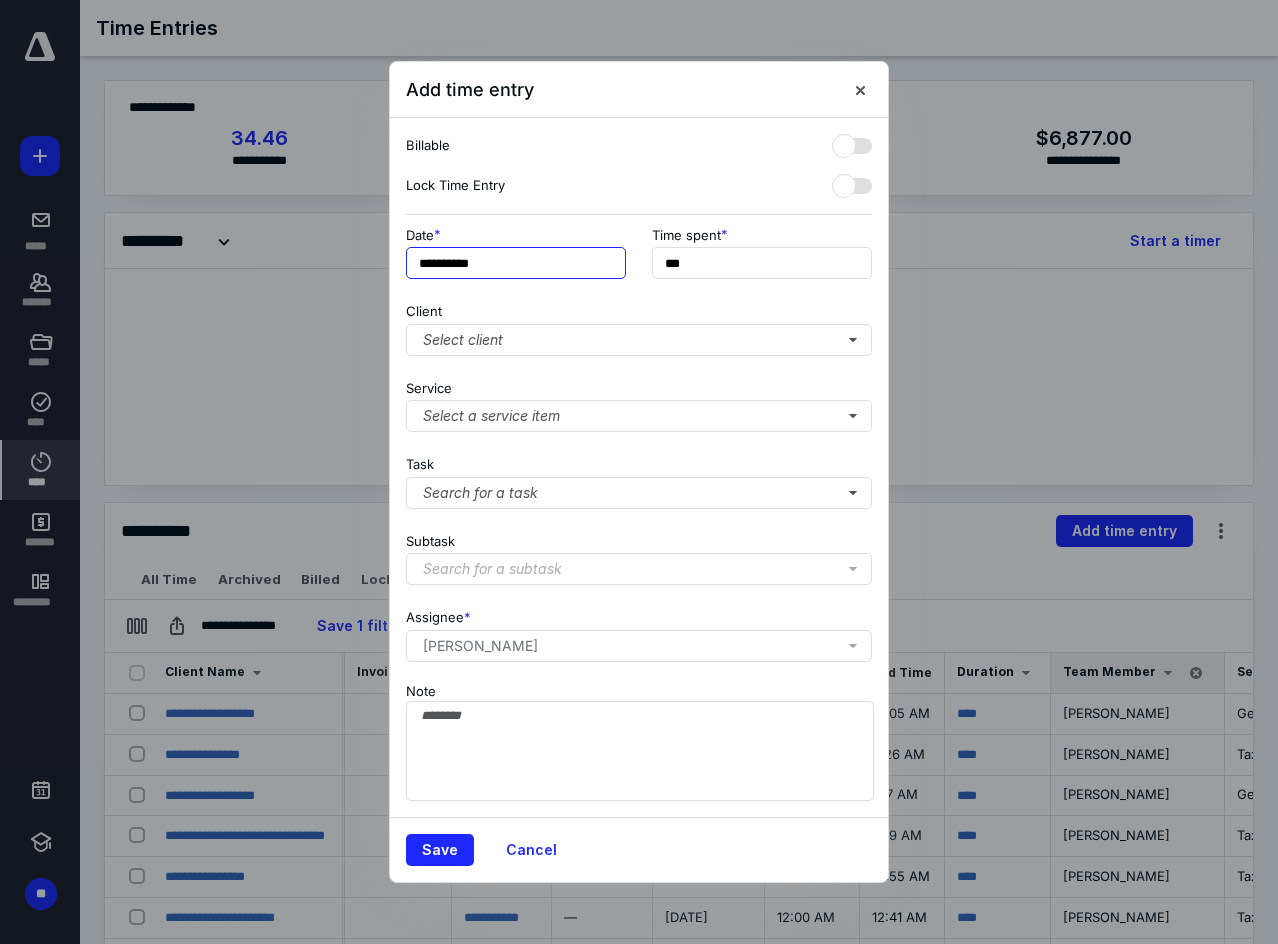 click on "**********" at bounding box center [516, 263] 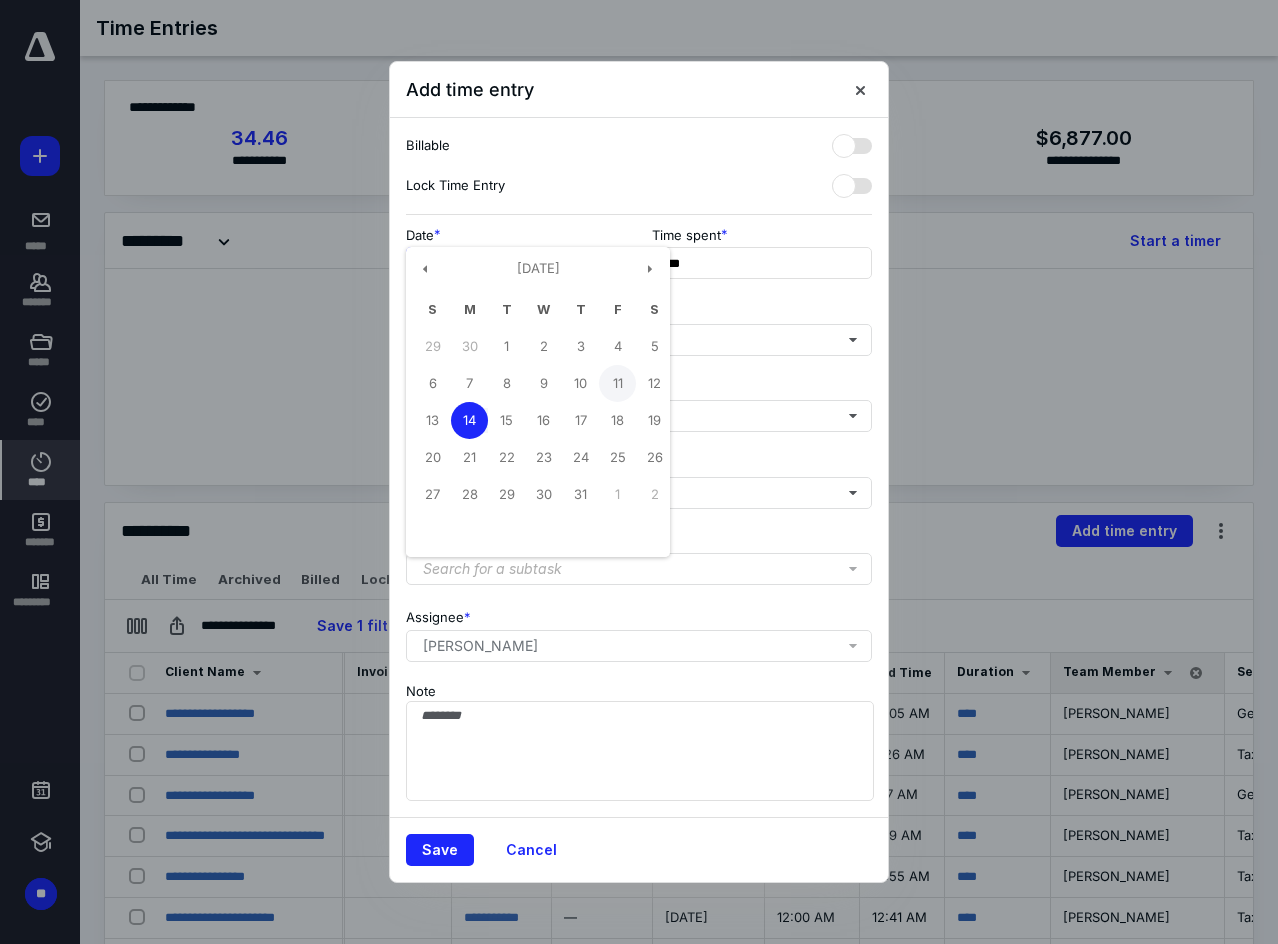 click on "11" at bounding box center (617, 383) 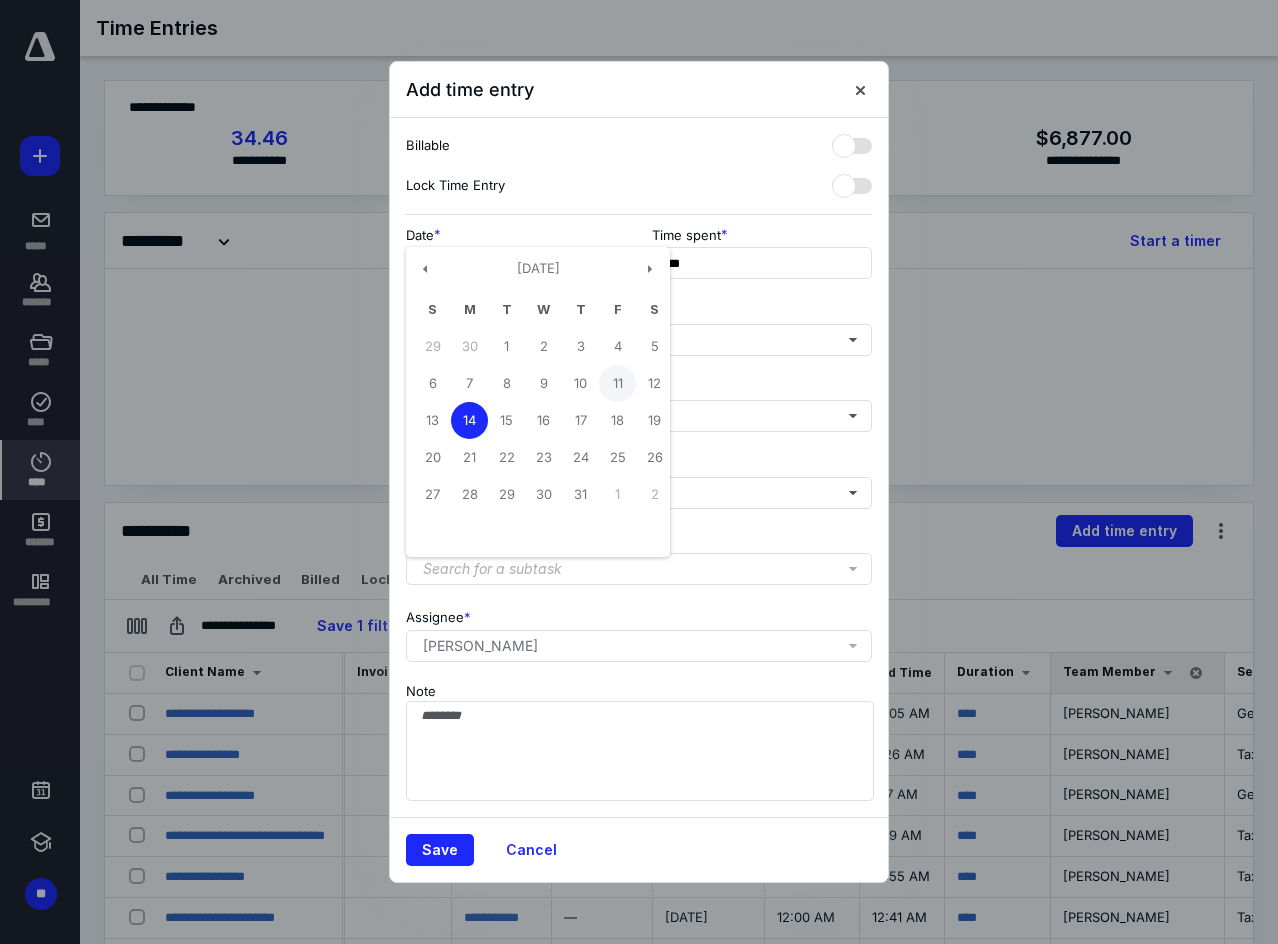 type on "**********" 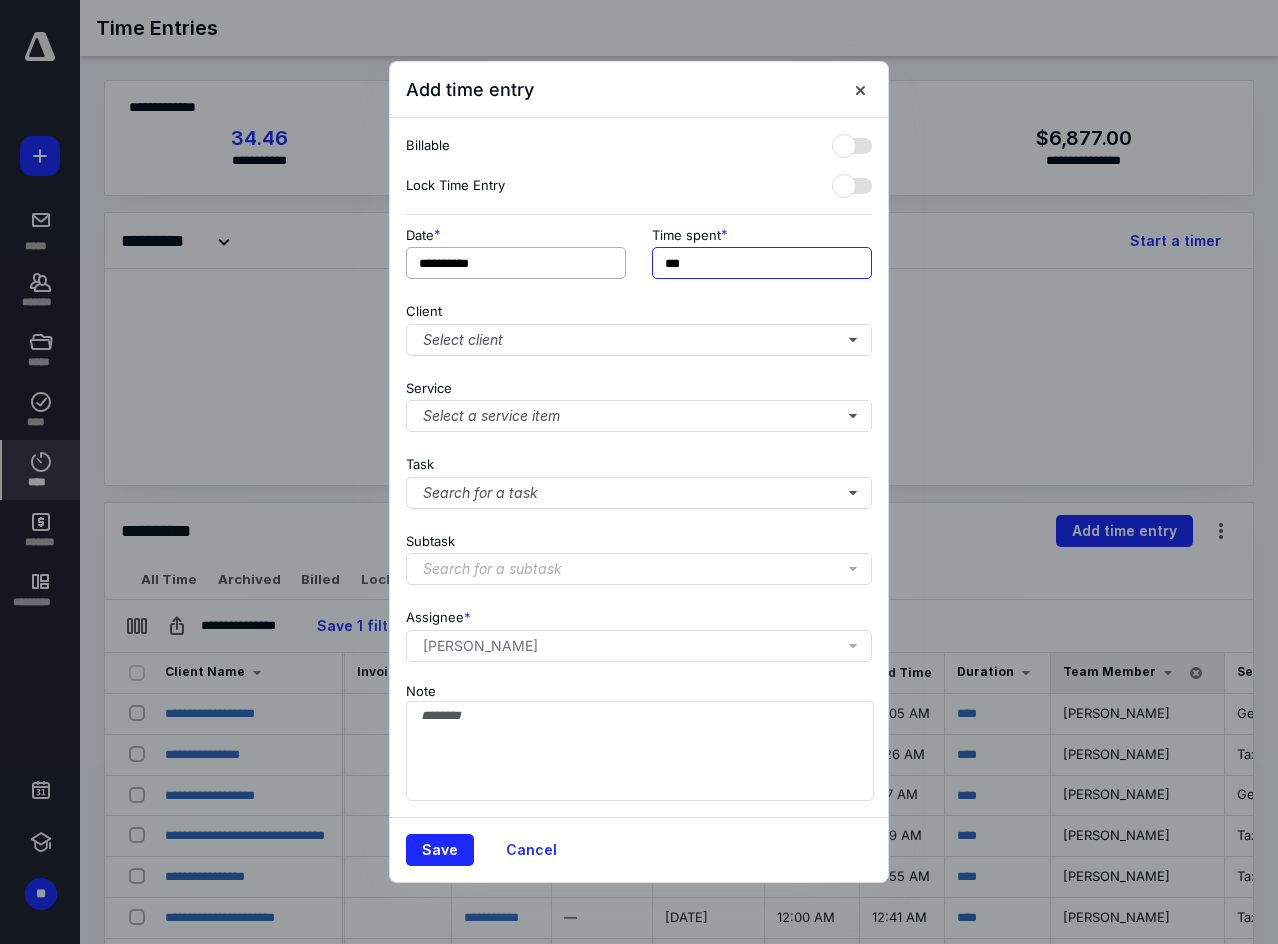 drag, startPoint x: 723, startPoint y: 257, endPoint x: 365, endPoint y: 264, distance: 358.06842 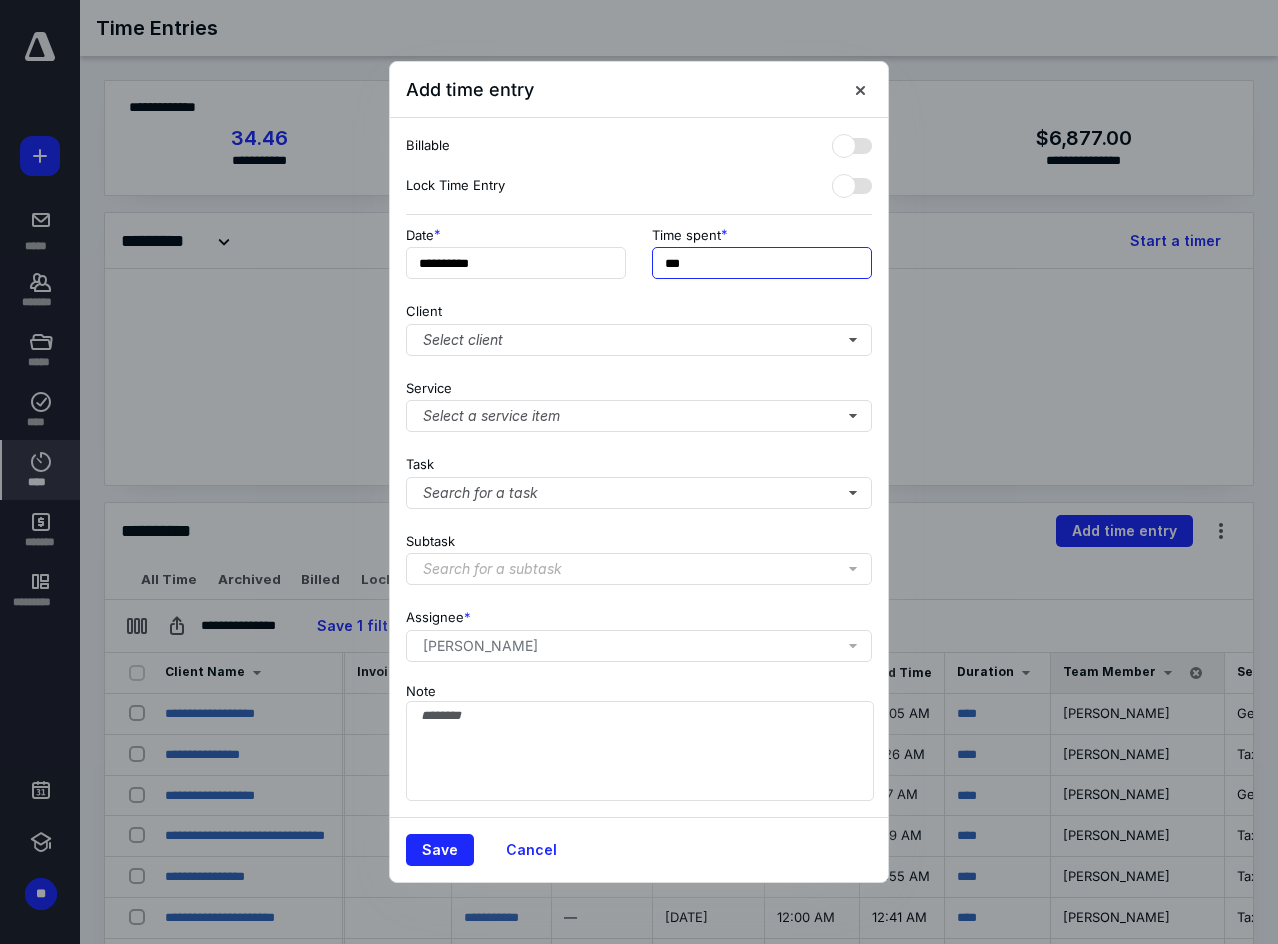 click on "**********" at bounding box center (639, 468) 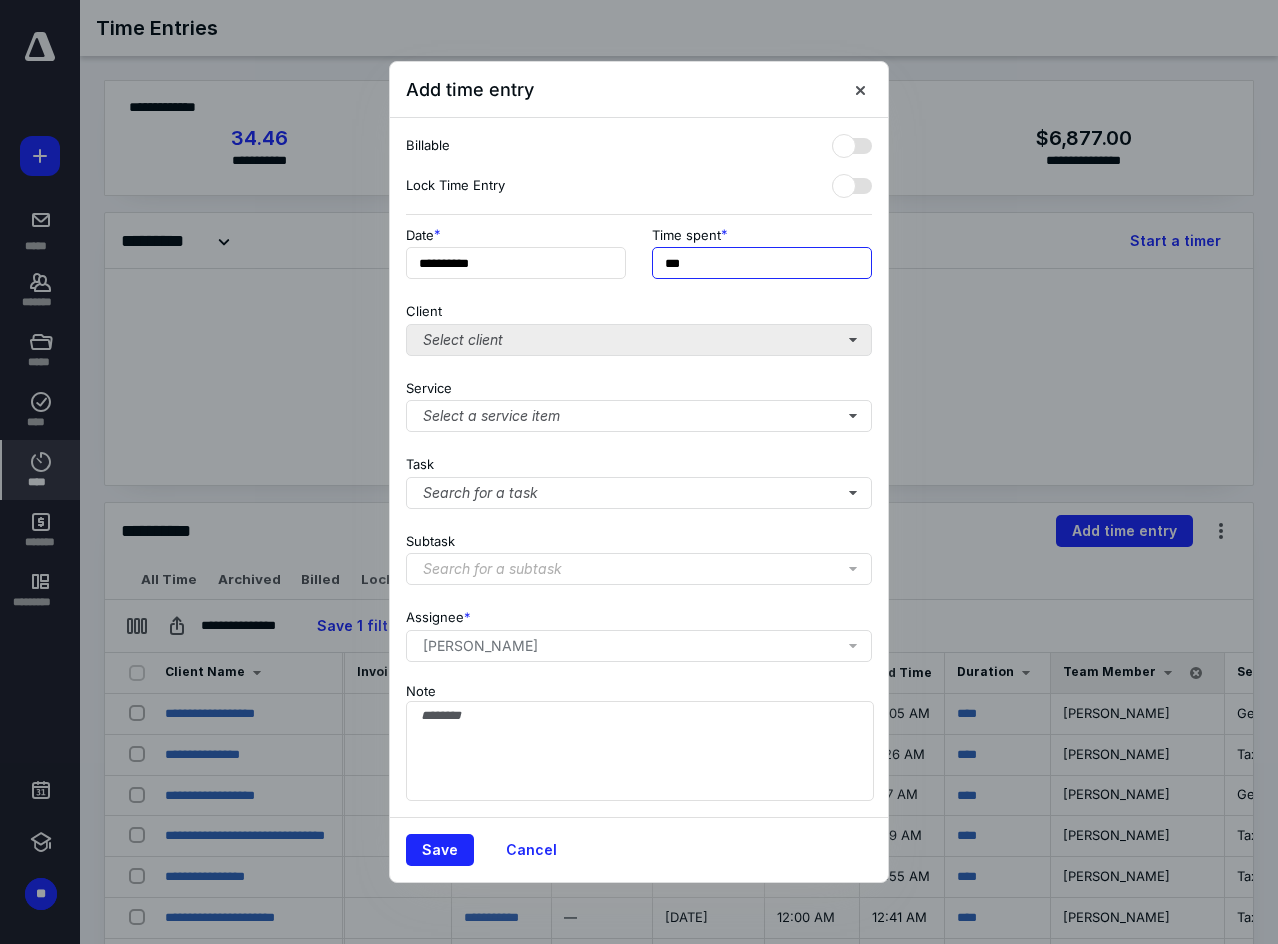 type on "***" 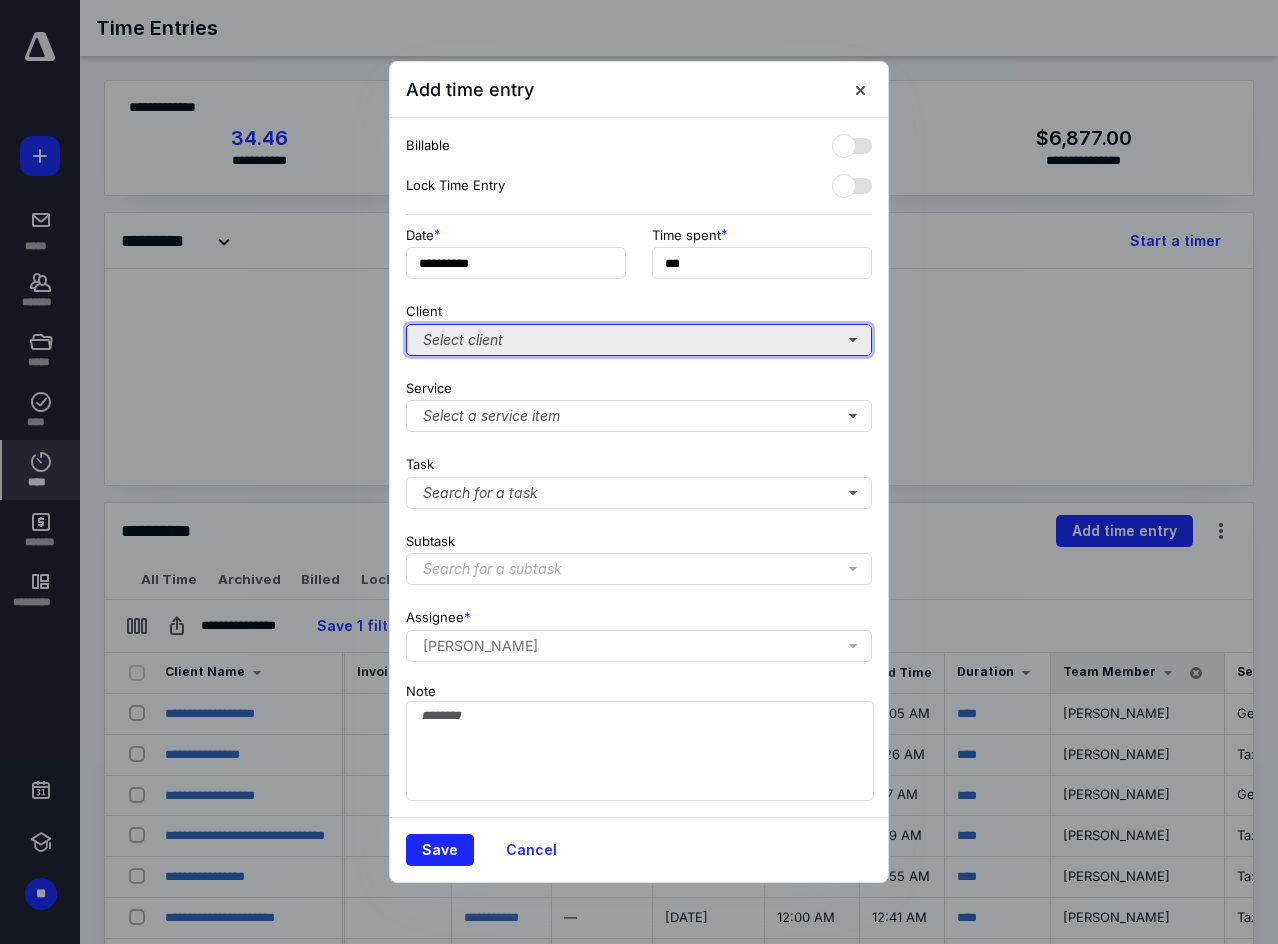 click on "Select client" at bounding box center [639, 340] 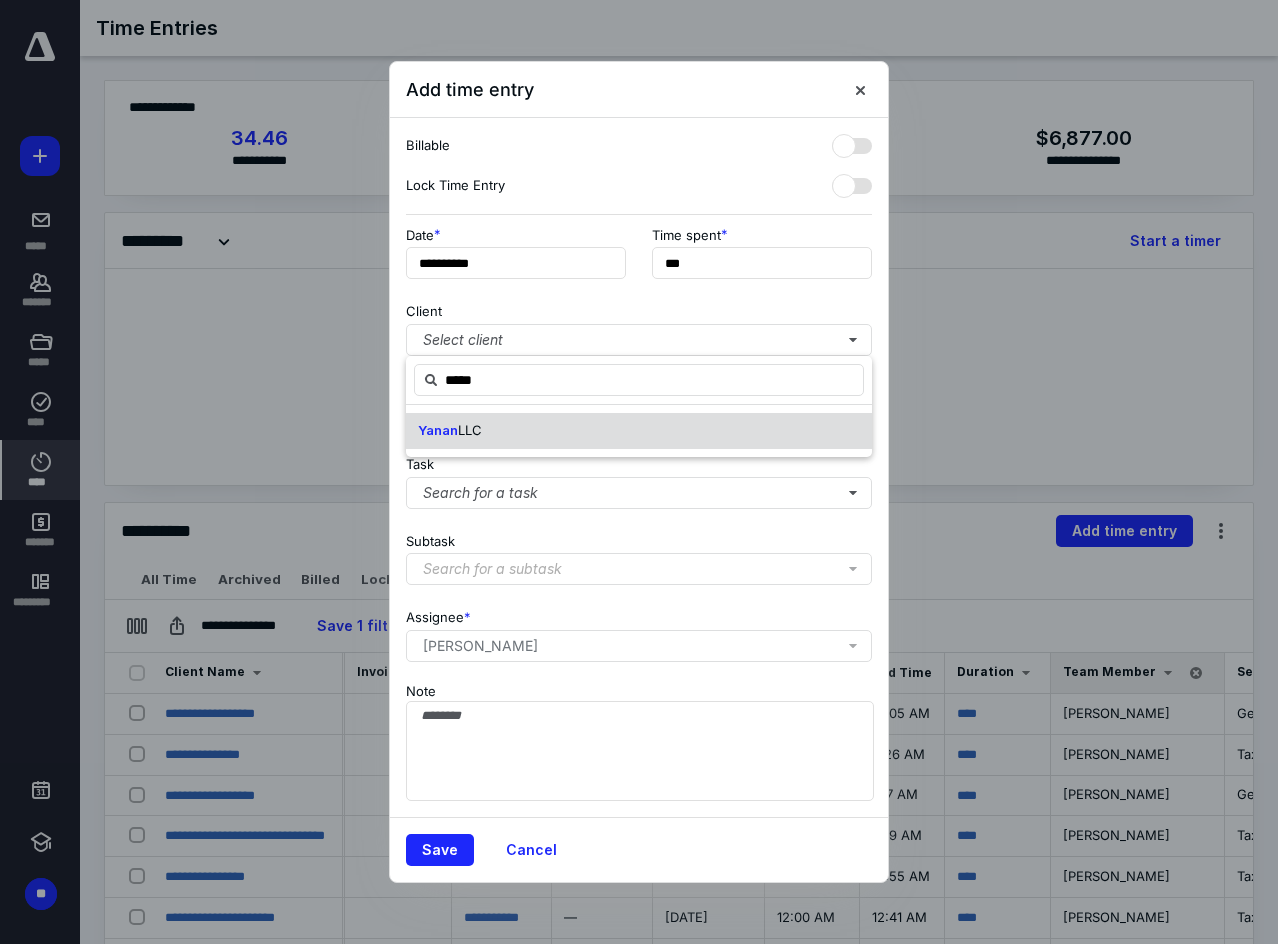 click on "Yanan" at bounding box center (438, 430) 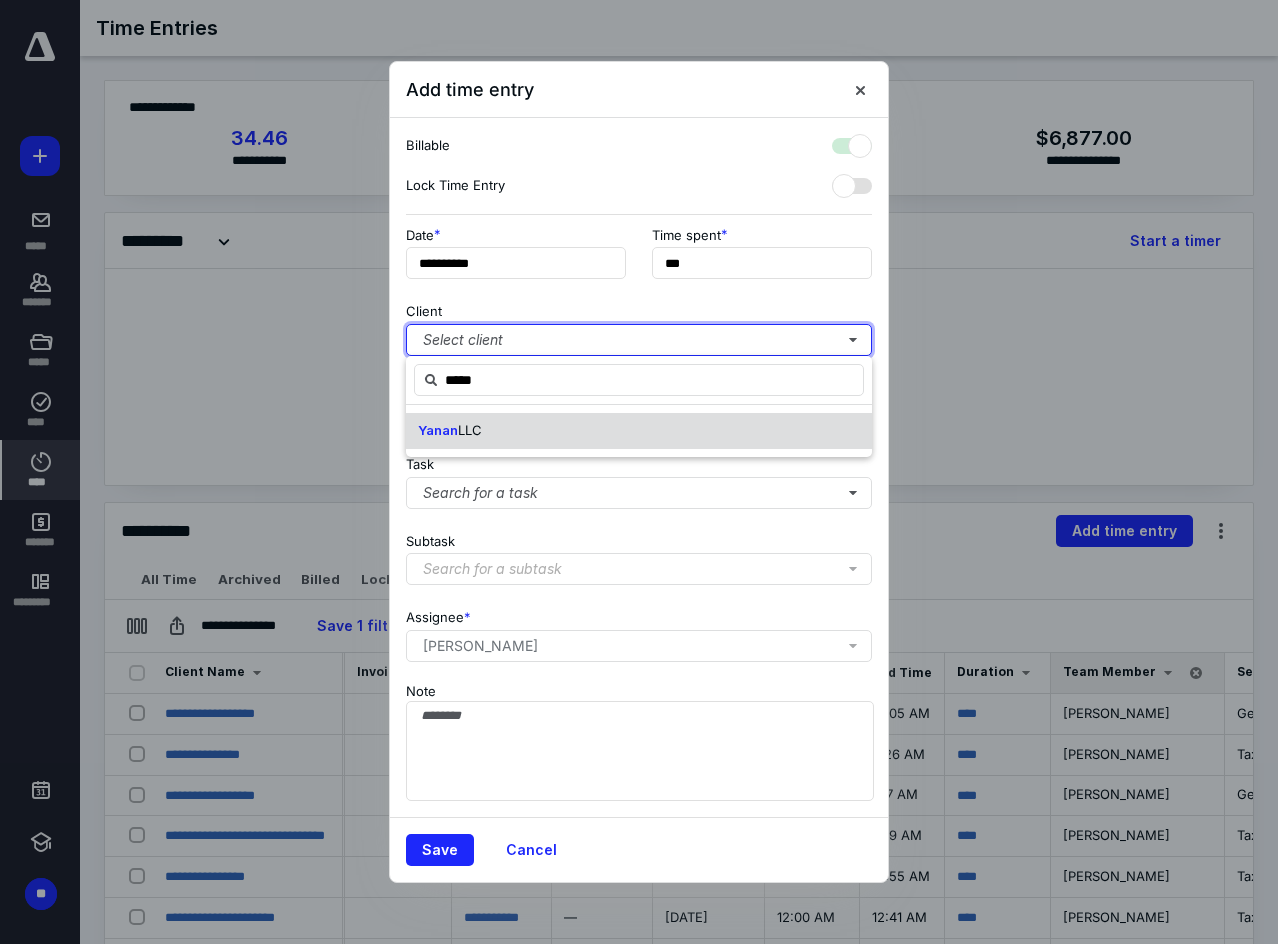 checkbox on "true" 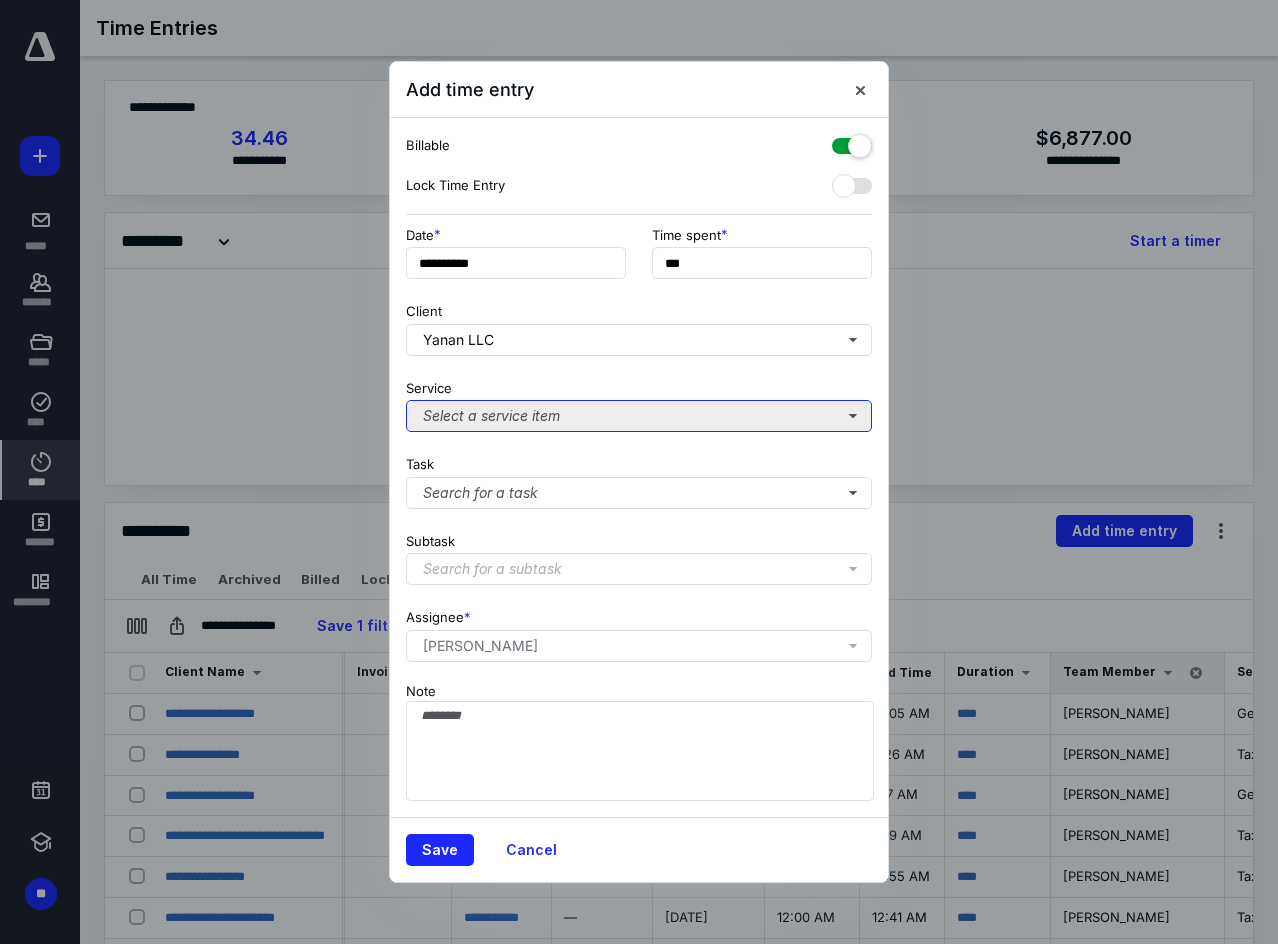 click on "Select a service item" at bounding box center (639, 416) 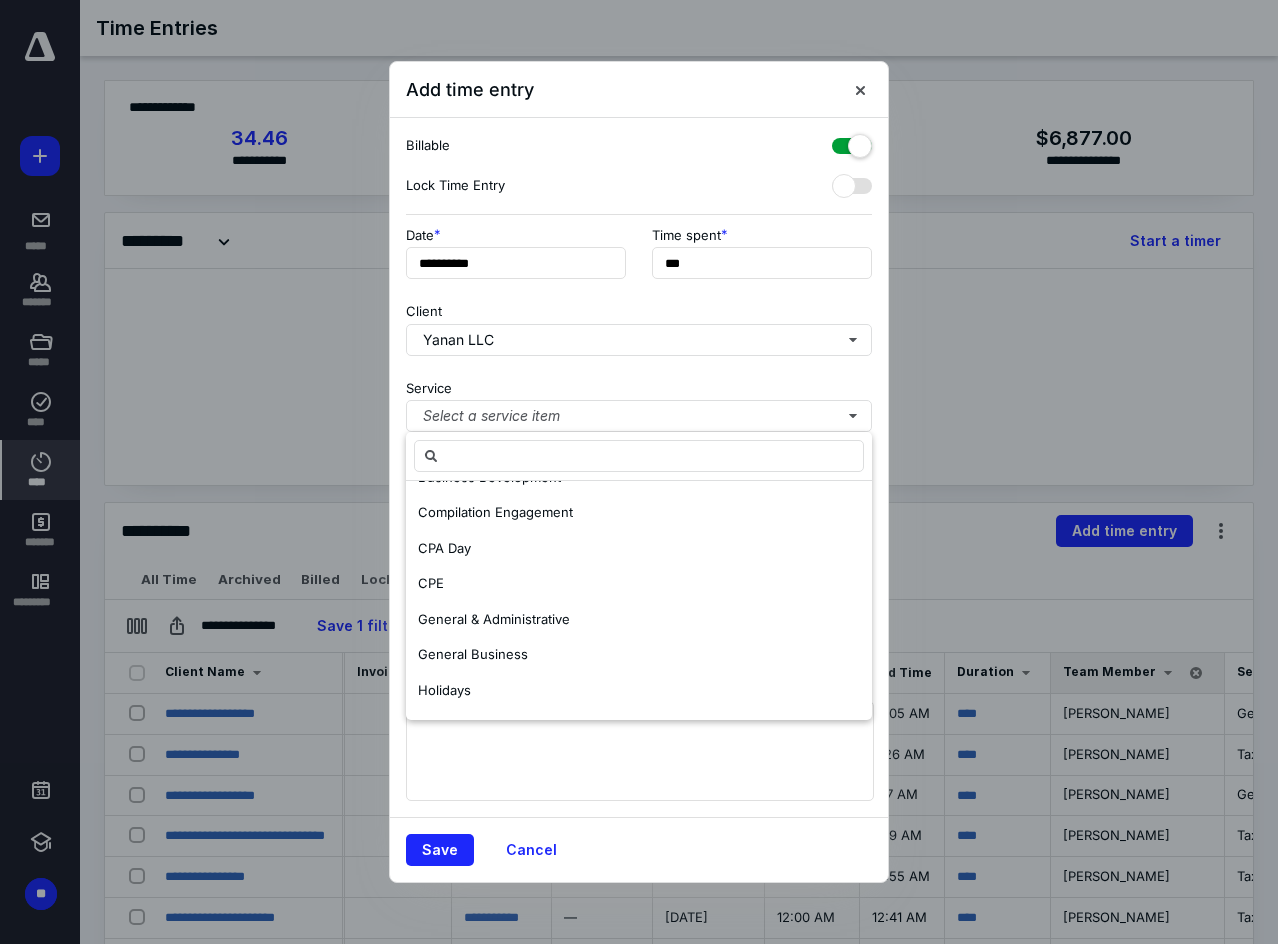 scroll, scrollTop: 487, scrollLeft: 0, axis: vertical 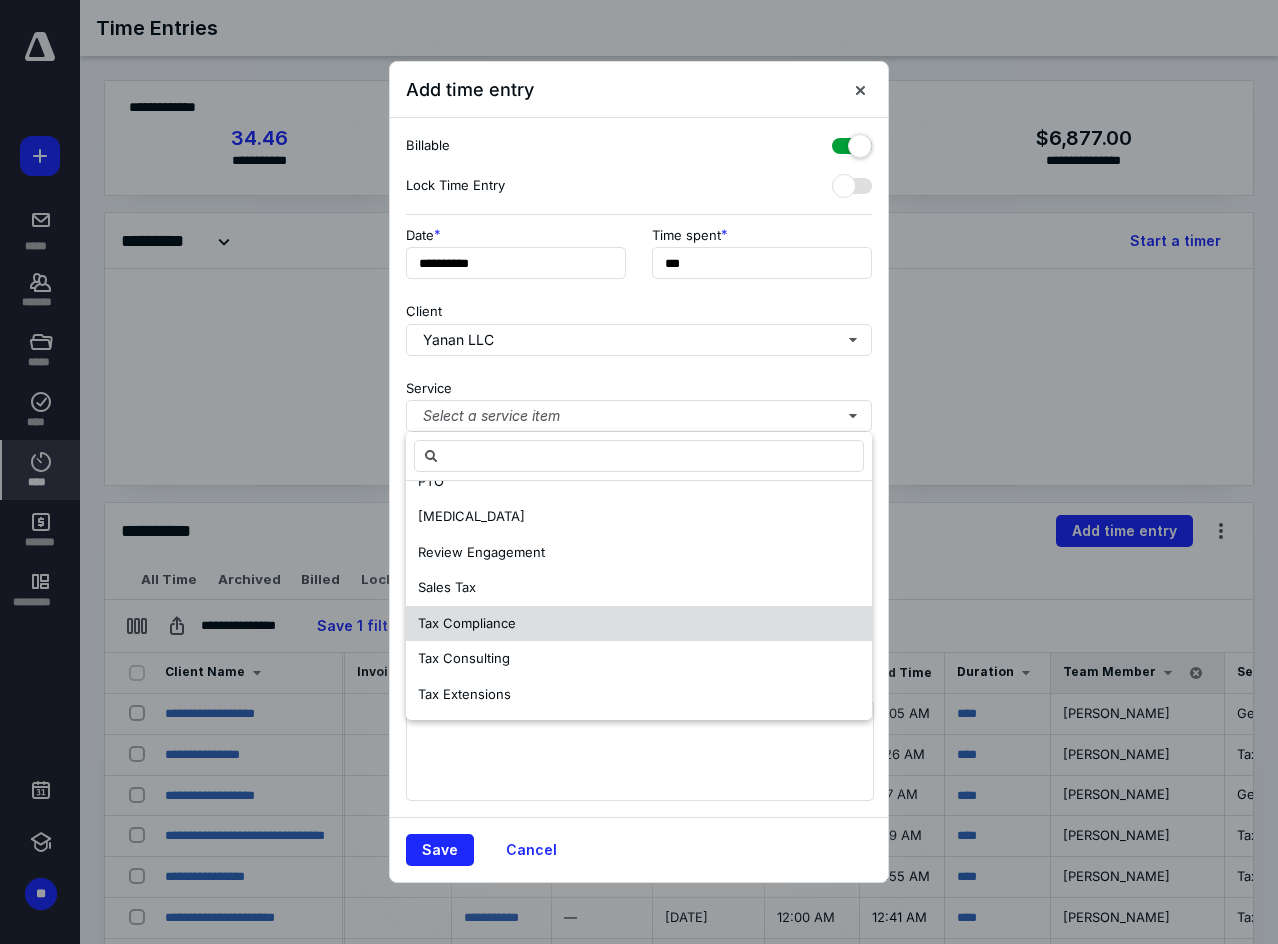 click on "Tax Compliance" at bounding box center (467, 623) 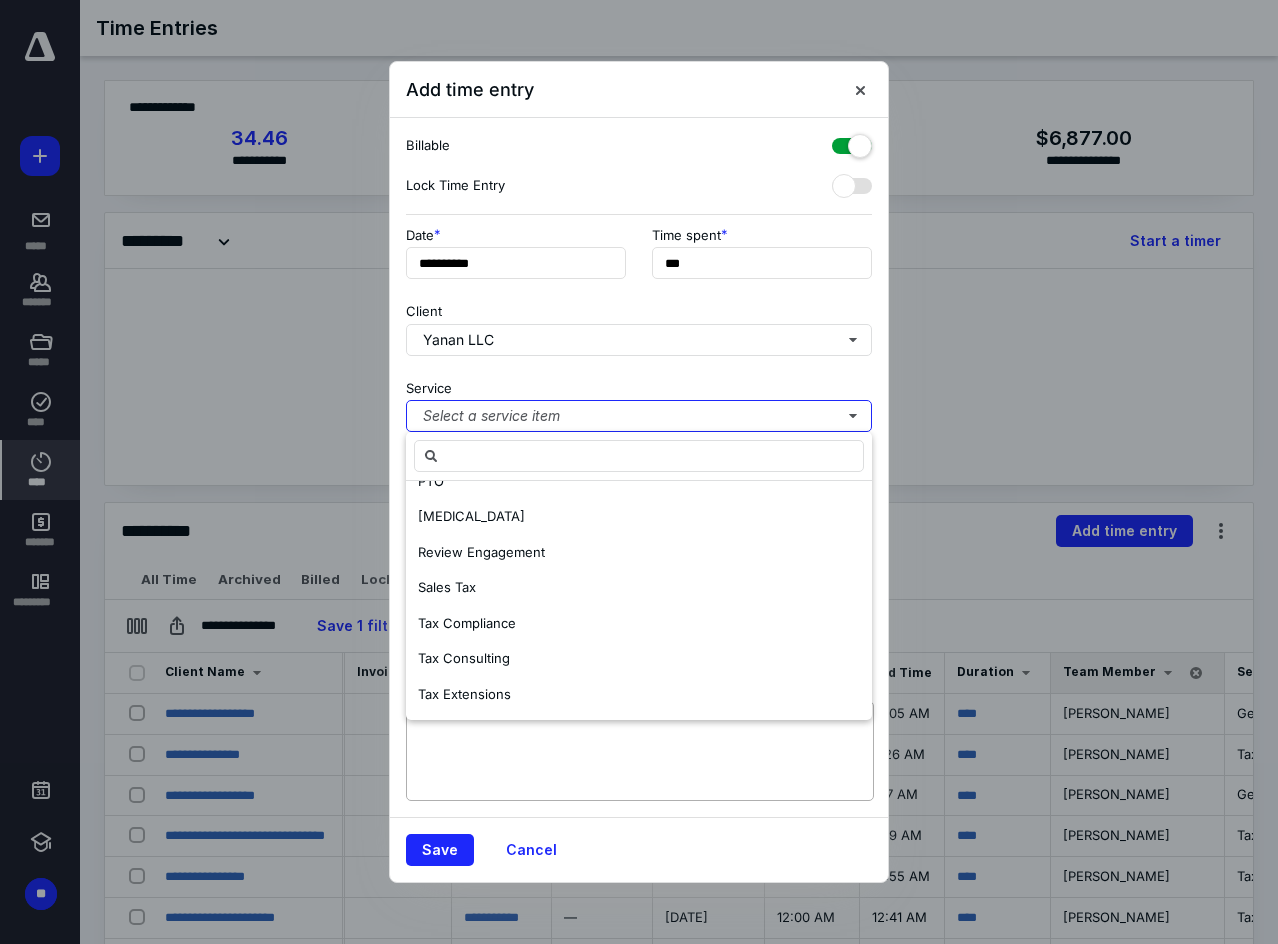 scroll, scrollTop: 0, scrollLeft: 0, axis: both 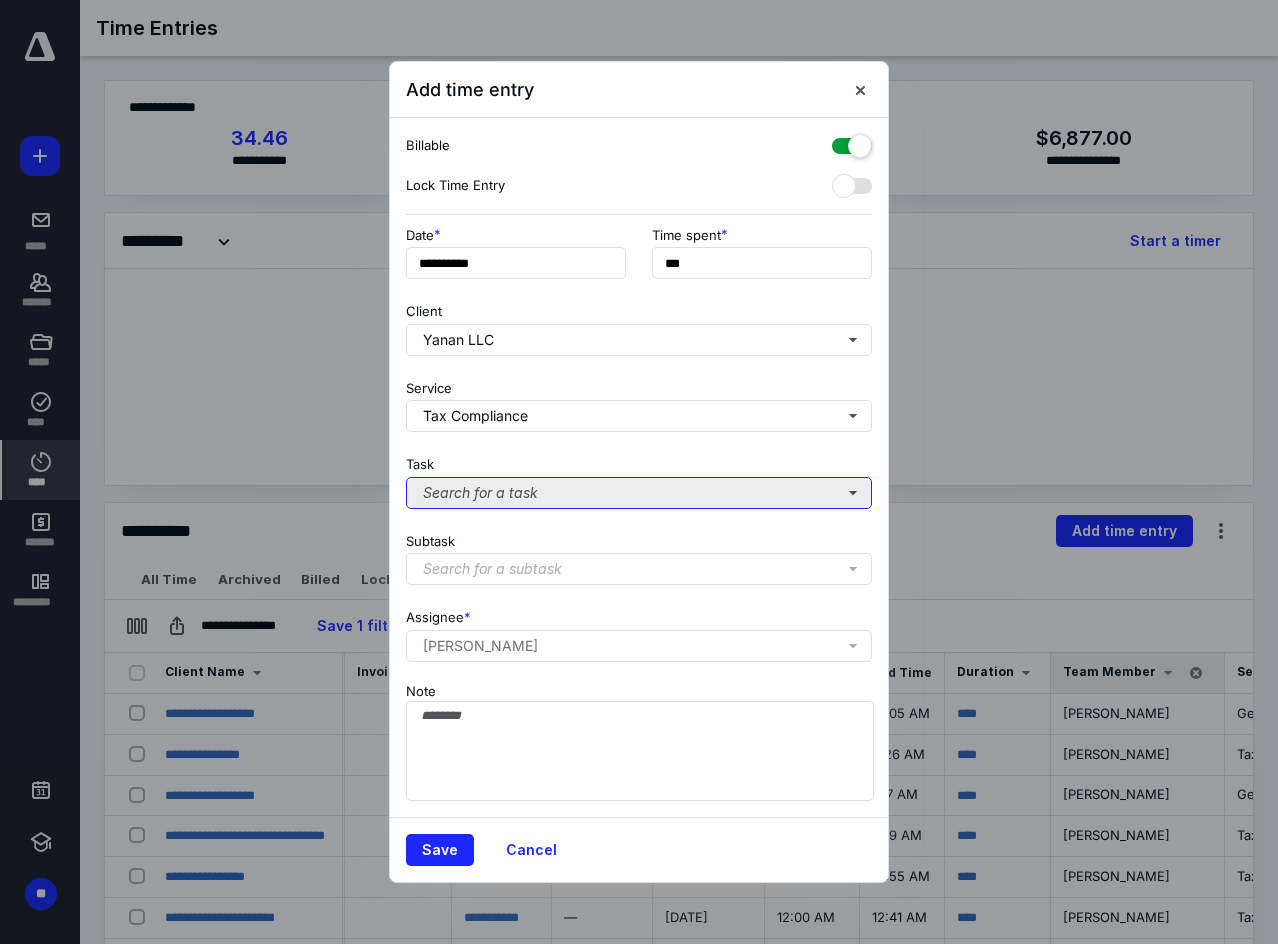 click on "Search for a task" at bounding box center [639, 493] 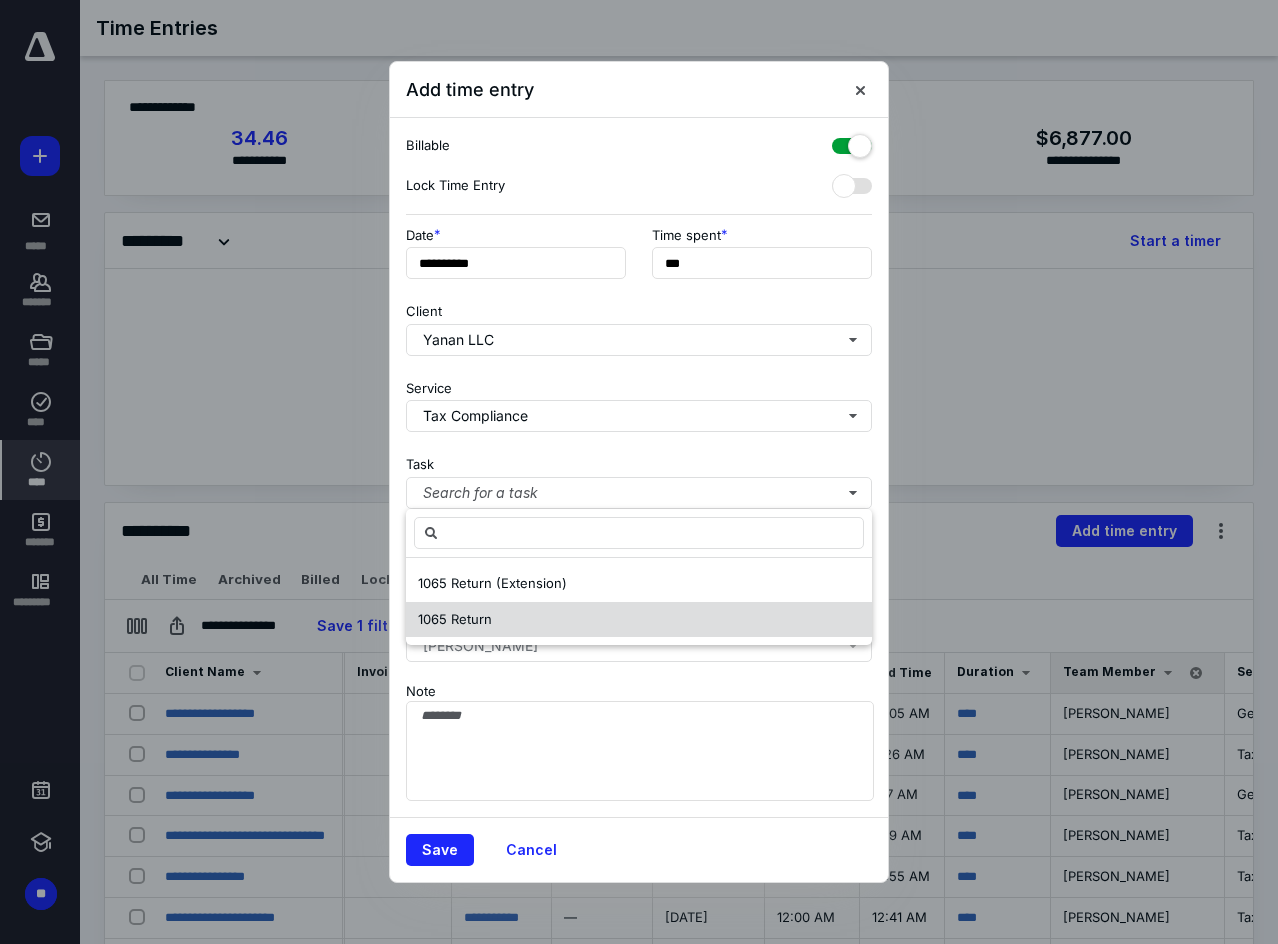 click on "1065 Return (Extension) 1065 Return" at bounding box center (639, 601) 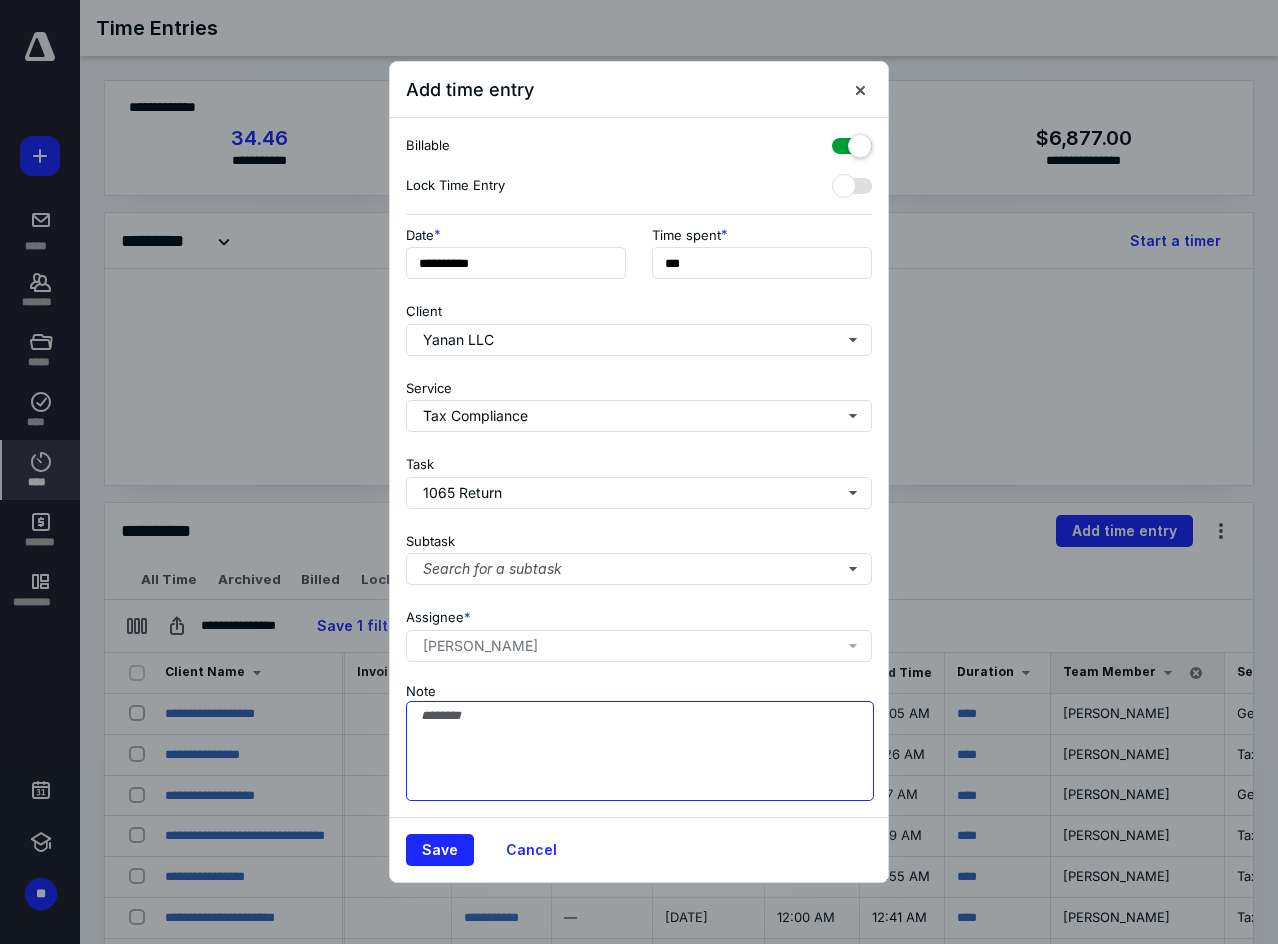 click on "Note" at bounding box center (640, 751) 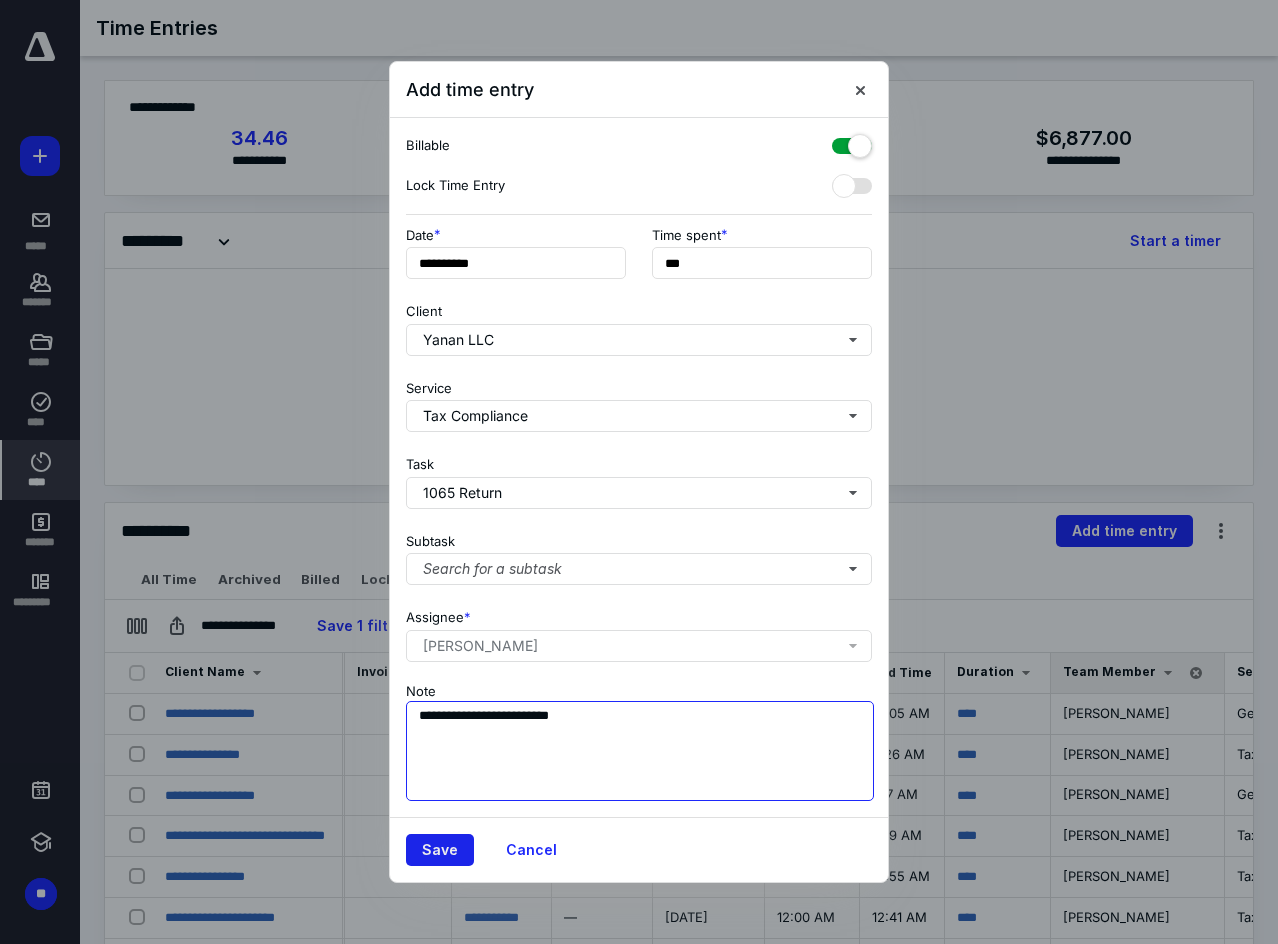 type on "**********" 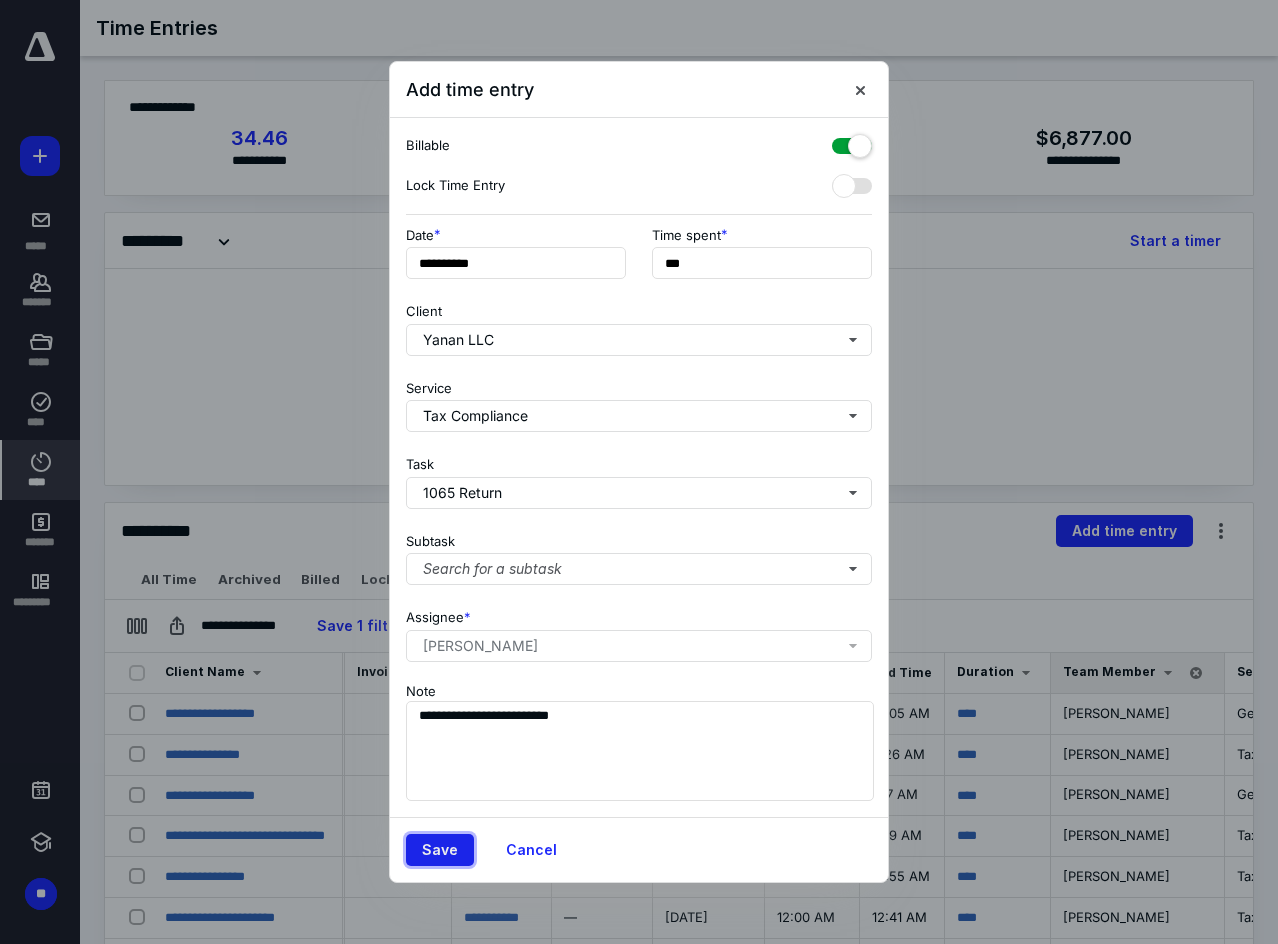 click on "Save" at bounding box center (440, 850) 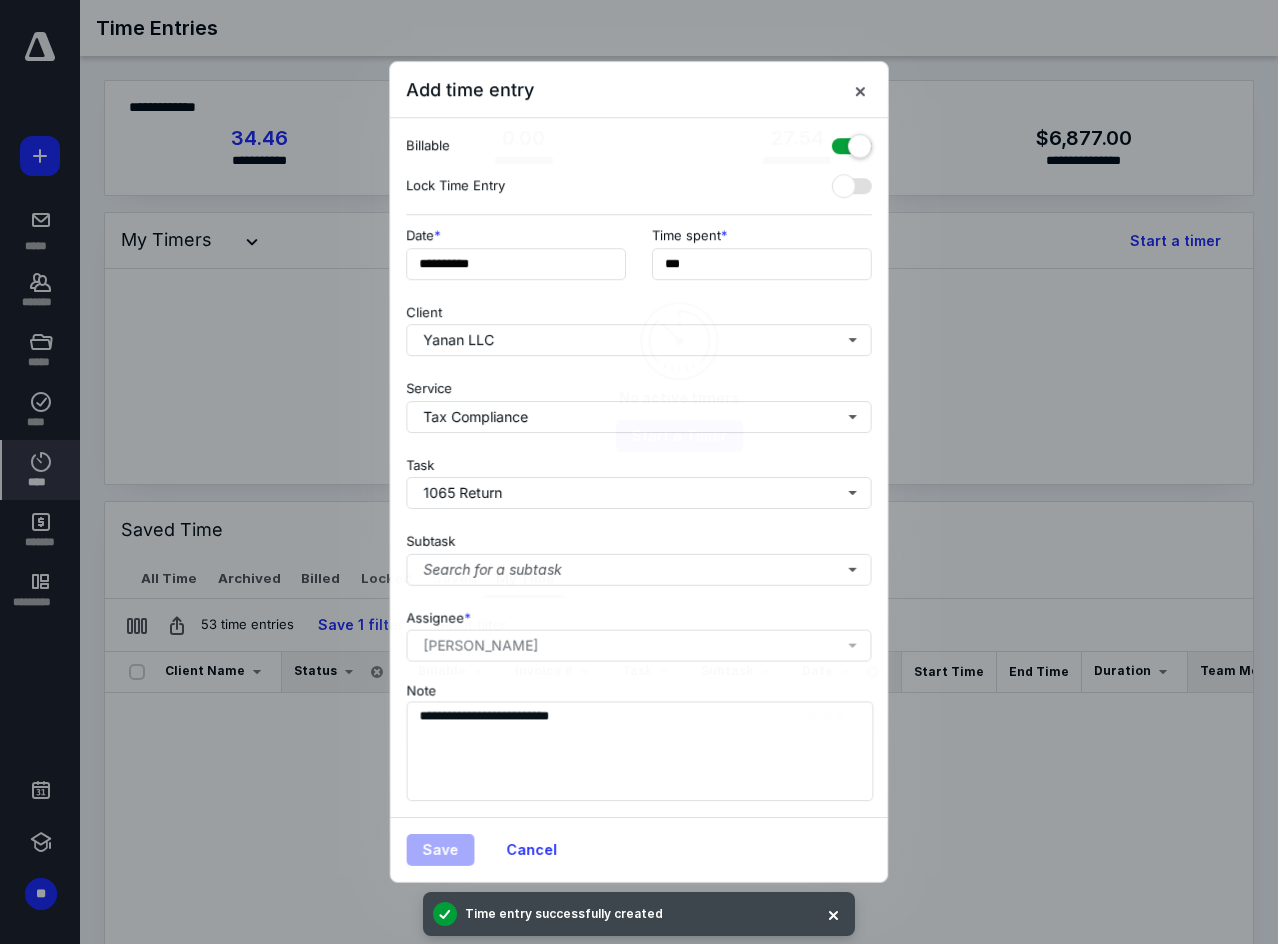 scroll, scrollTop: 0, scrollLeft: 219, axis: horizontal 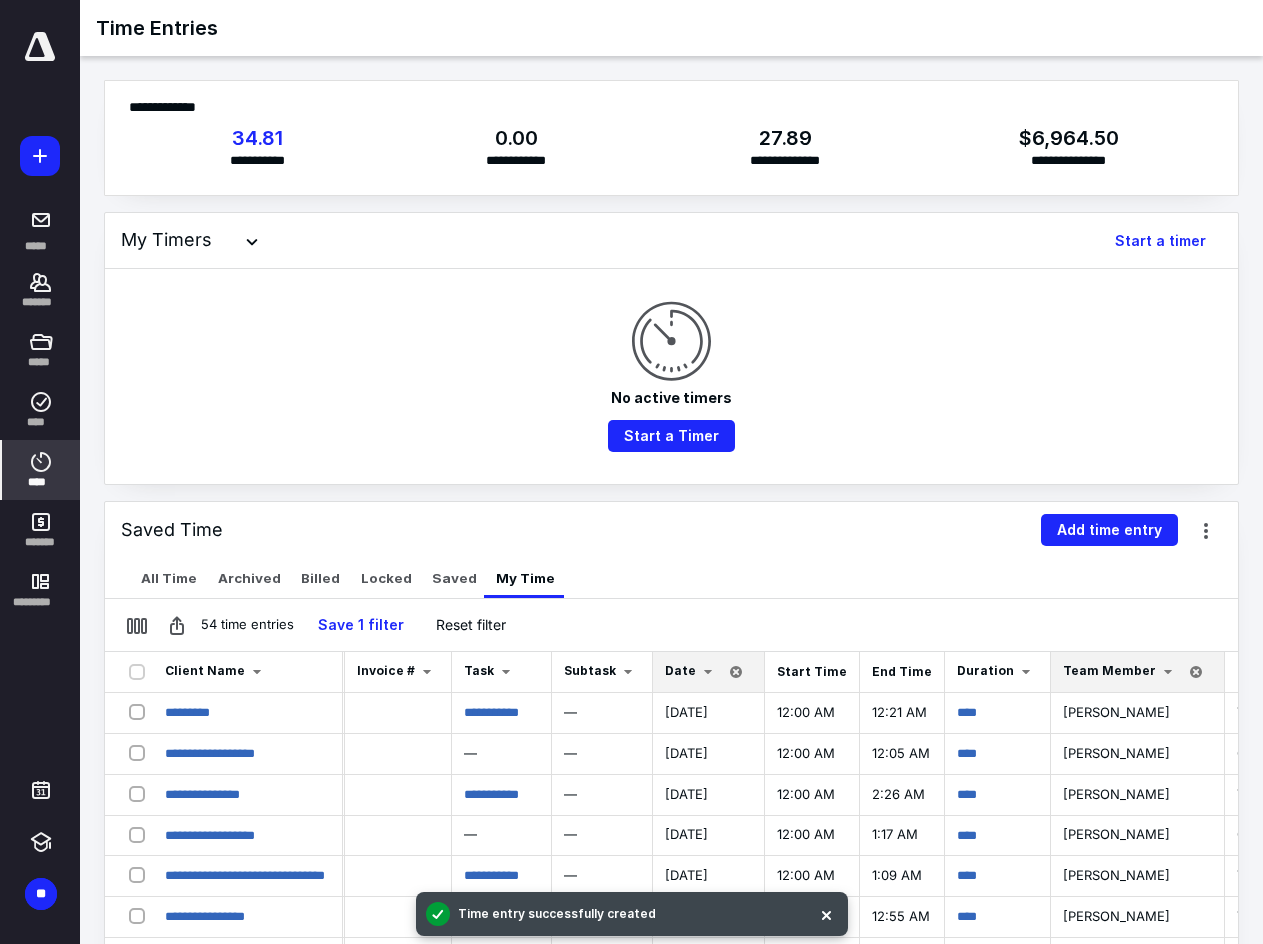 click on "Add time entry" at bounding box center [1109, 530] 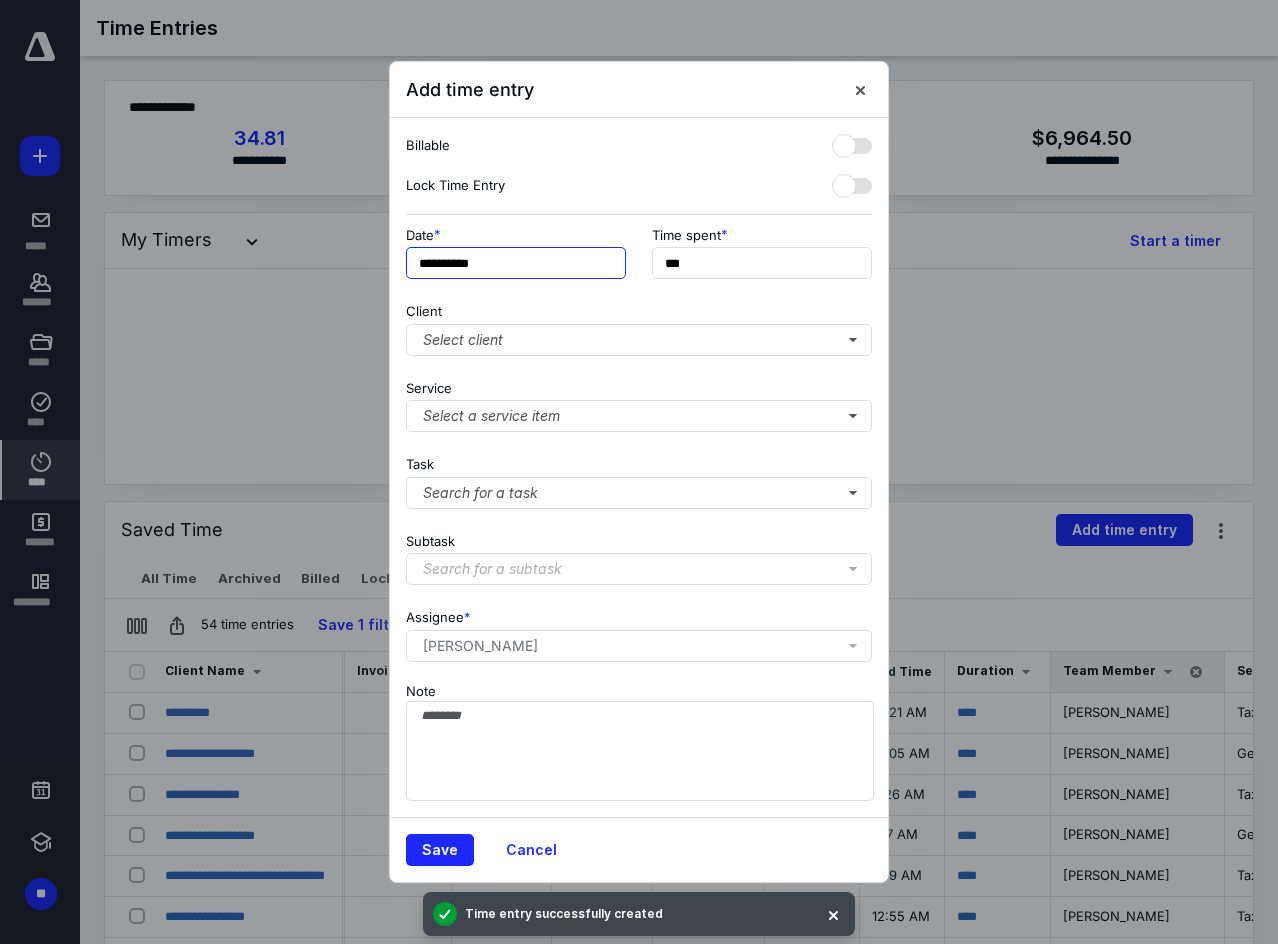 click on "**********" at bounding box center (516, 263) 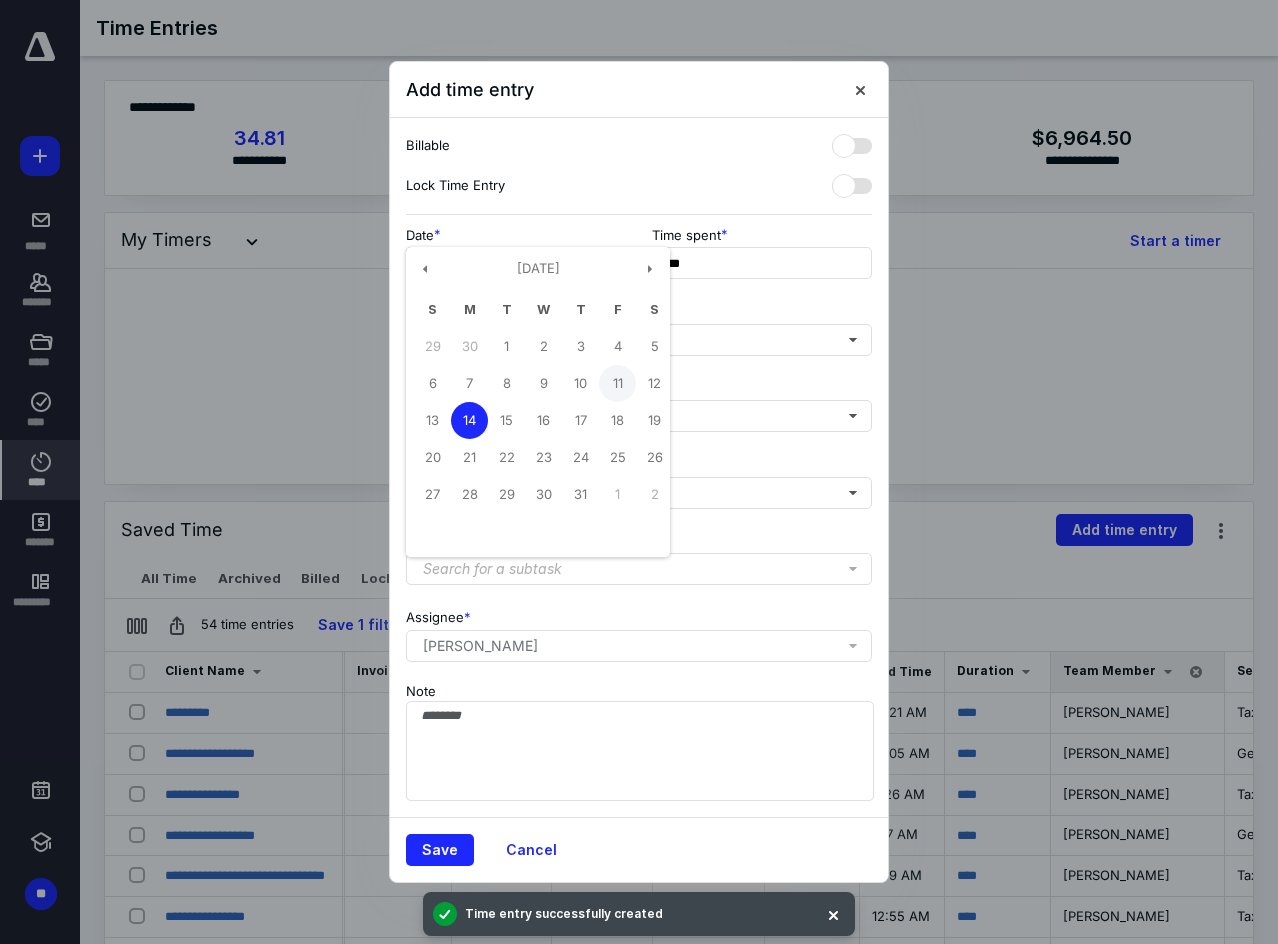 click on "11" at bounding box center (617, 383) 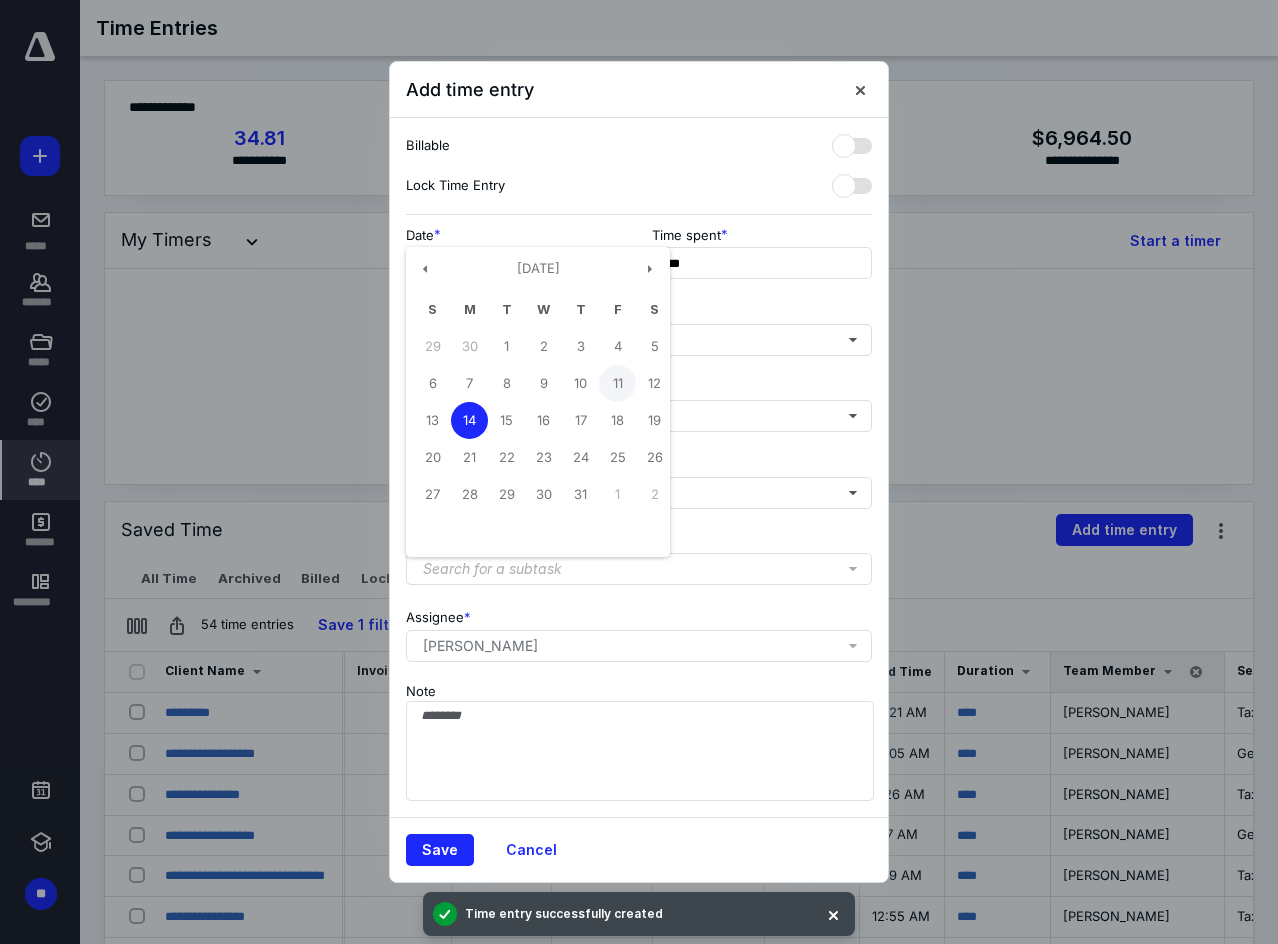 type on "**********" 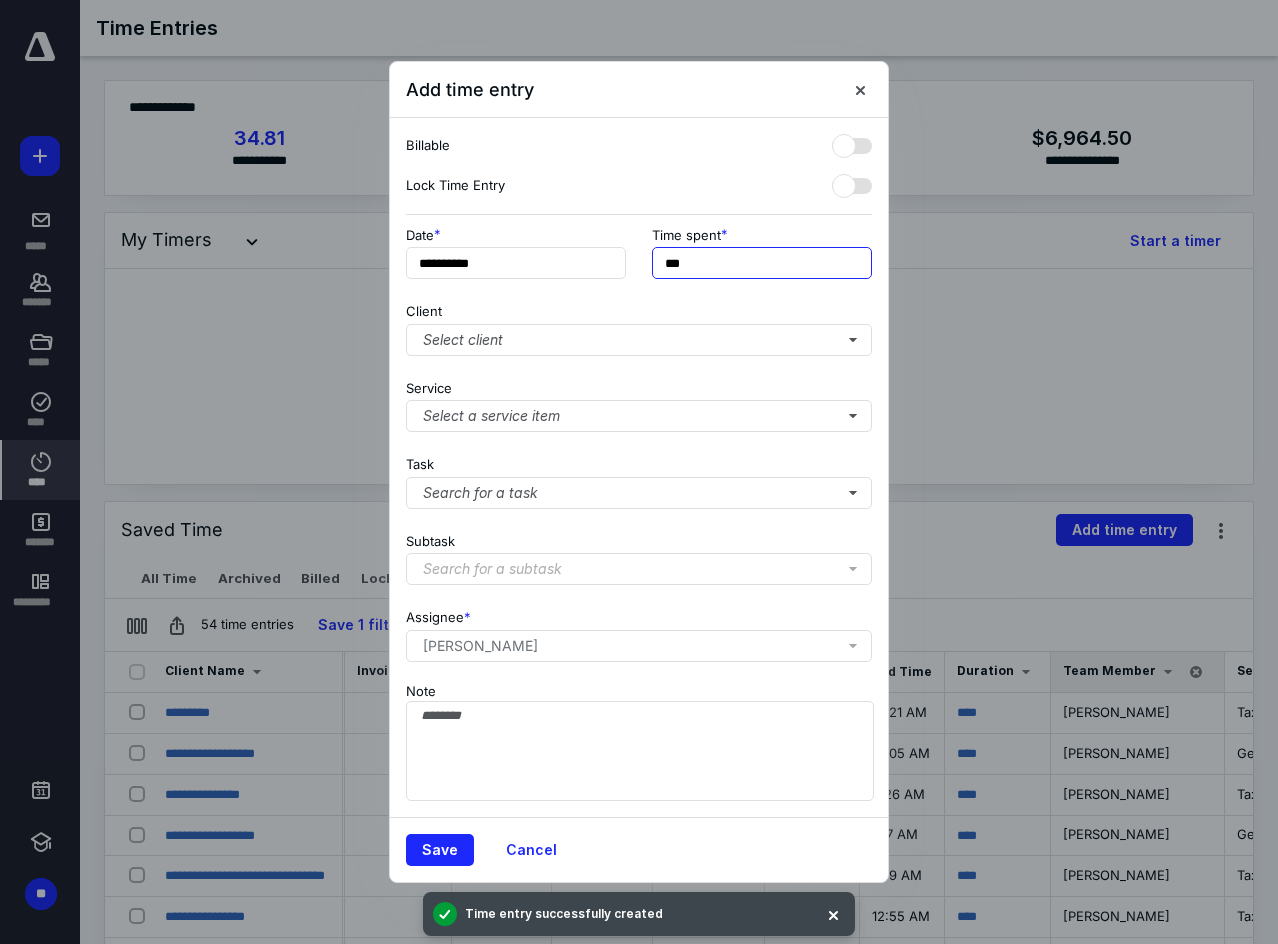 click on "***" at bounding box center [762, 263] 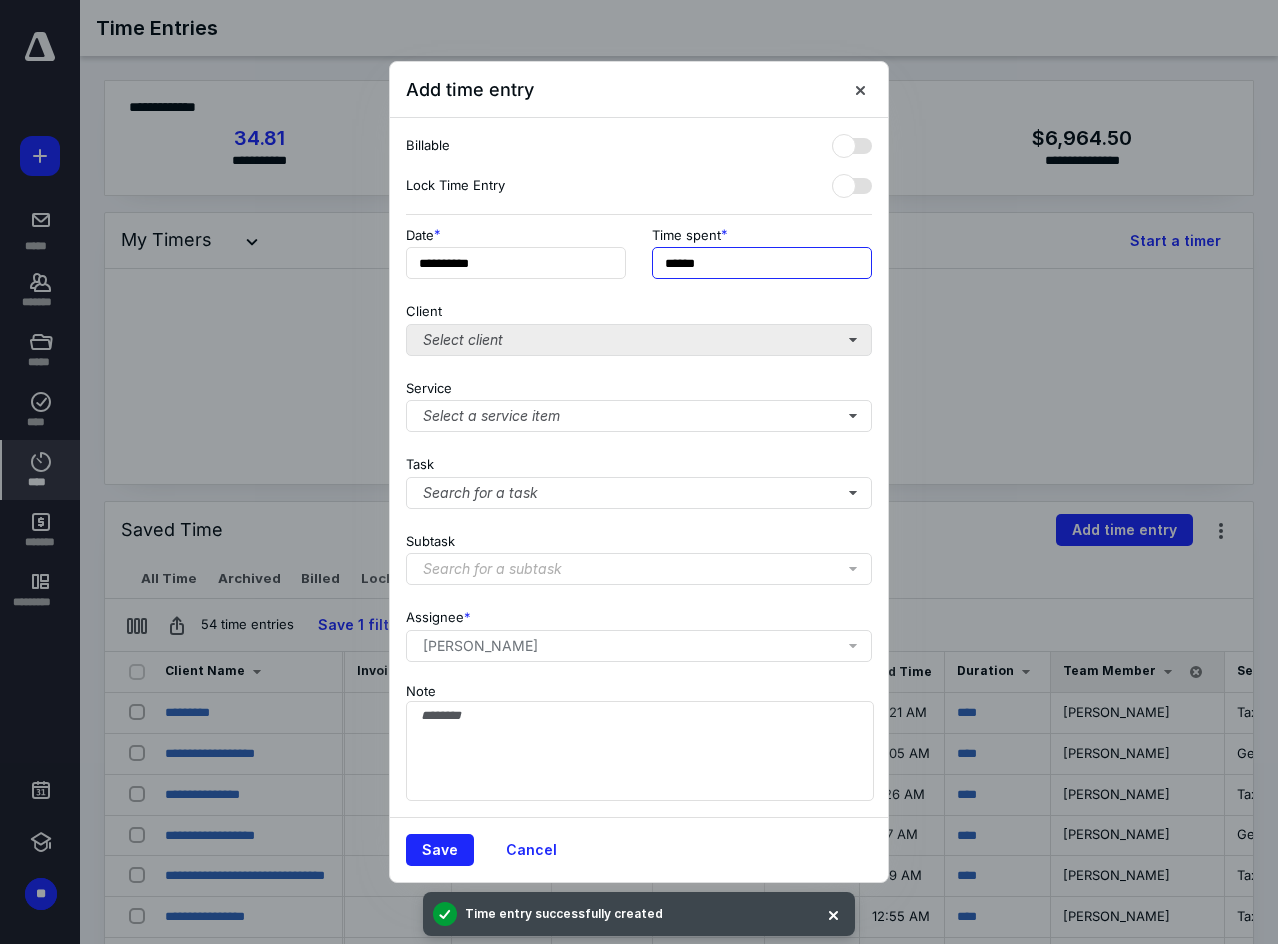 type on "******" 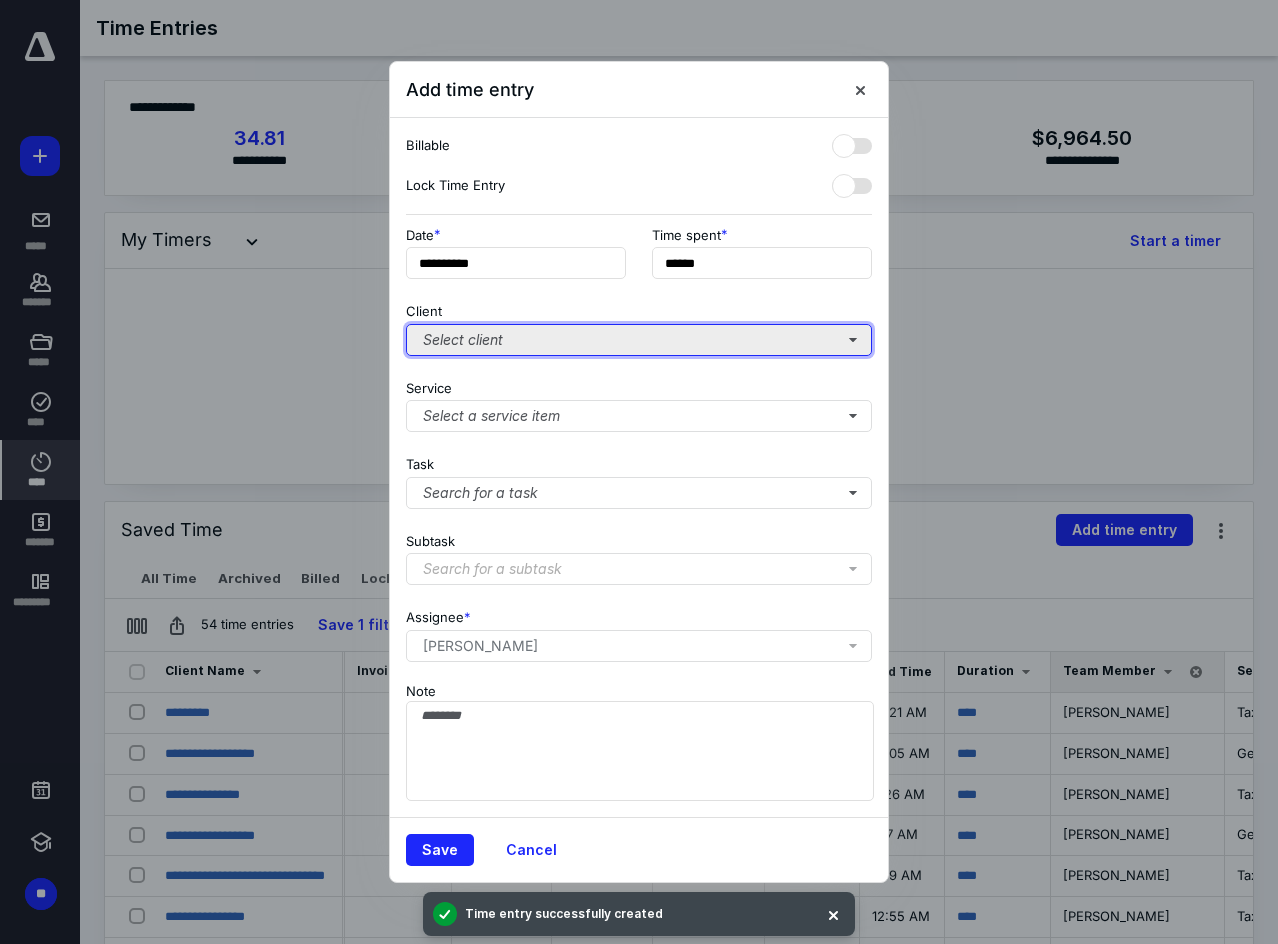 click on "Select client" at bounding box center [639, 340] 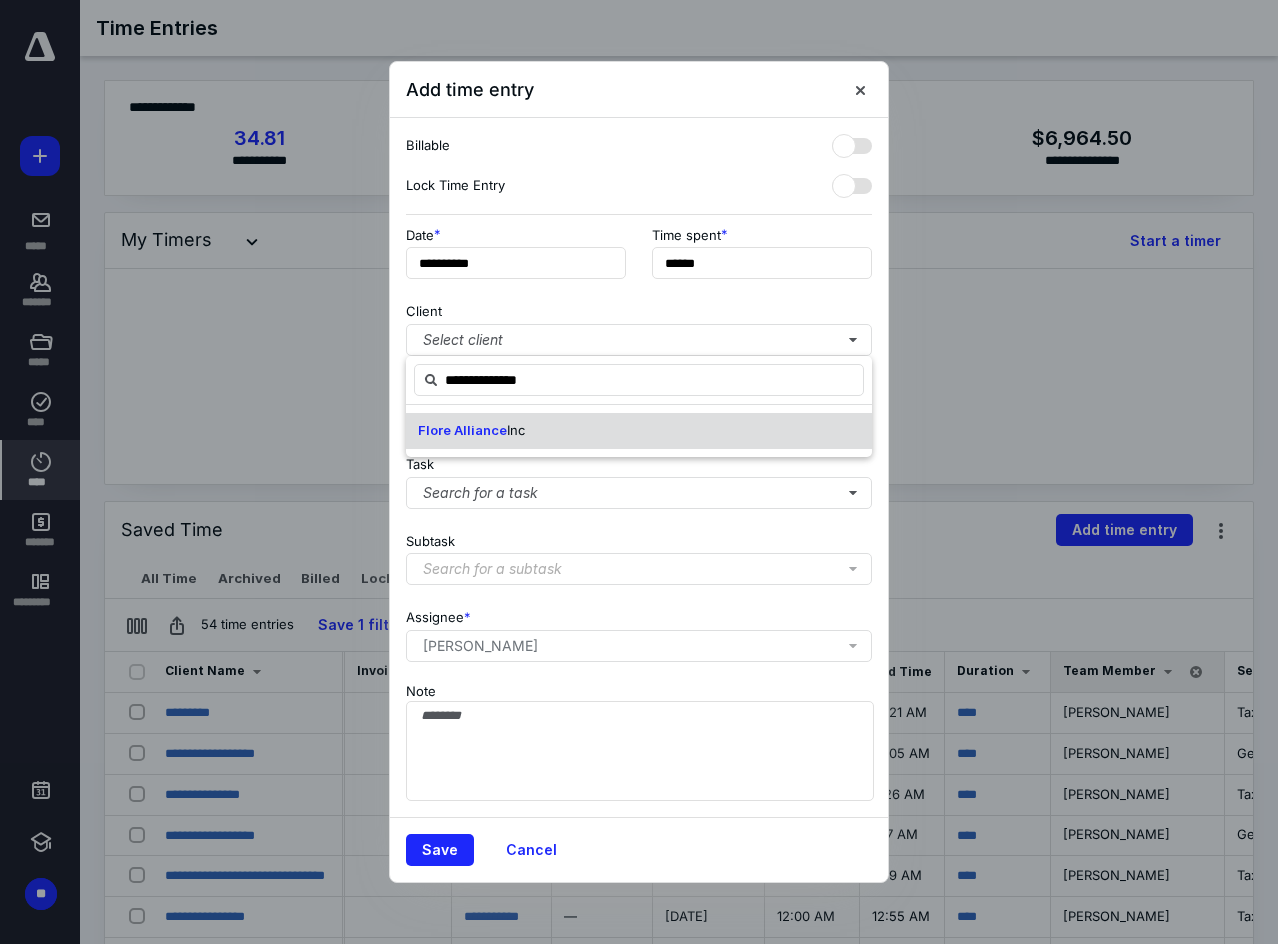 click on "Flore Alliance  Inc" at bounding box center (639, 431) 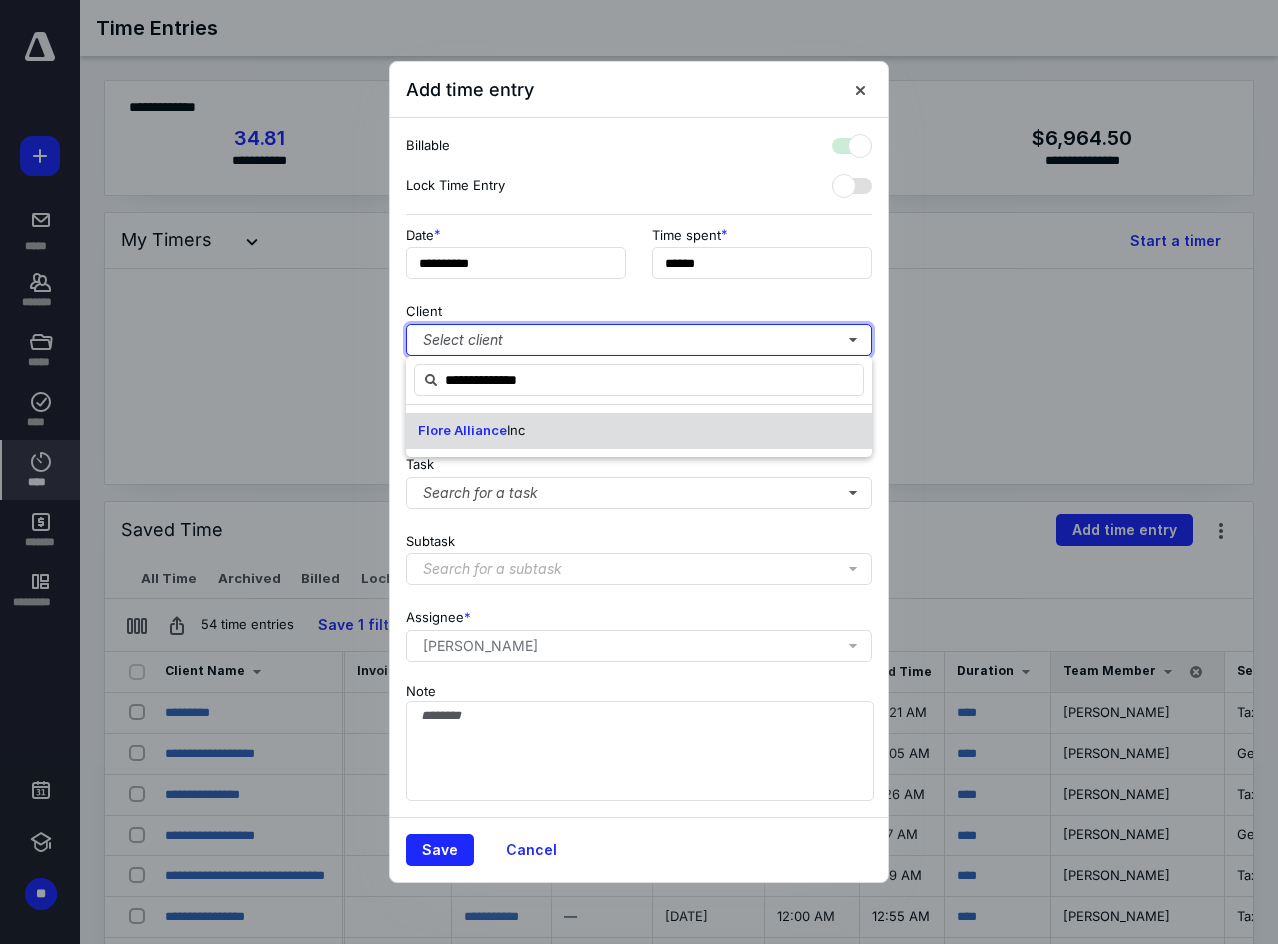 checkbox on "true" 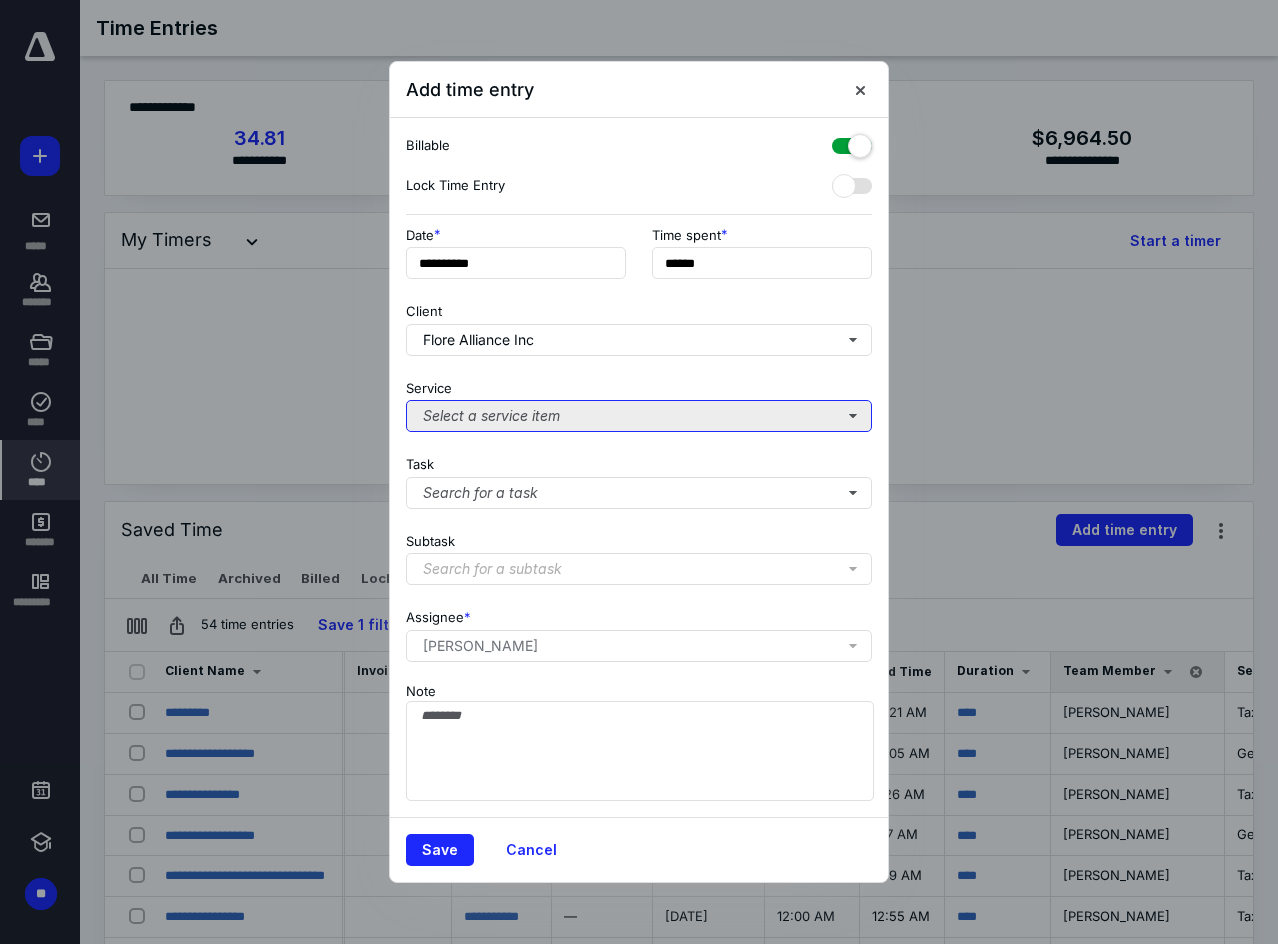 click on "Select a service item" at bounding box center (639, 416) 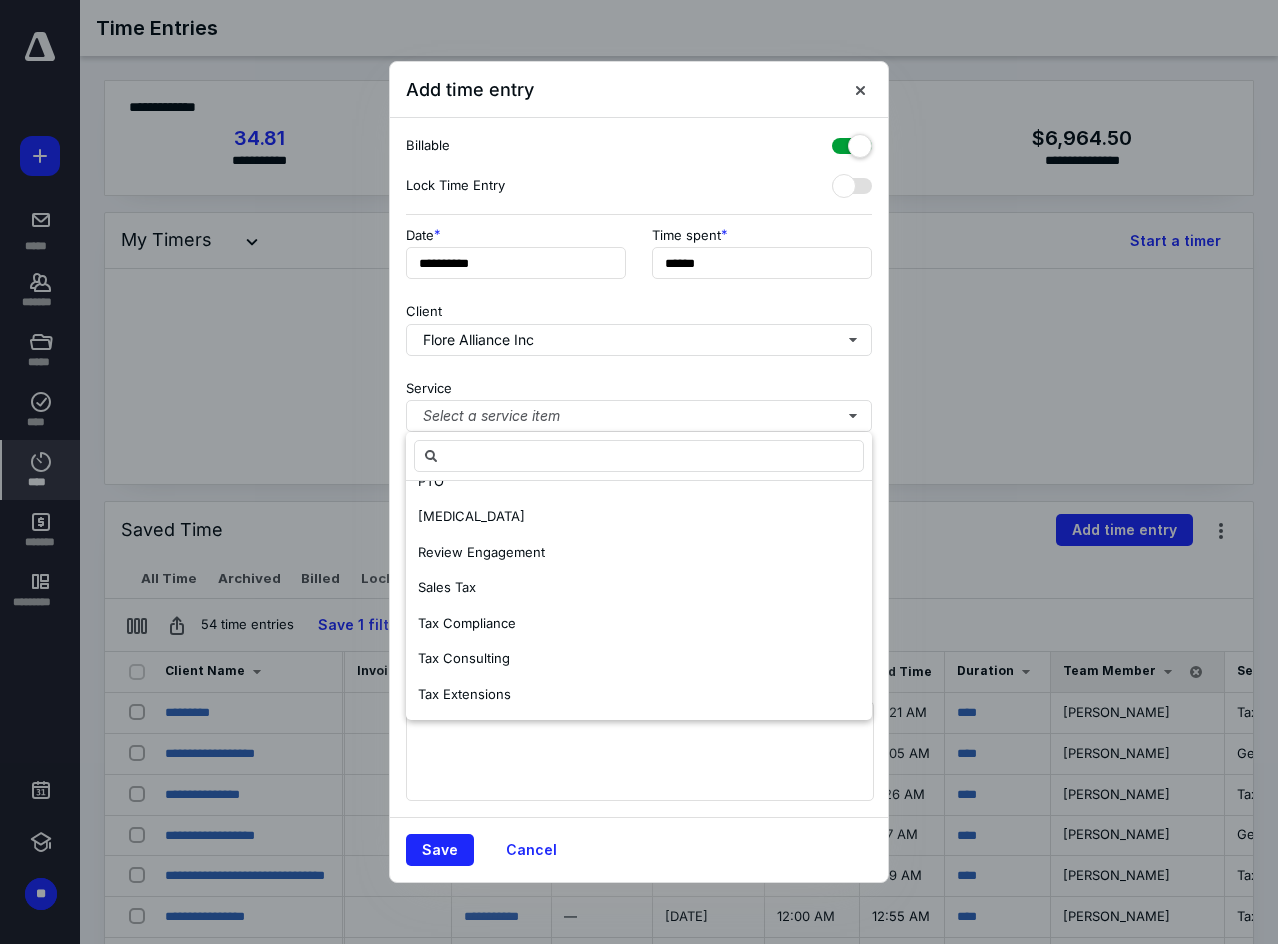 click on "Tax Compliance" at bounding box center (639, 624) 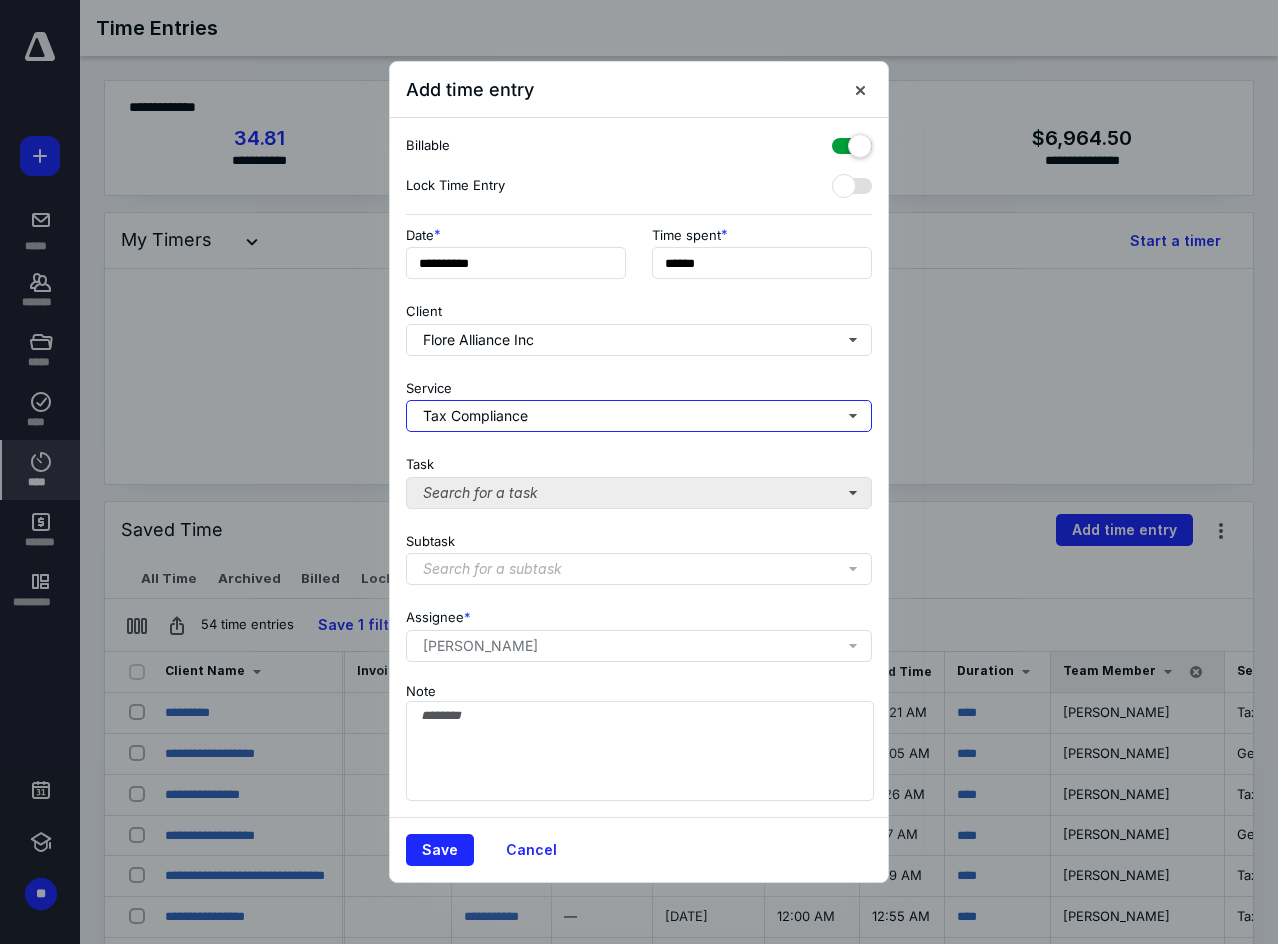 scroll, scrollTop: 0, scrollLeft: 0, axis: both 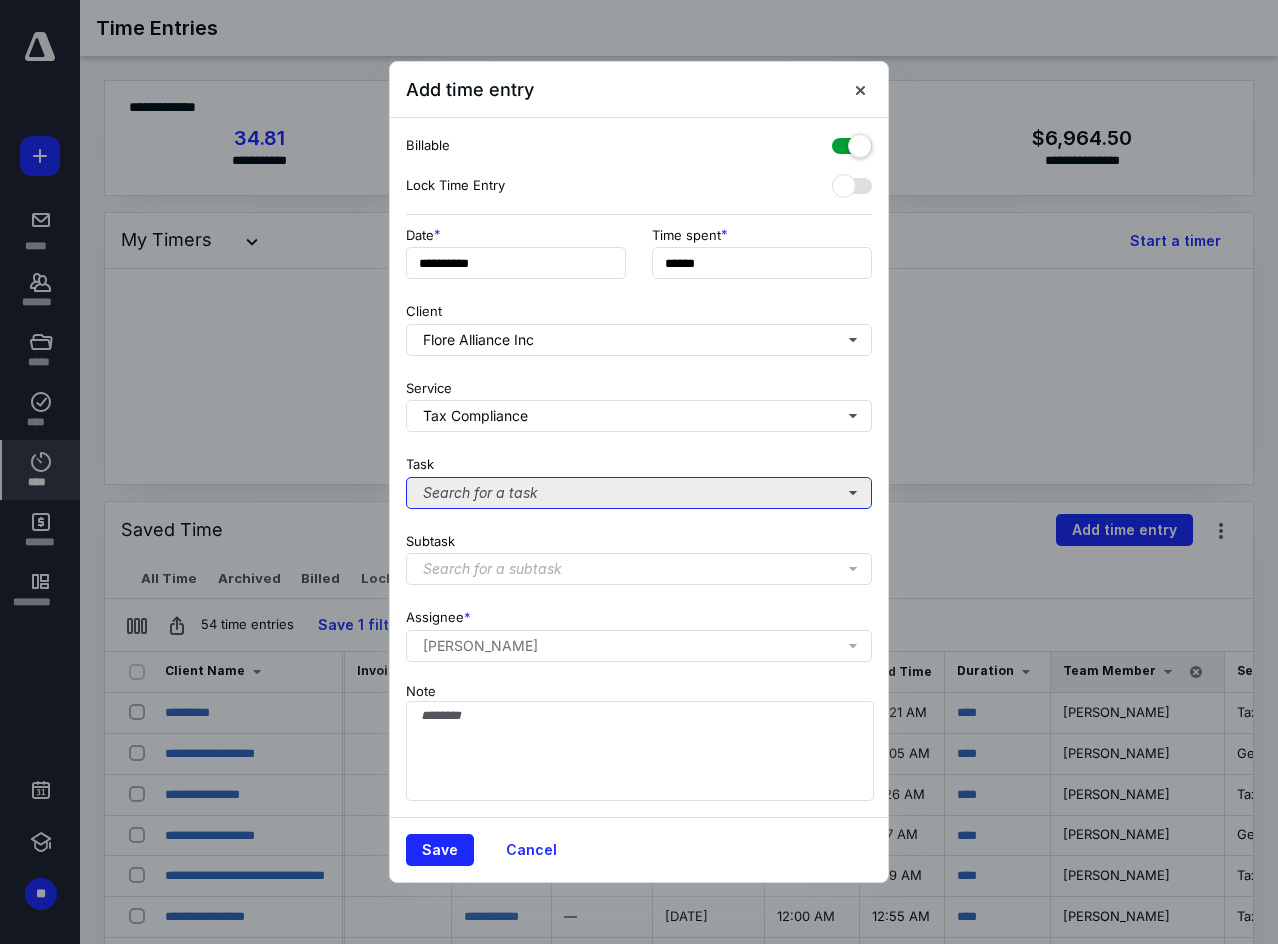 click on "Search for a task" at bounding box center [639, 493] 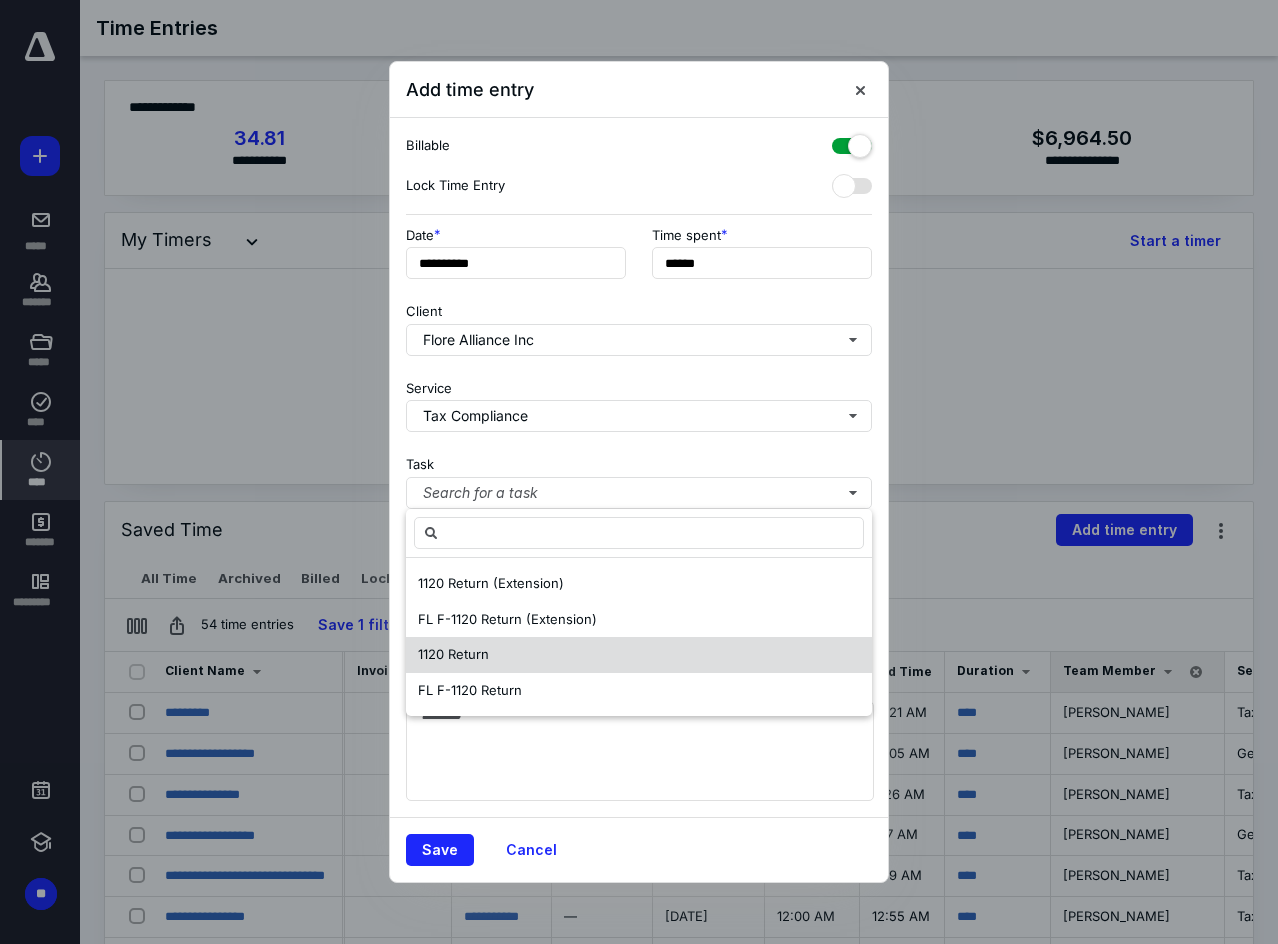 click on "1120 Return" at bounding box center (639, 655) 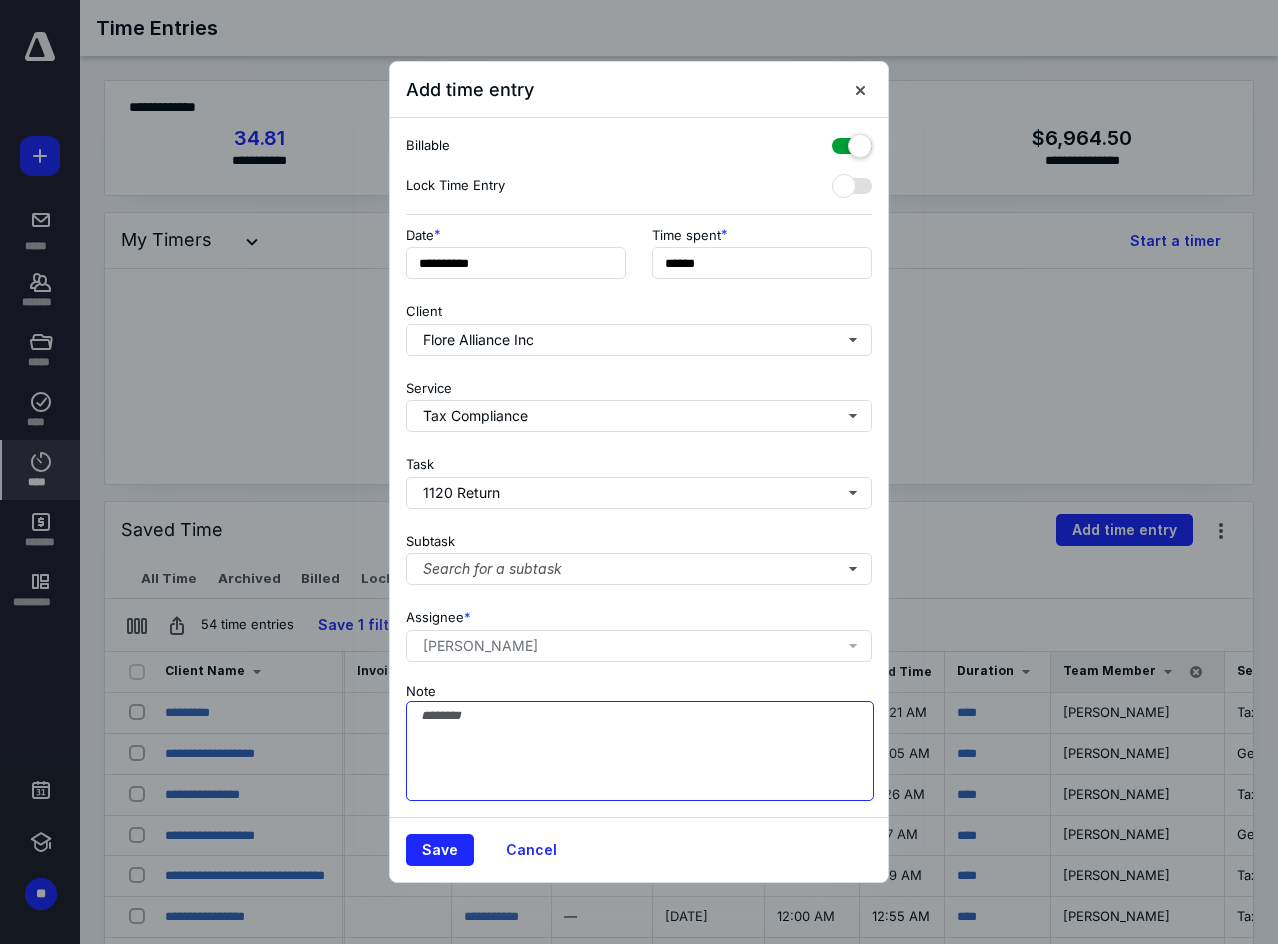 click on "Note" at bounding box center (640, 751) 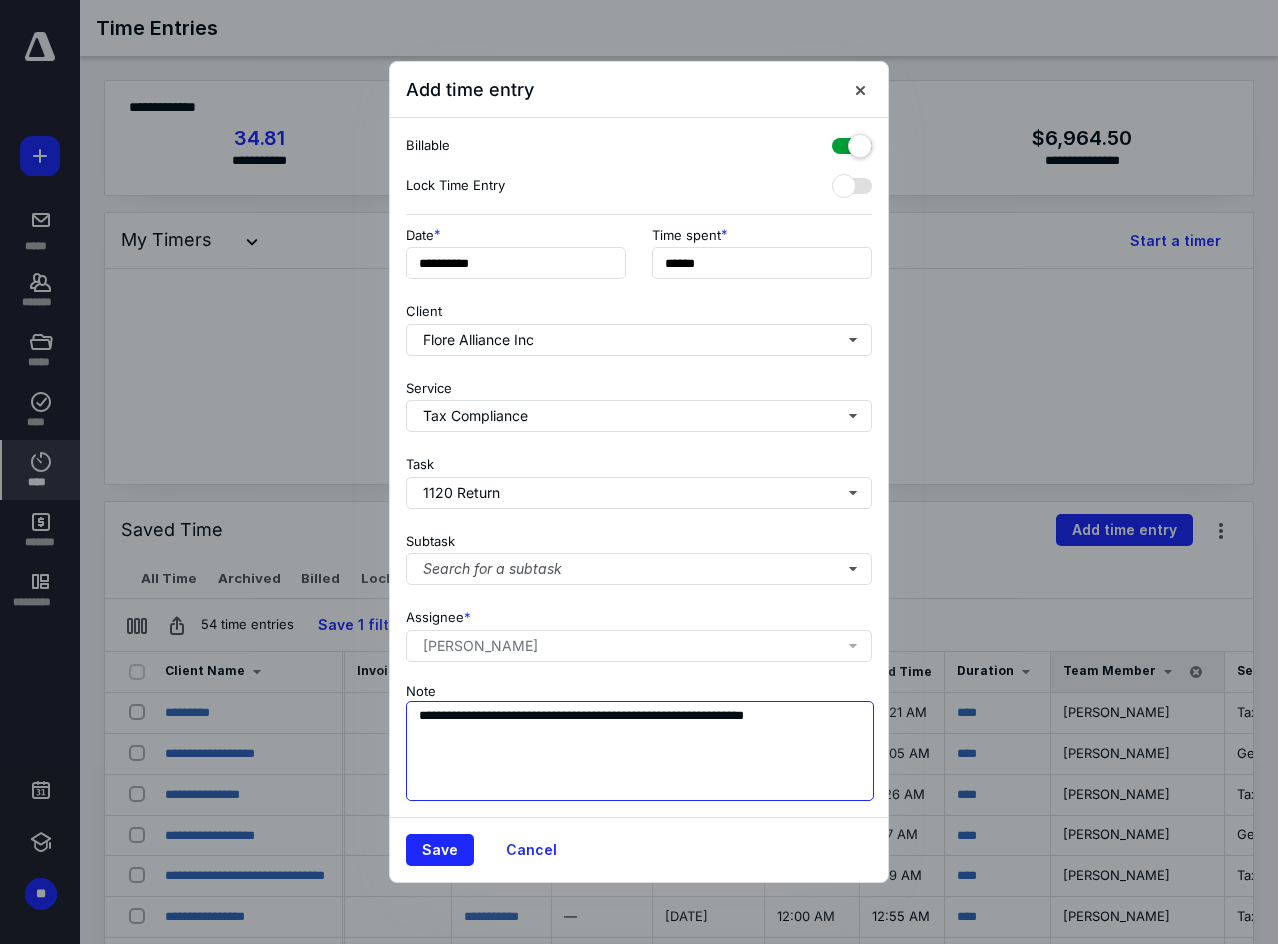 click on "**********" at bounding box center [640, 751] 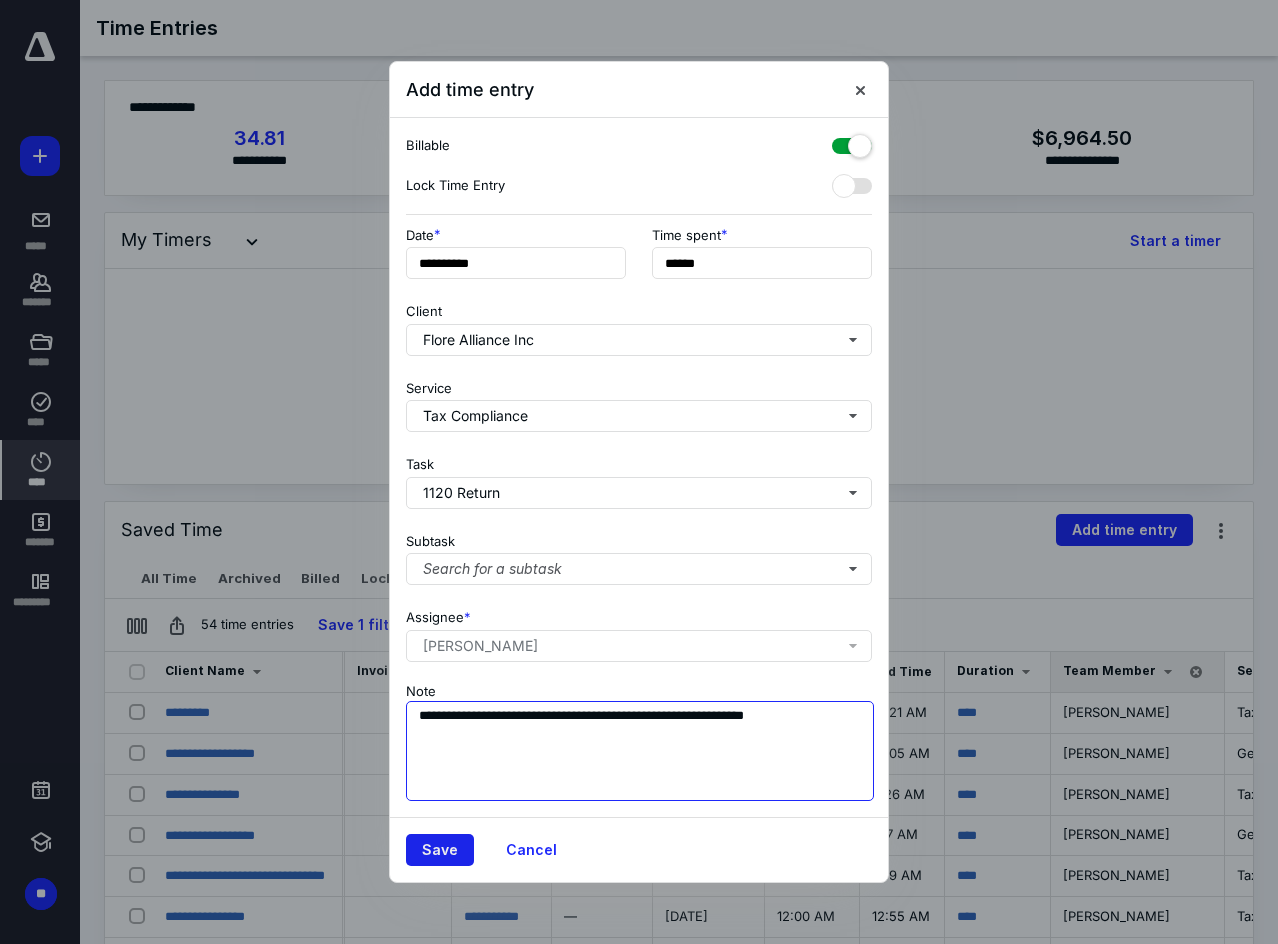 type on "**********" 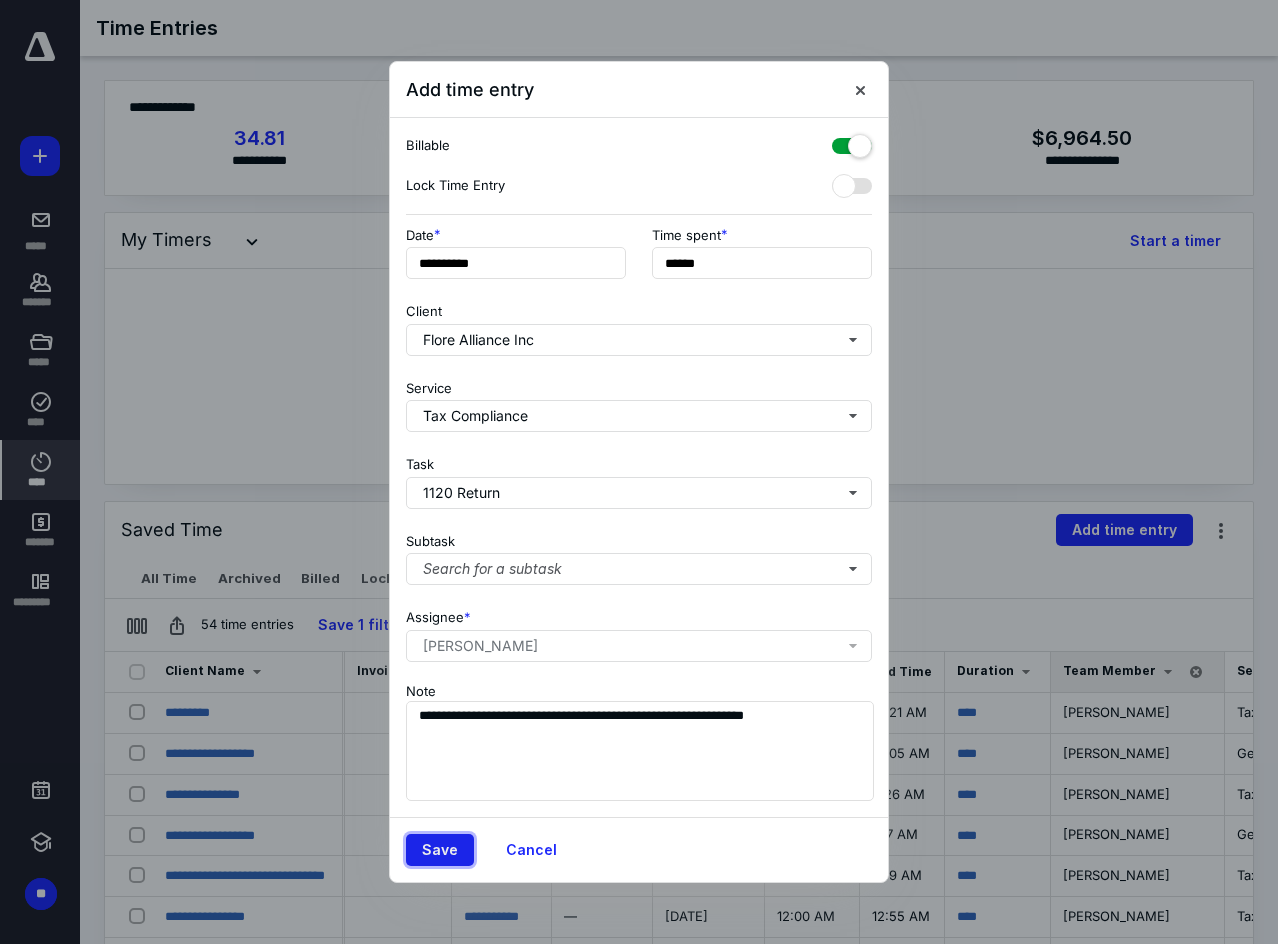 click on "Save" at bounding box center (440, 850) 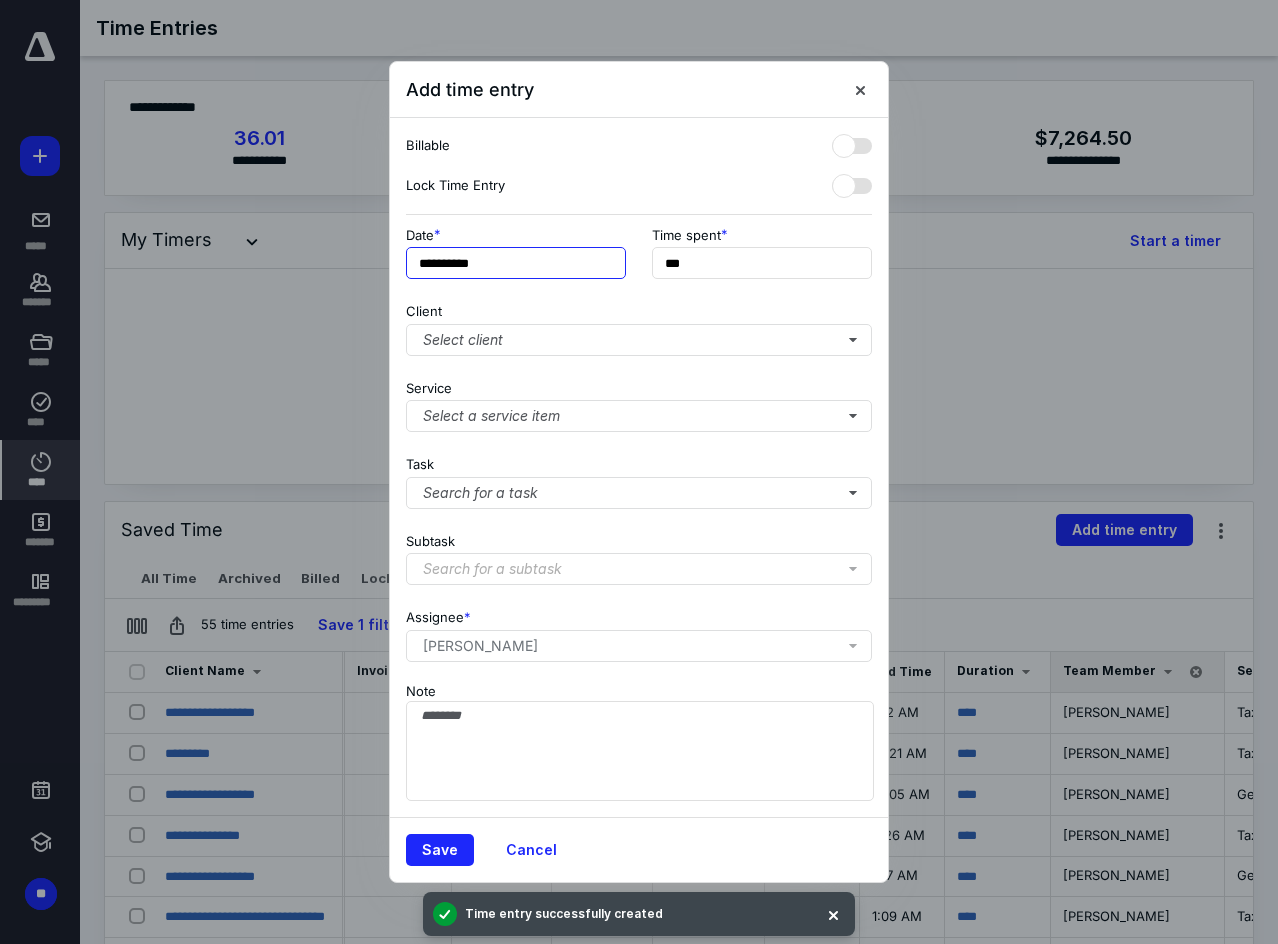 click on "**********" at bounding box center [516, 263] 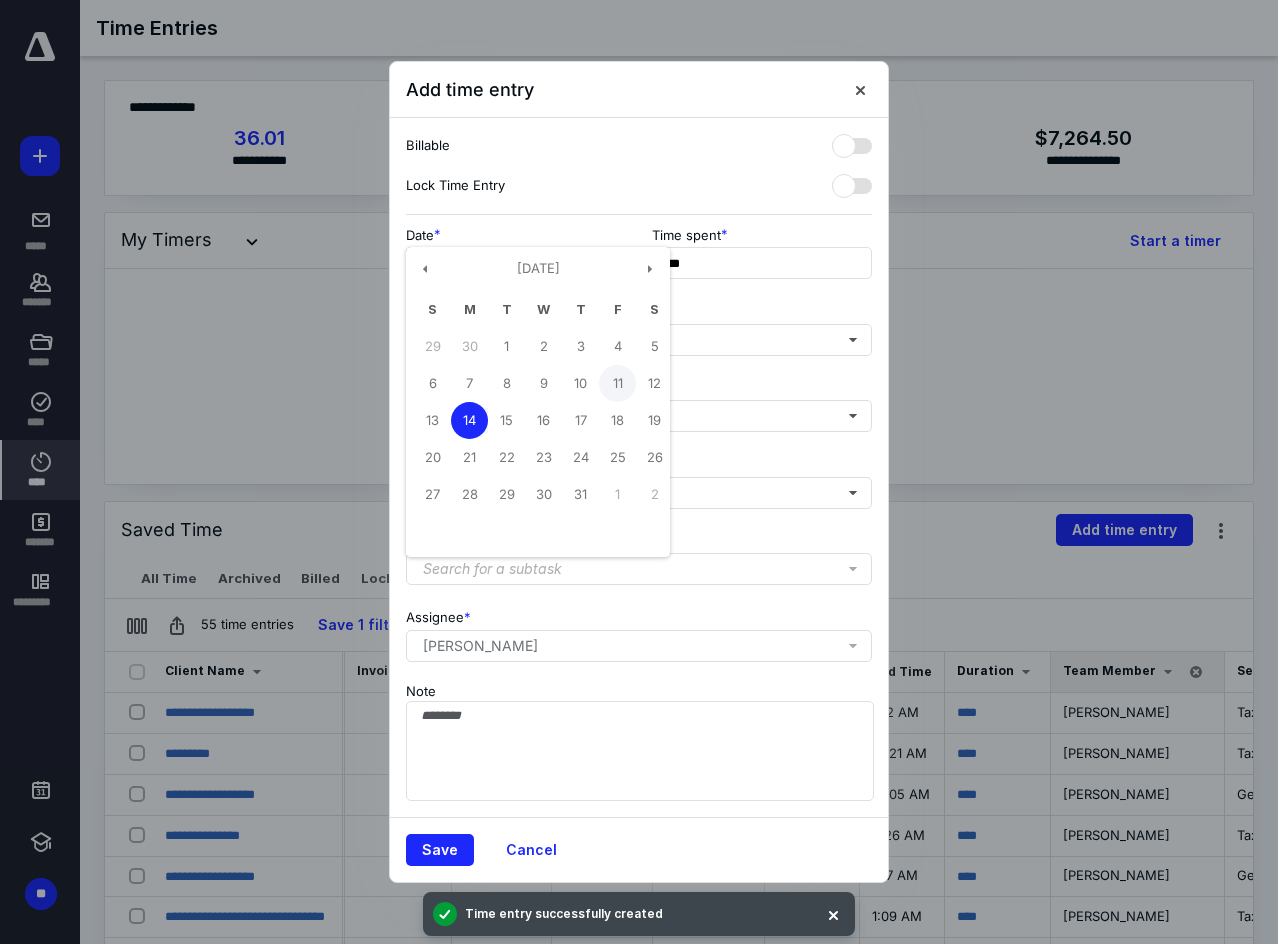 click on "11" at bounding box center (617, 383) 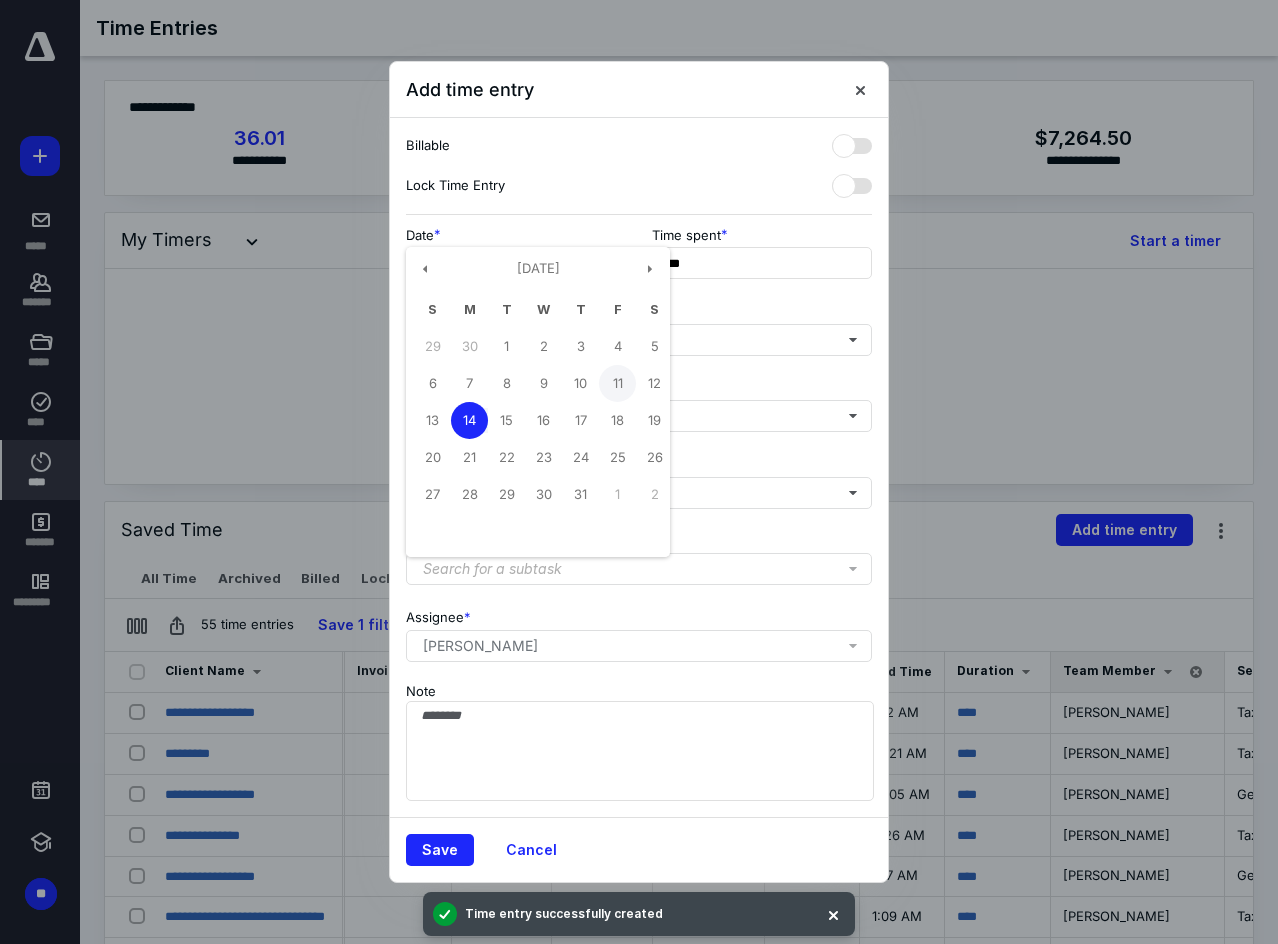 type on "**********" 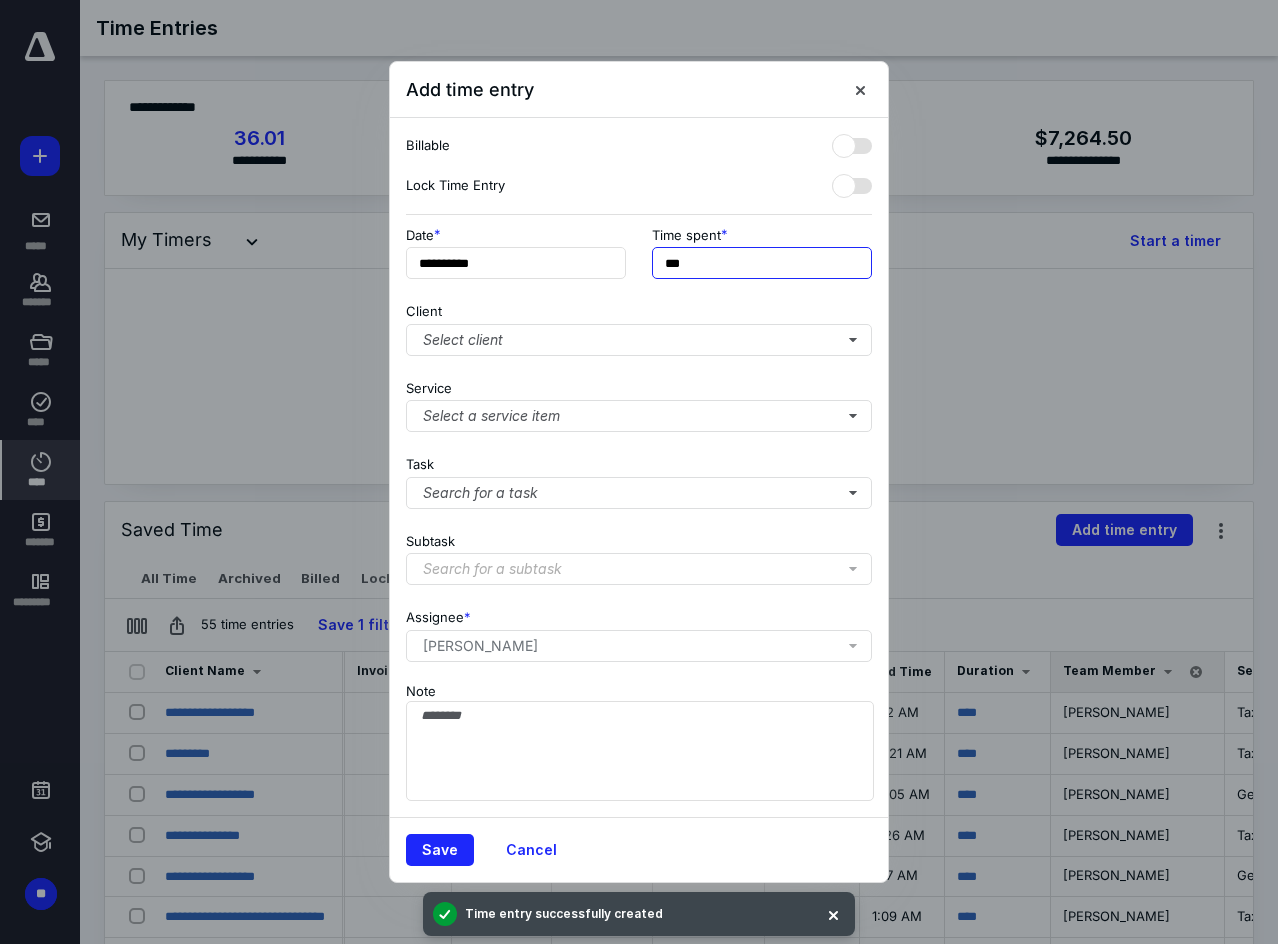drag, startPoint x: 742, startPoint y: 256, endPoint x: 250, endPoint y: 242, distance: 492.19916 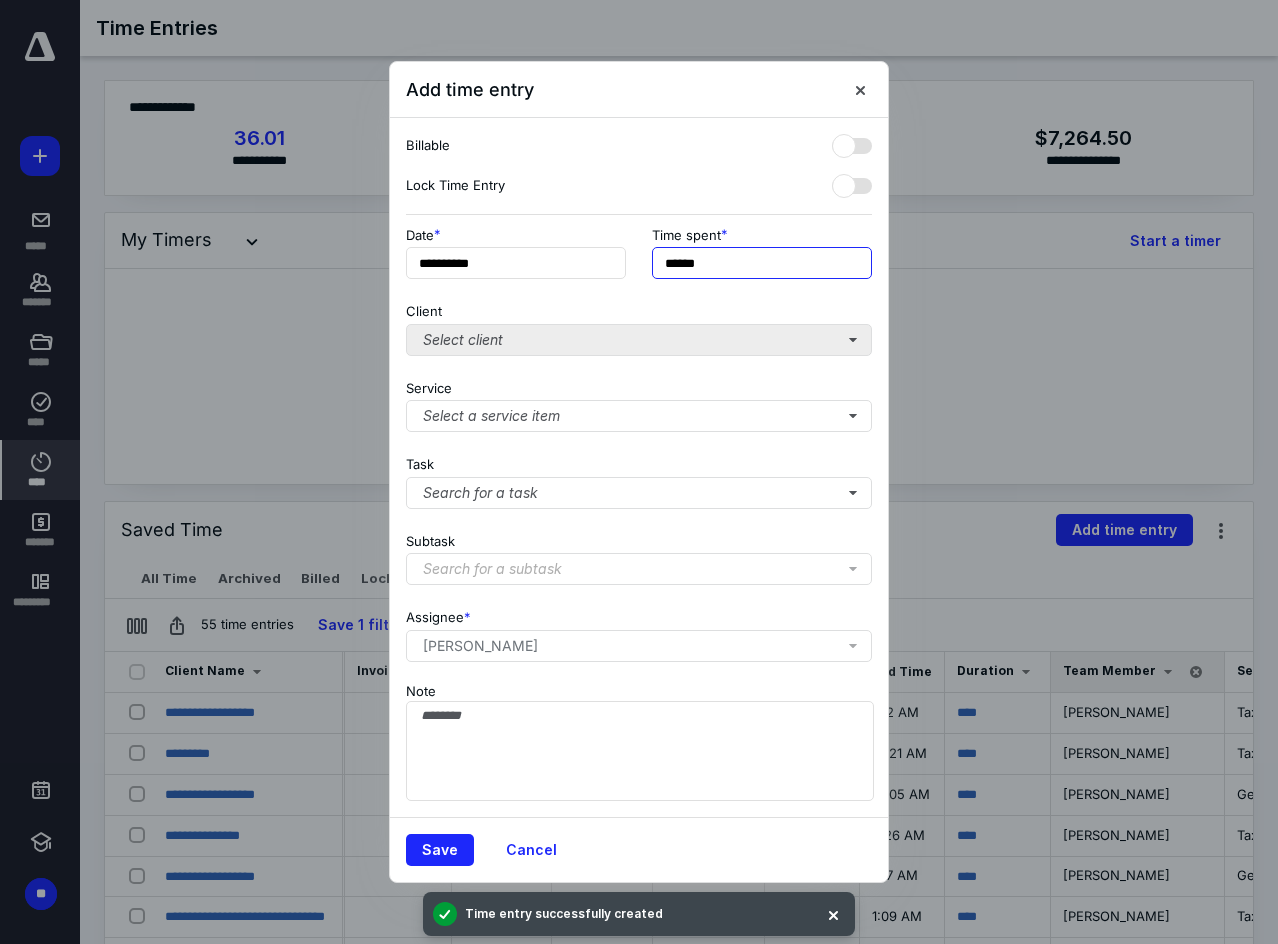 type on "******" 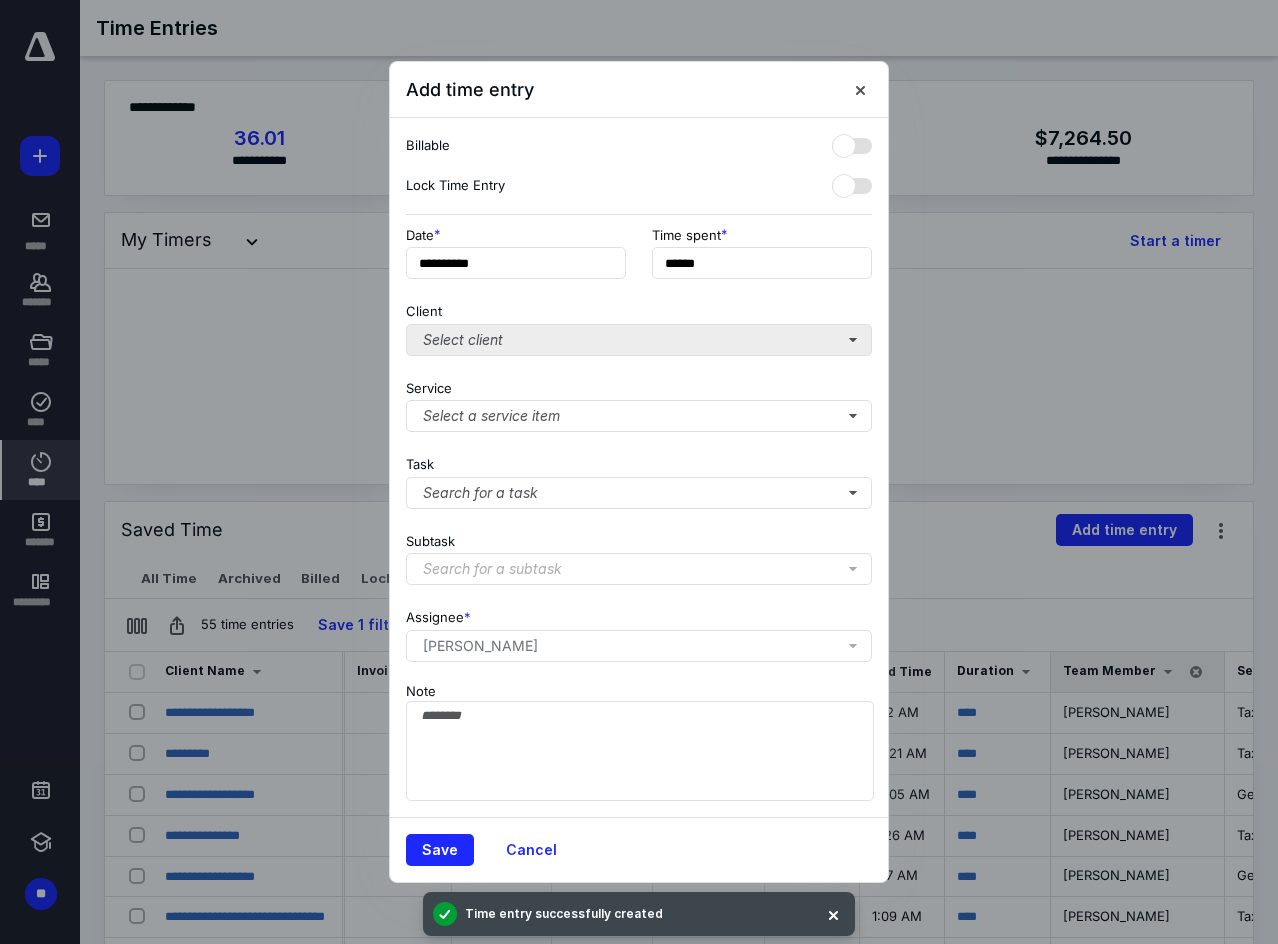 click on "Client Select client" at bounding box center (639, 325) 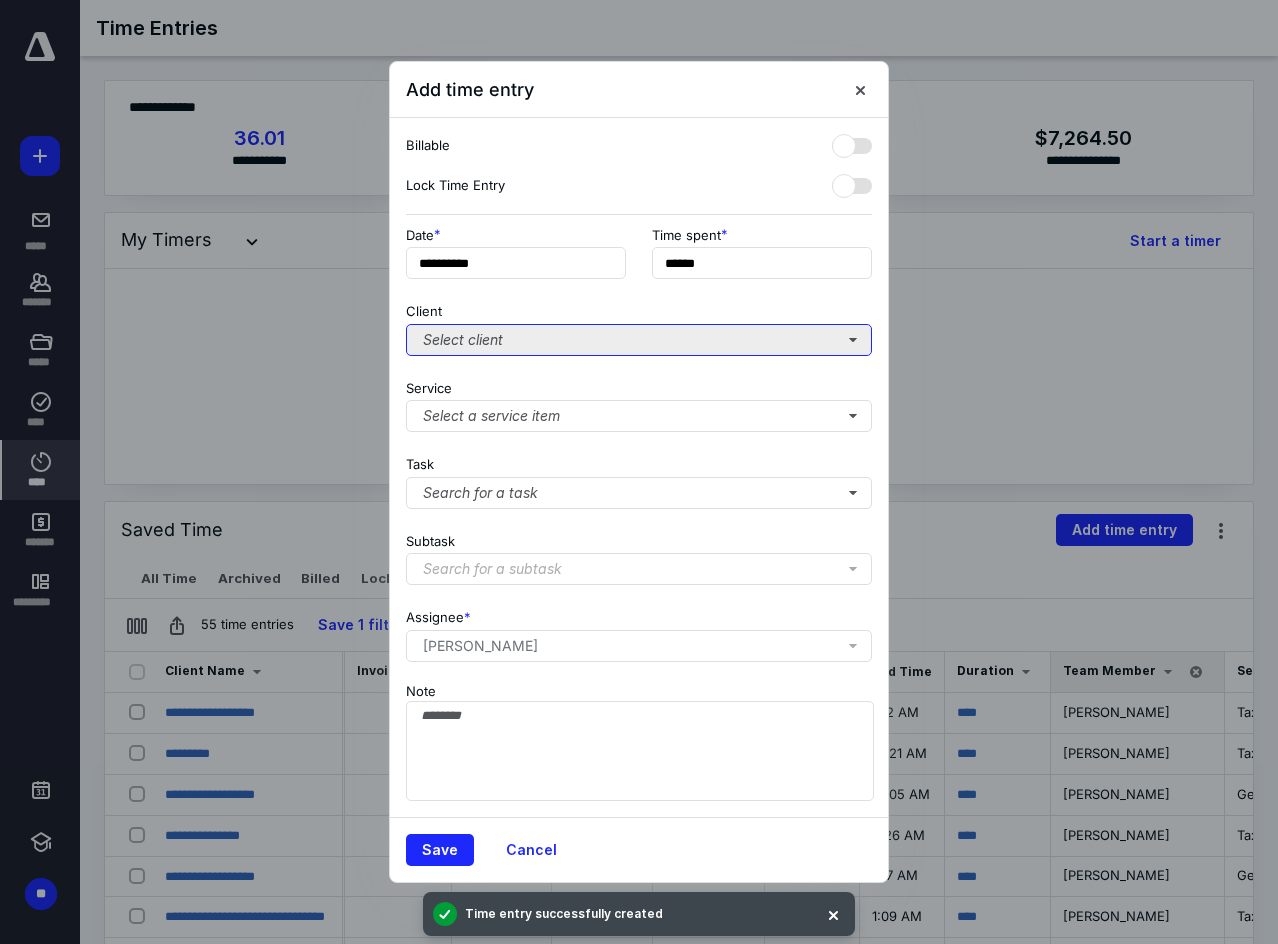 click on "Select client" at bounding box center [639, 340] 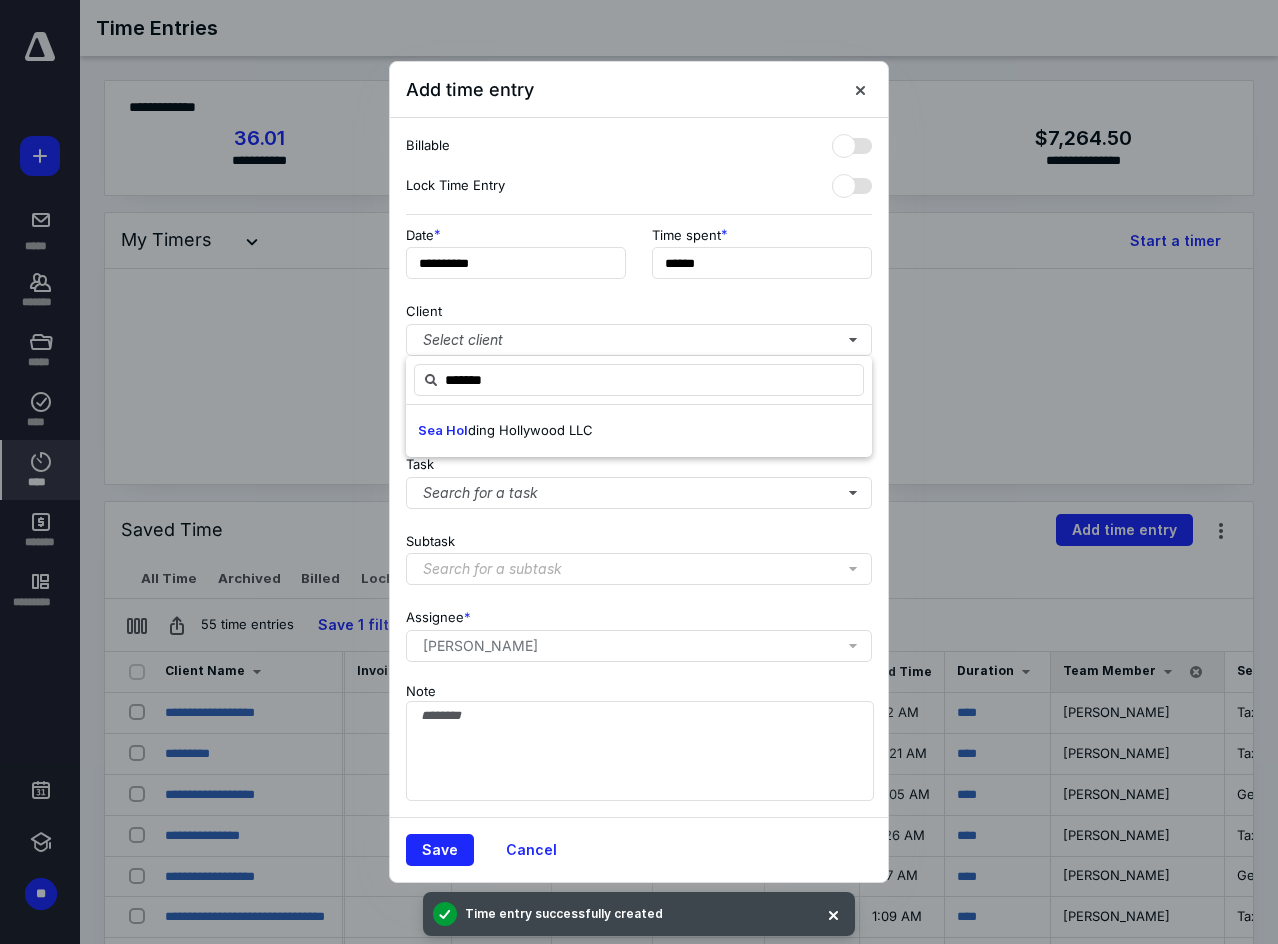 click on "ding Hollywood LLC" at bounding box center [530, 430] 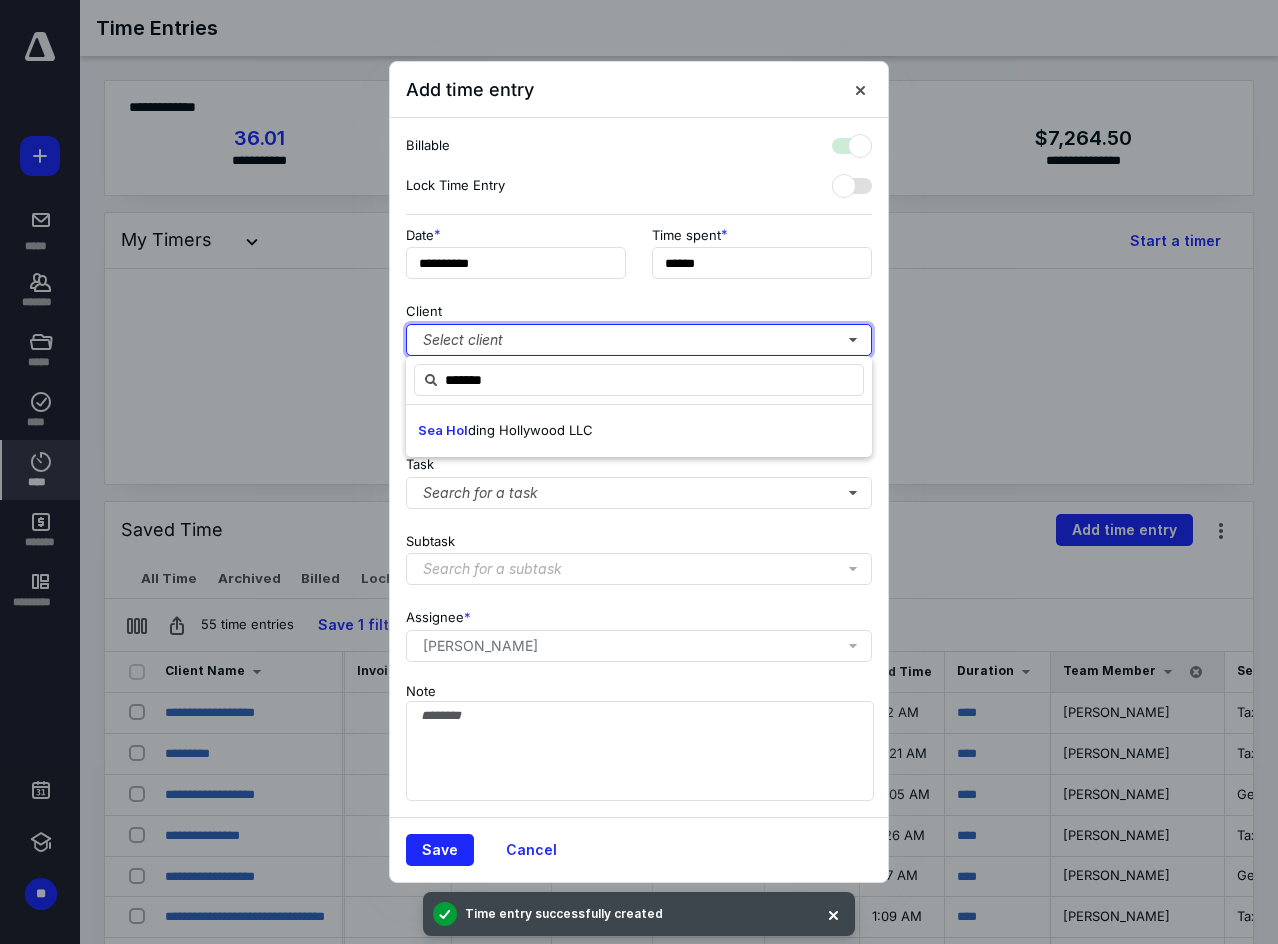 checkbox on "true" 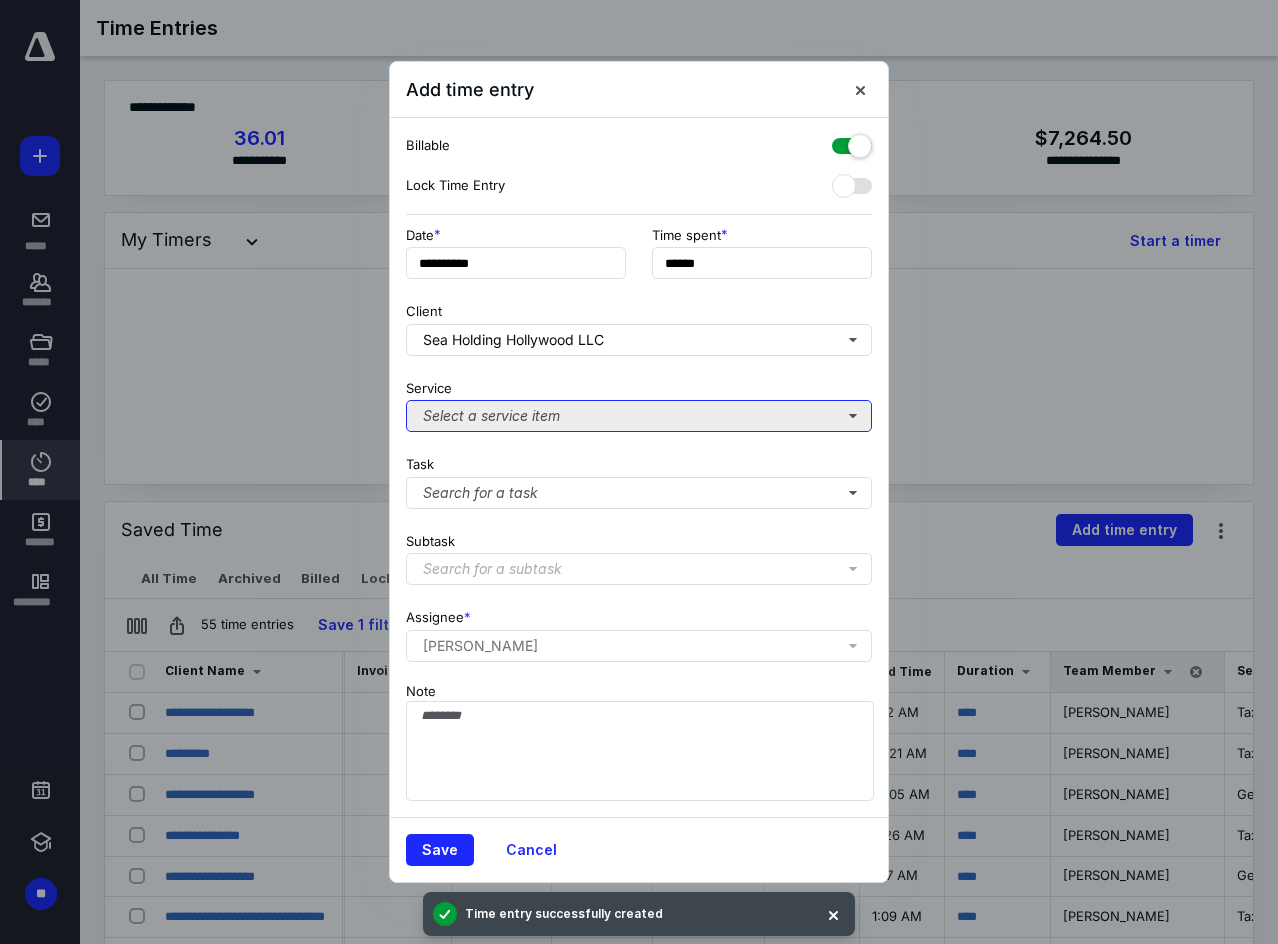 click on "Select a service item" at bounding box center (639, 416) 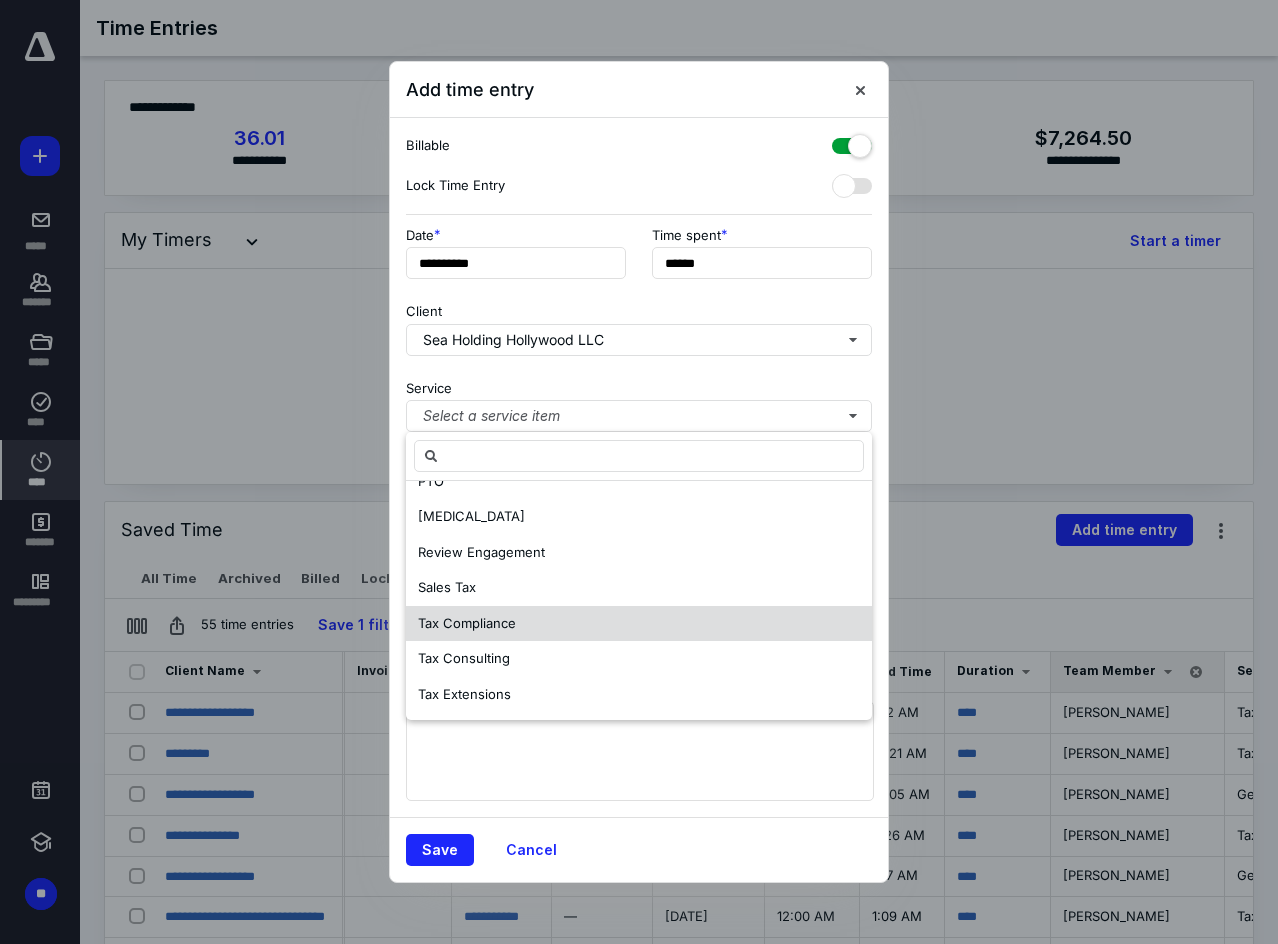 click on "Tax Compliance" at bounding box center (467, 623) 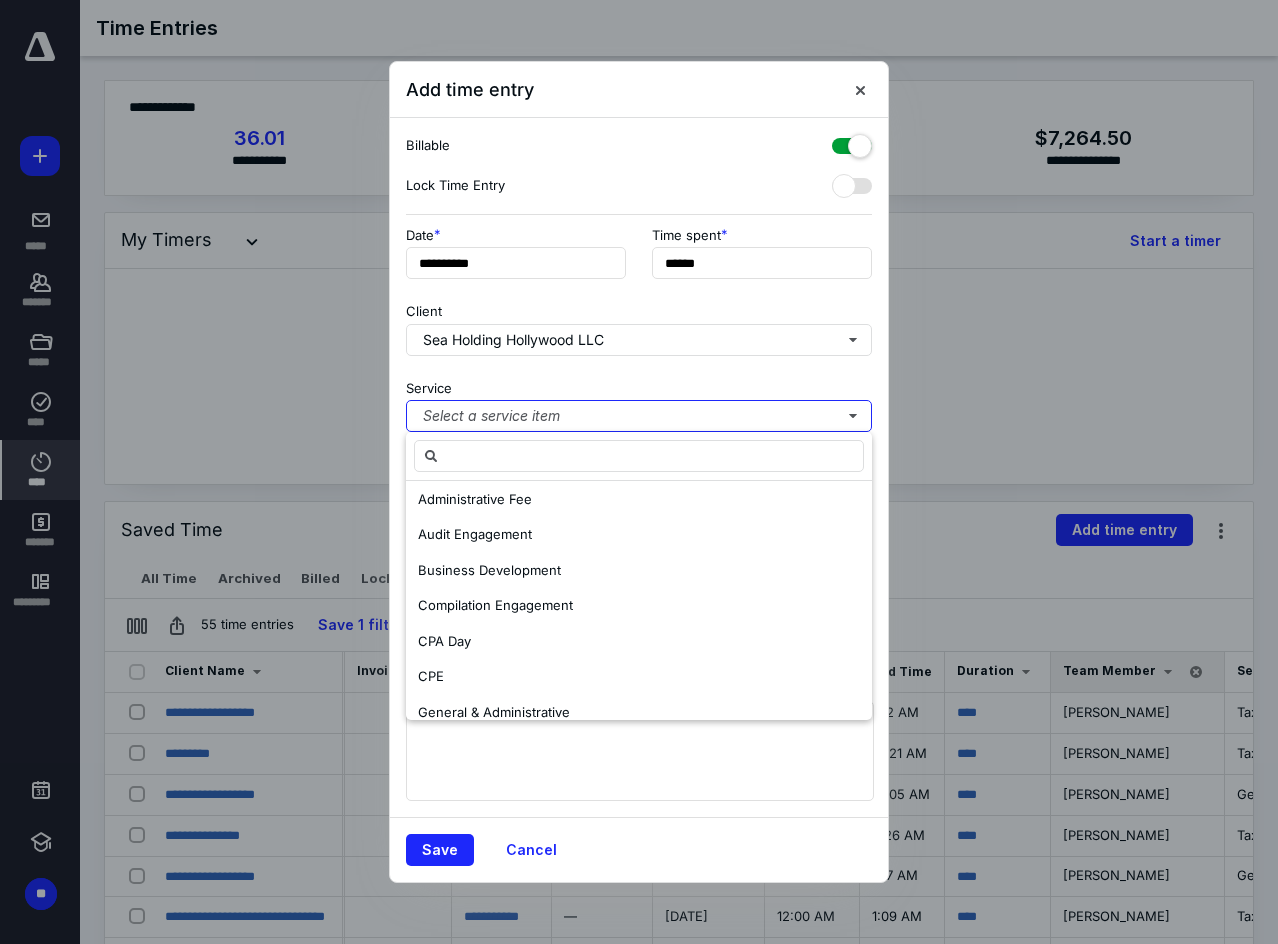 scroll, scrollTop: 0, scrollLeft: 0, axis: both 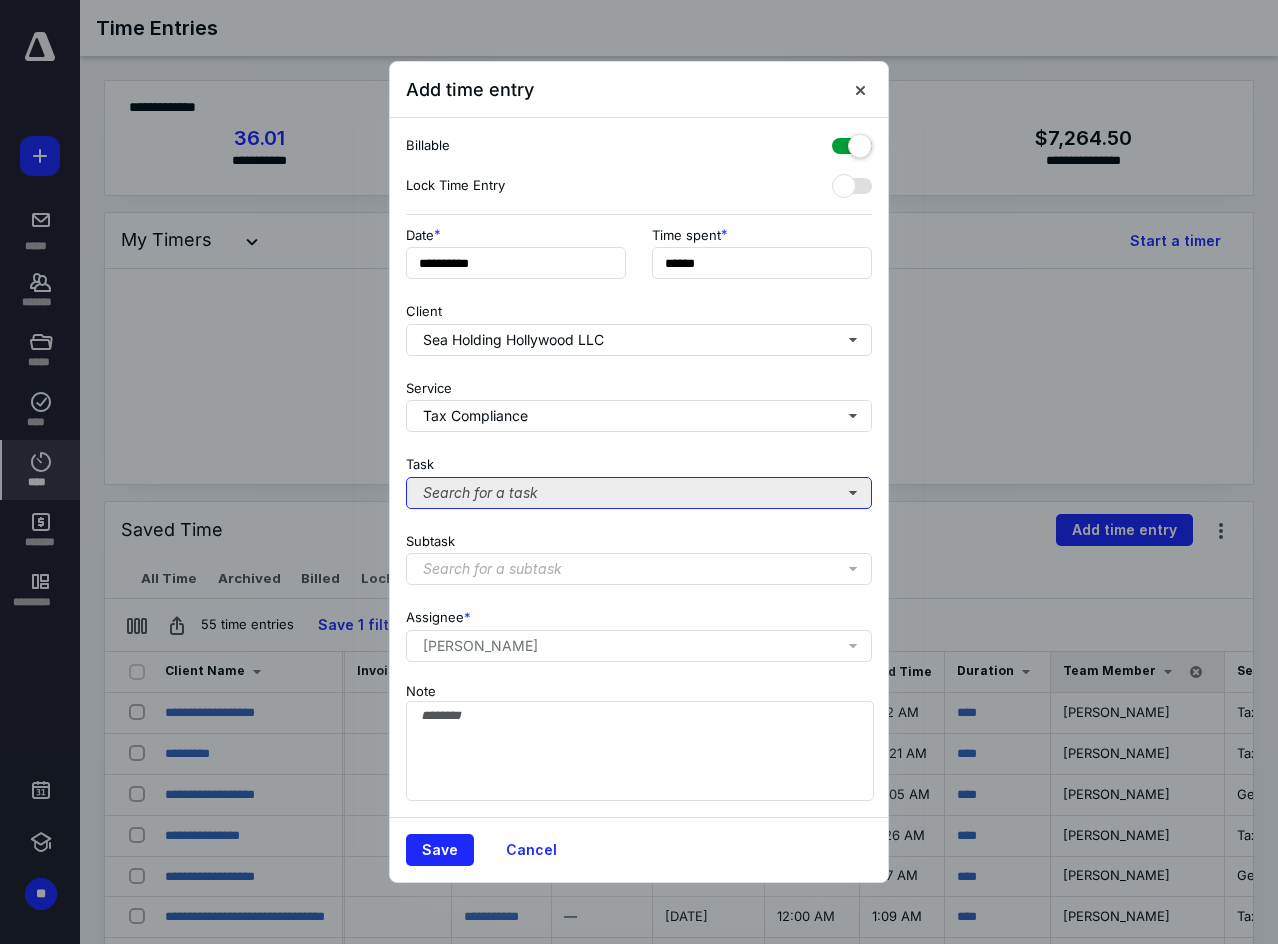 click on "Search for a task" at bounding box center [639, 493] 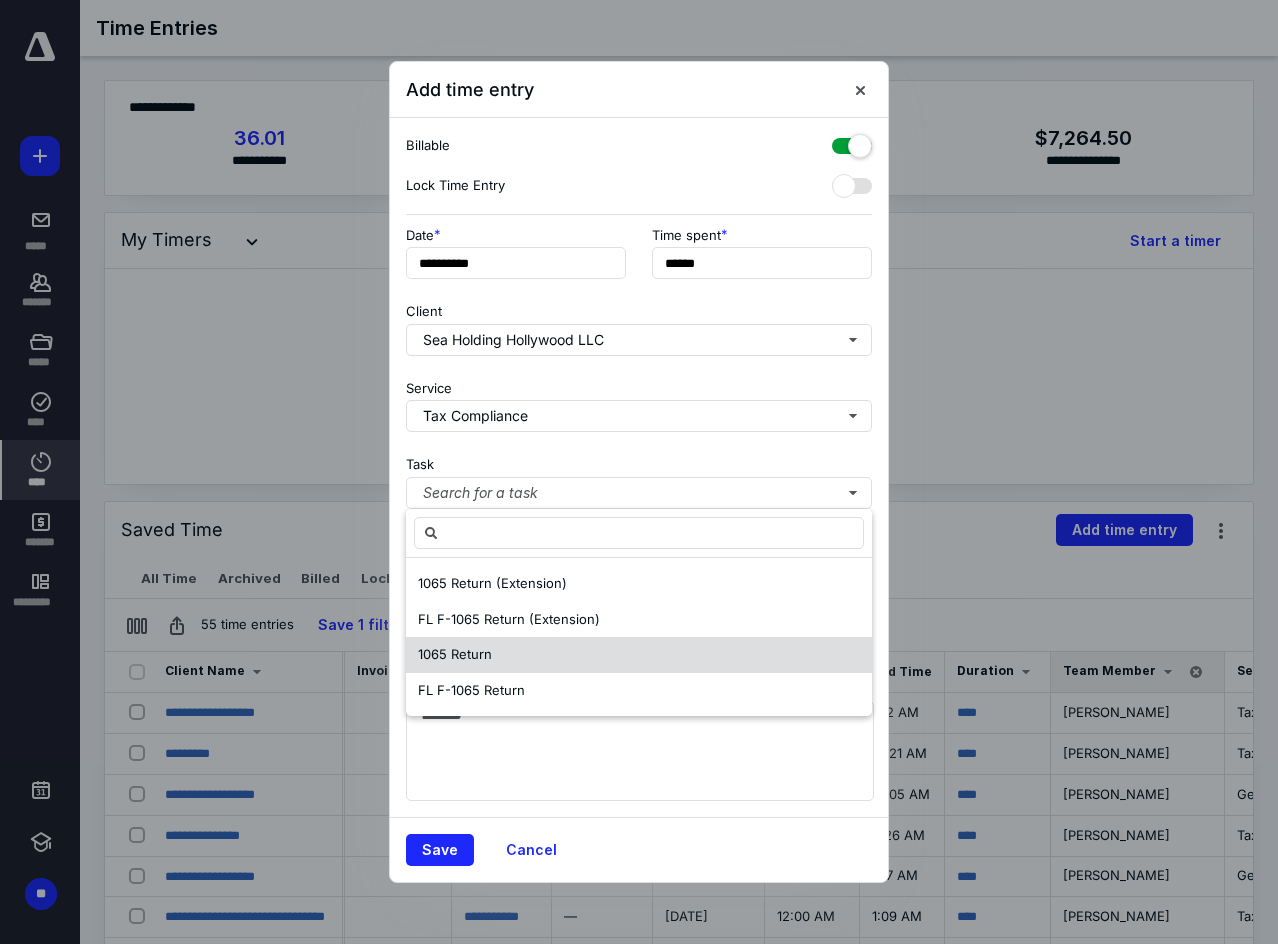 click on "1065 Return" at bounding box center (639, 655) 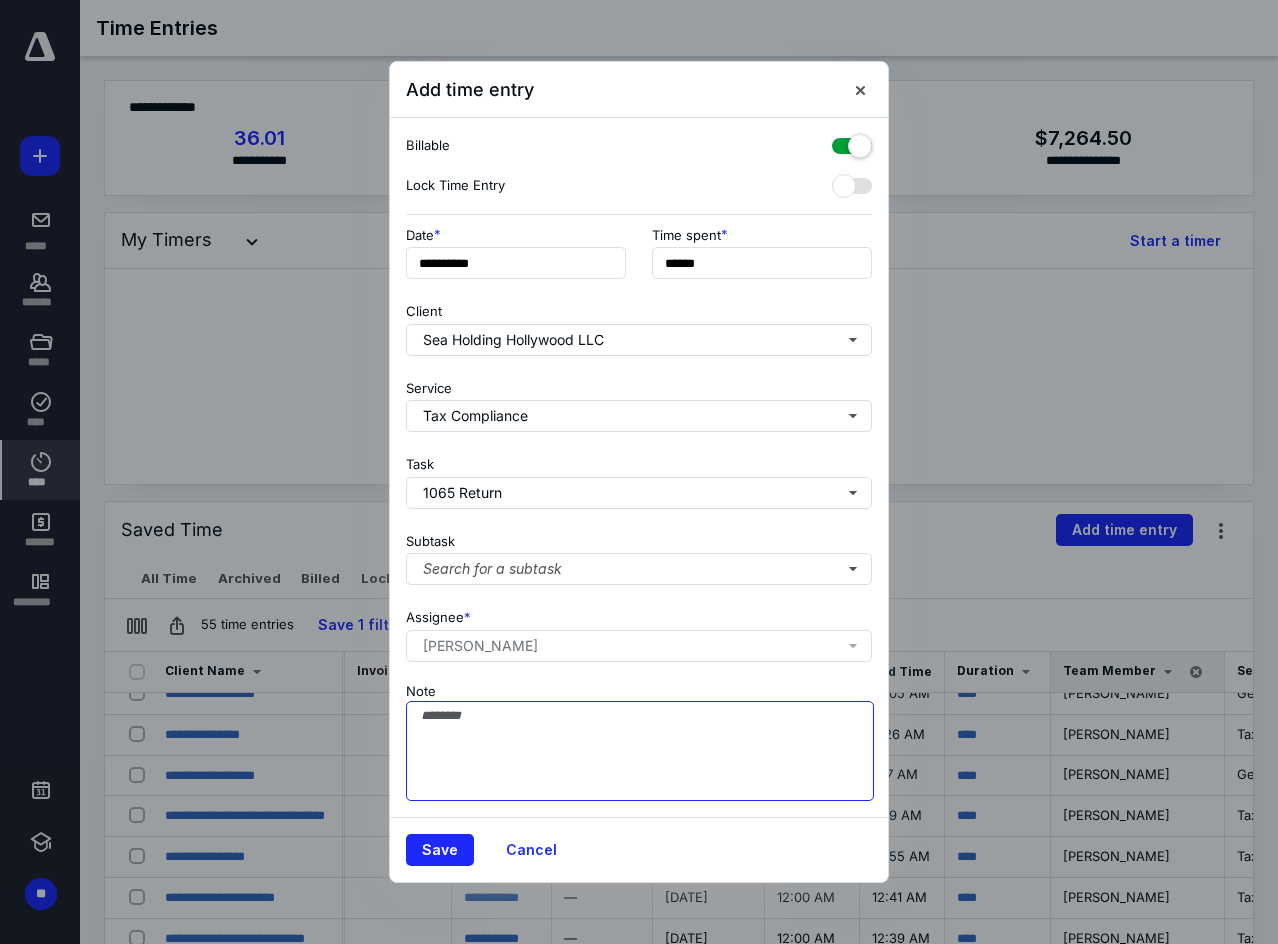 click on "Note" at bounding box center [640, 751] 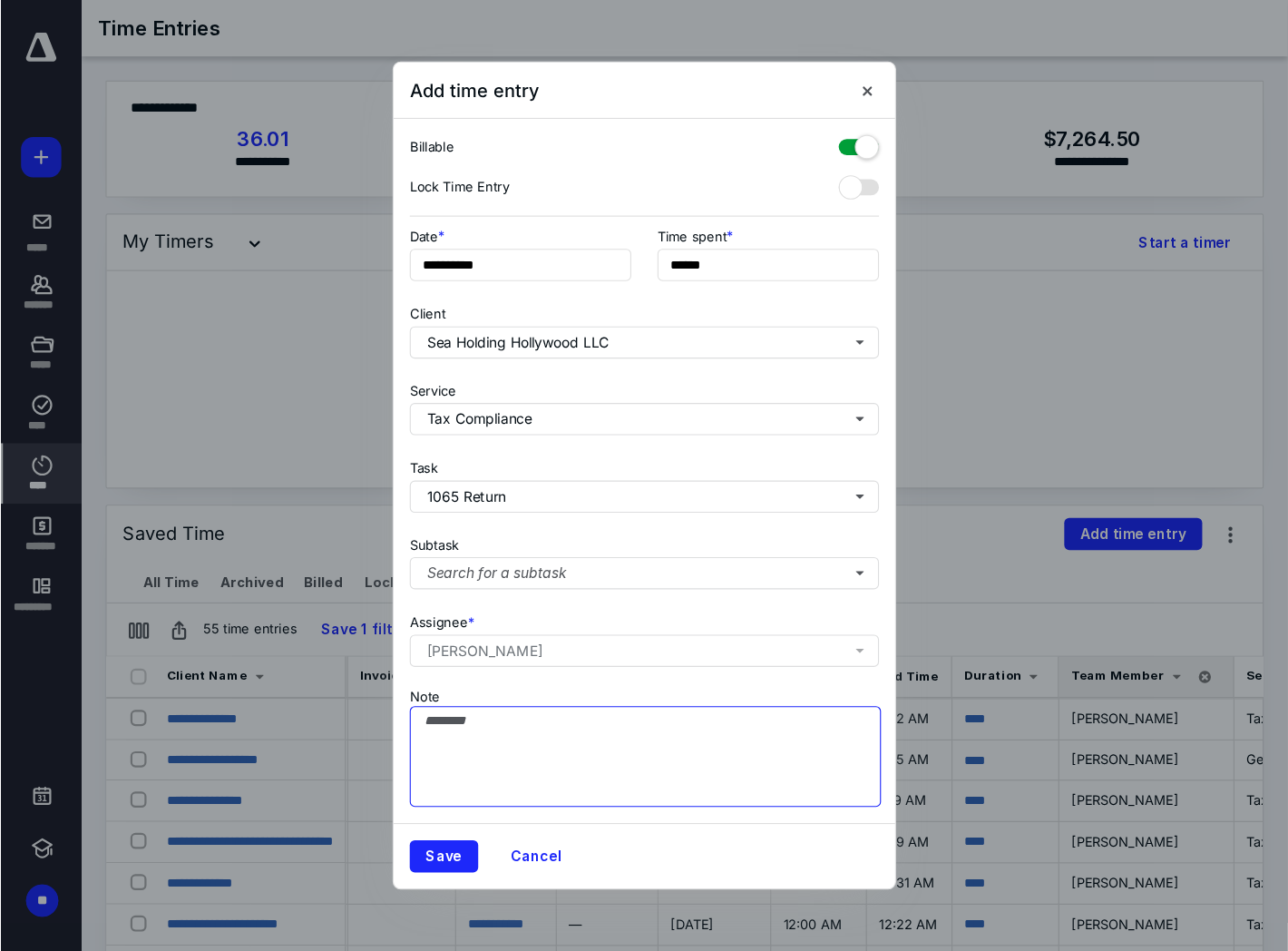 scroll, scrollTop: 636, scrollLeft: 198, axis: both 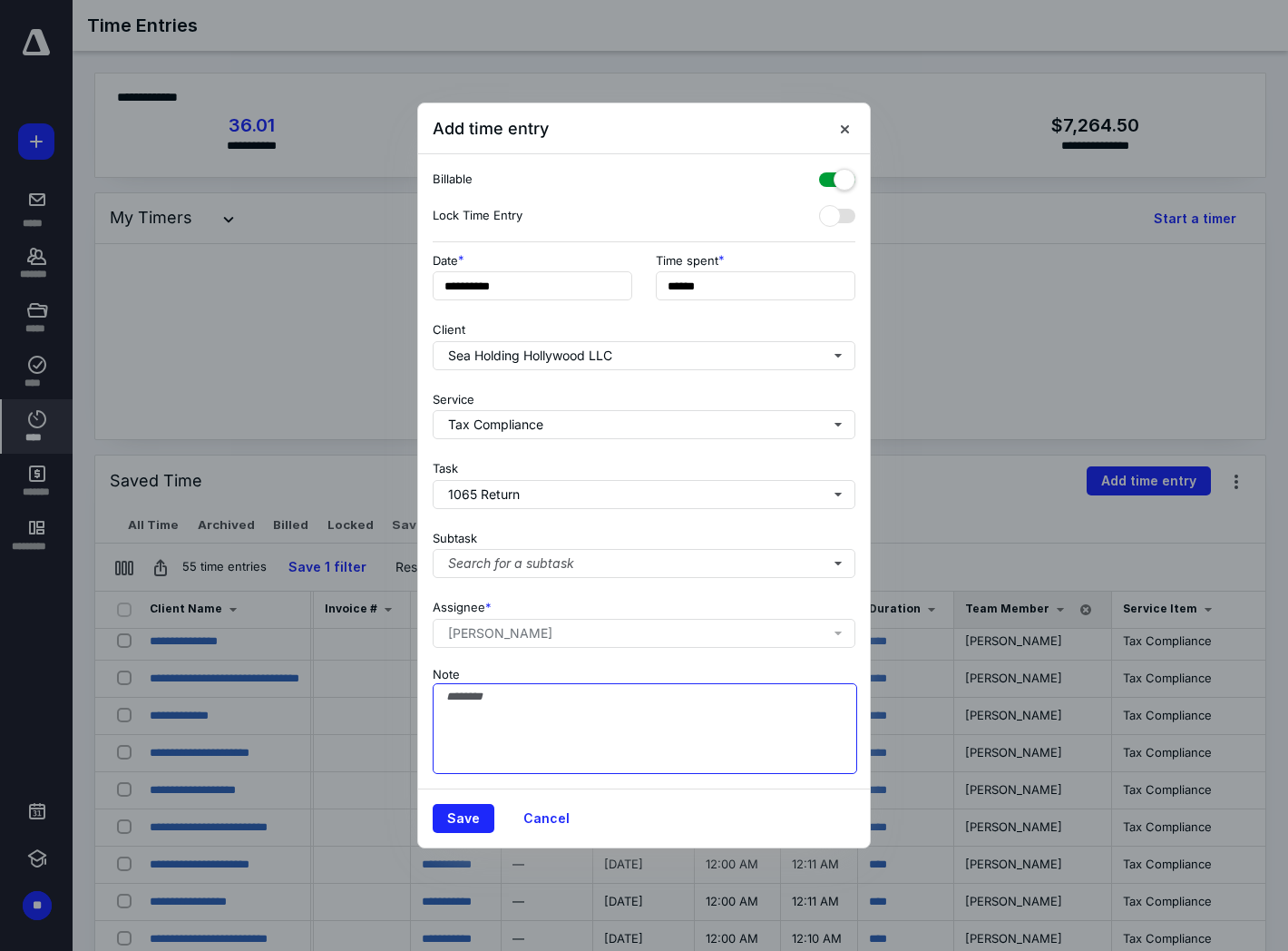 paste on "**********" 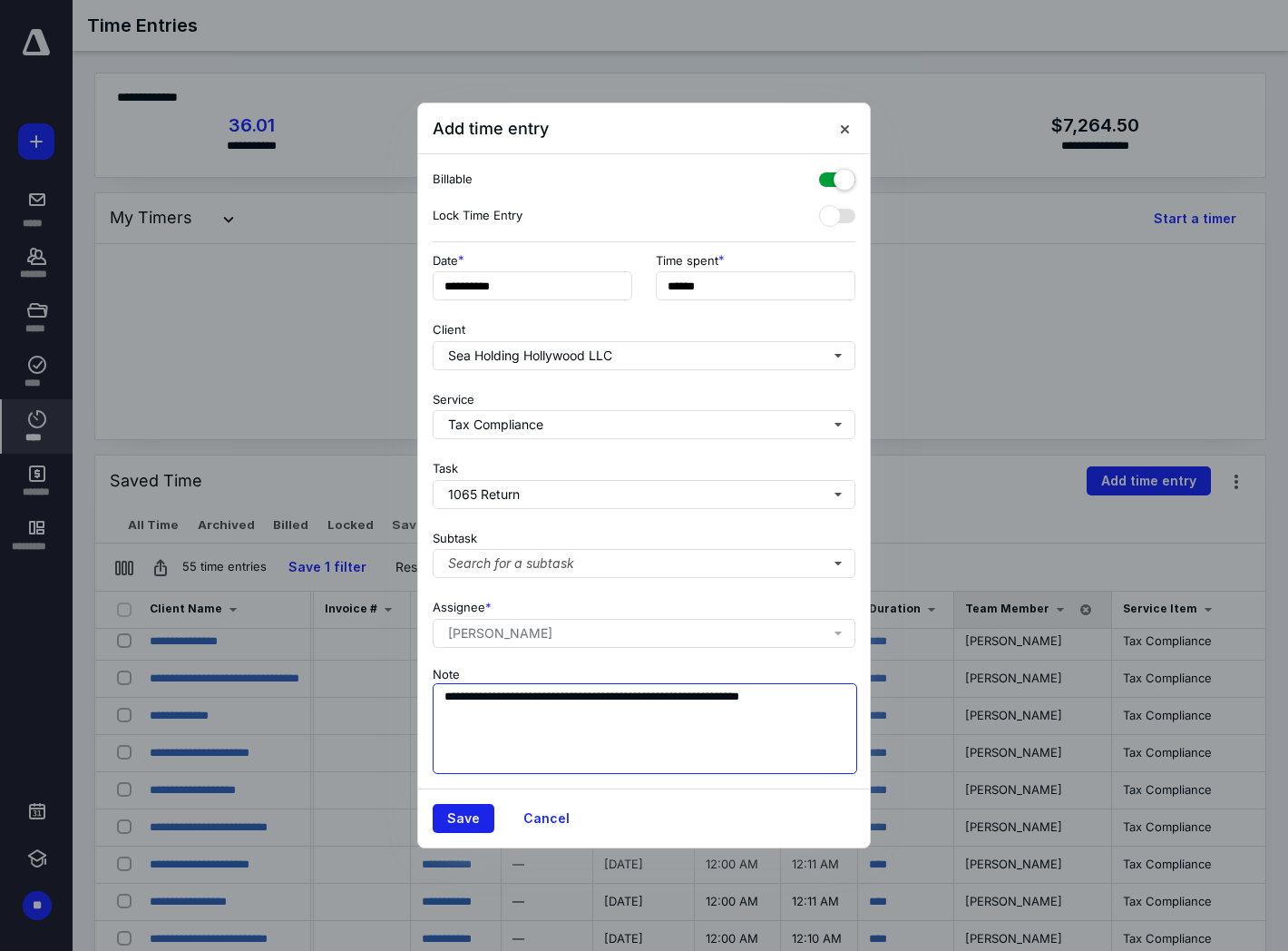 type on "**********" 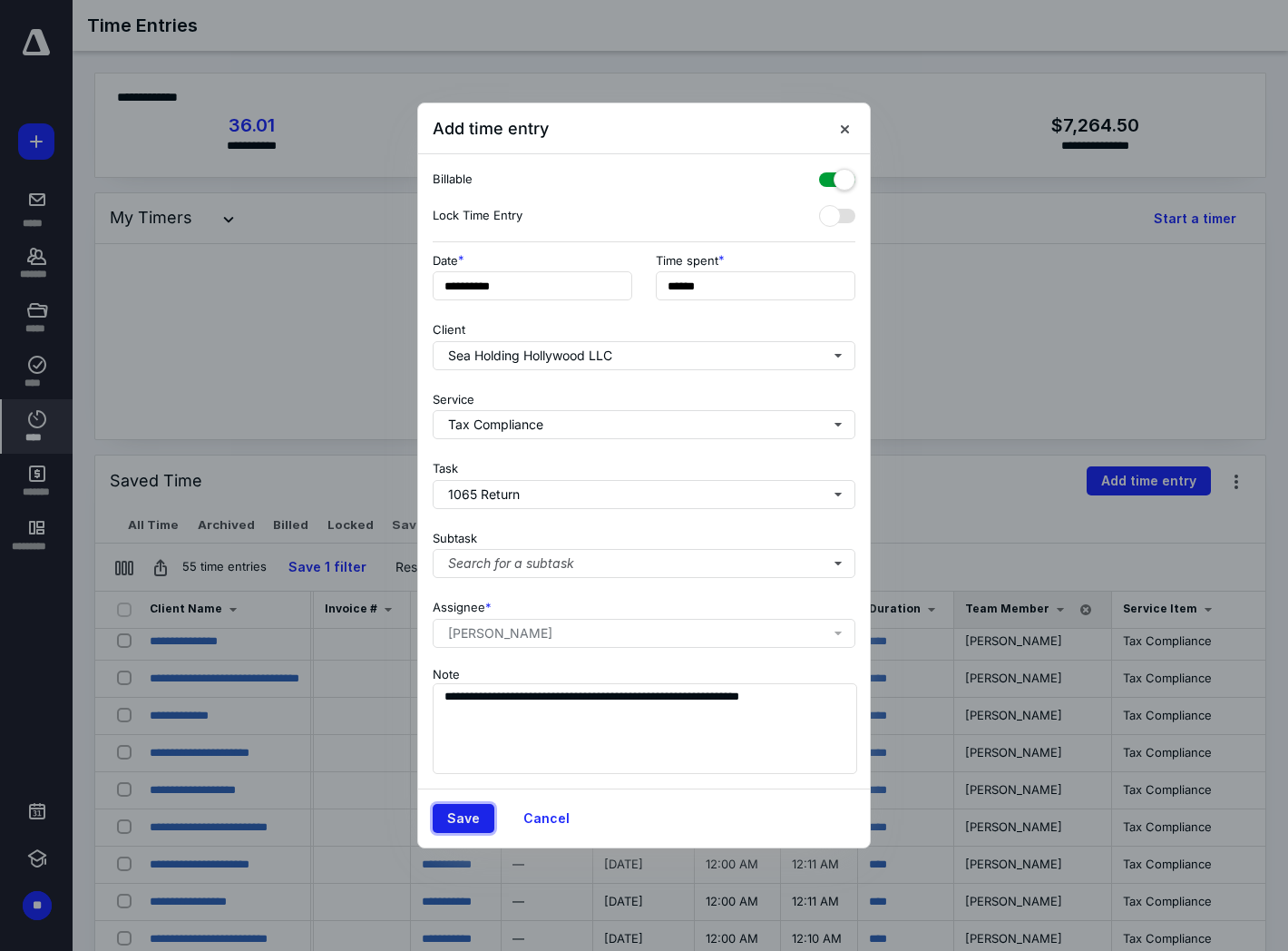 click on "Save" at bounding box center (463, 819) 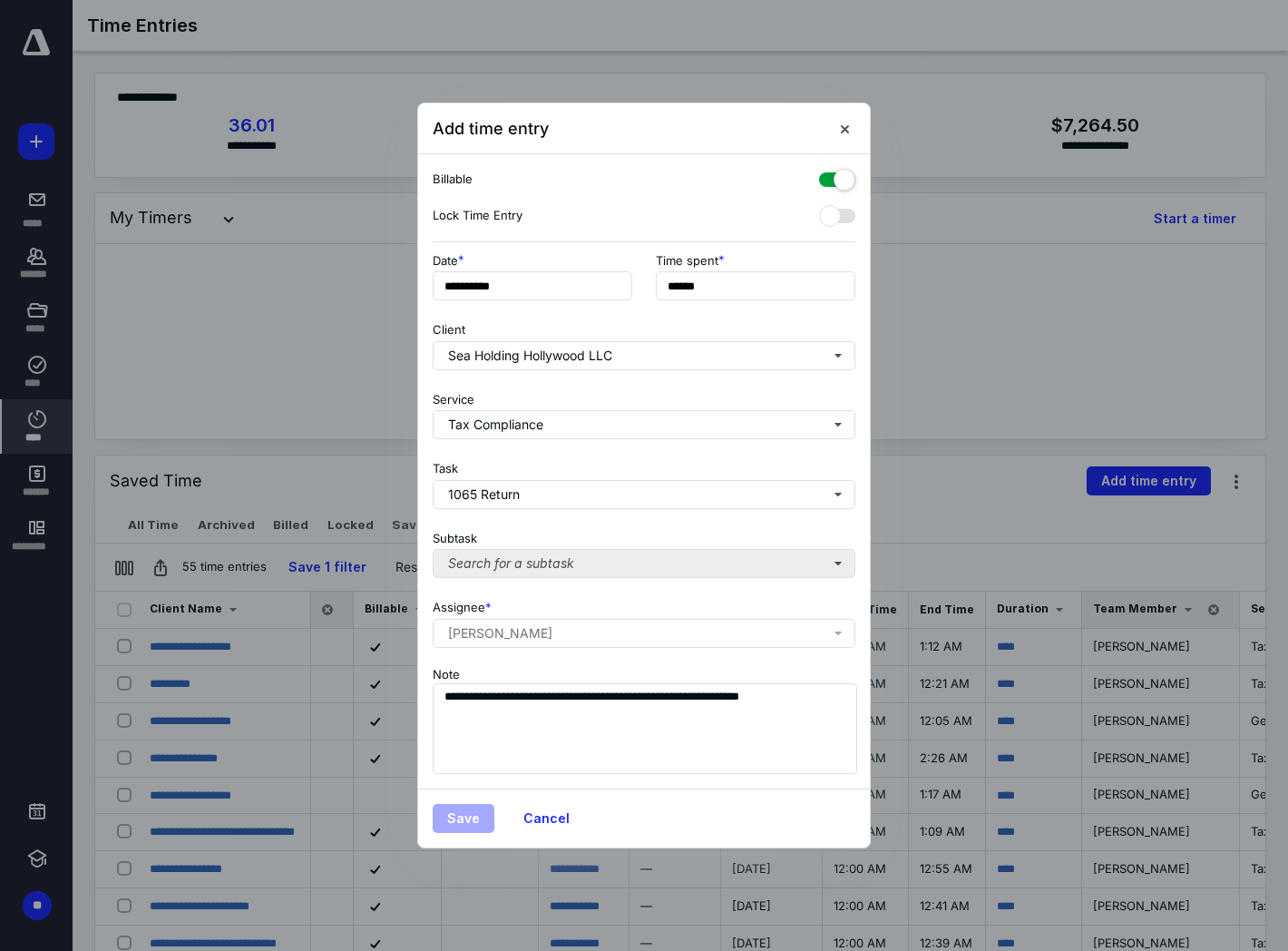 type 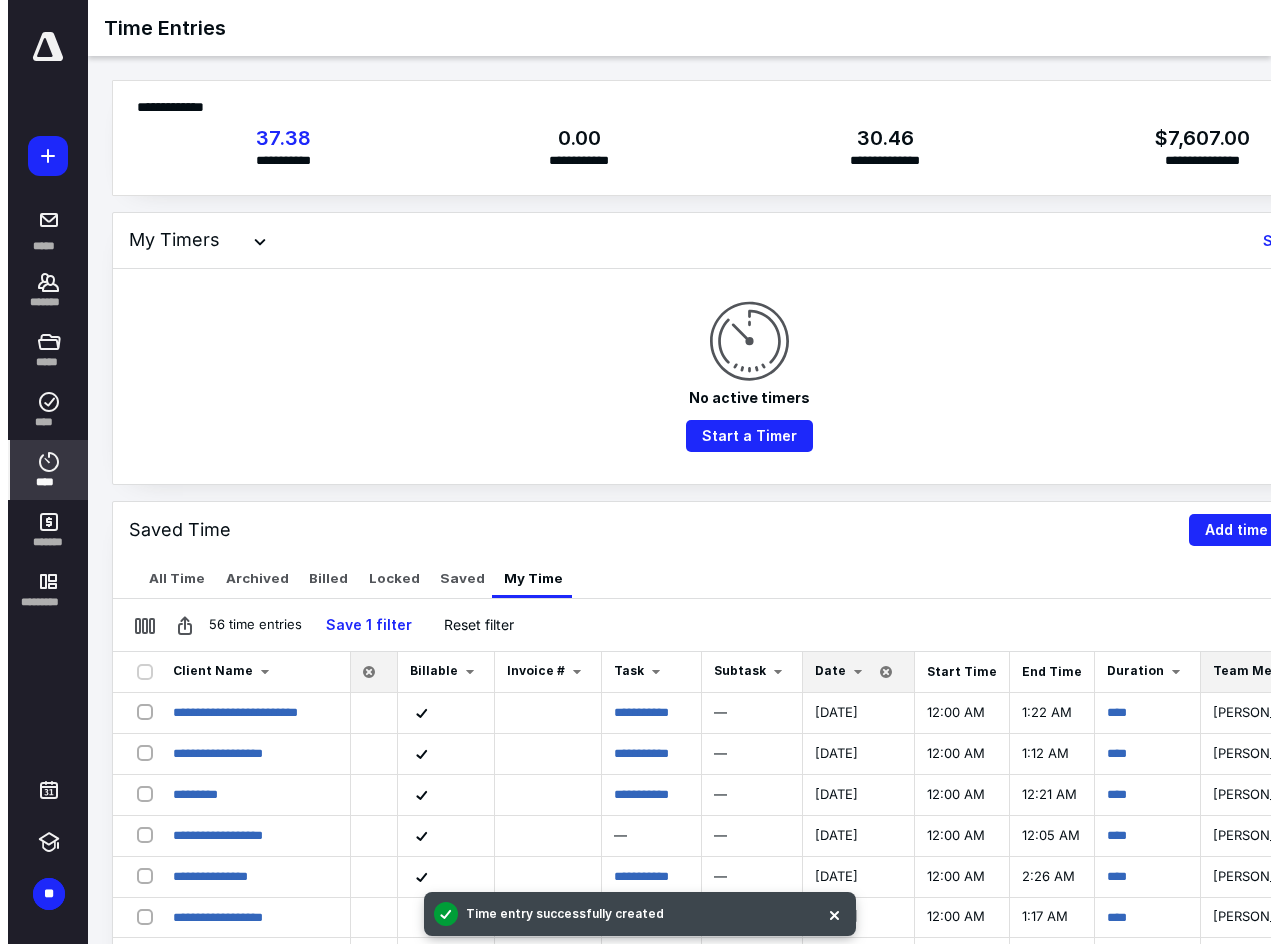 scroll, scrollTop: 0, scrollLeft: 78, axis: horizontal 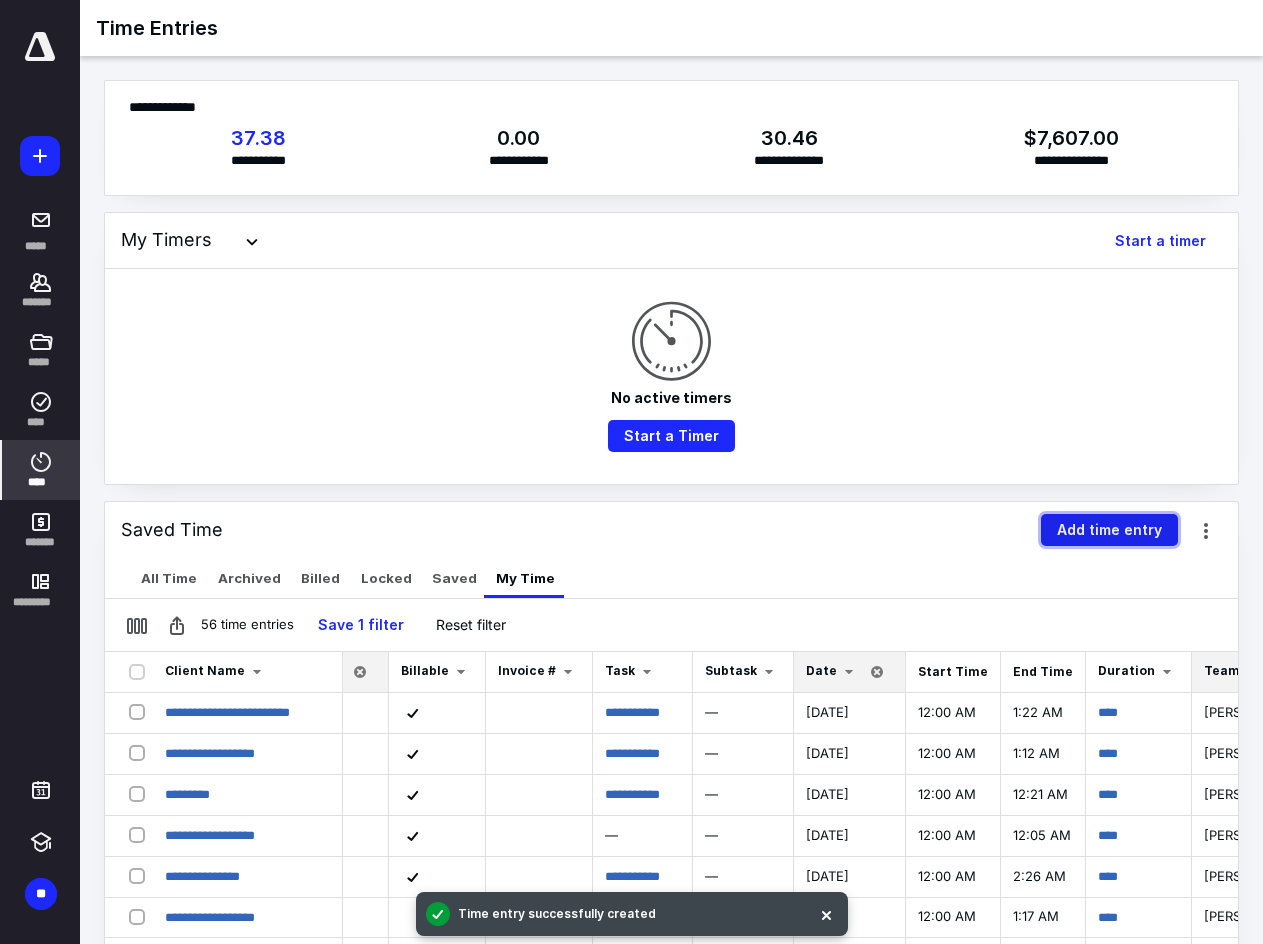 click on "Add time entry" at bounding box center (1109, 530) 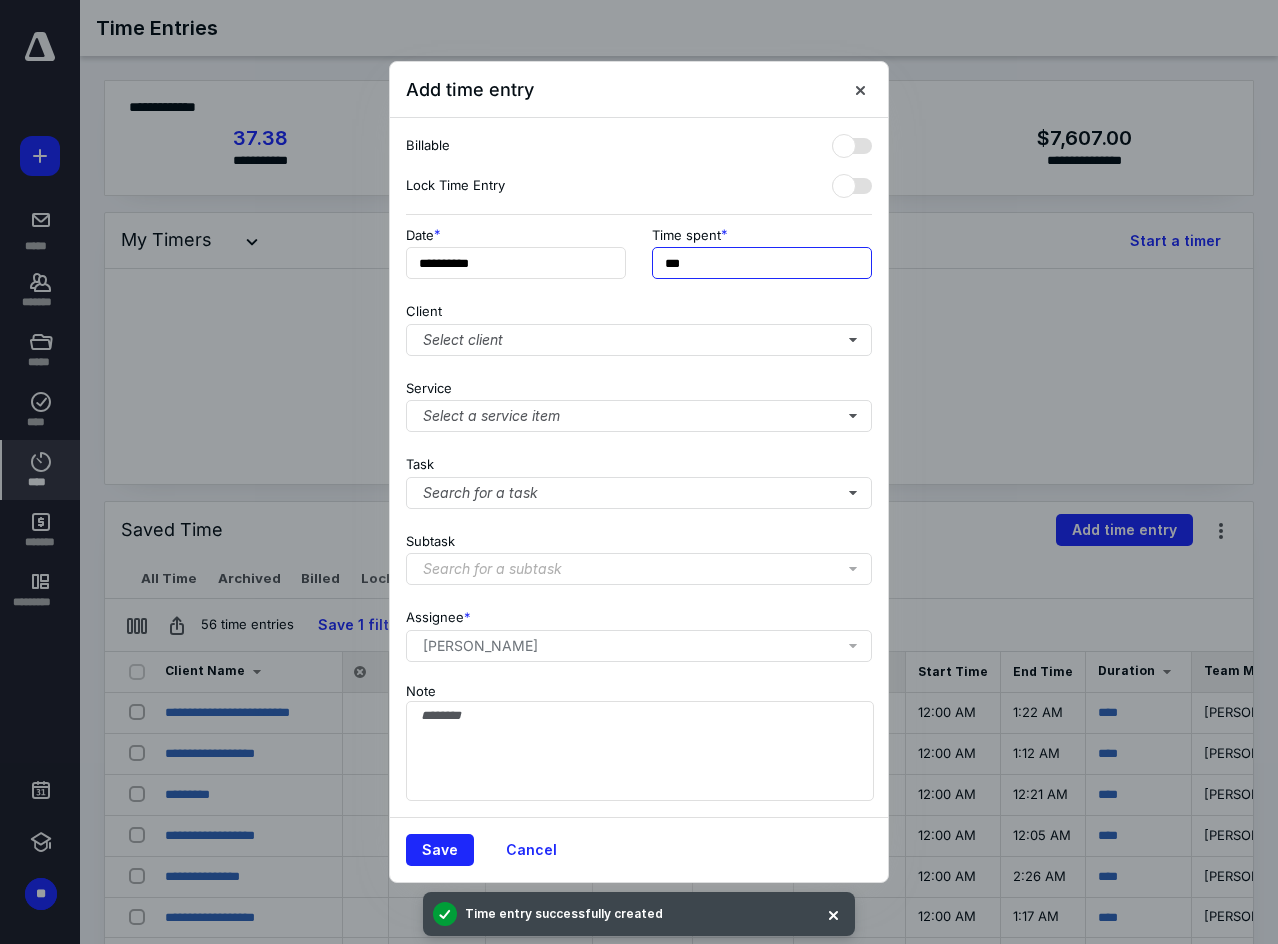 click on "***" at bounding box center [762, 263] 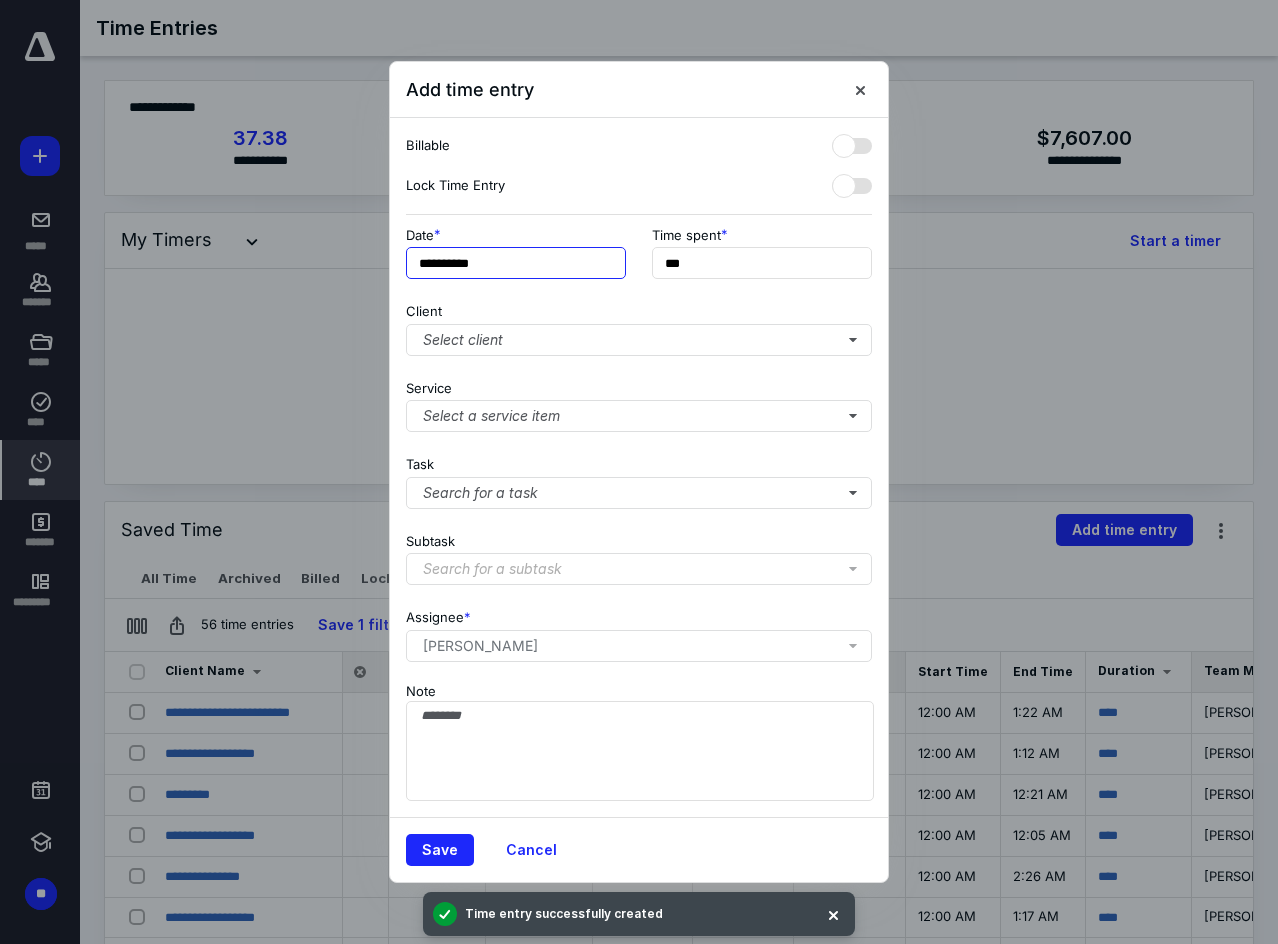 click on "**********" at bounding box center (516, 263) 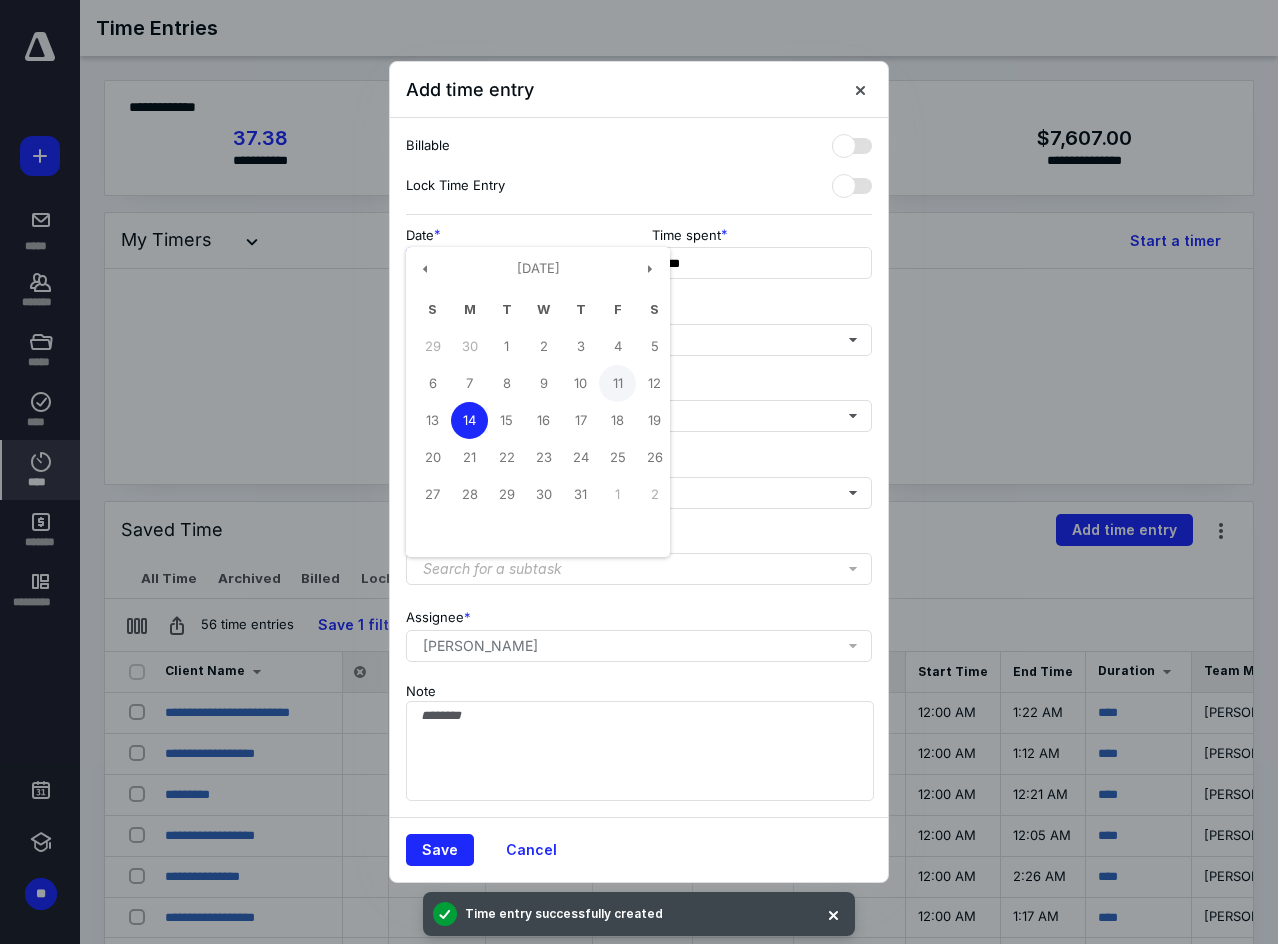 click on "11" at bounding box center (617, 383) 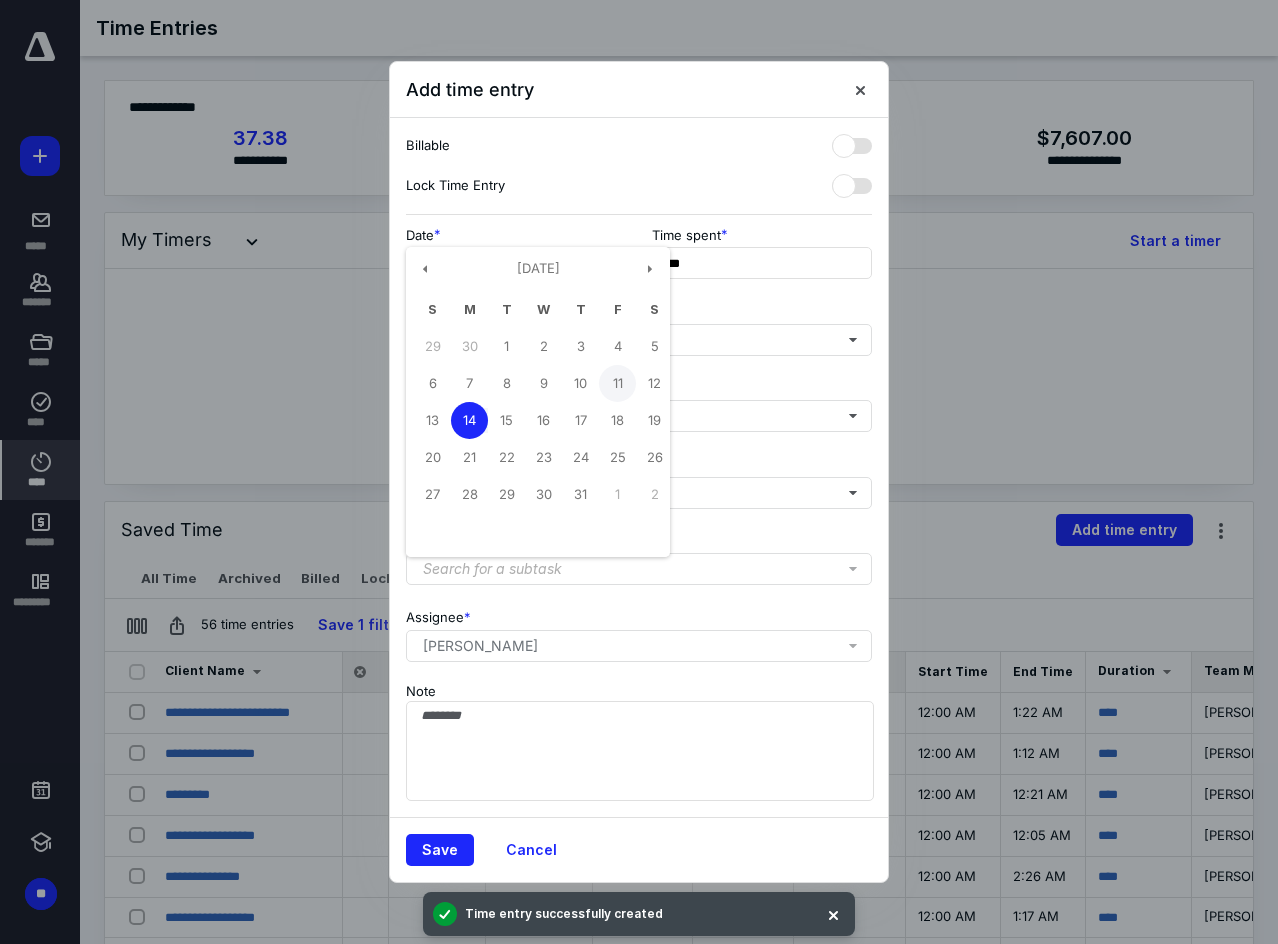 type on "**********" 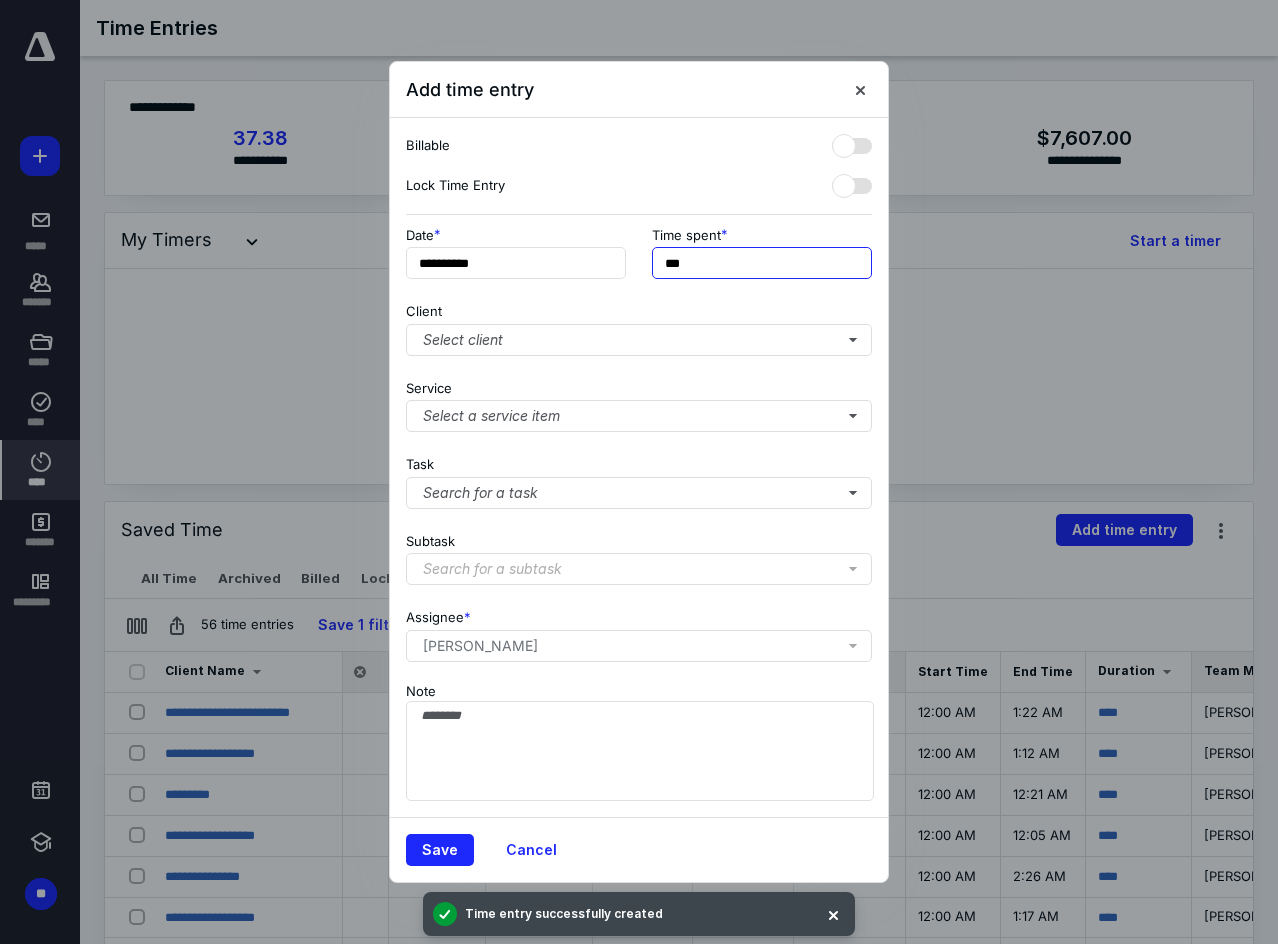 click on "***" at bounding box center (762, 263) 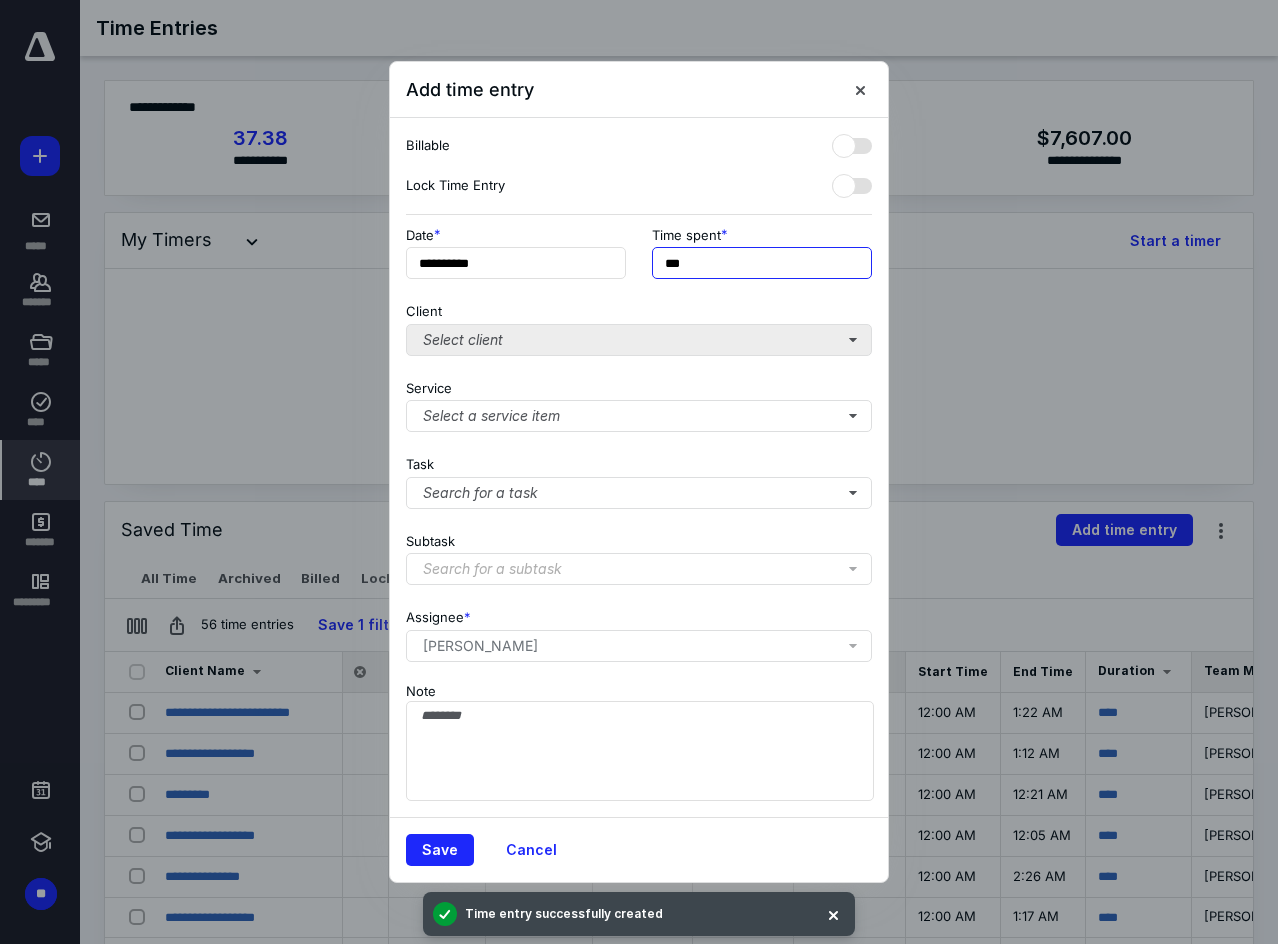 type on "***" 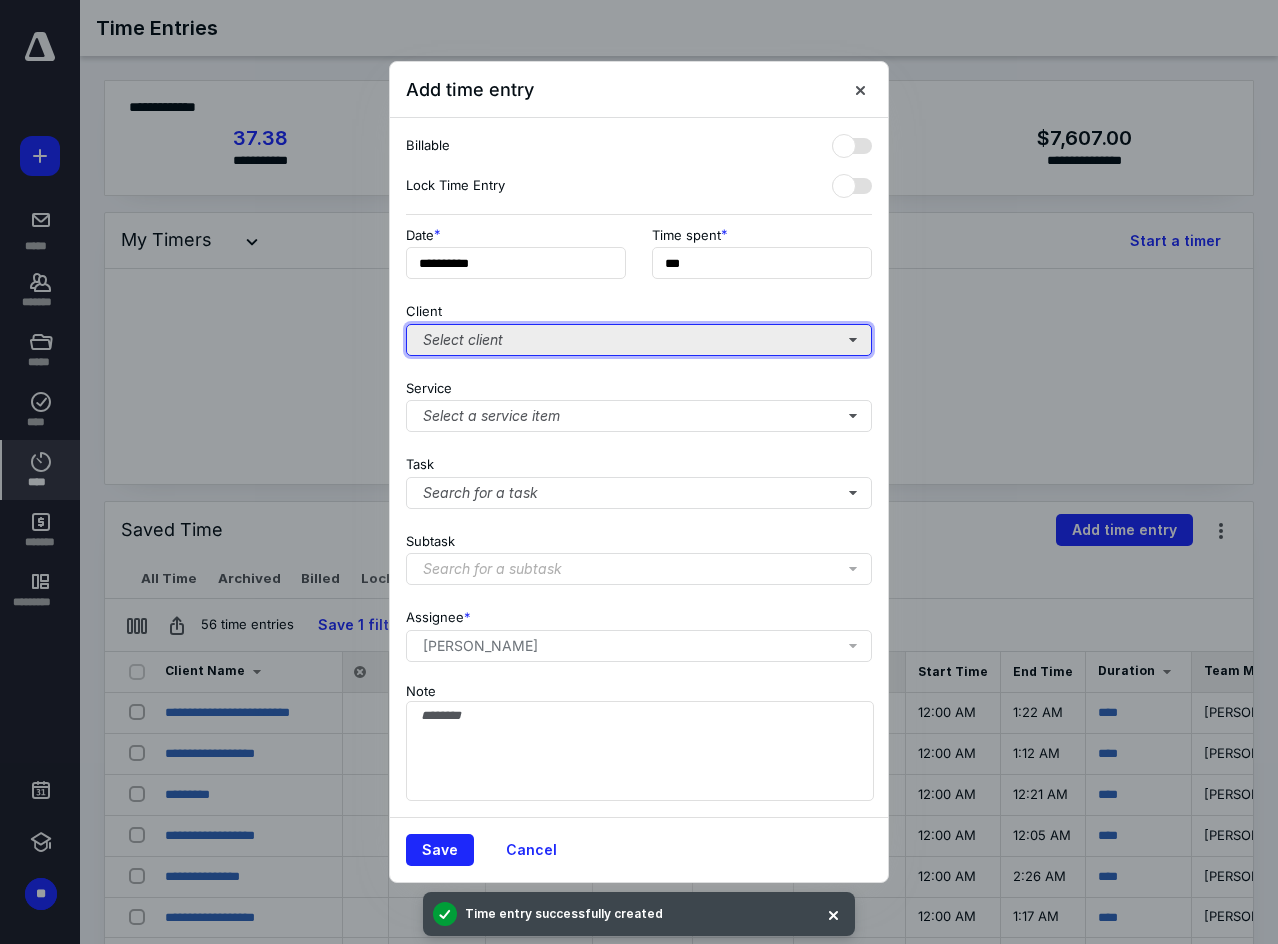 click on "Select client" at bounding box center (639, 340) 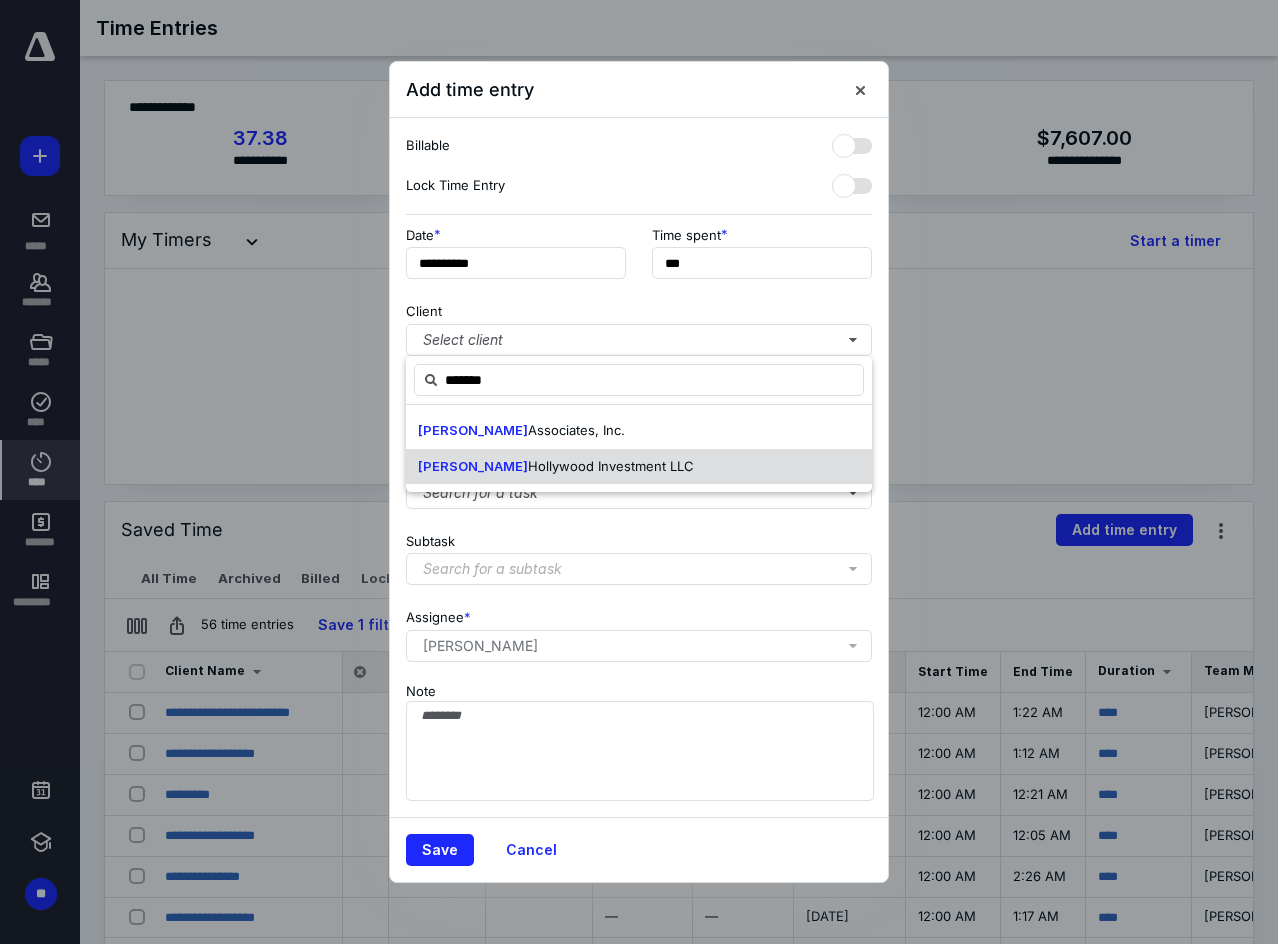click on "Hollywood Investment LLC" at bounding box center [611, 466] 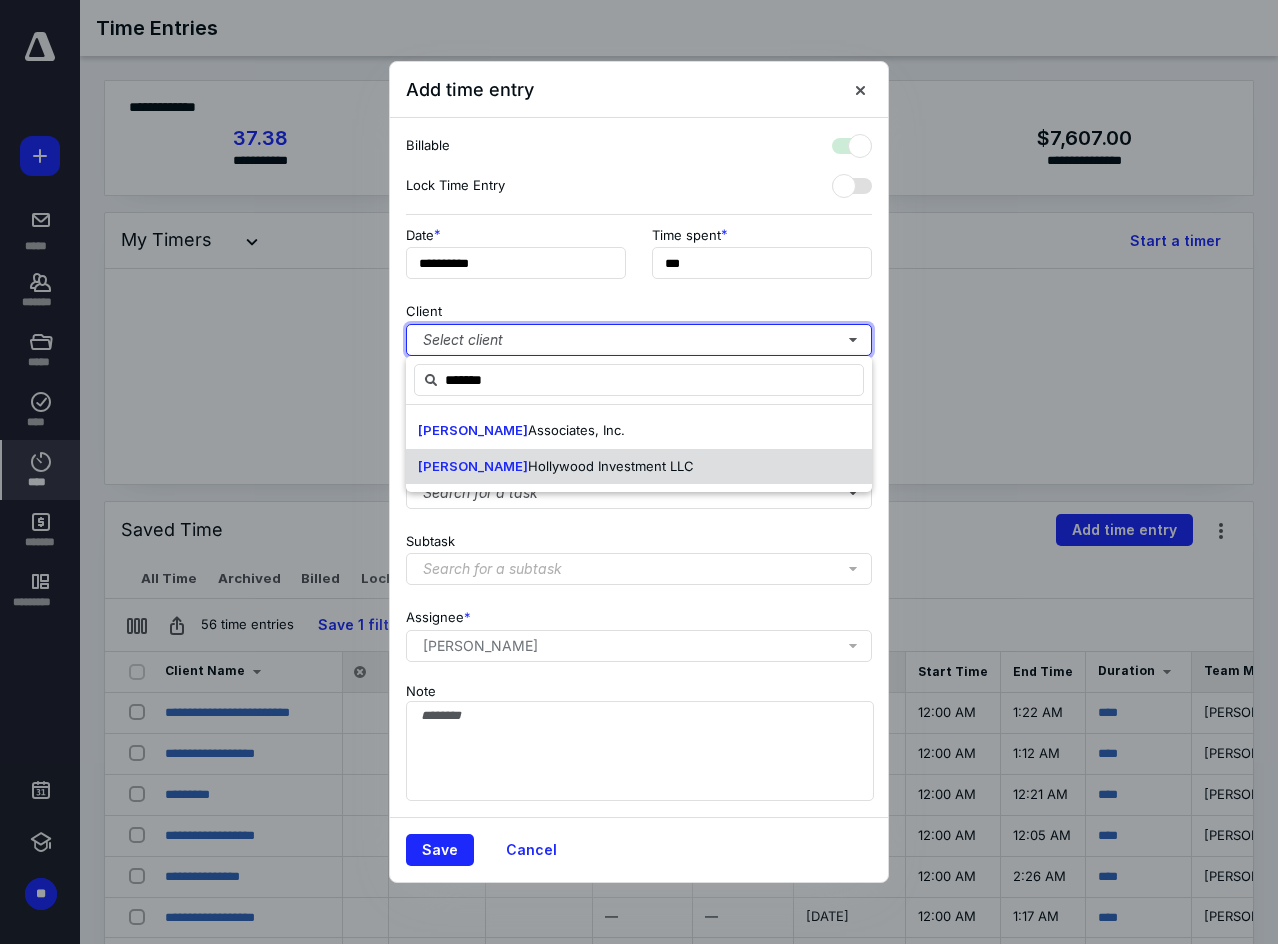 checkbox on "true" 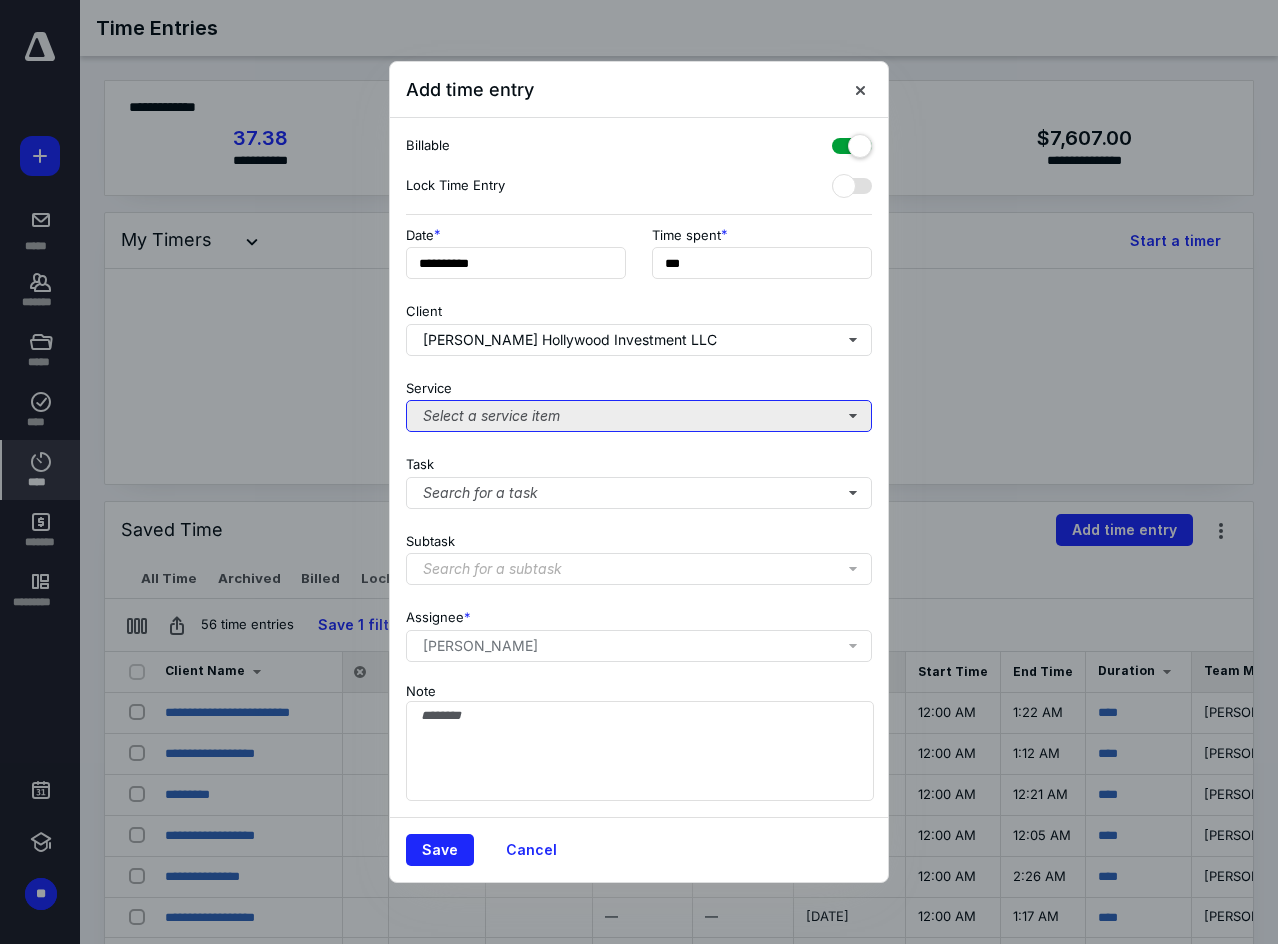 click on "Select a service item" at bounding box center [639, 416] 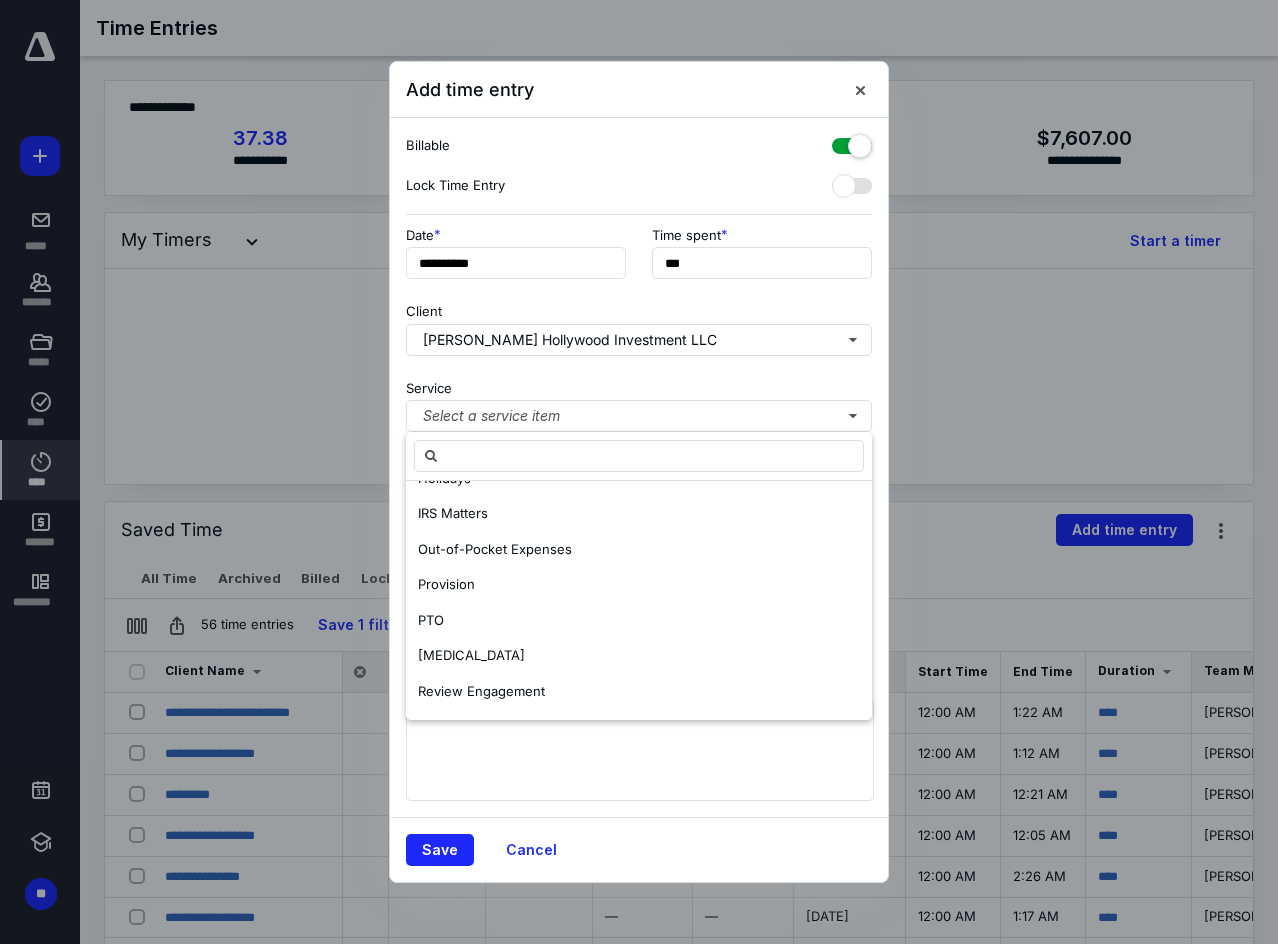 scroll, scrollTop: 487, scrollLeft: 0, axis: vertical 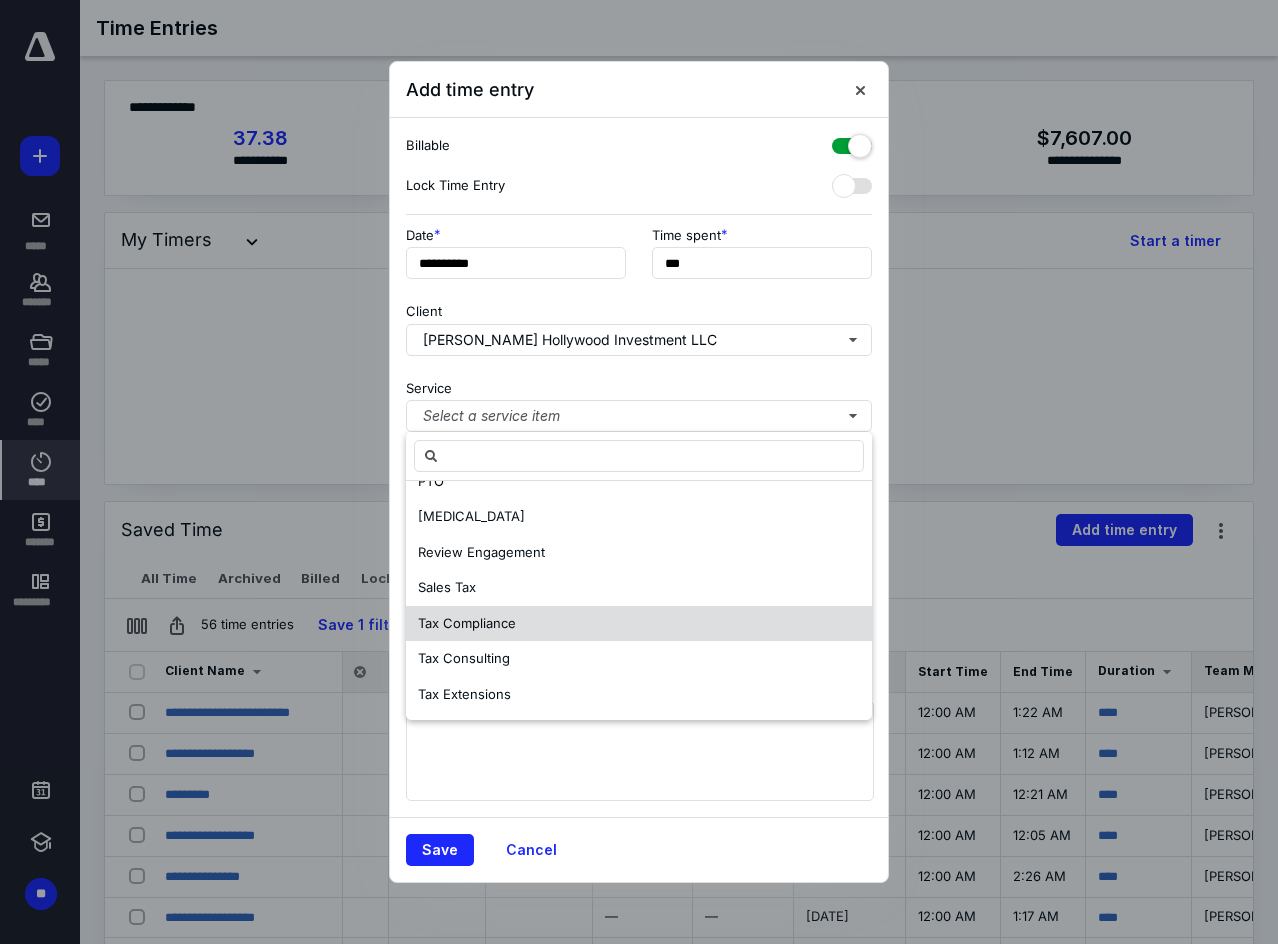 click on "Tax Compliance" at bounding box center [639, 624] 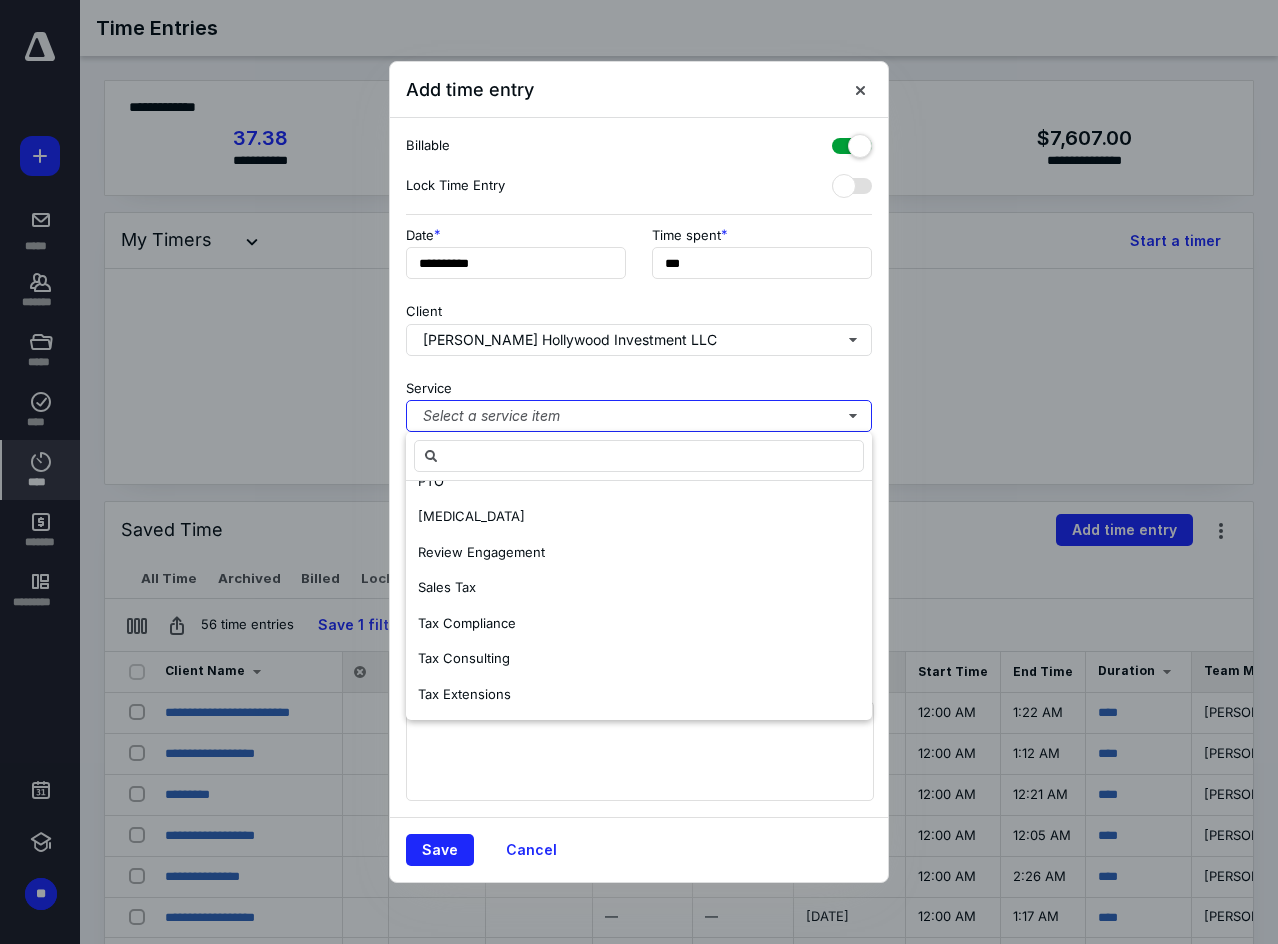scroll, scrollTop: 0, scrollLeft: 0, axis: both 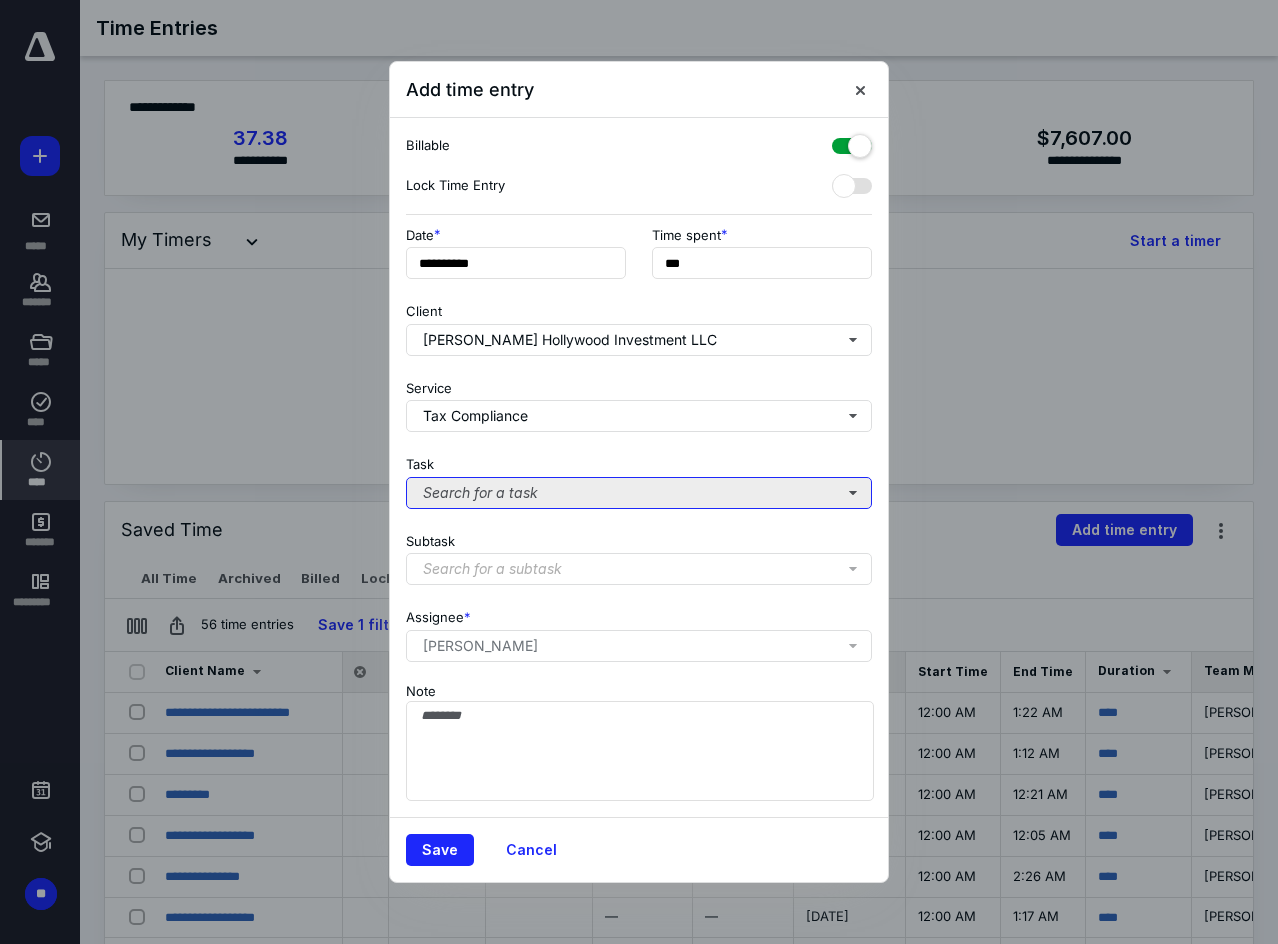 drag, startPoint x: 468, startPoint y: 484, endPoint x: 473, endPoint y: 494, distance: 11.18034 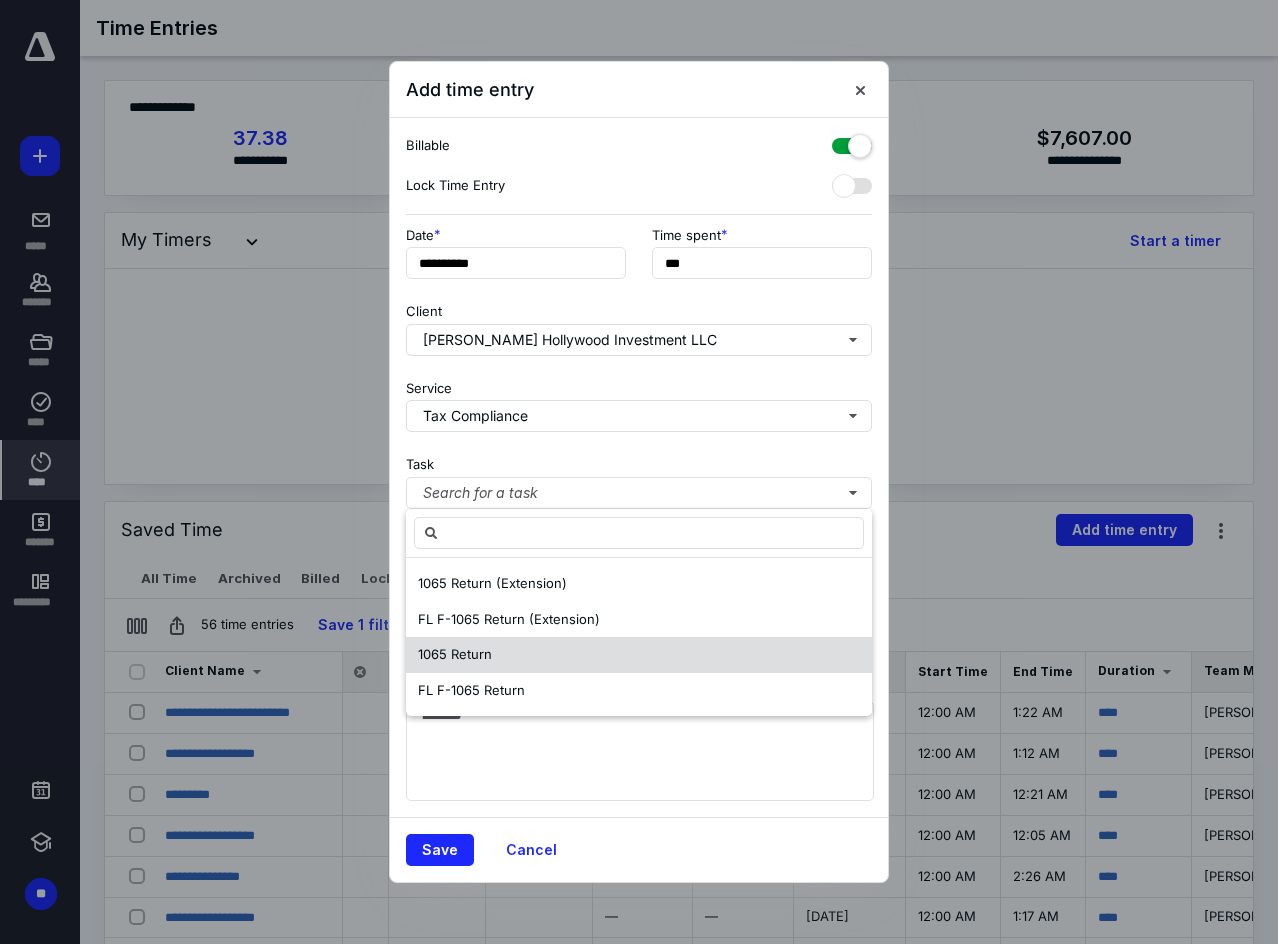 click on "1065 Return" at bounding box center [639, 655] 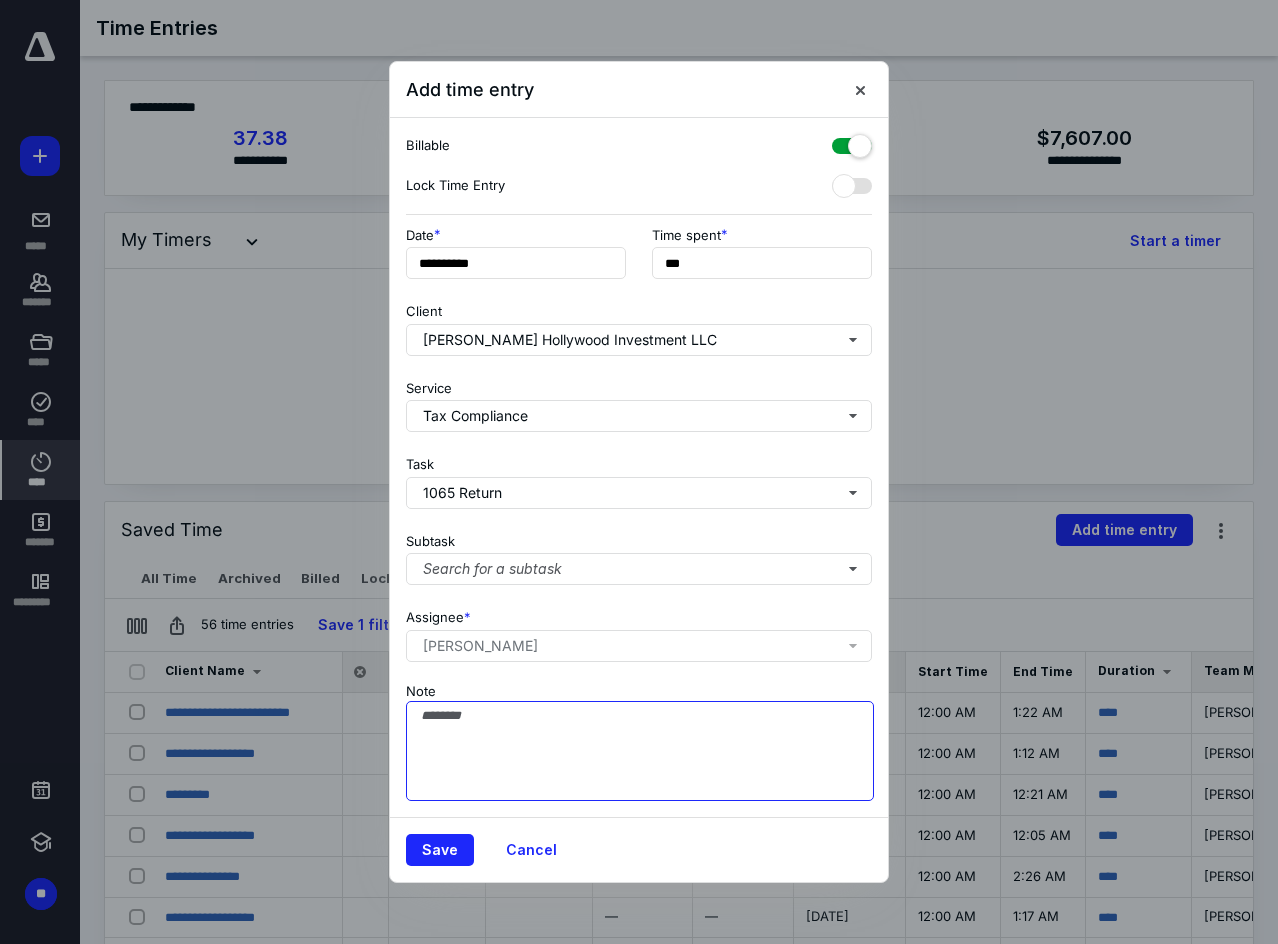 click on "Note" at bounding box center [640, 751] 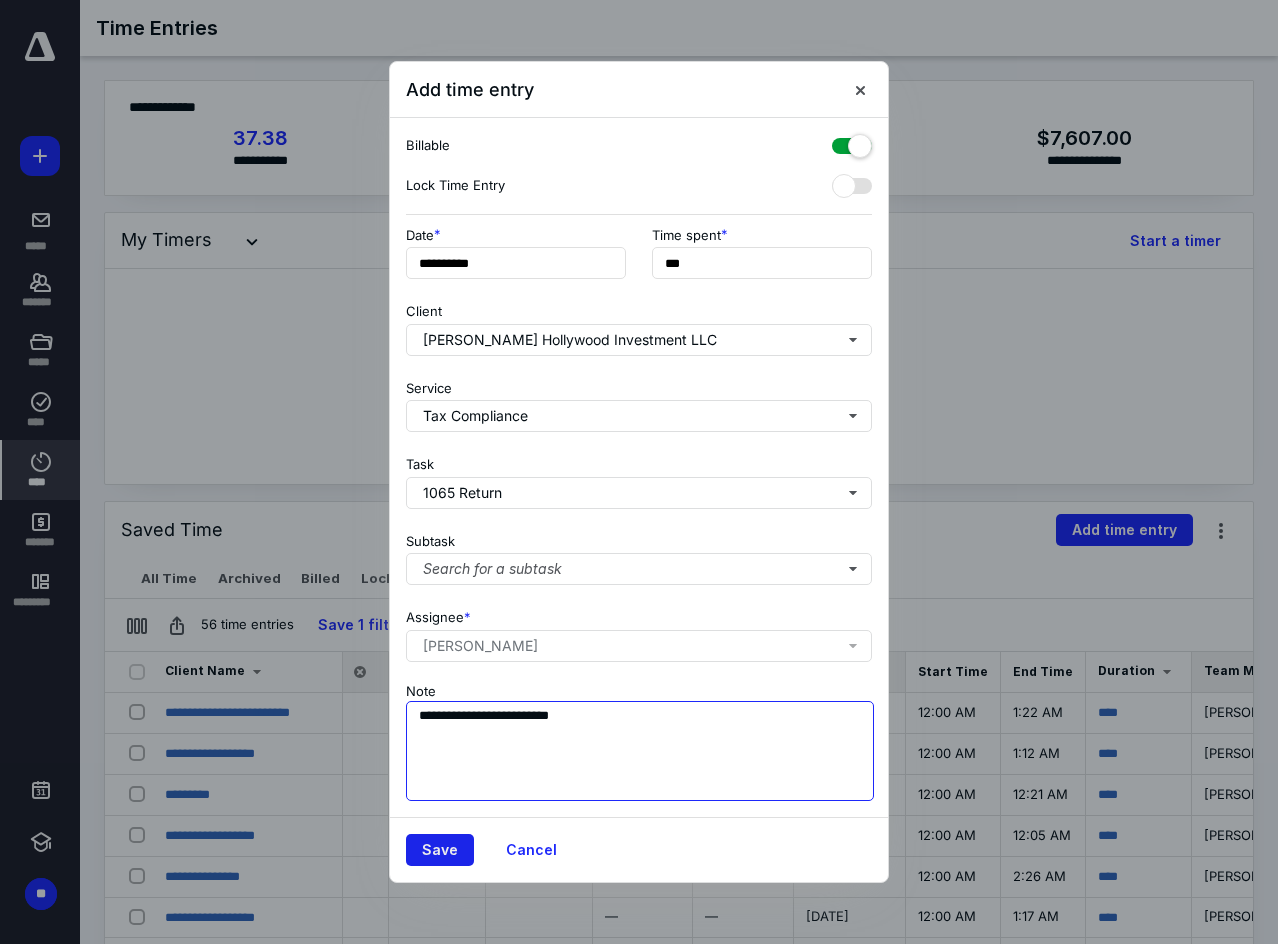 type on "**********" 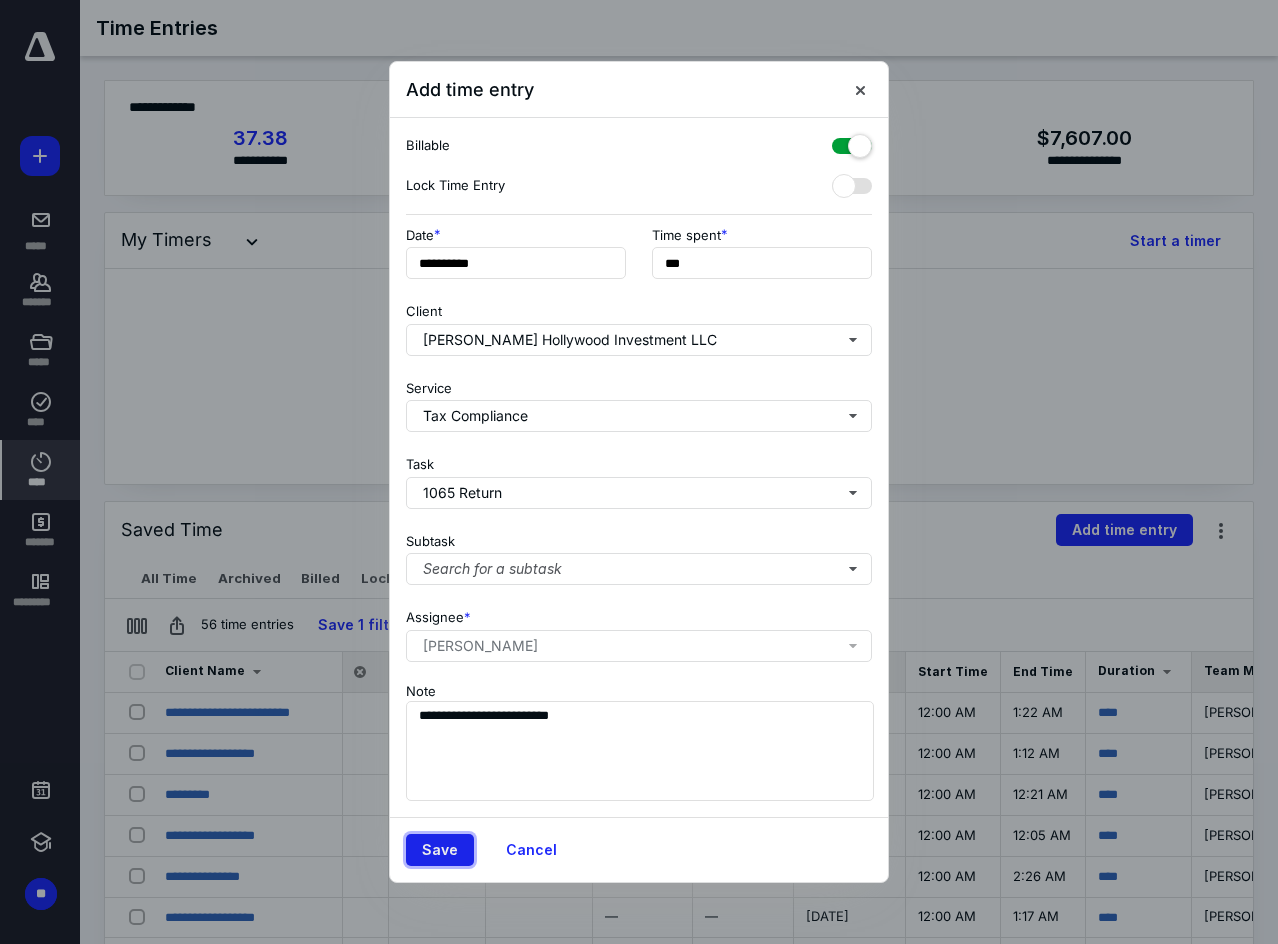 click on "Save" at bounding box center [440, 850] 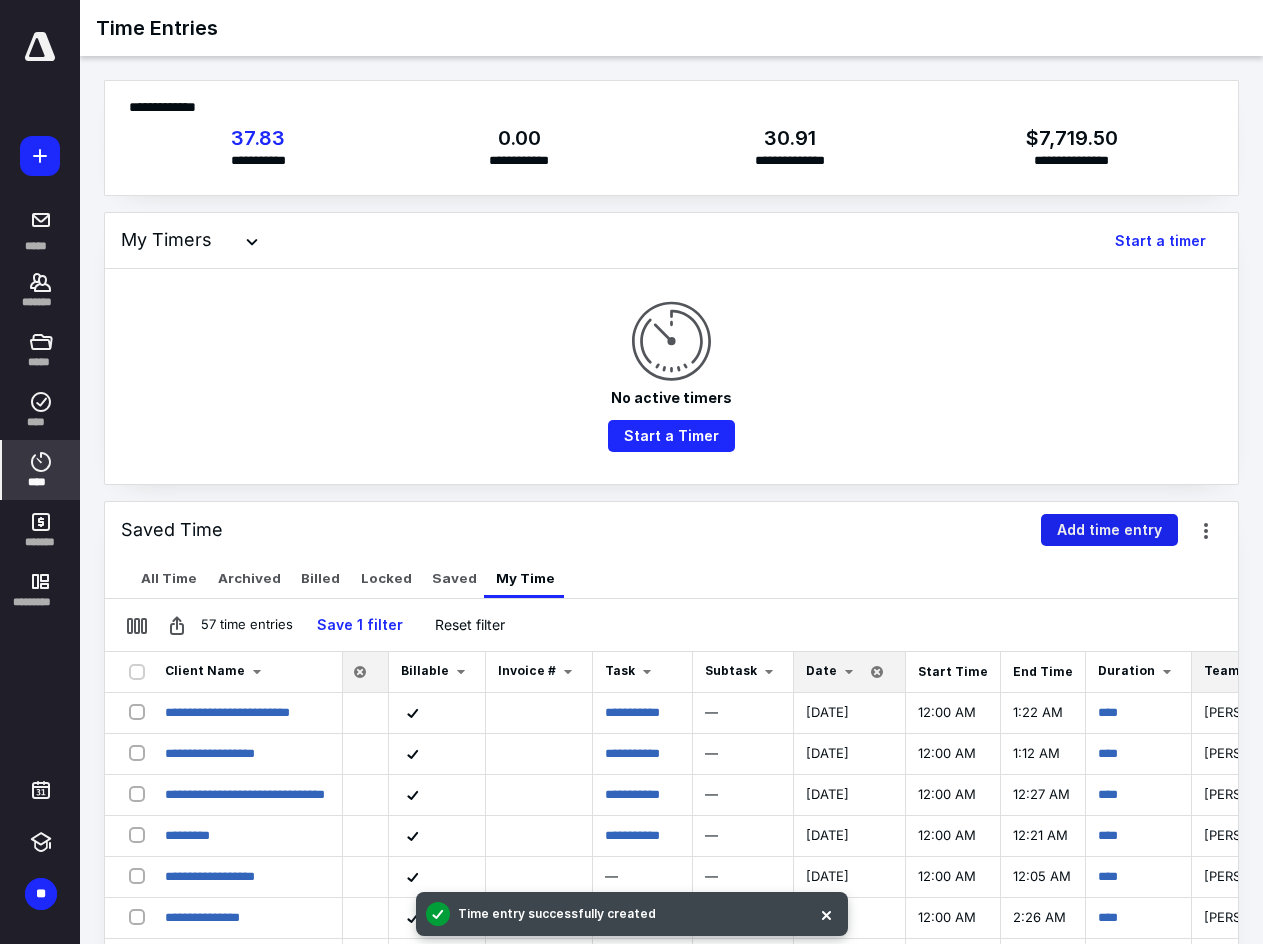 click on "Add time entry" at bounding box center [1109, 530] 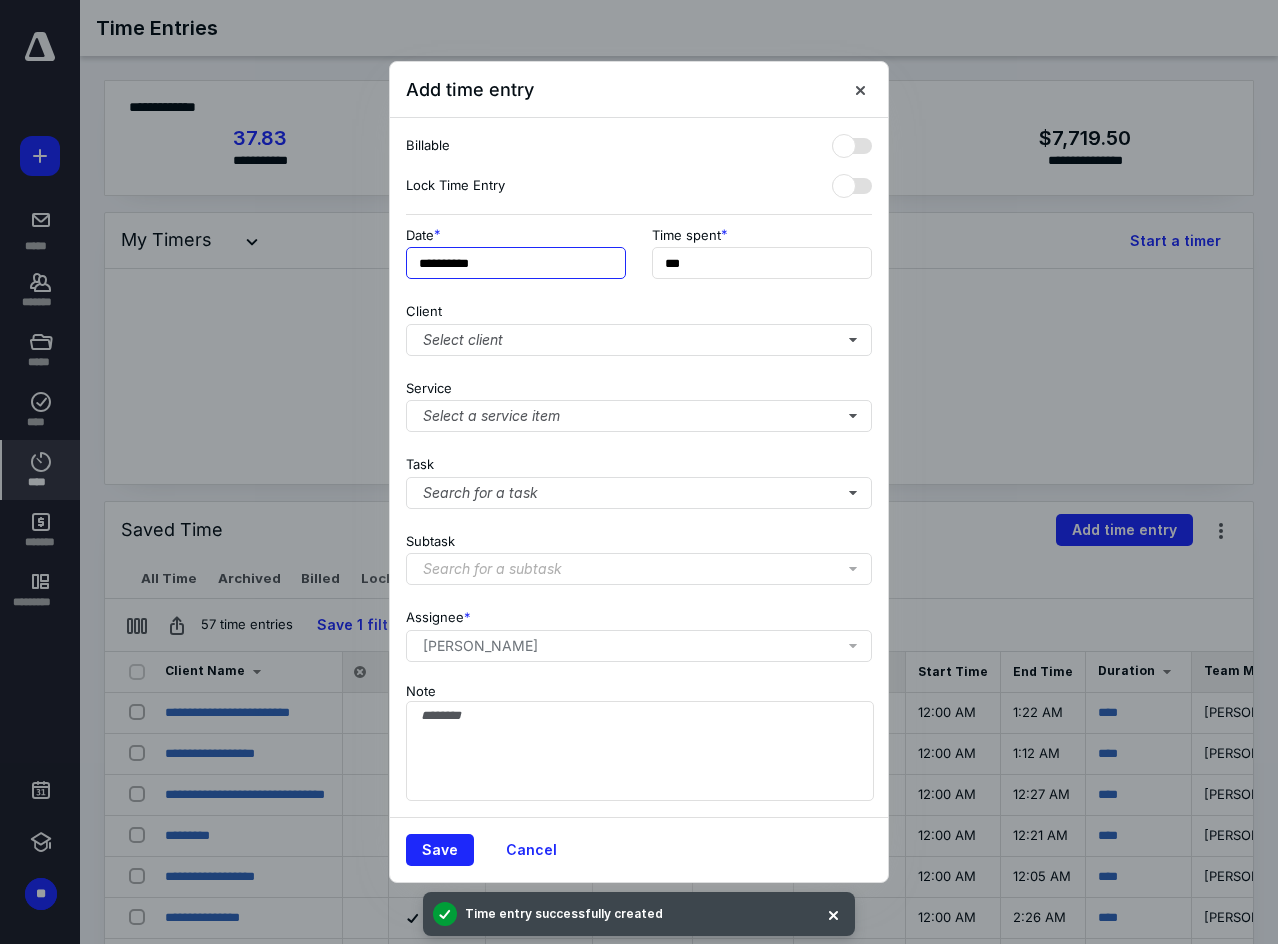 click on "**********" at bounding box center [516, 263] 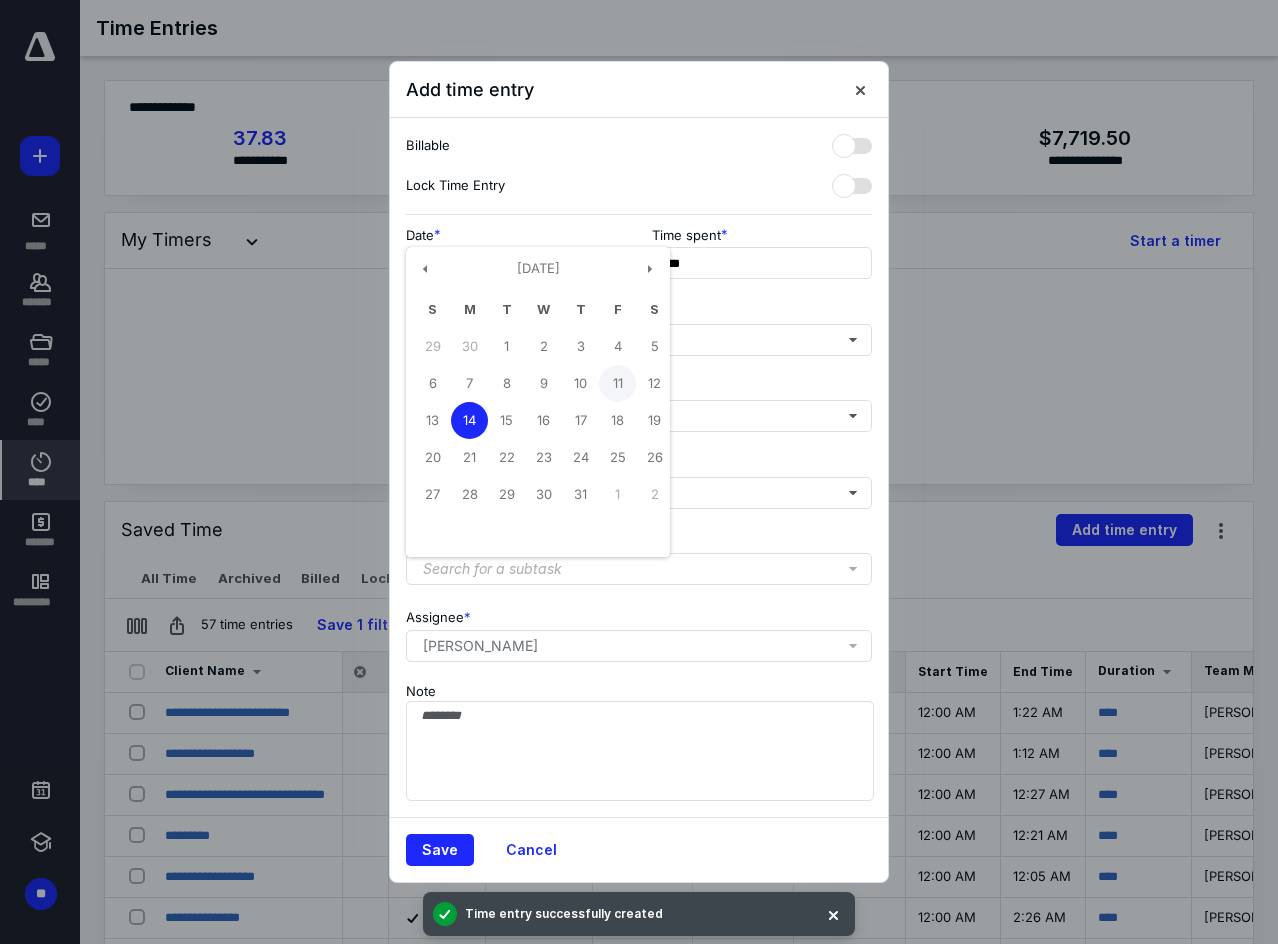 click on "11" at bounding box center [617, 383] 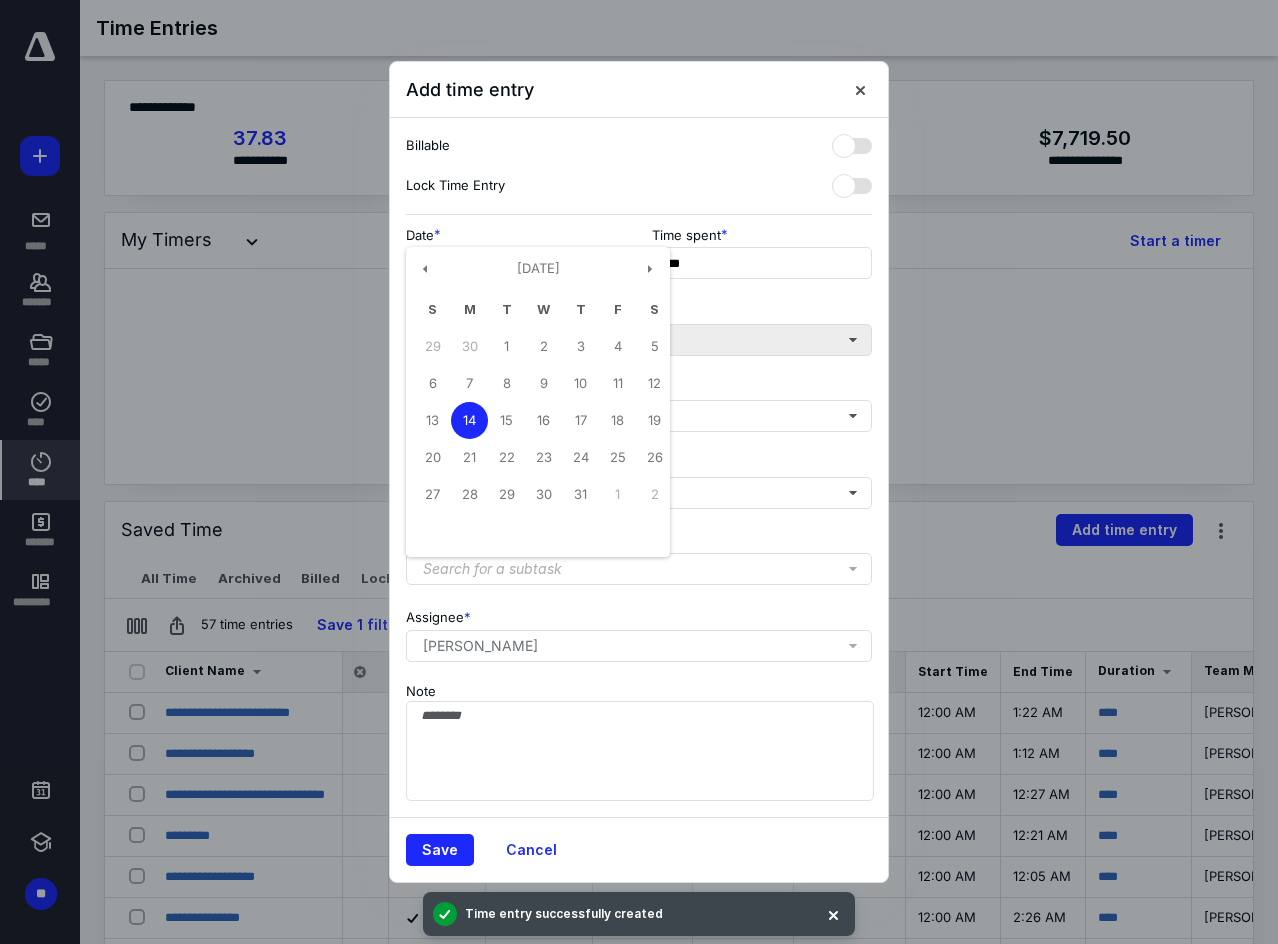 type on "**********" 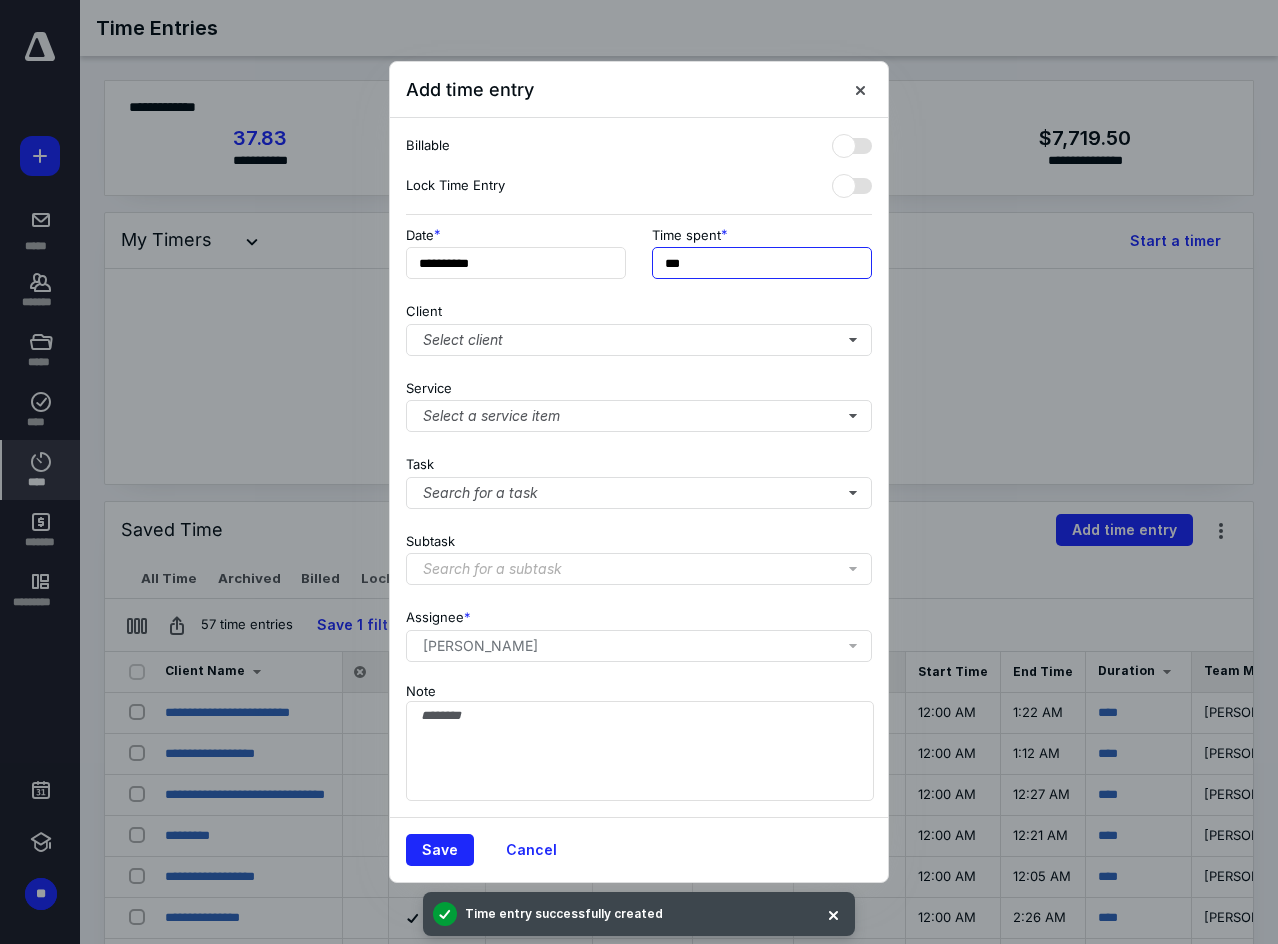 drag, startPoint x: 734, startPoint y: 268, endPoint x: 339, endPoint y: 240, distance: 395.99115 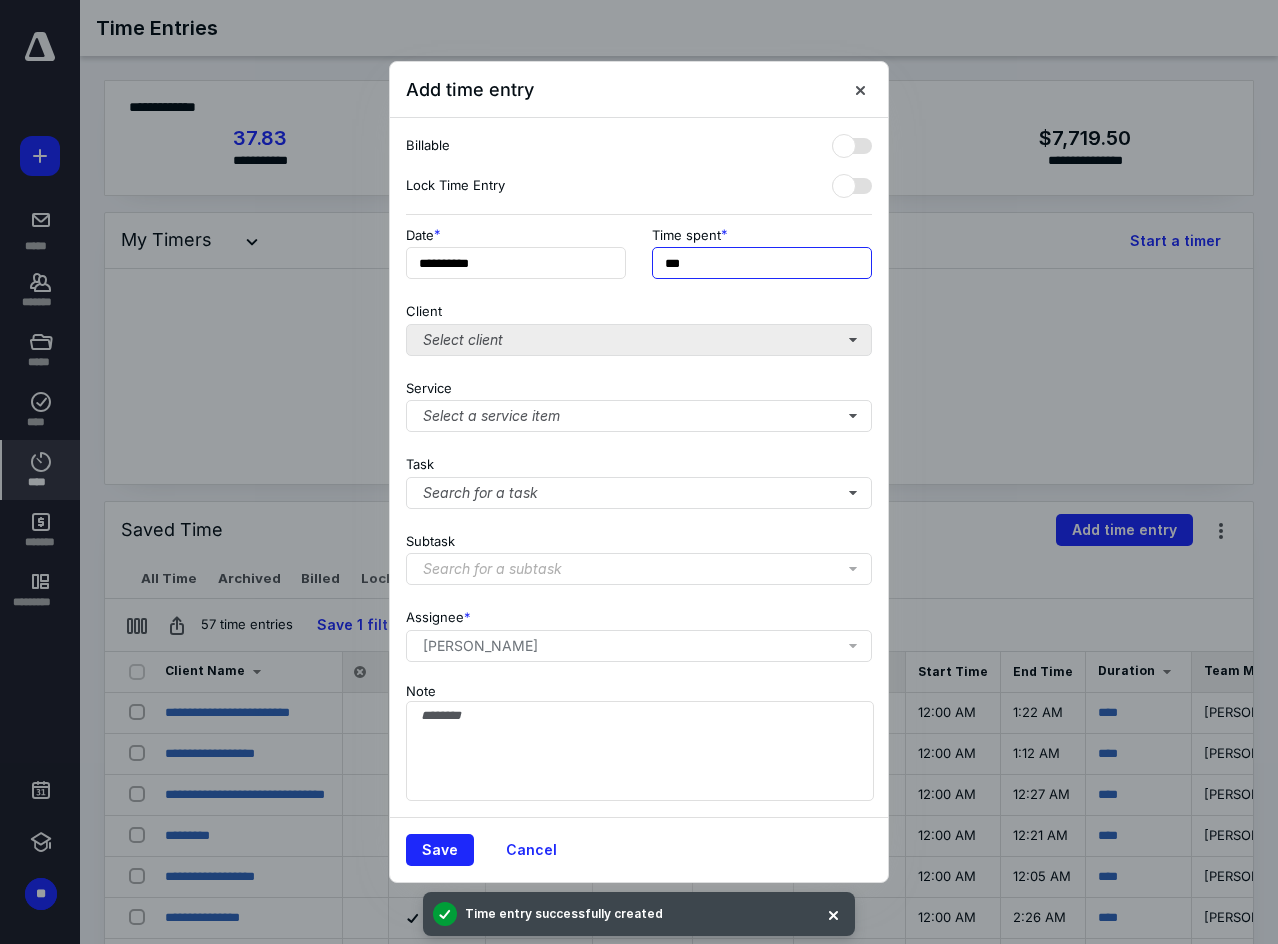 type on "***" 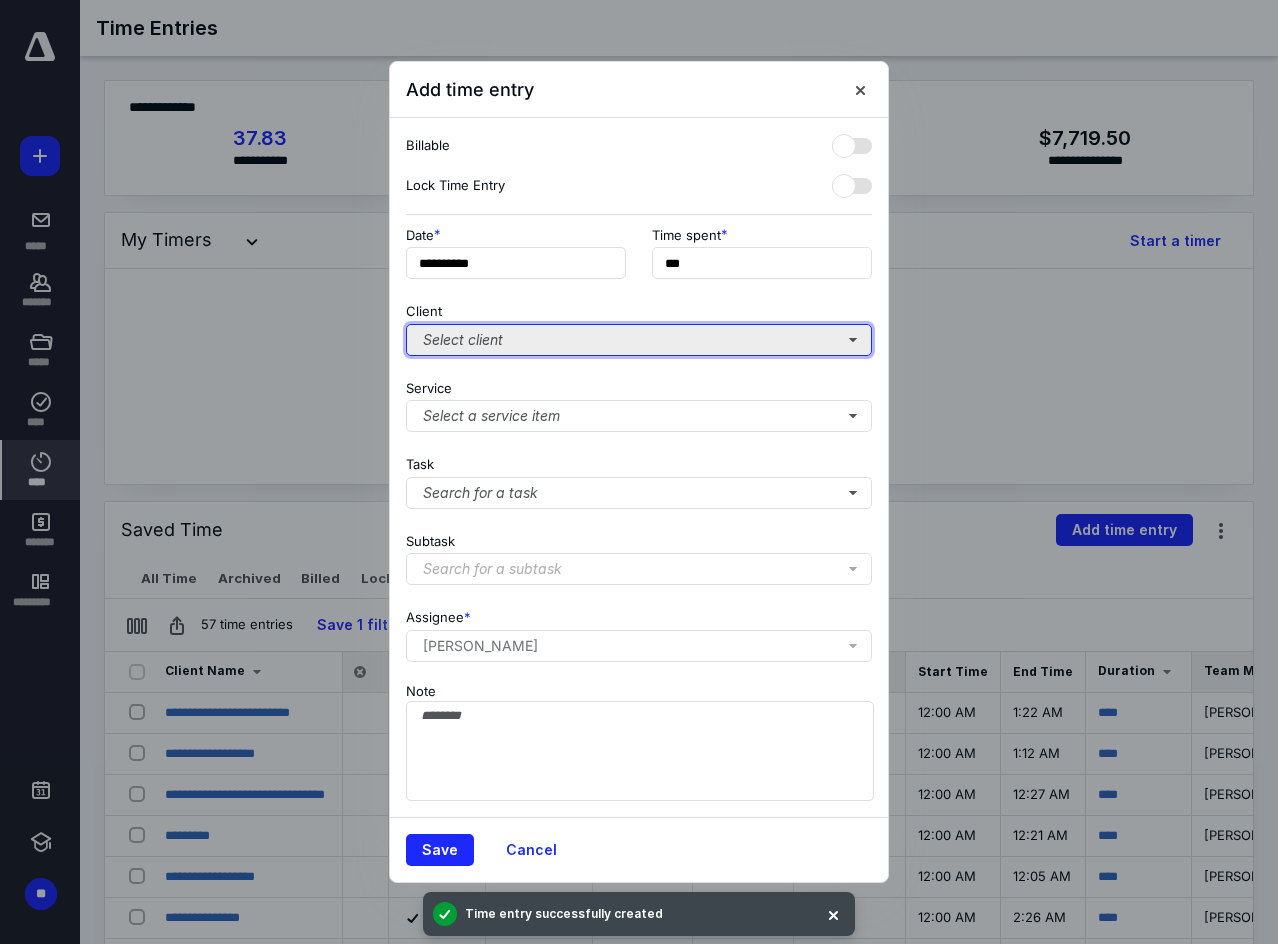 click on "Select client" at bounding box center (639, 340) 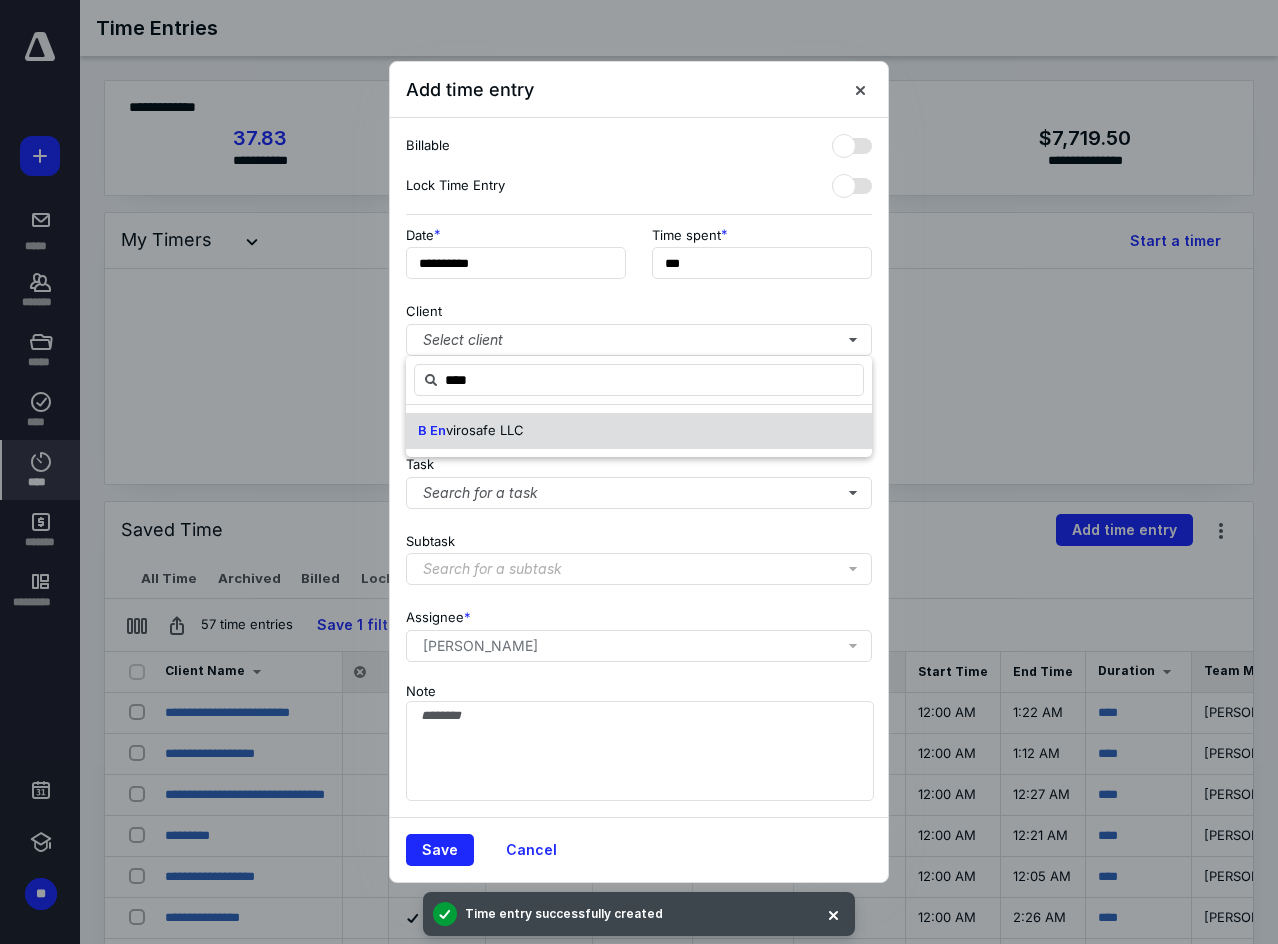 click on "virosafe LLC" at bounding box center [485, 430] 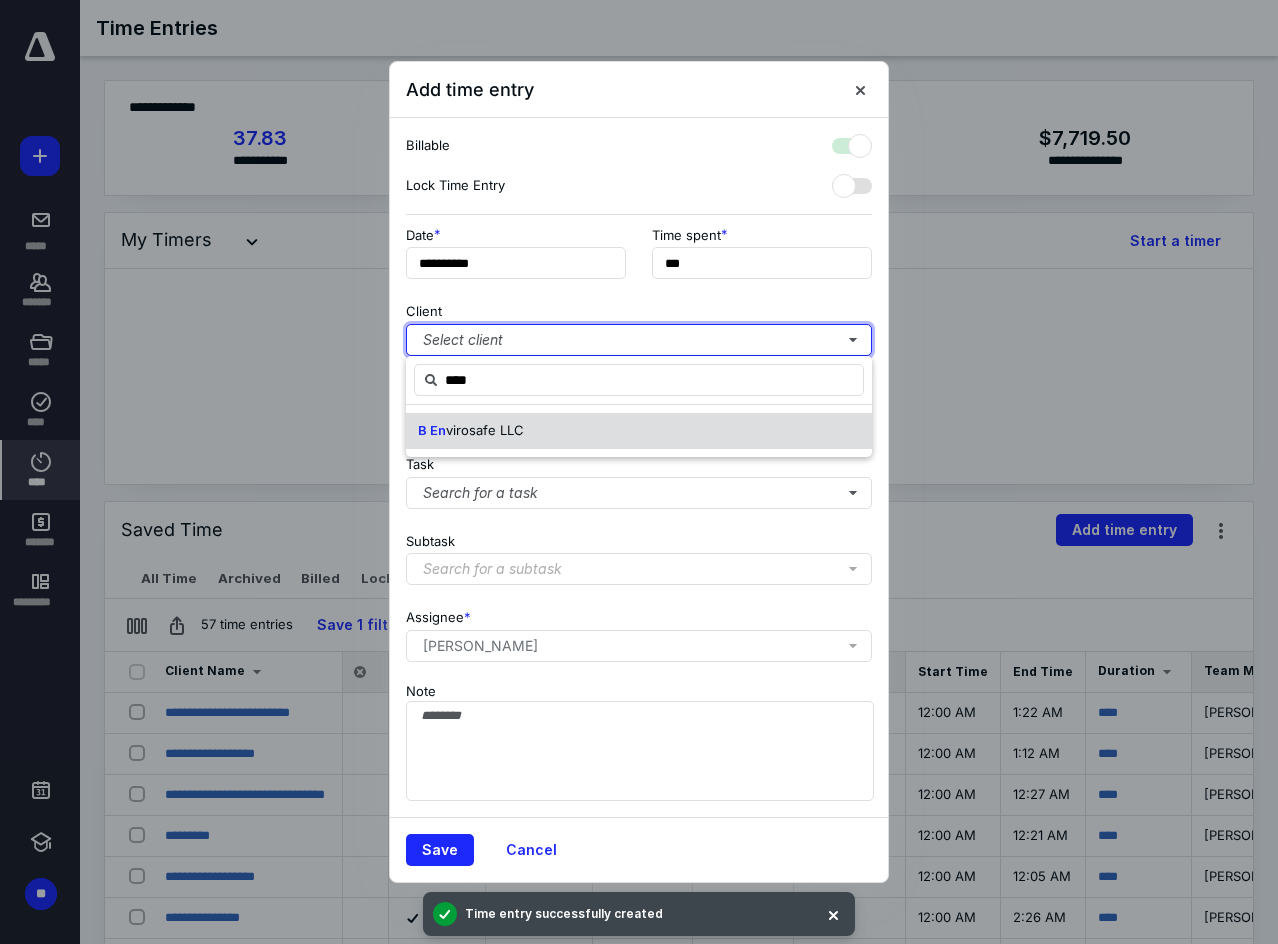 checkbox on "true" 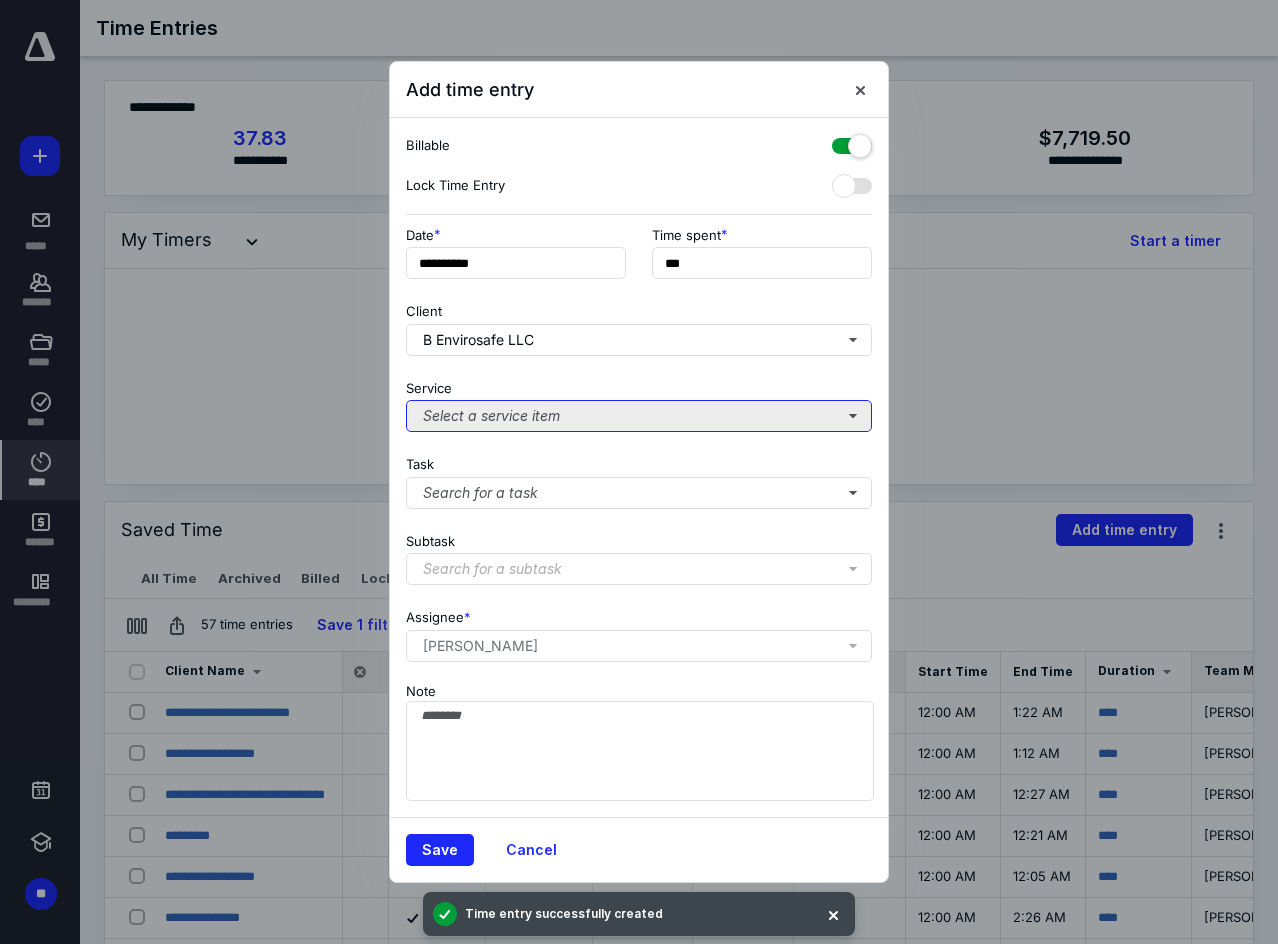 click on "Select a service item" at bounding box center (639, 416) 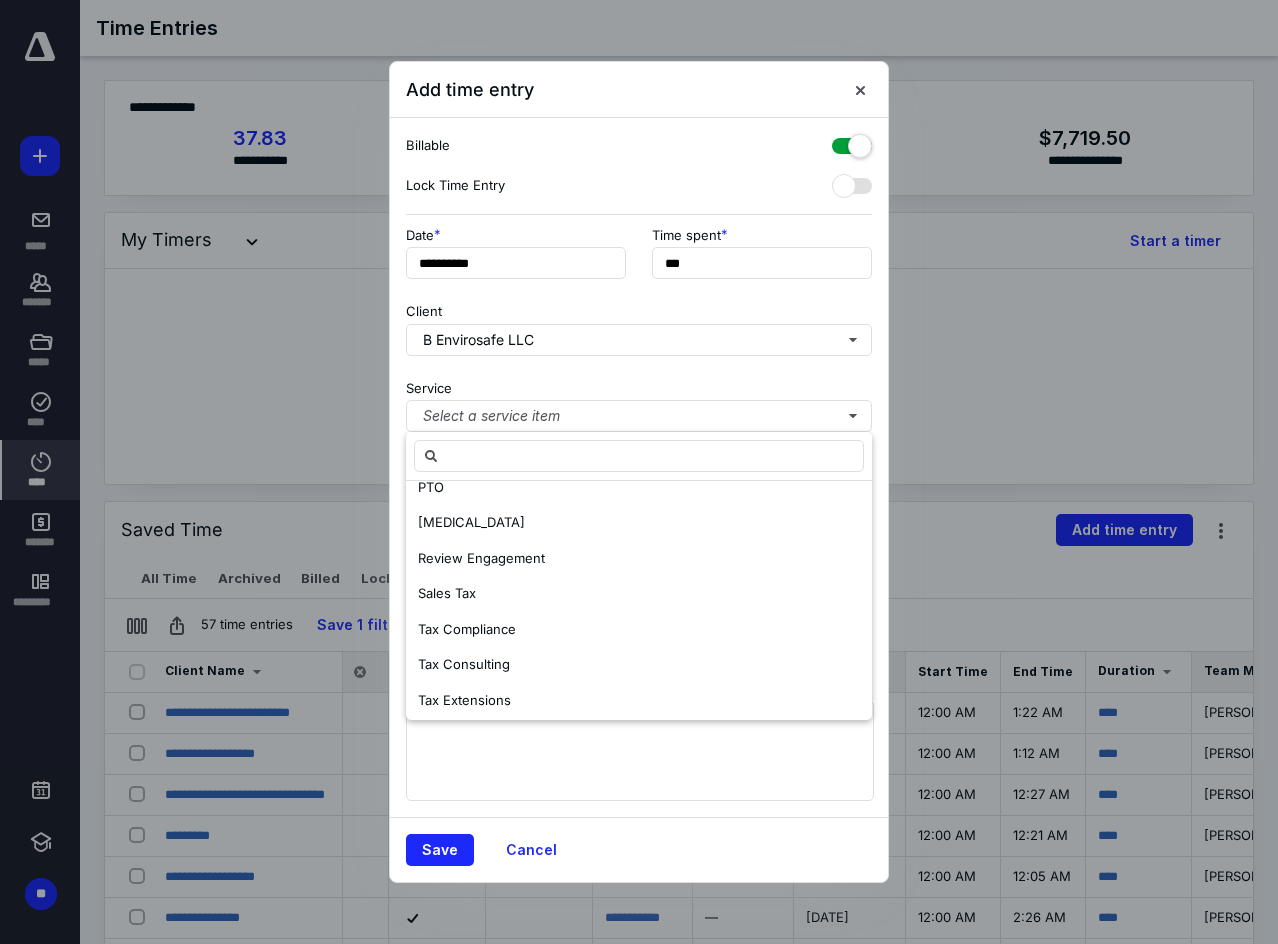 scroll, scrollTop: 487, scrollLeft: 0, axis: vertical 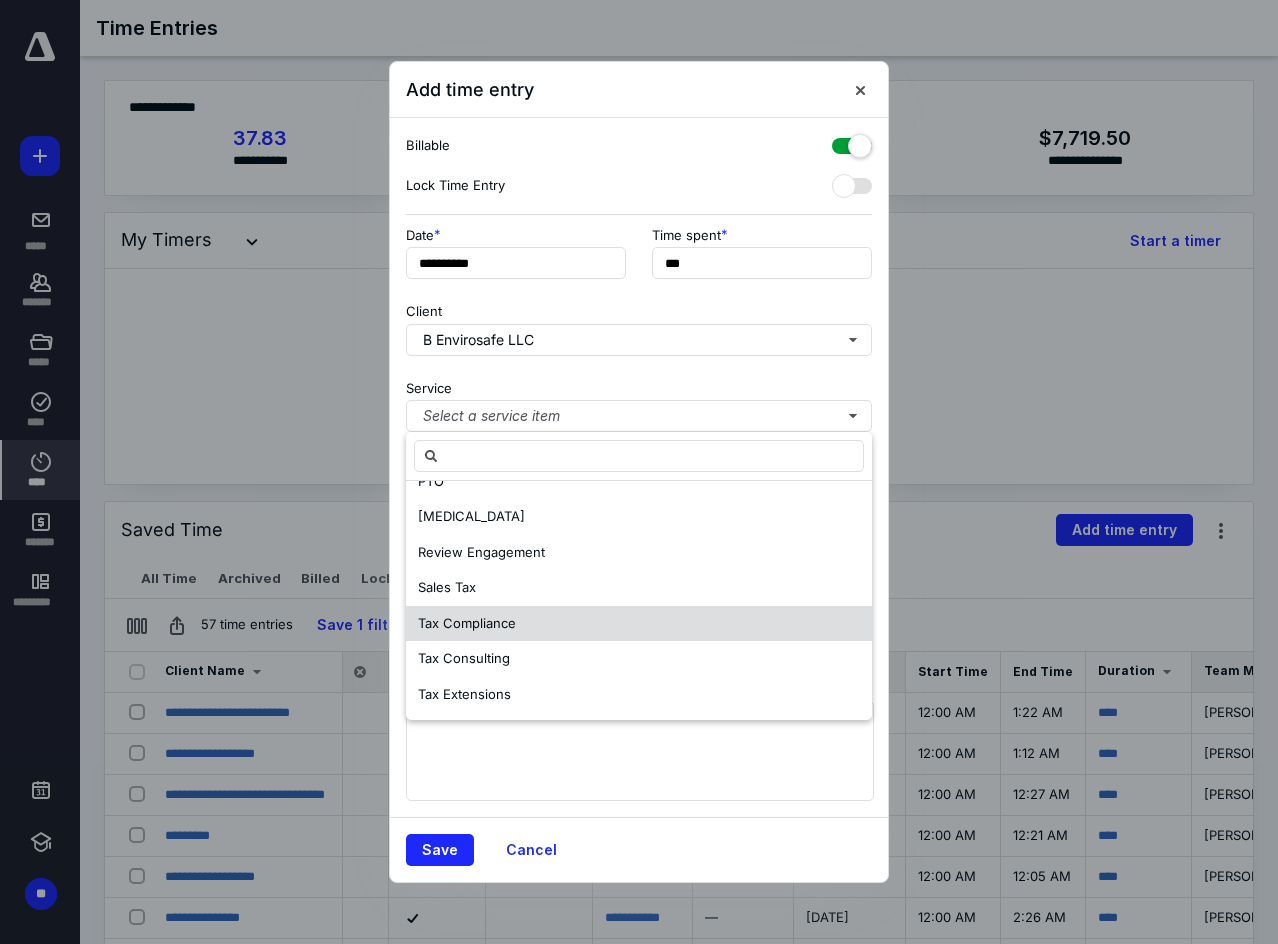 click on "Tax Compliance" at bounding box center (467, 623) 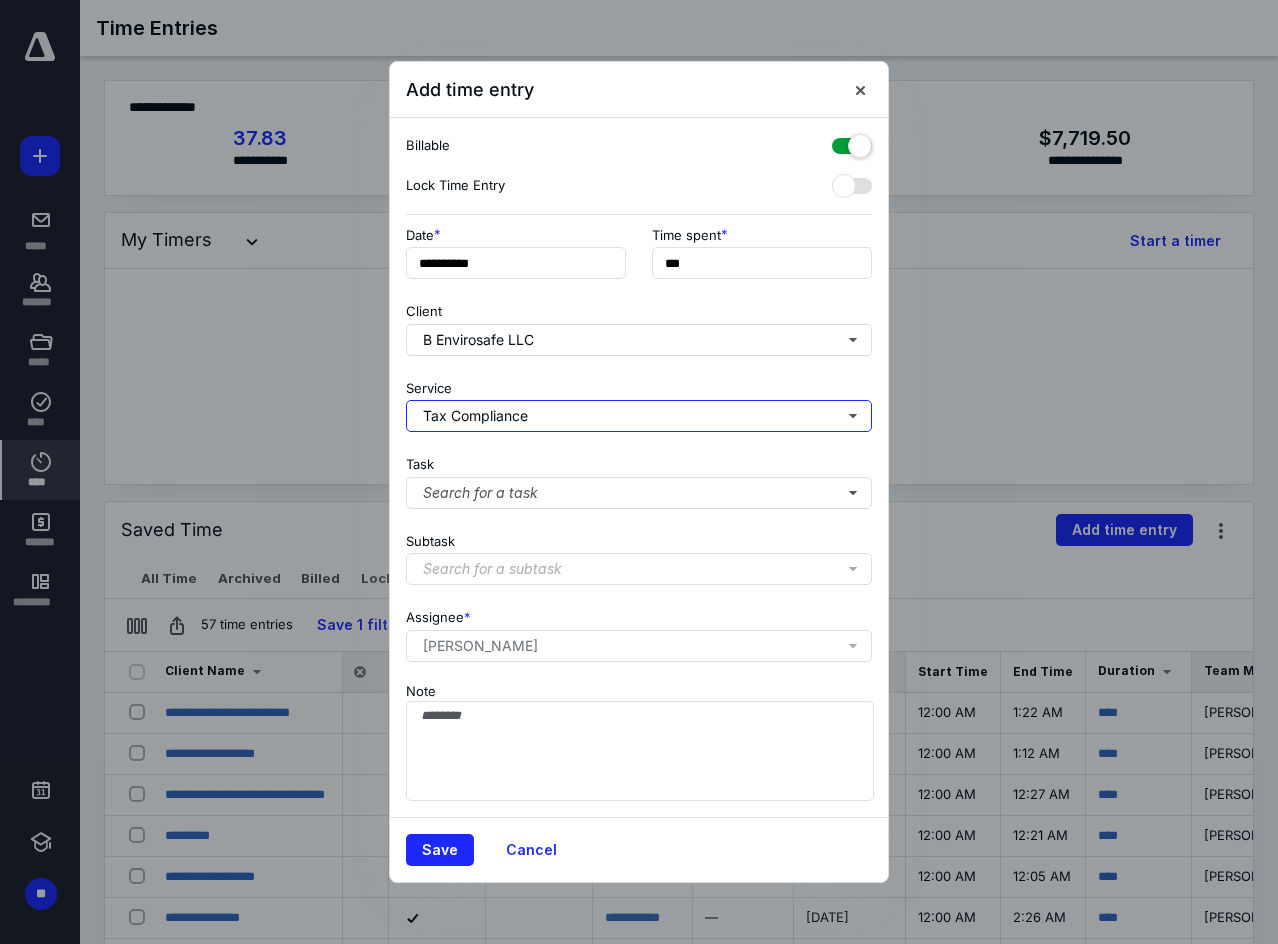 scroll, scrollTop: 0, scrollLeft: 0, axis: both 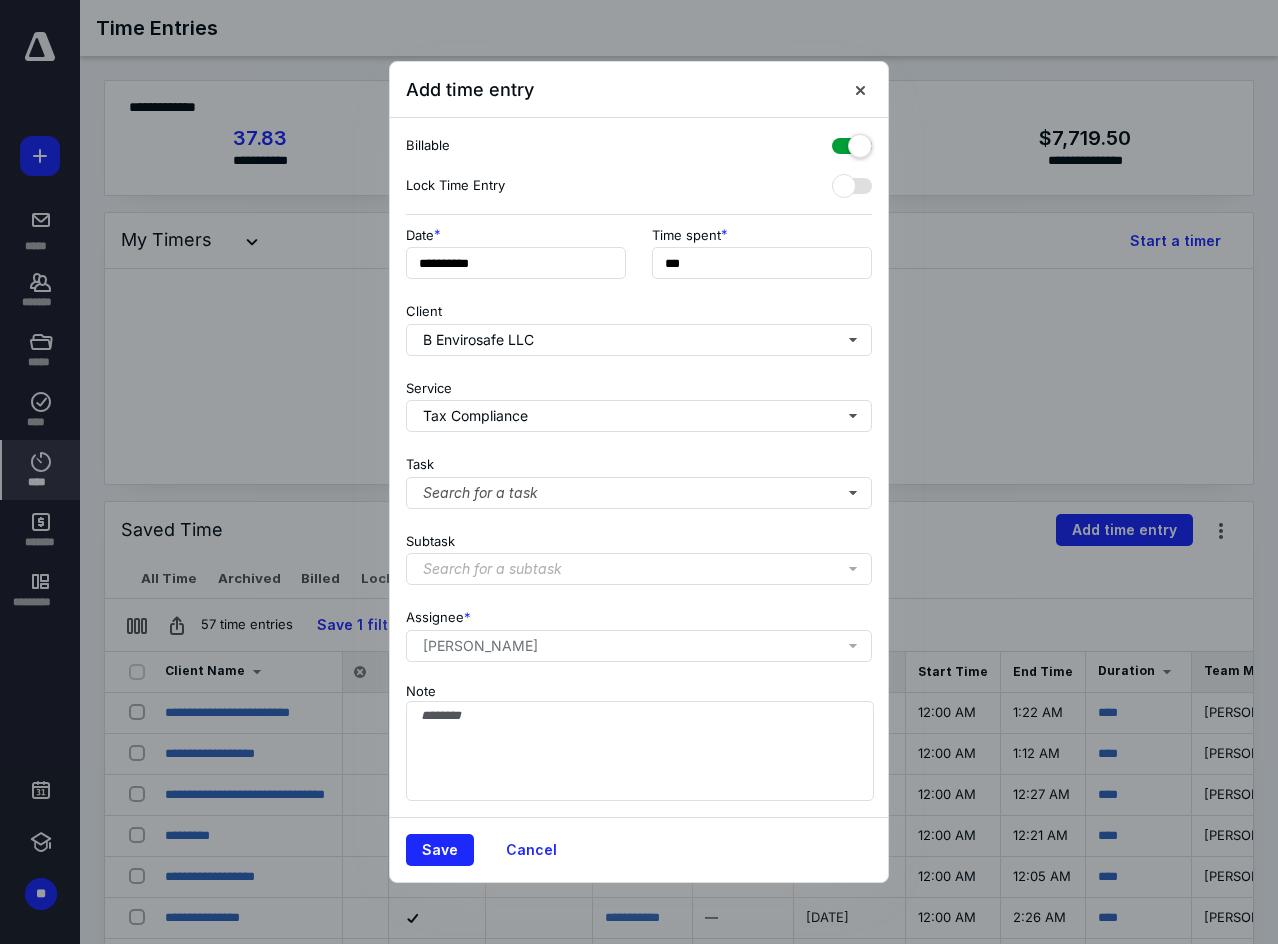 click on "**********" at bounding box center (639, 468) 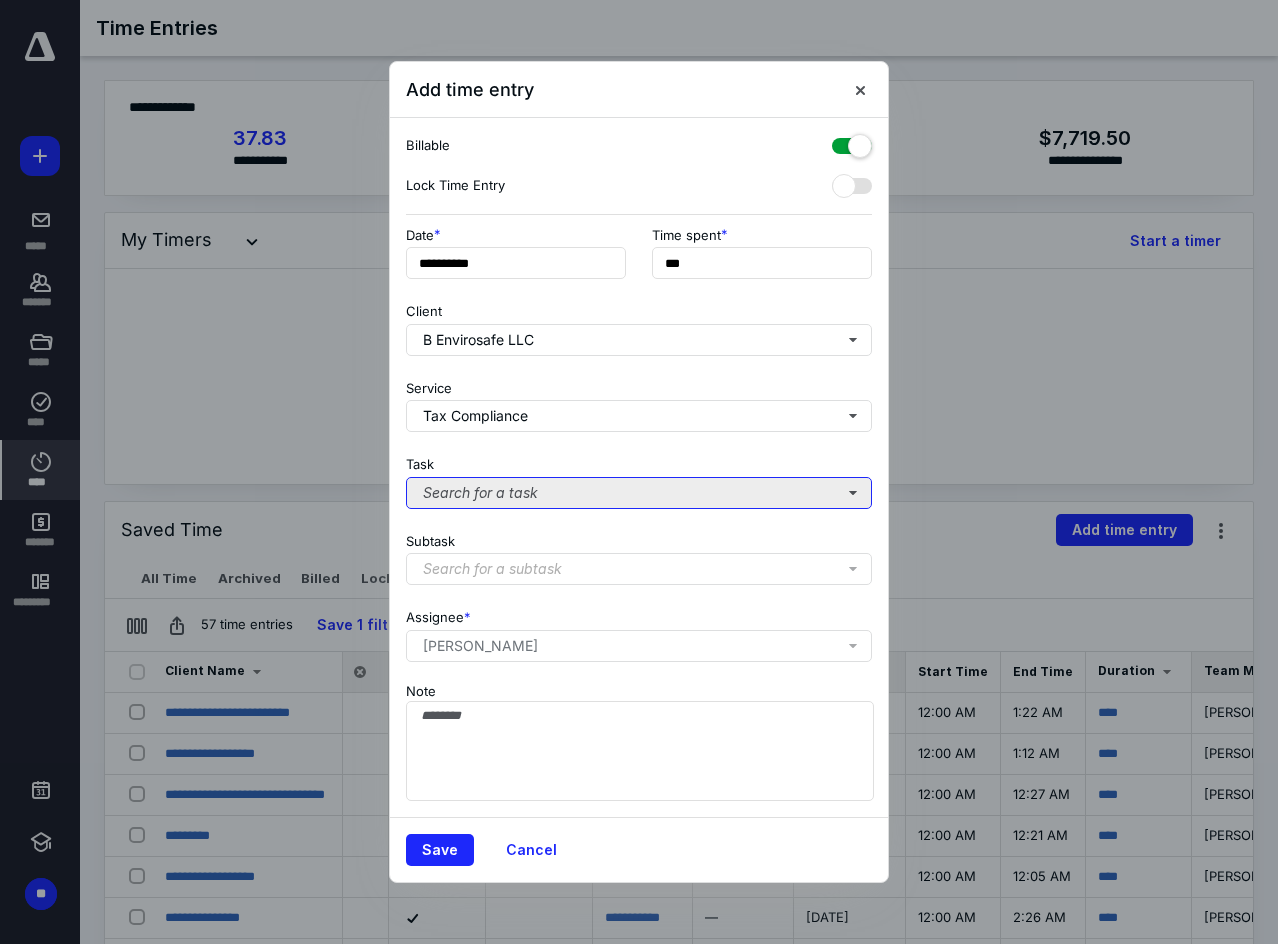click on "Search for a task" at bounding box center (639, 493) 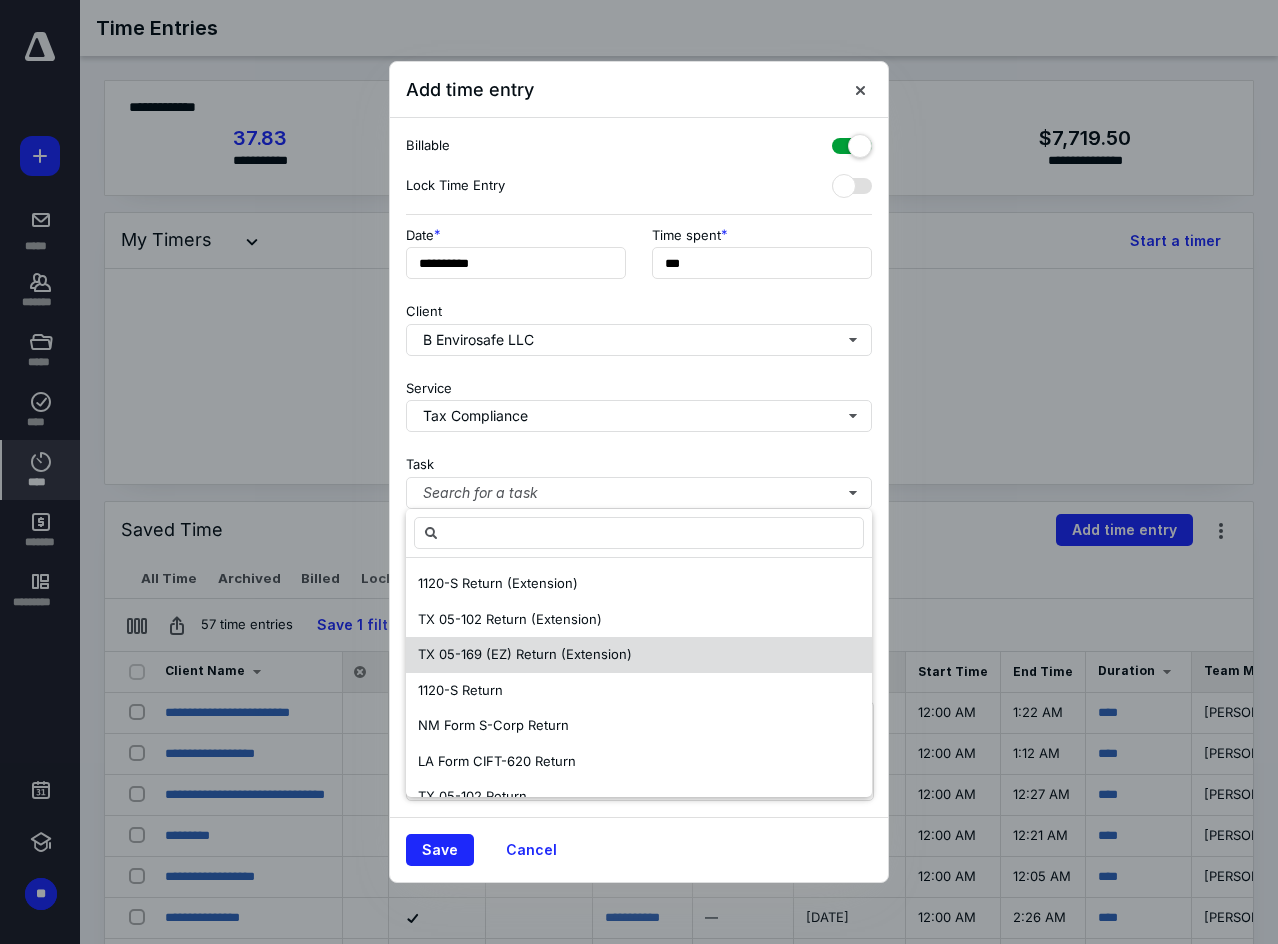 click on "TX 05-169 (EZ) Return (Extension)" at bounding box center (639, 655) 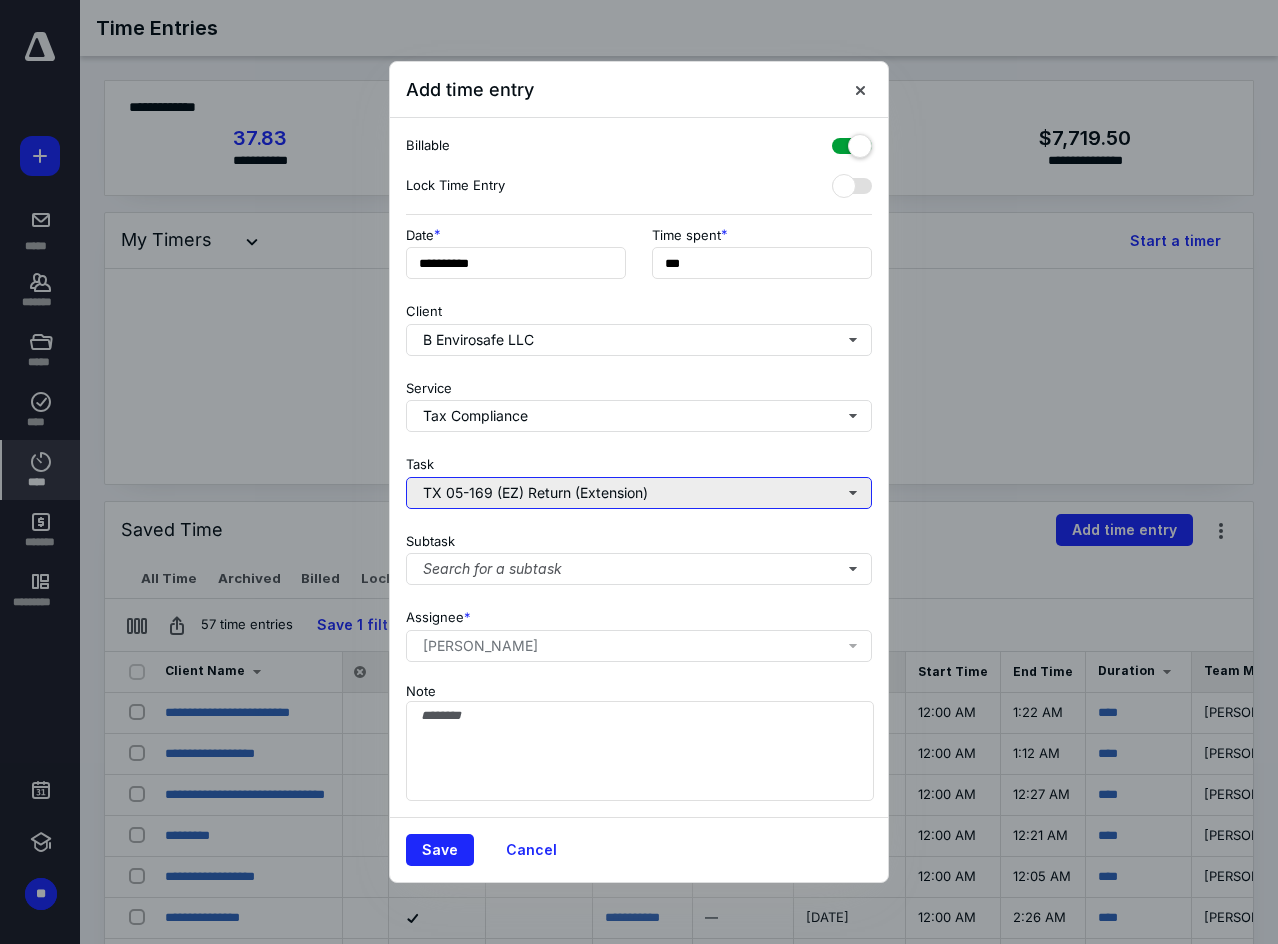 click on "TX 05-169 (EZ) Return (Extension)" at bounding box center [639, 493] 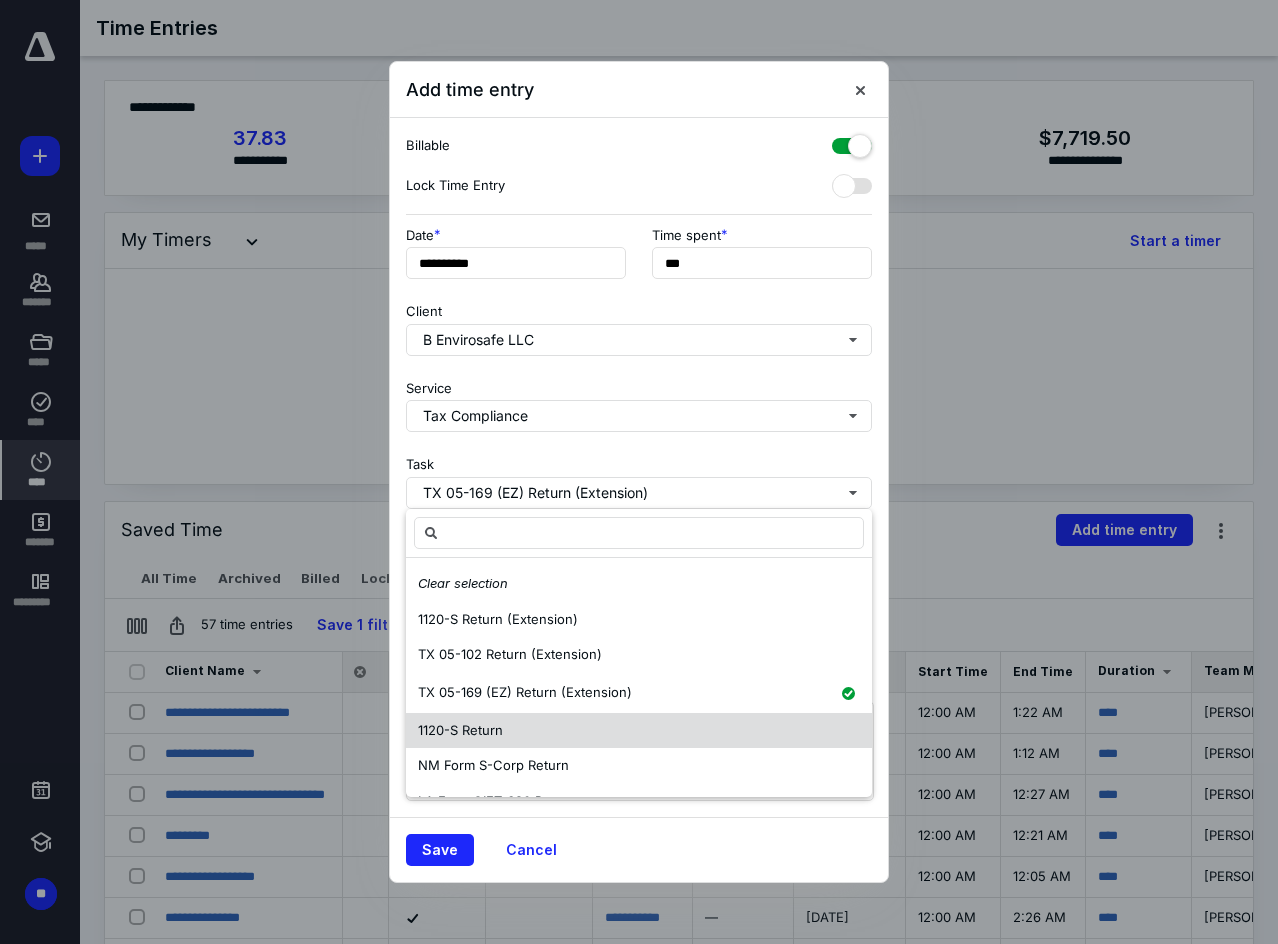click on "1120-S Return" at bounding box center [639, 731] 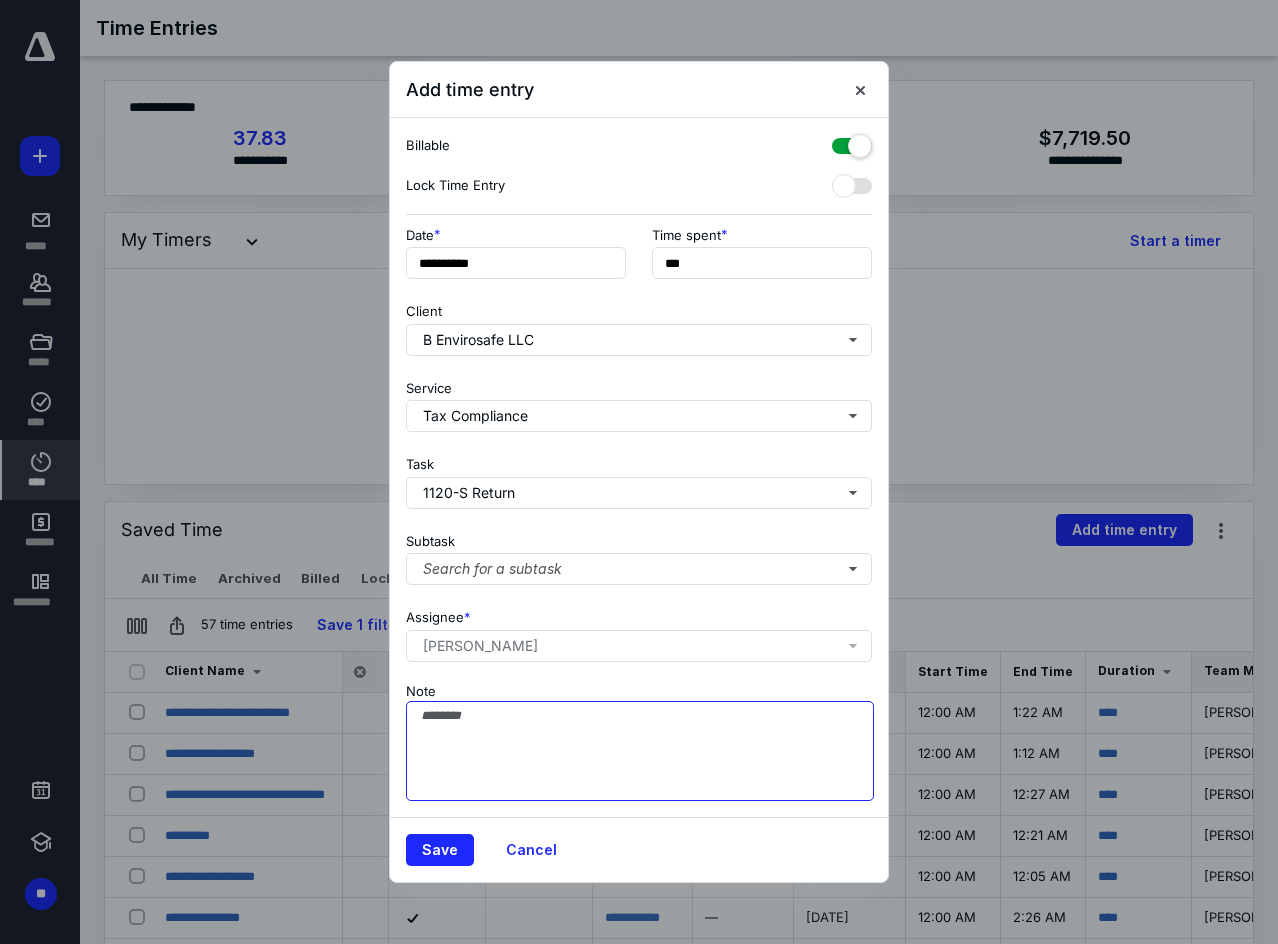 click on "Note" at bounding box center [640, 751] 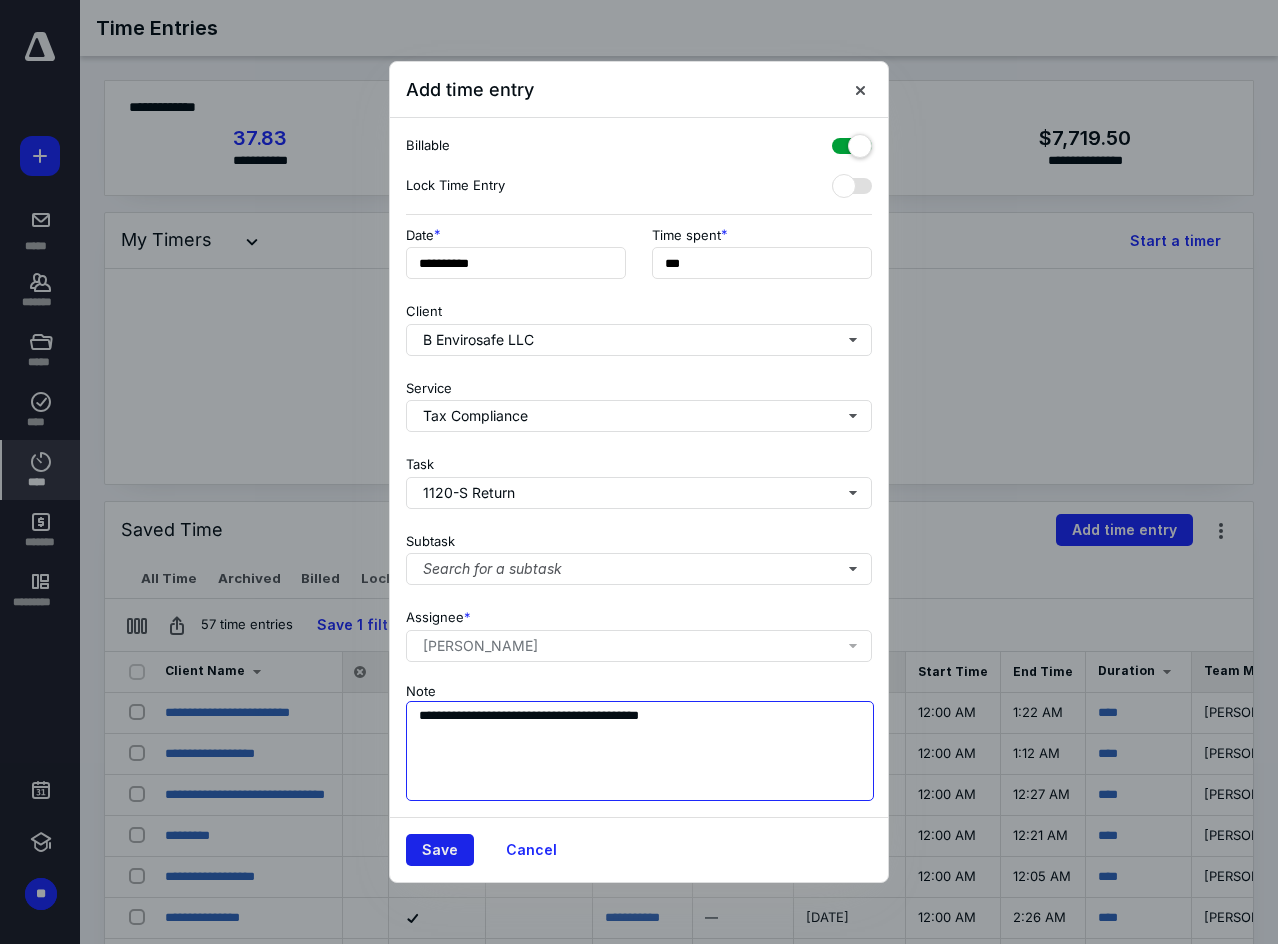 type on "**********" 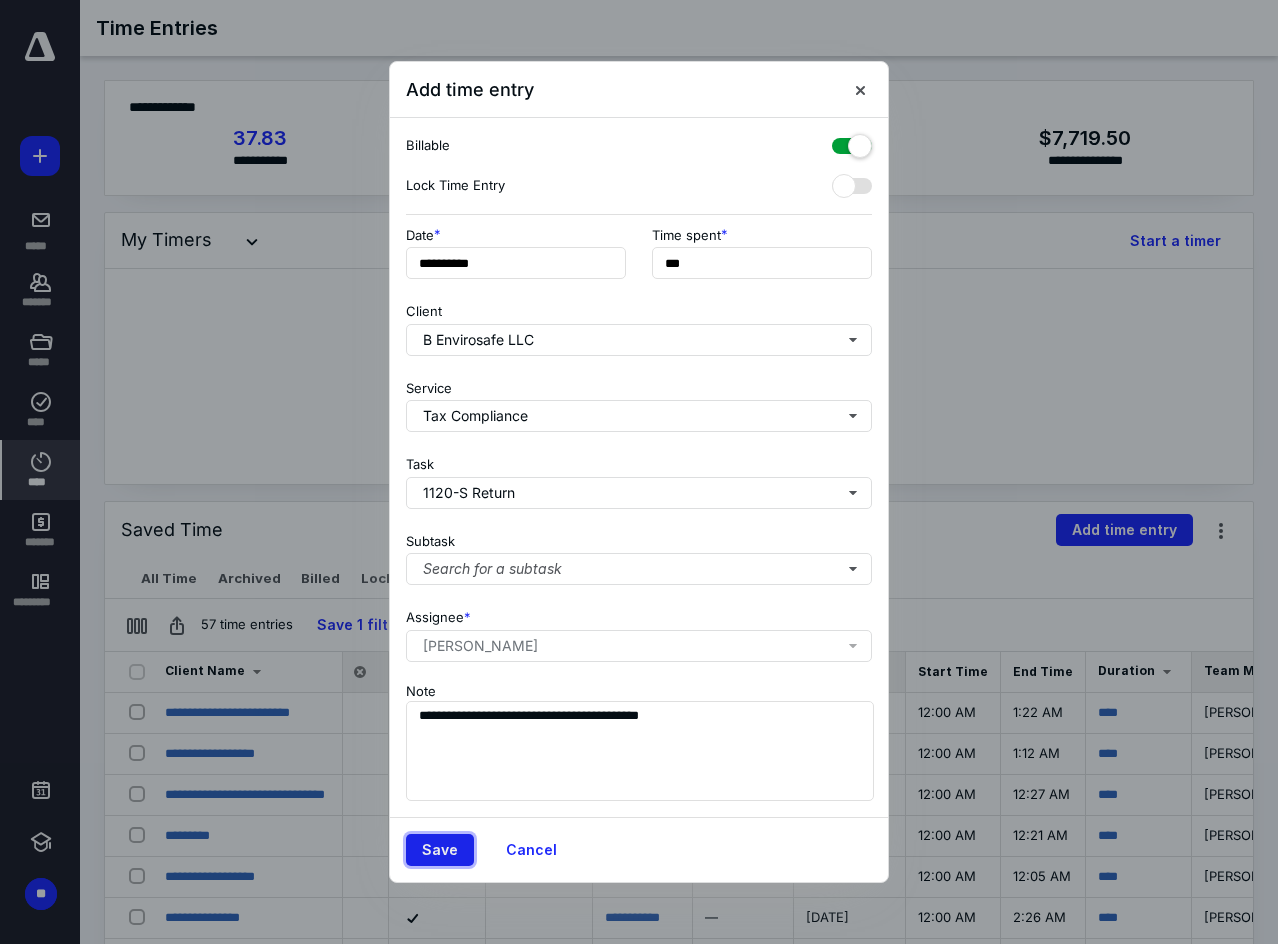 click on "Save" at bounding box center [440, 850] 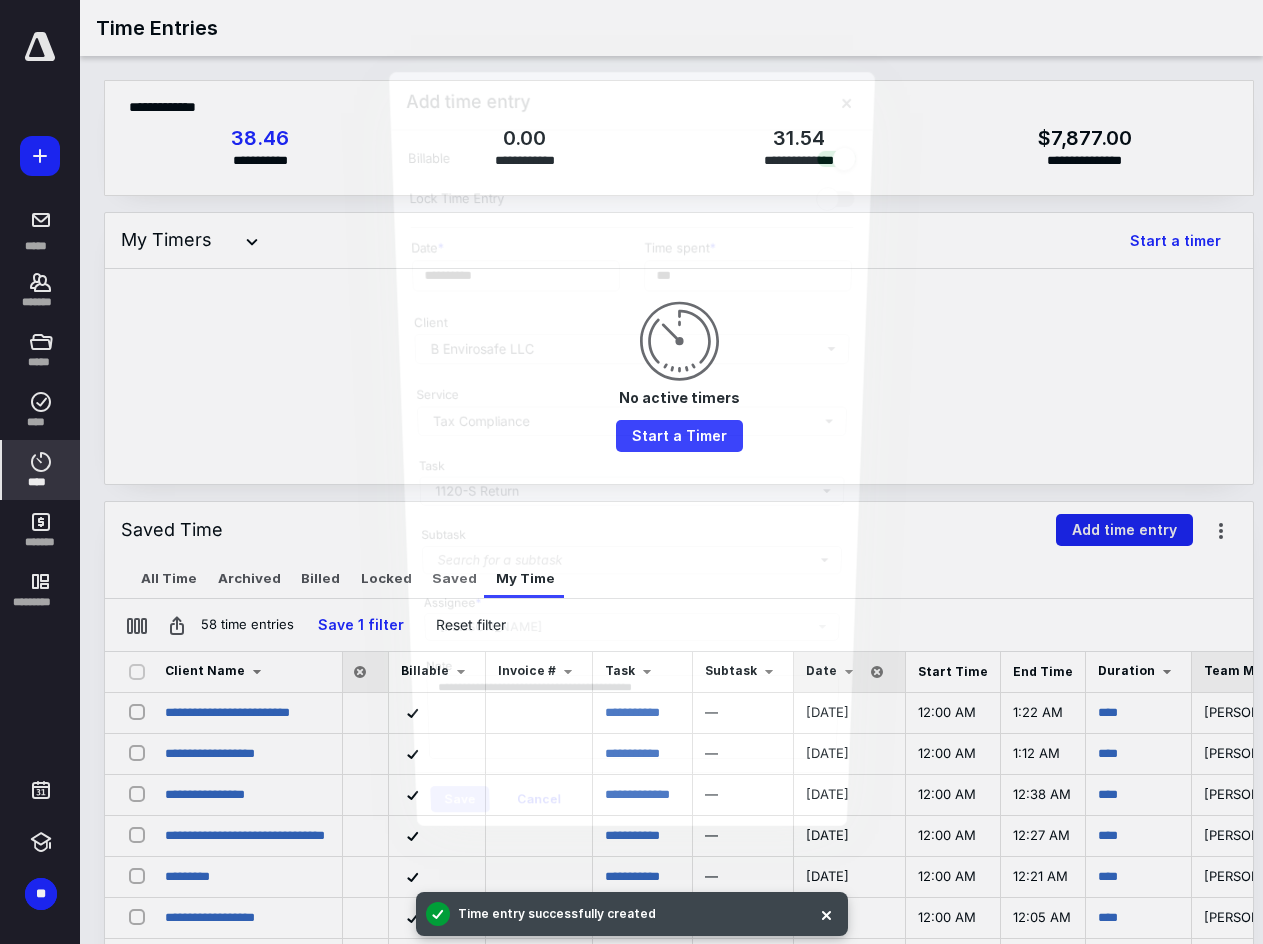 click on "Add time entry" at bounding box center (1124, 530) 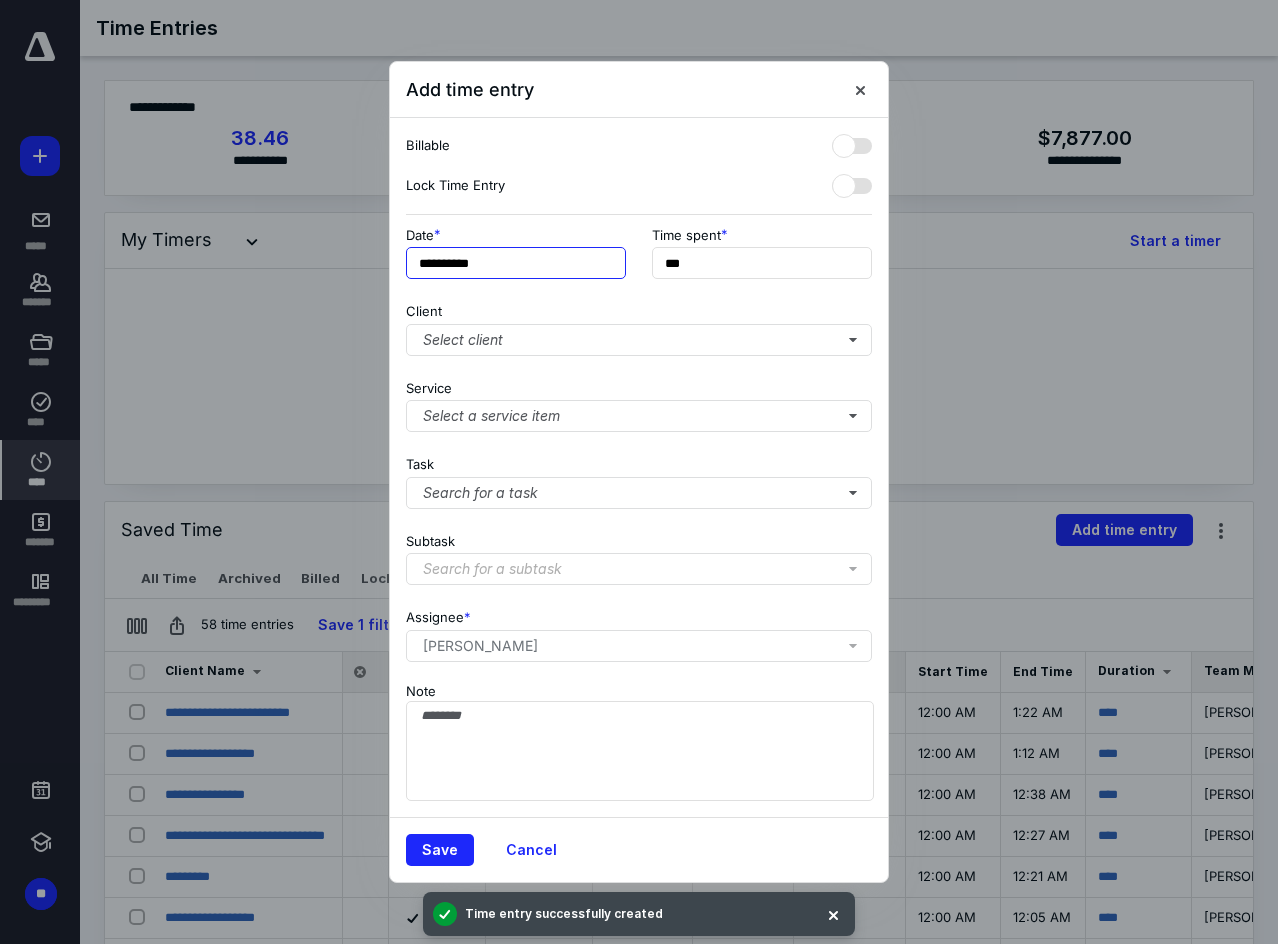 click on "**********" at bounding box center [516, 263] 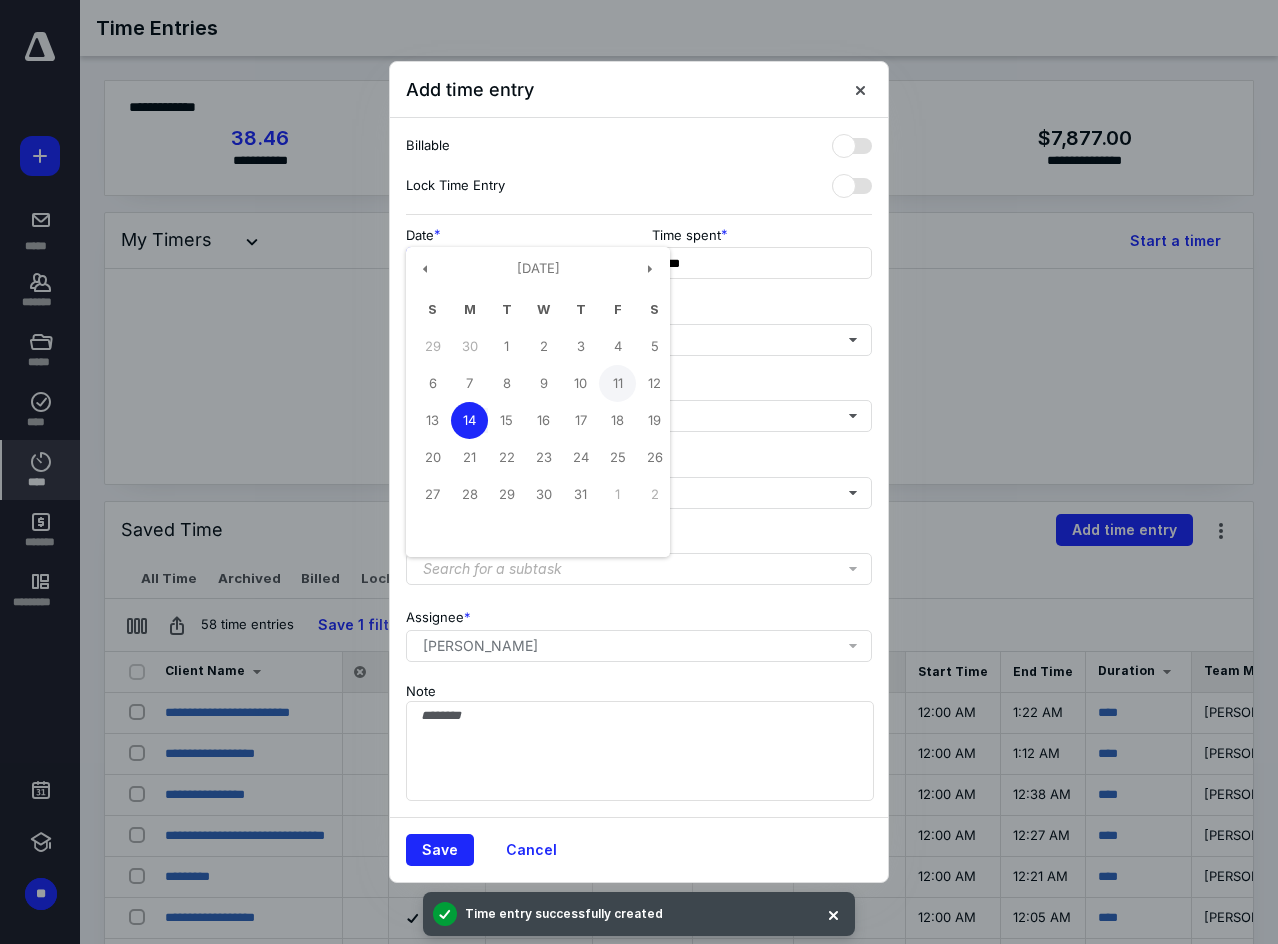 click on "11" at bounding box center (617, 383) 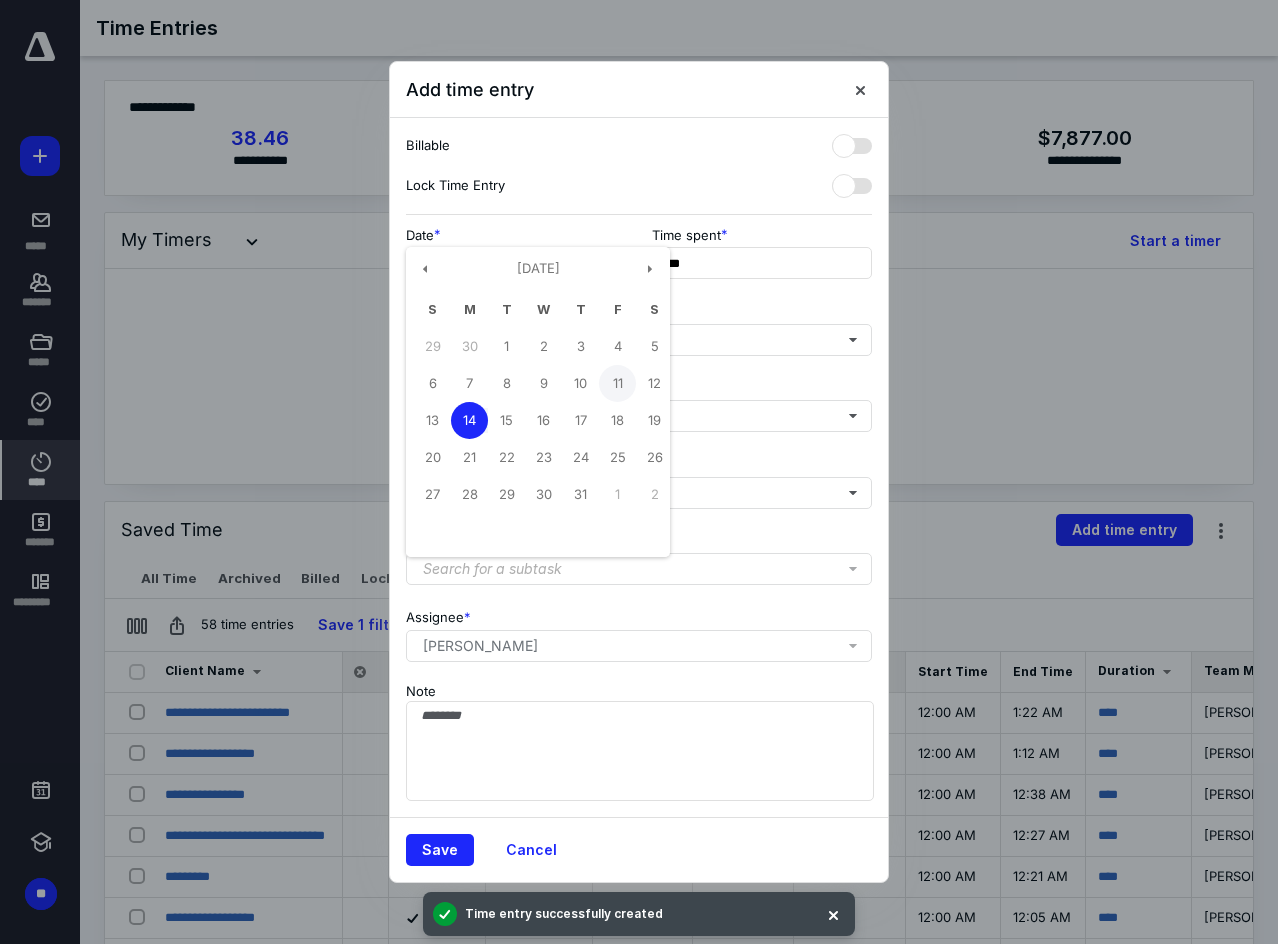 type on "**********" 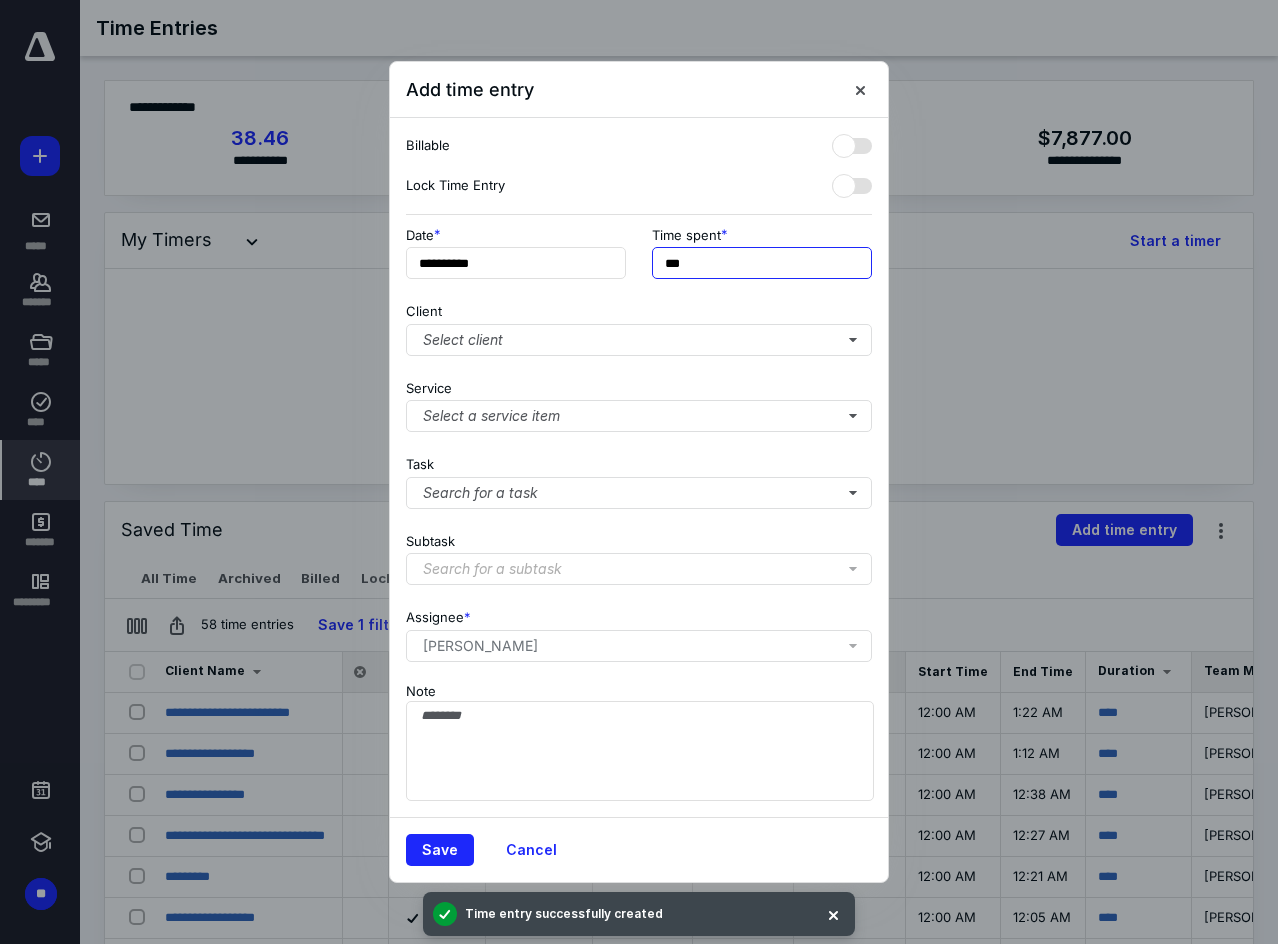 click on "**********" at bounding box center [639, 472] 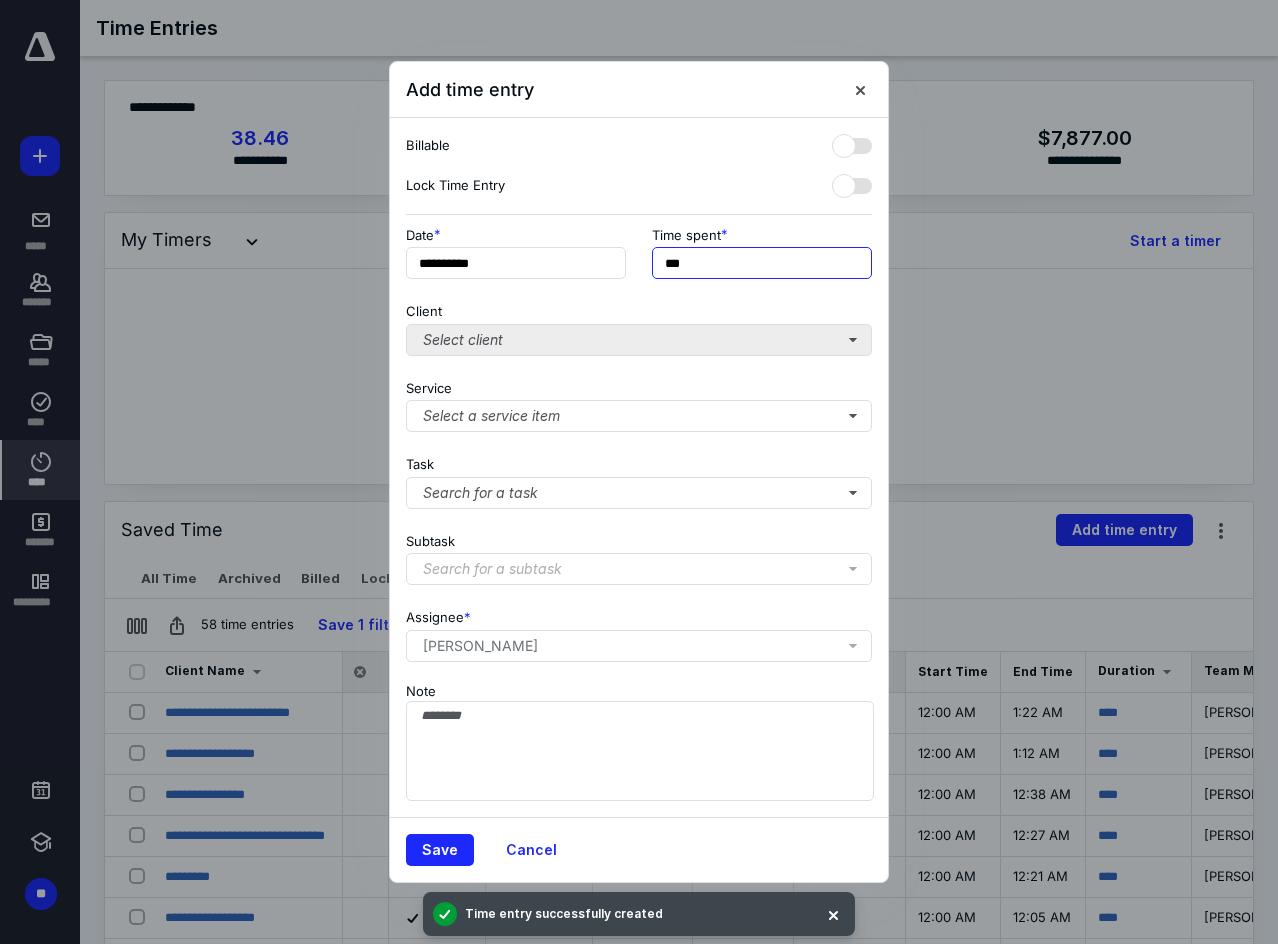 type on "***" 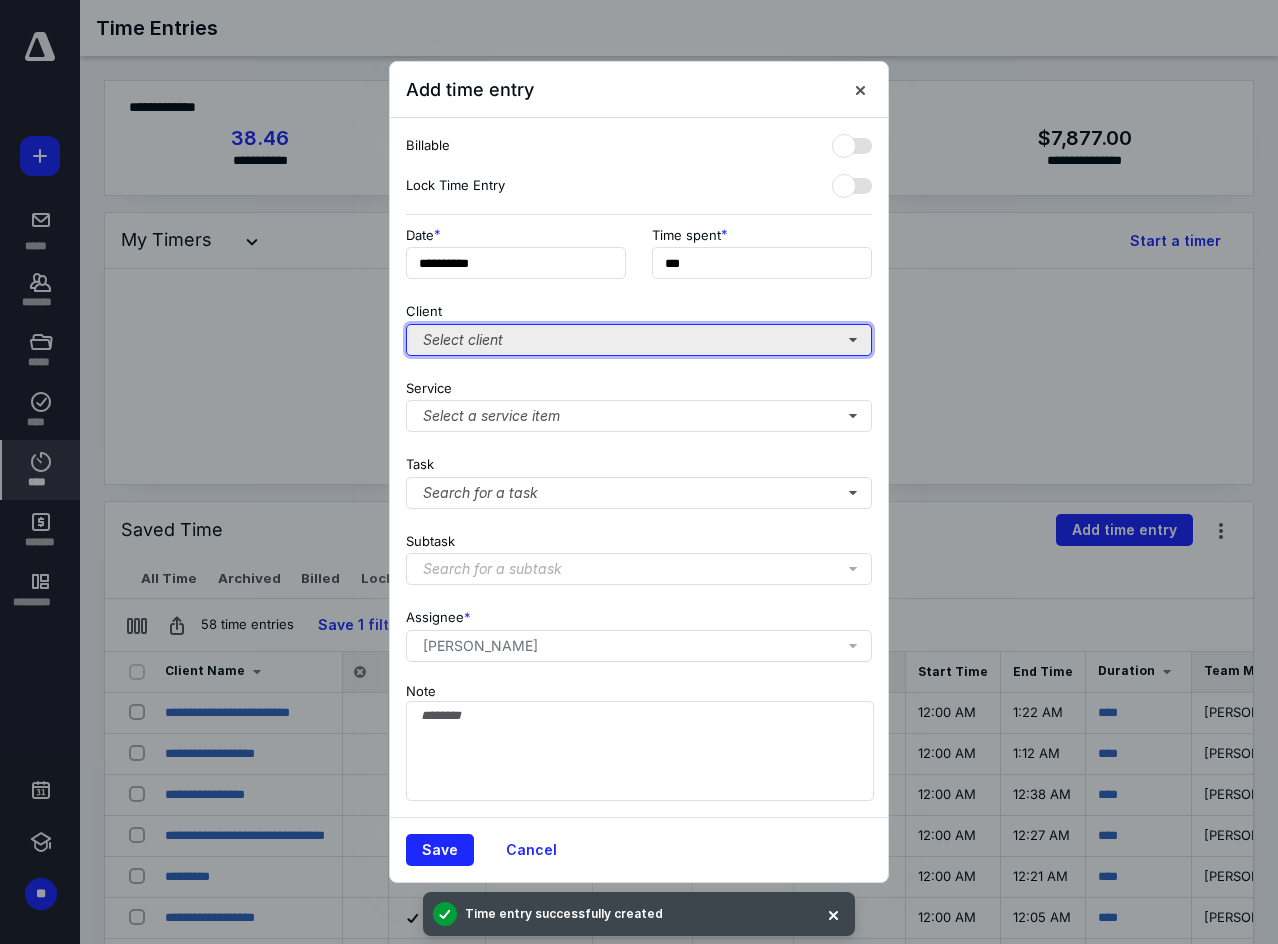 click on "Select client" at bounding box center [639, 340] 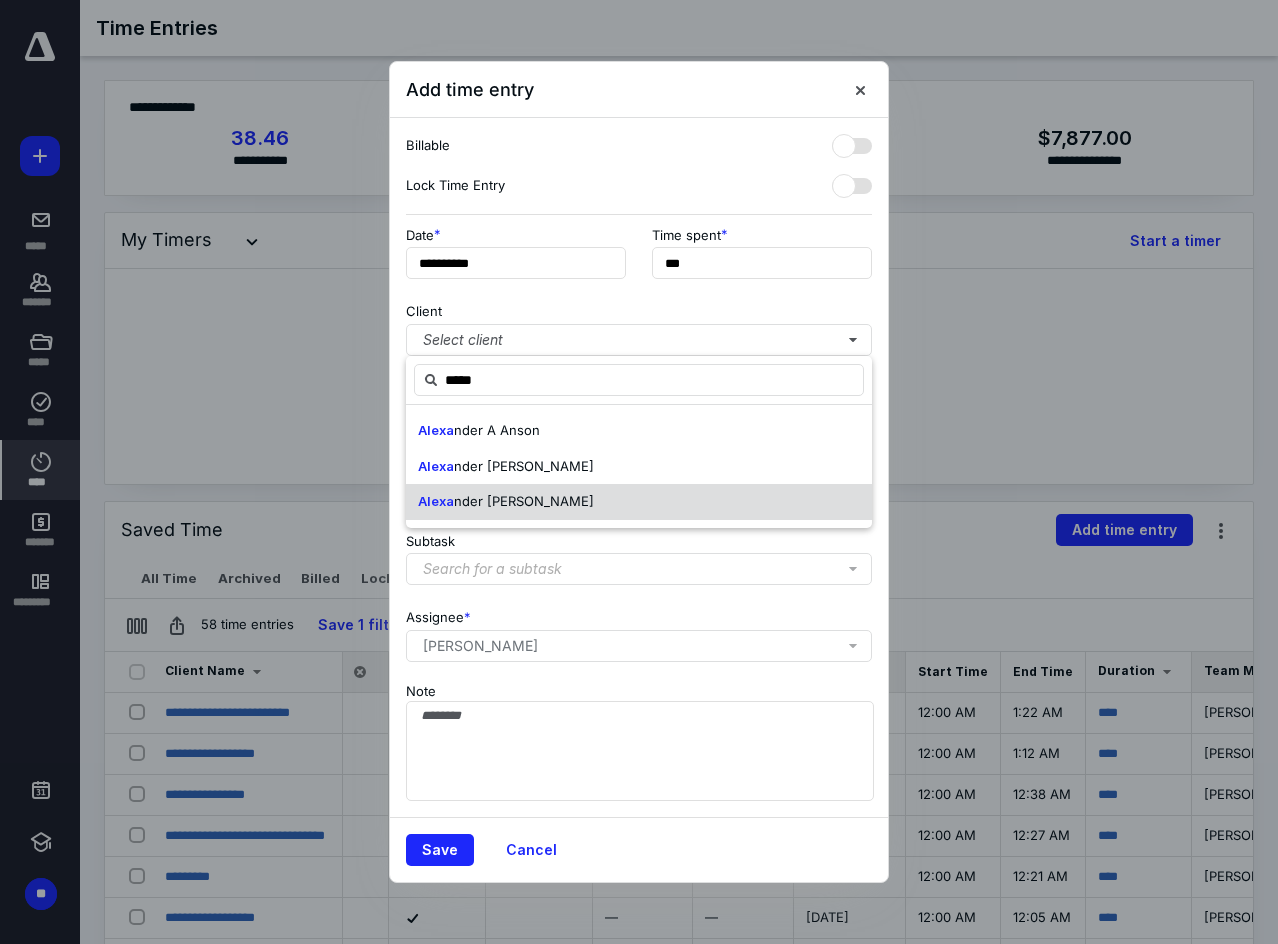 click on "[PERSON_NAME]" at bounding box center (639, 502) 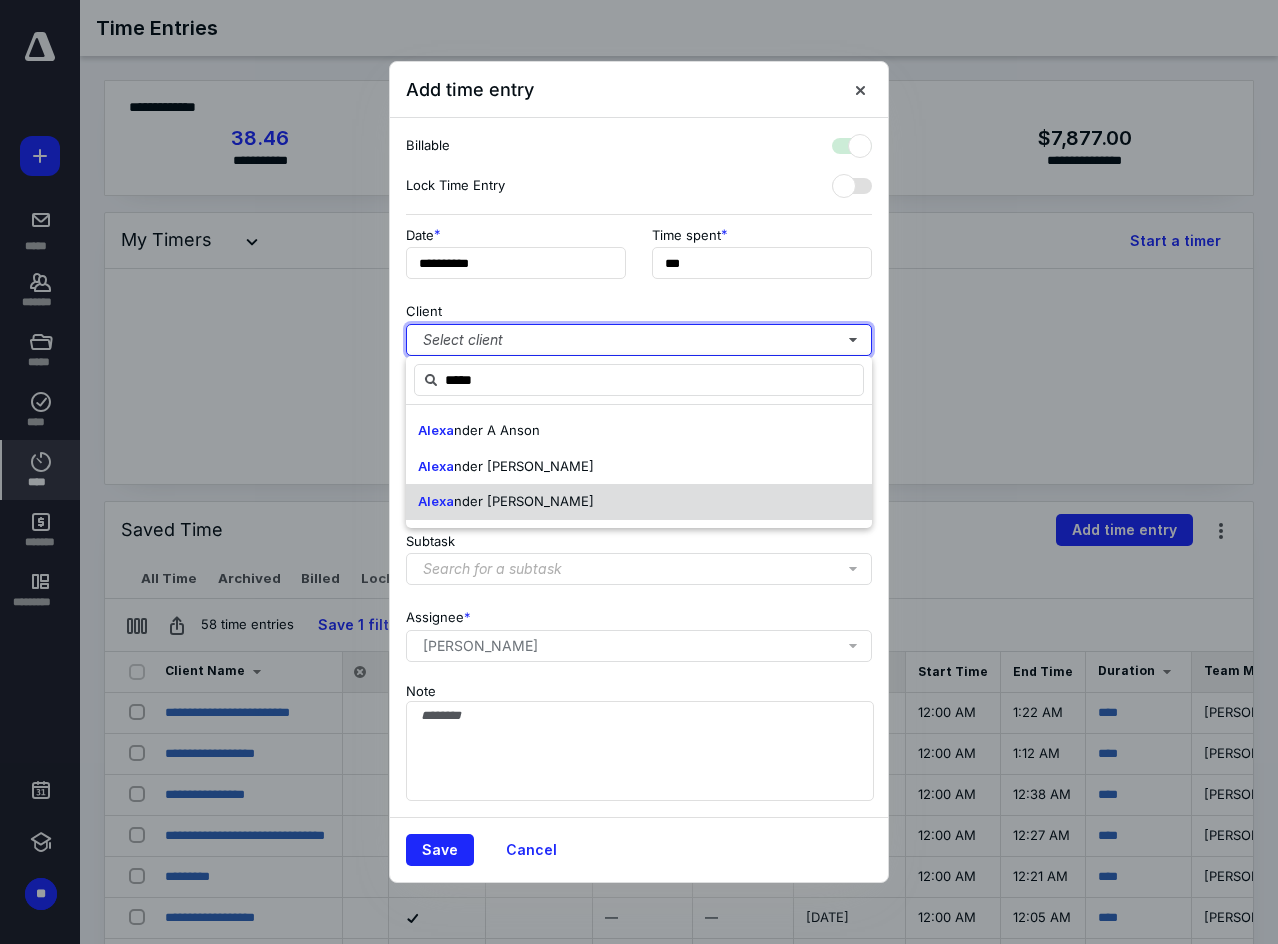 checkbox on "true" 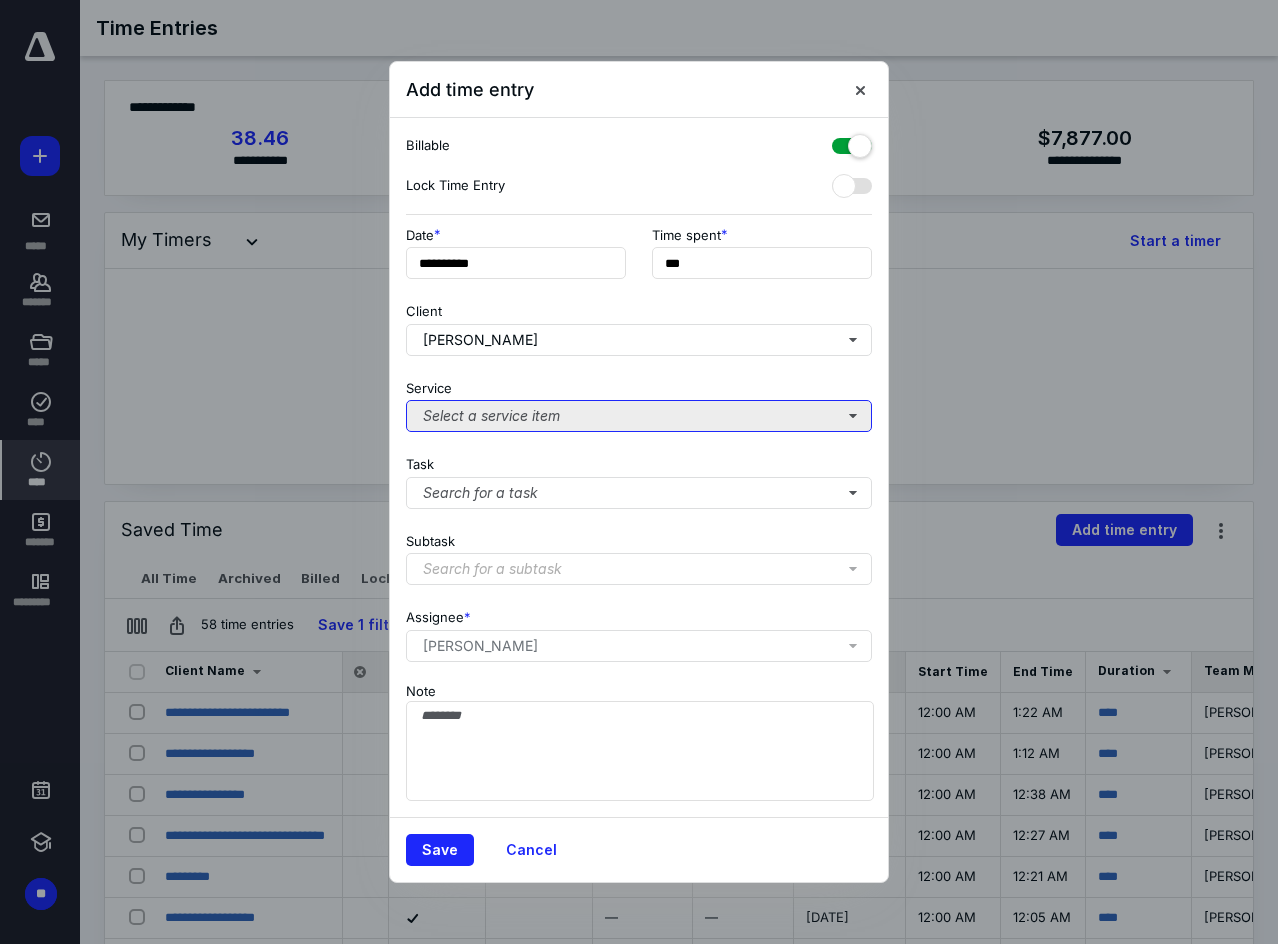 click on "Select a service item" at bounding box center [639, 416] 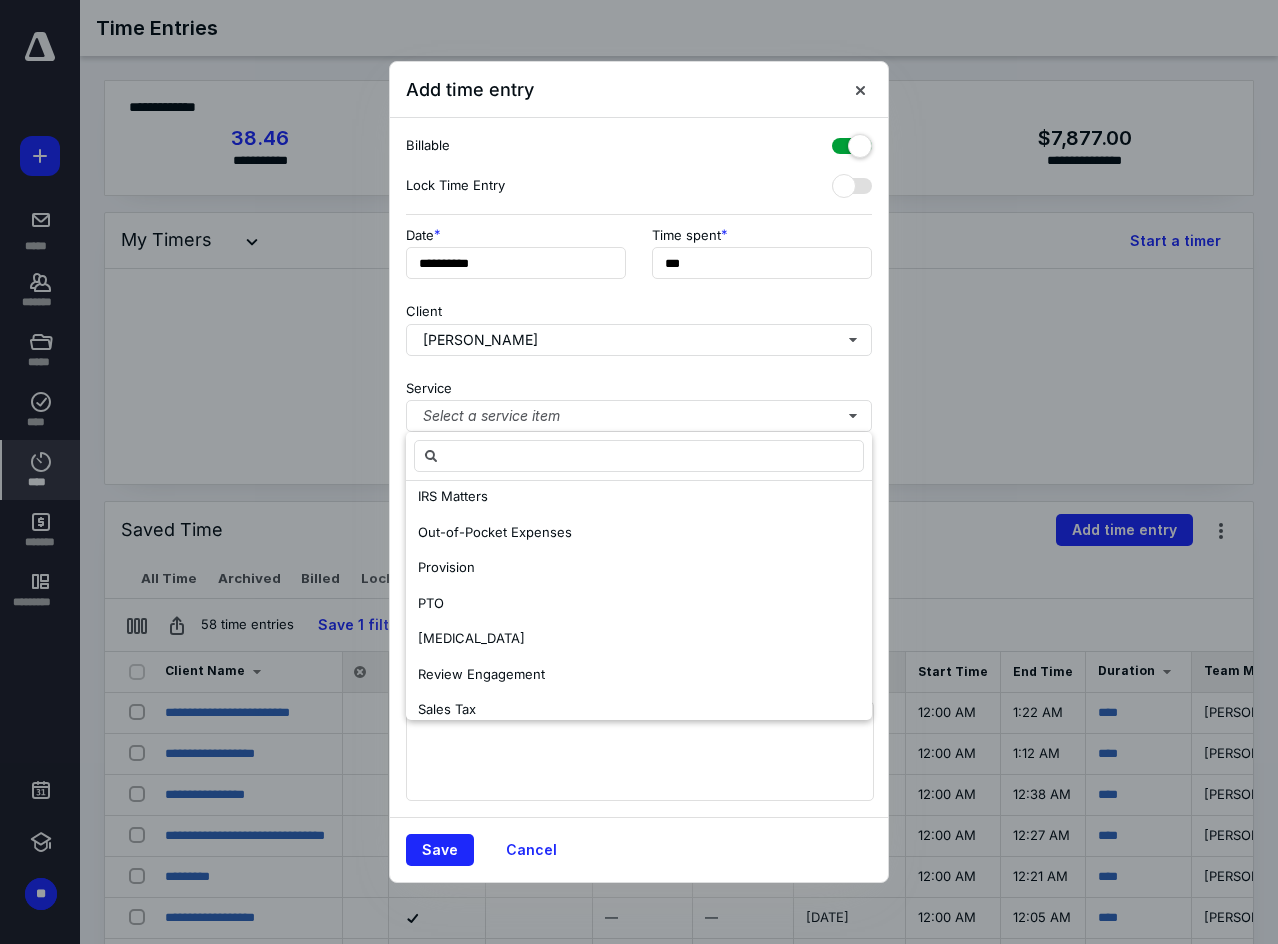 scroll, scrollTop: 487, scrollLeft: 0, axis: vertical 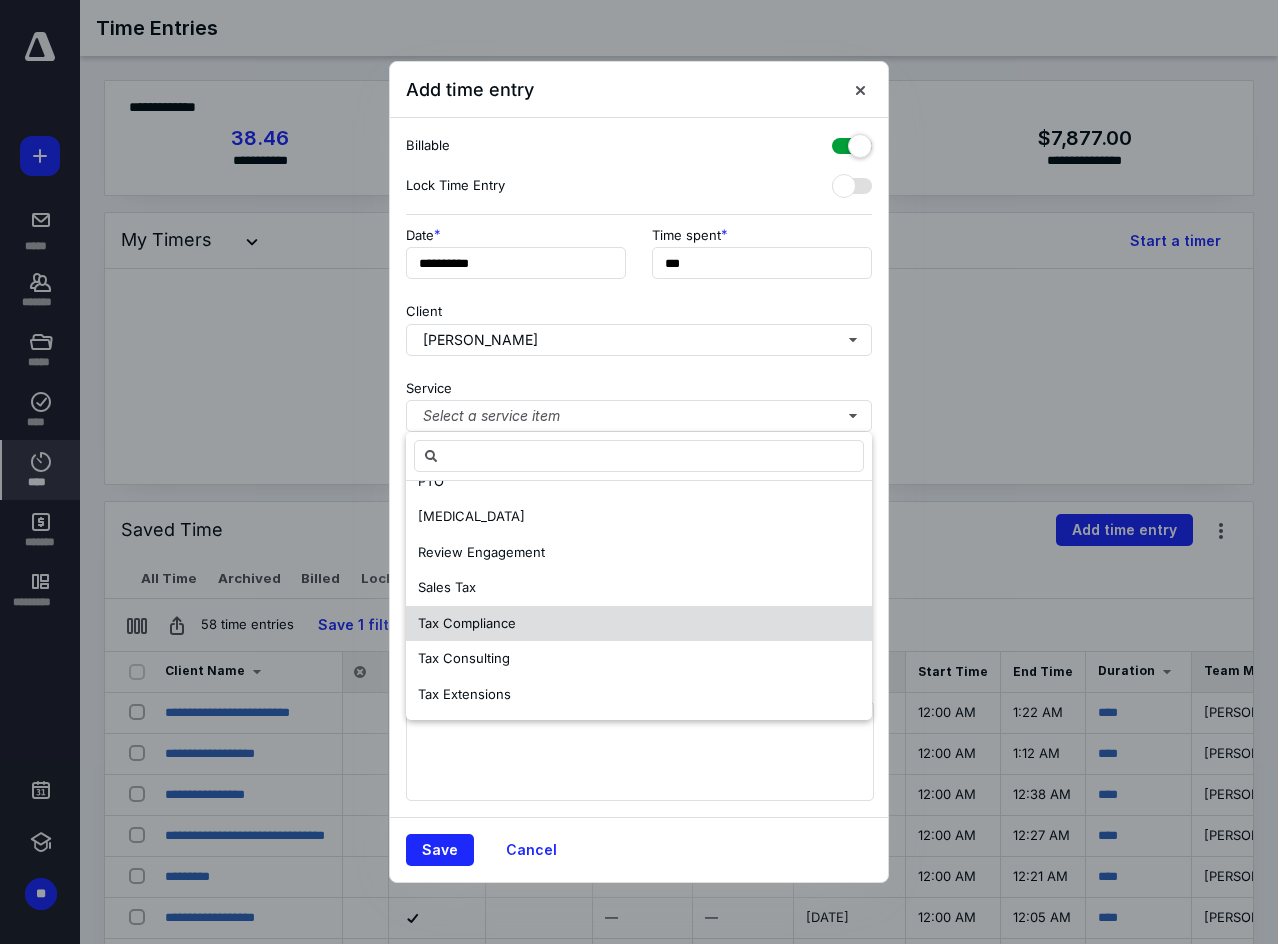 click on "Tax Compliance" at bounding box center [467, 623] 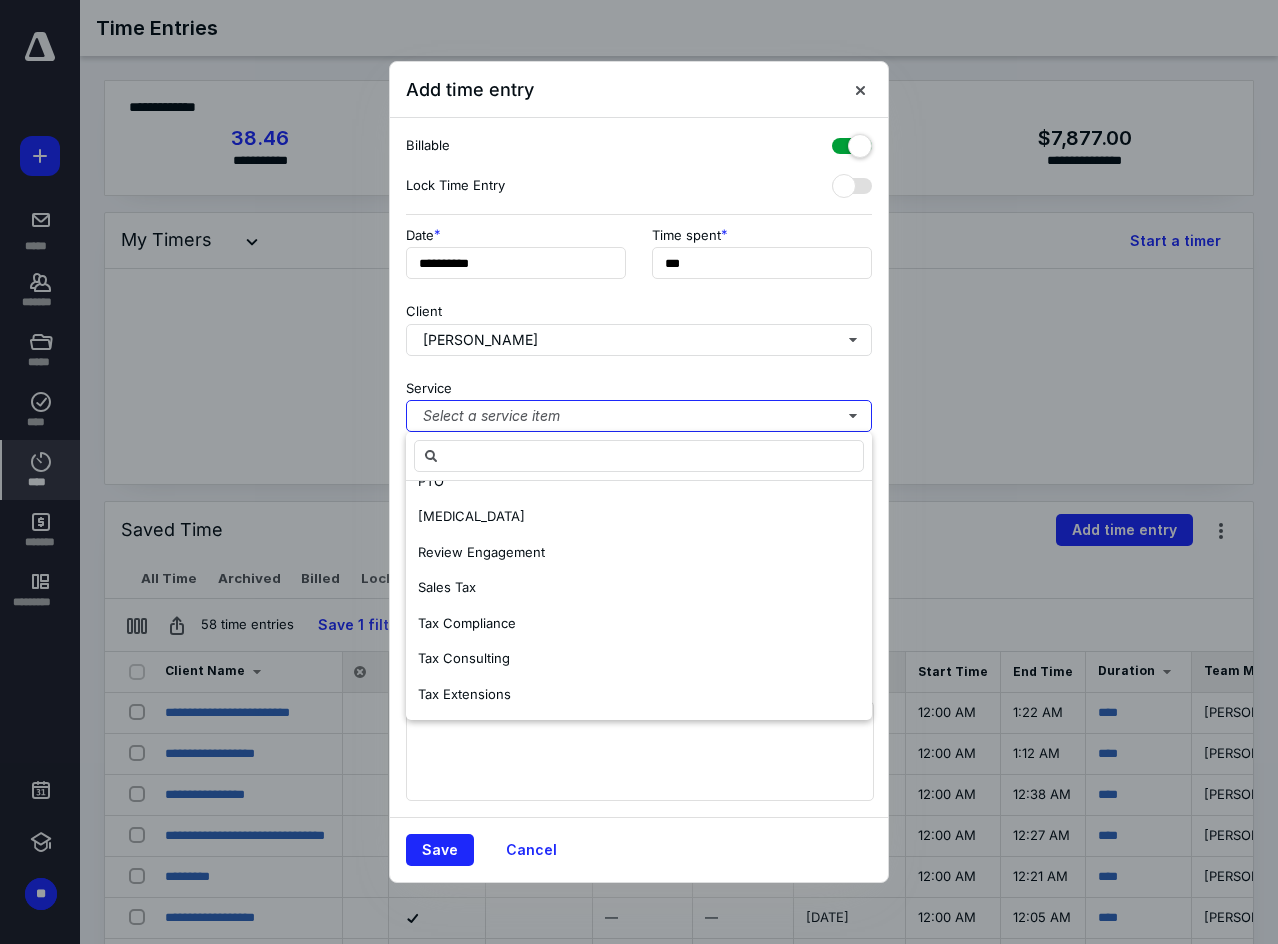 scroll, scrollTop: 0, scrollLeft: 0, axis: both 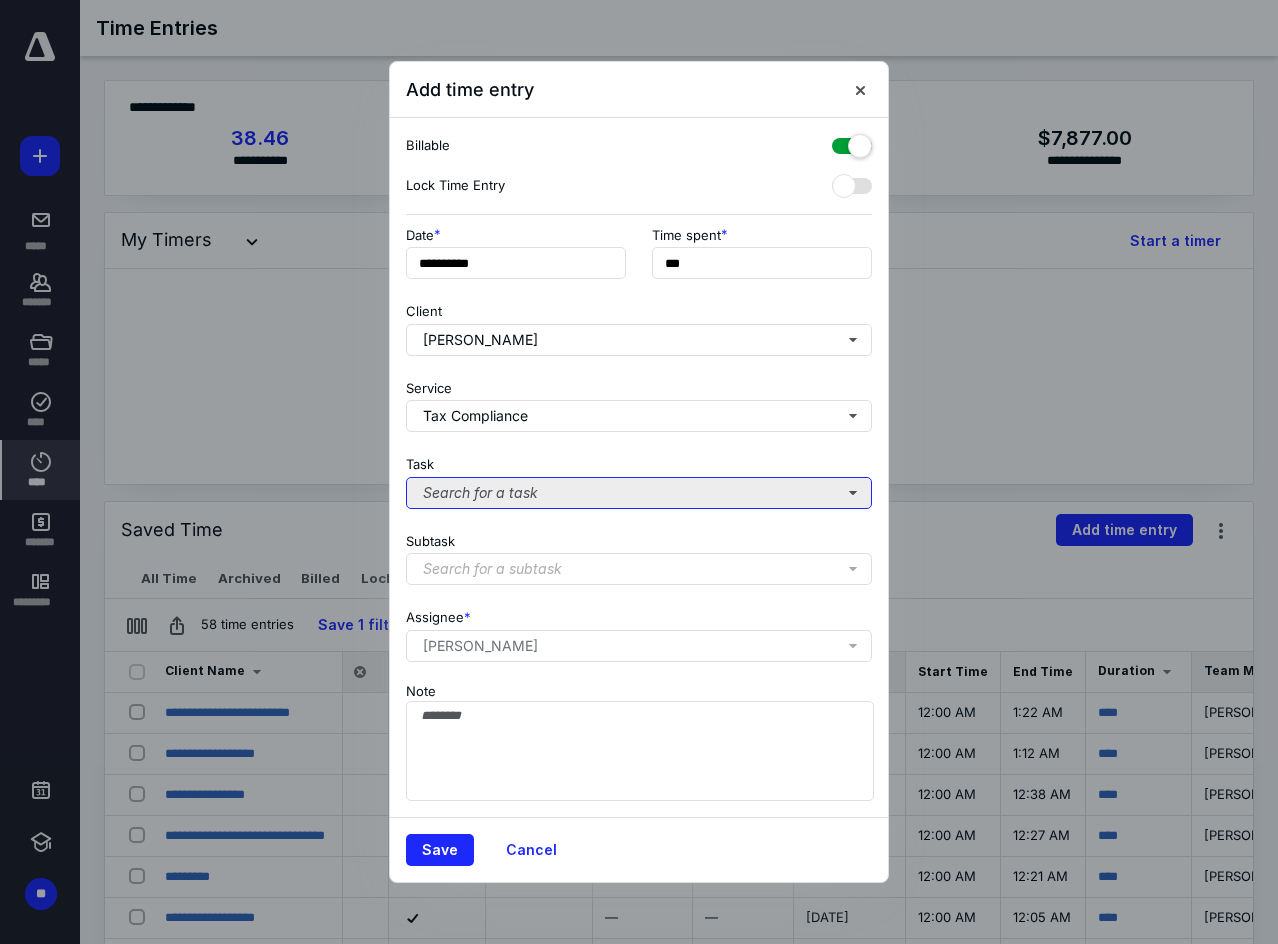 click on "Search for a task" at bounding box center (639, 493) 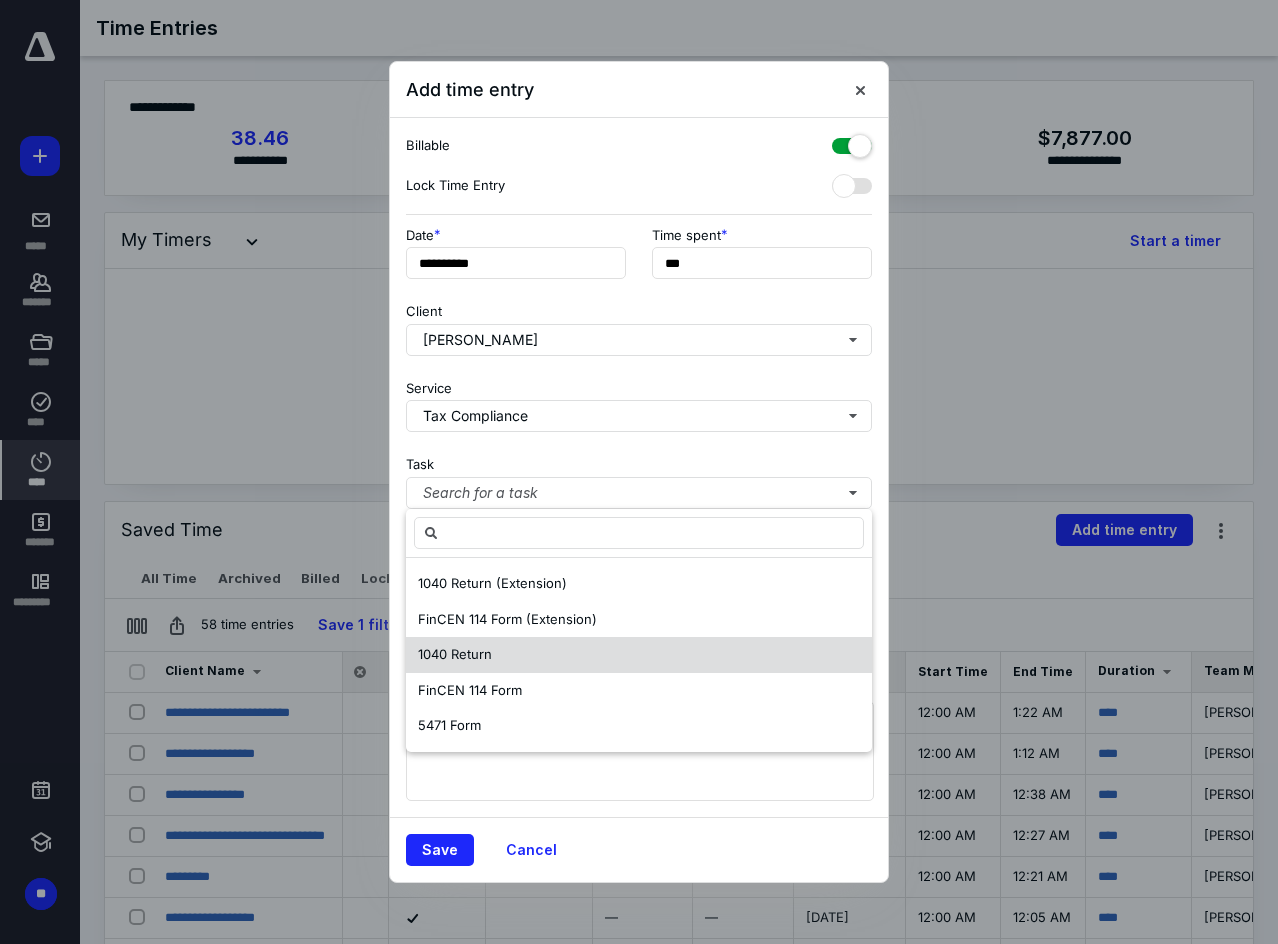 click on "1040 Return" at bounding box center [455, 654] 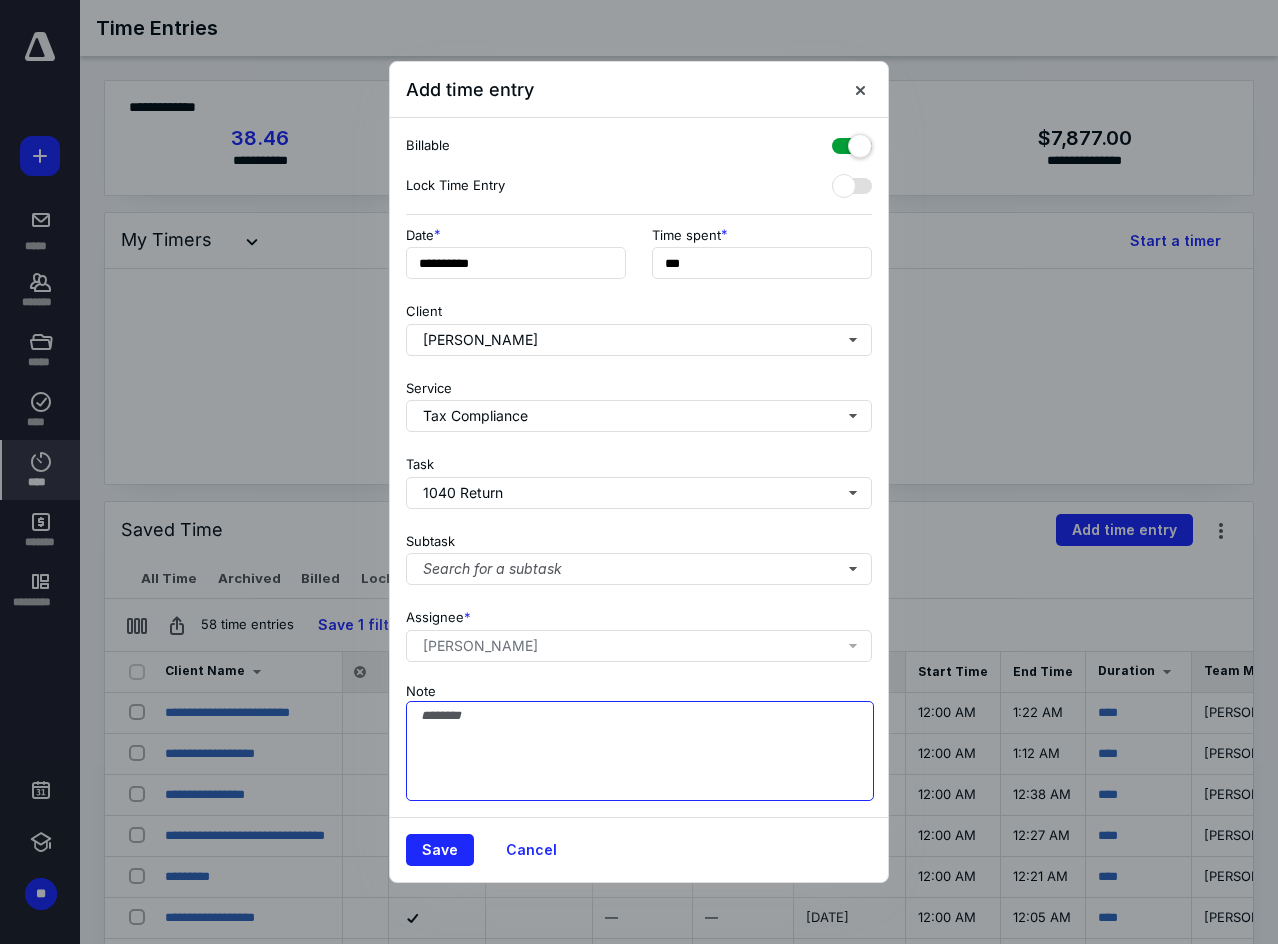 click on "Note" at bounding box center (640, 751) 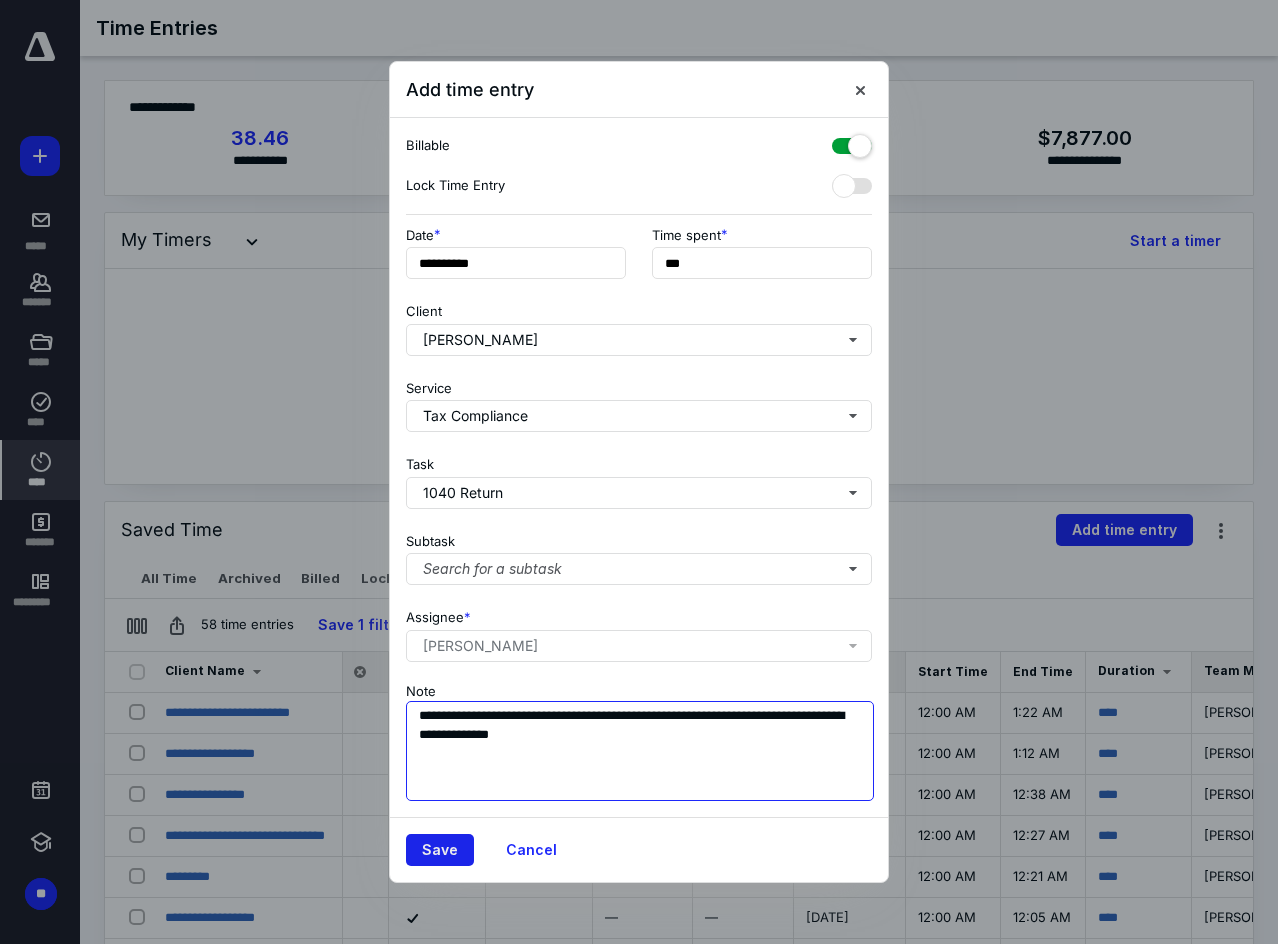 type on "**********" 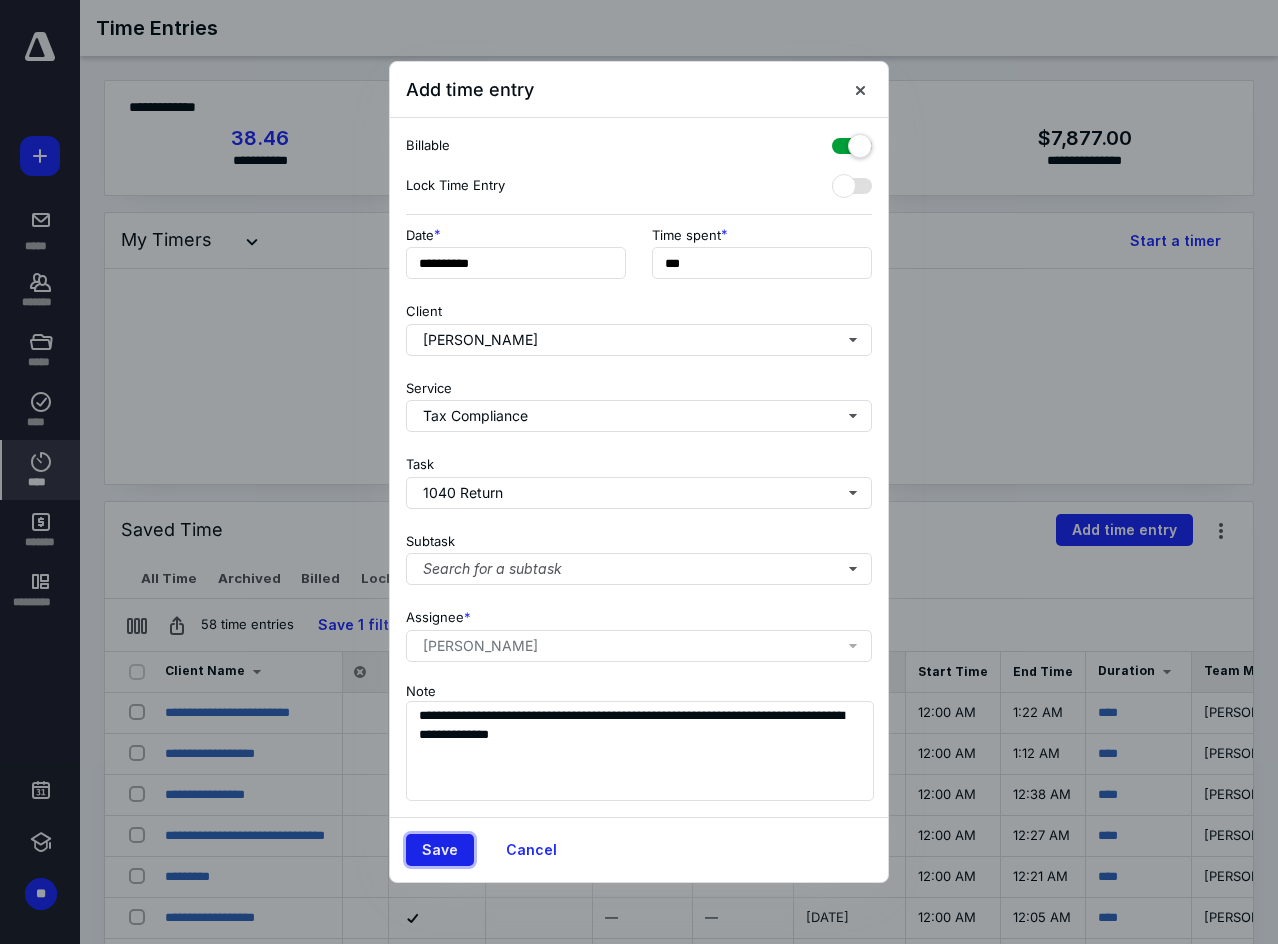click on "Save" at bounding box center (440, 850) 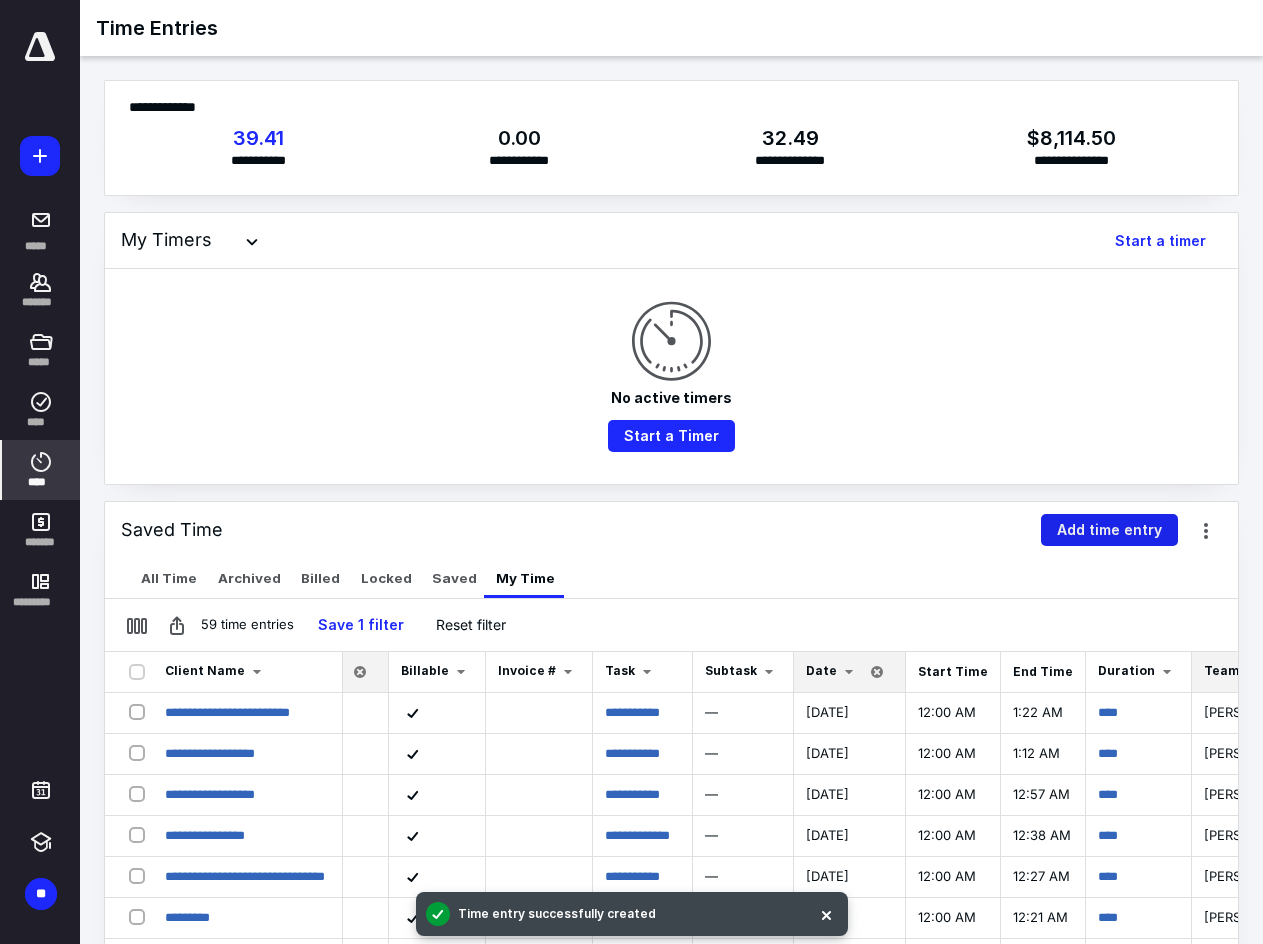 click on "Add time entry" at bounding box center [1109, 530] 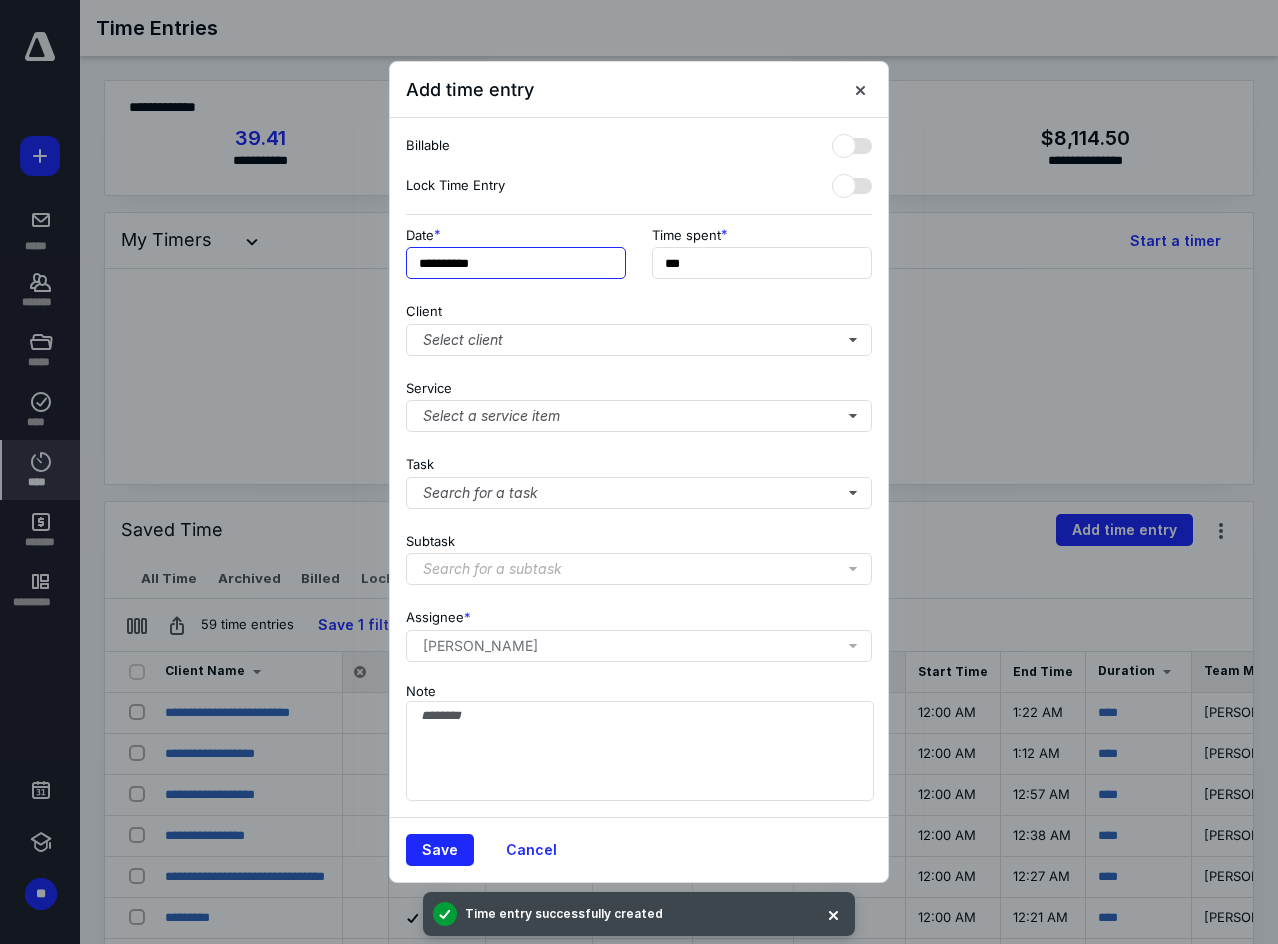 click on "**********" at bounding box center [516, 263] 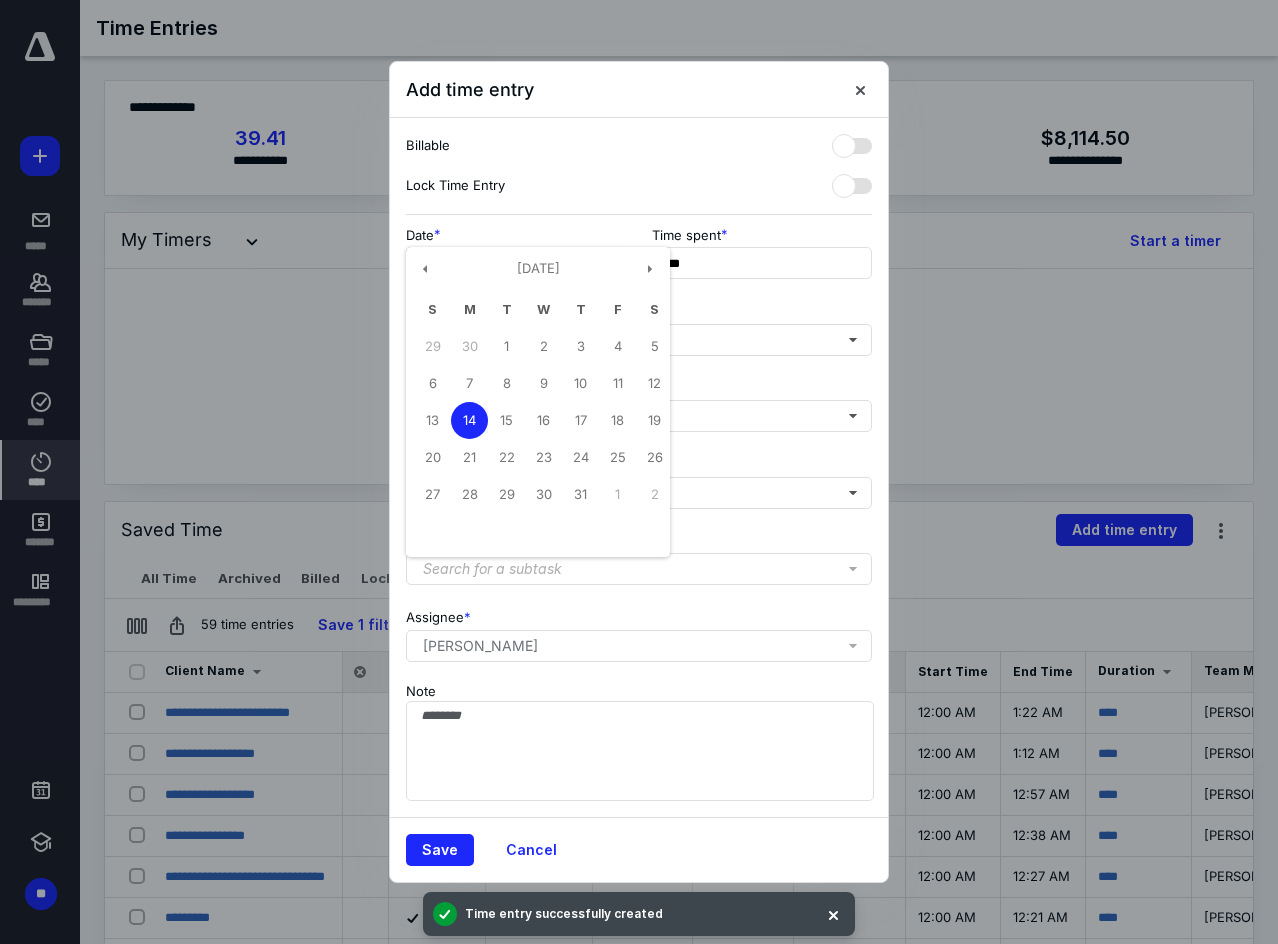 click on "11" at bounding box center [617, 383] 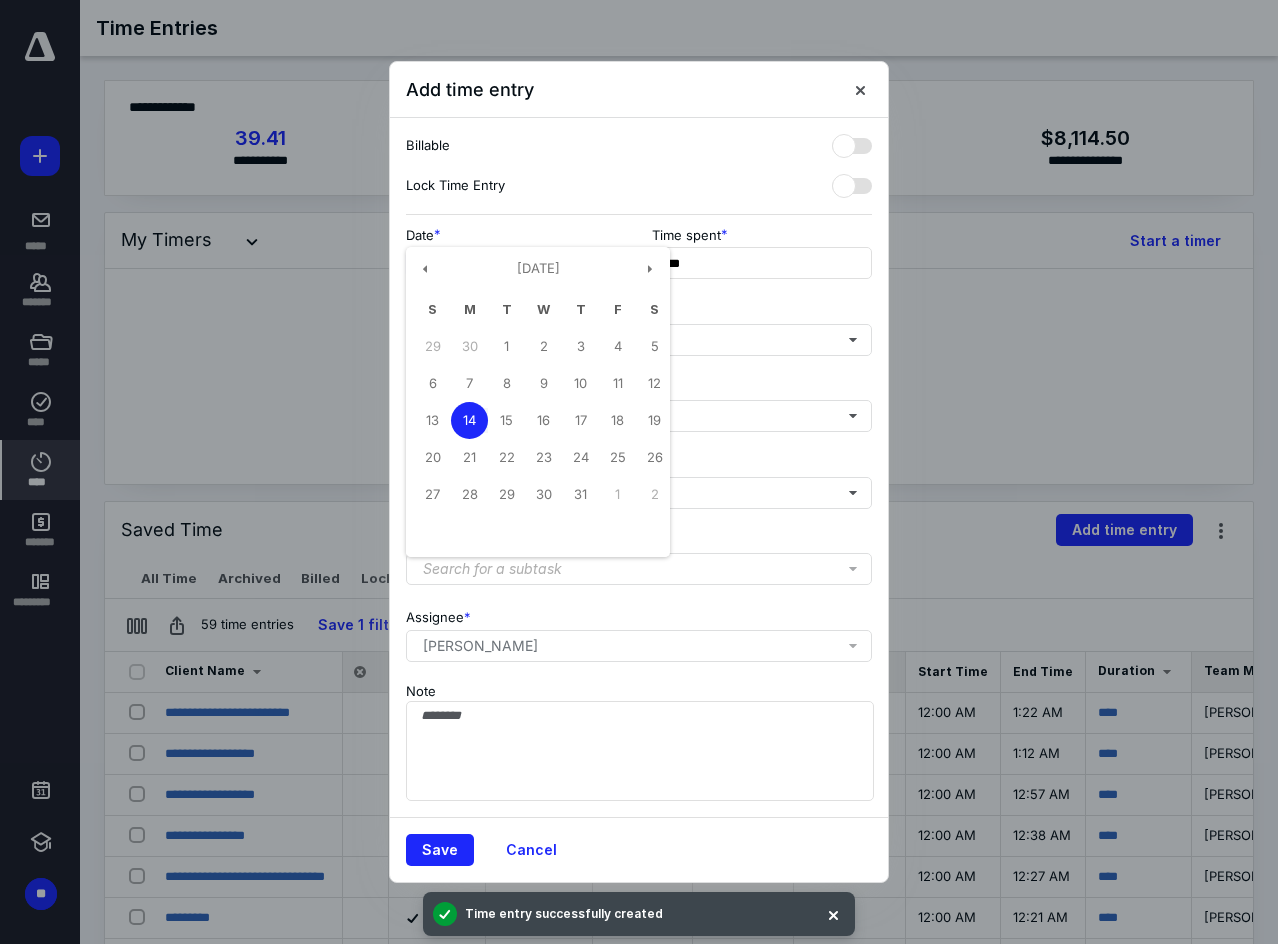 type on "**********" 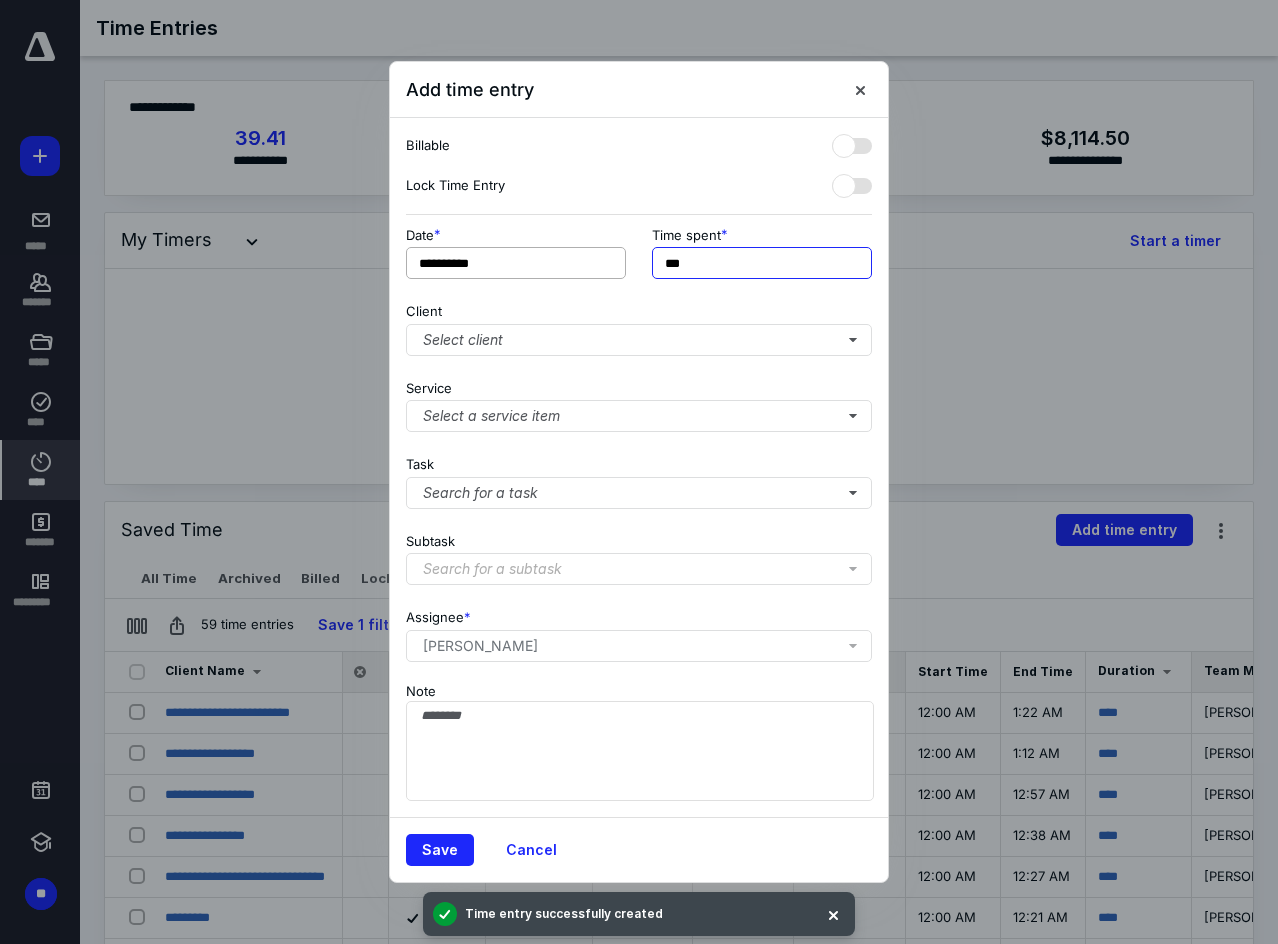 drag, startPoint x: 652, startPoint y: 266, endPoint x: 568, endPoint y: 266, distance: 84 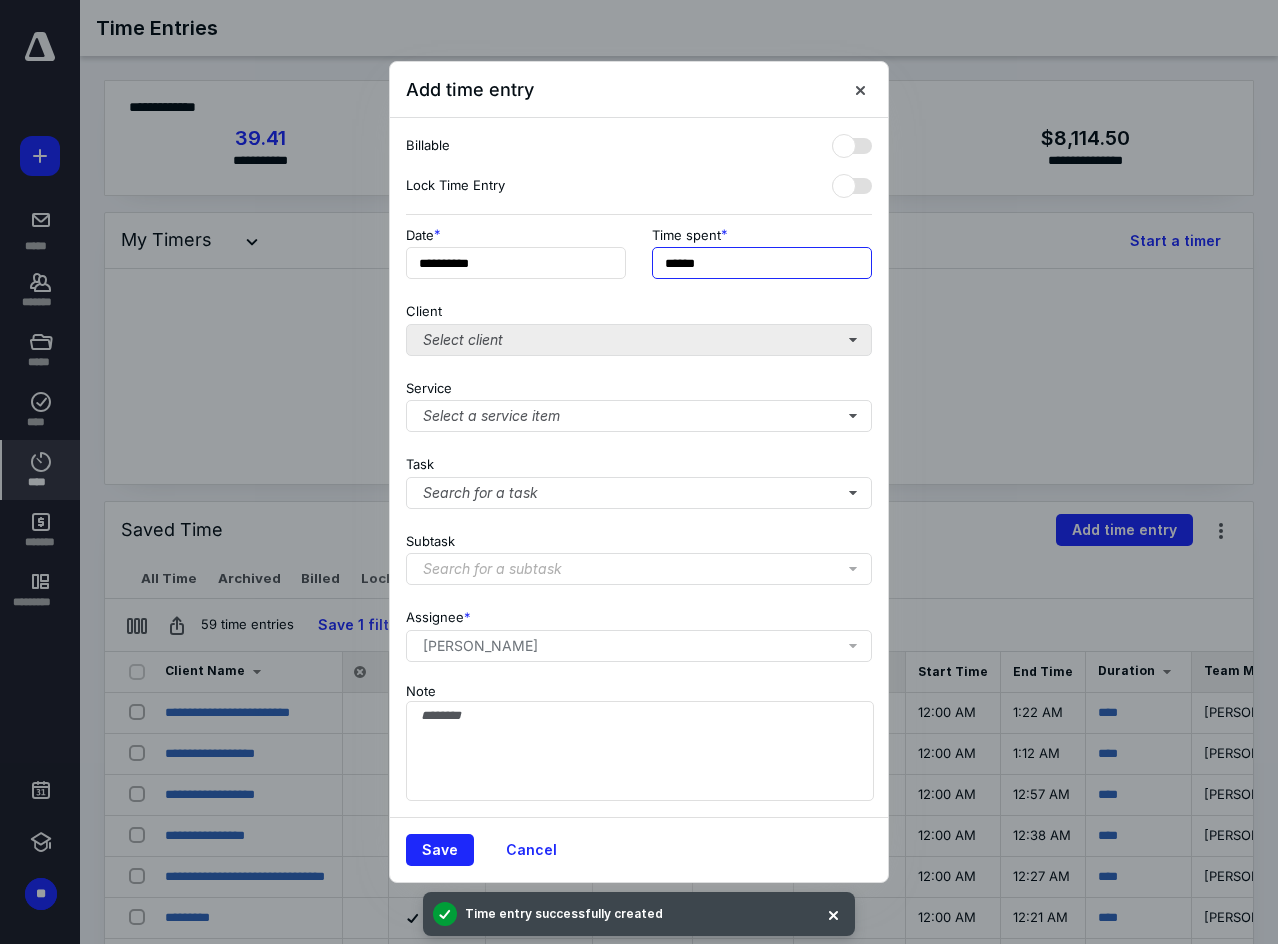 type on "******" 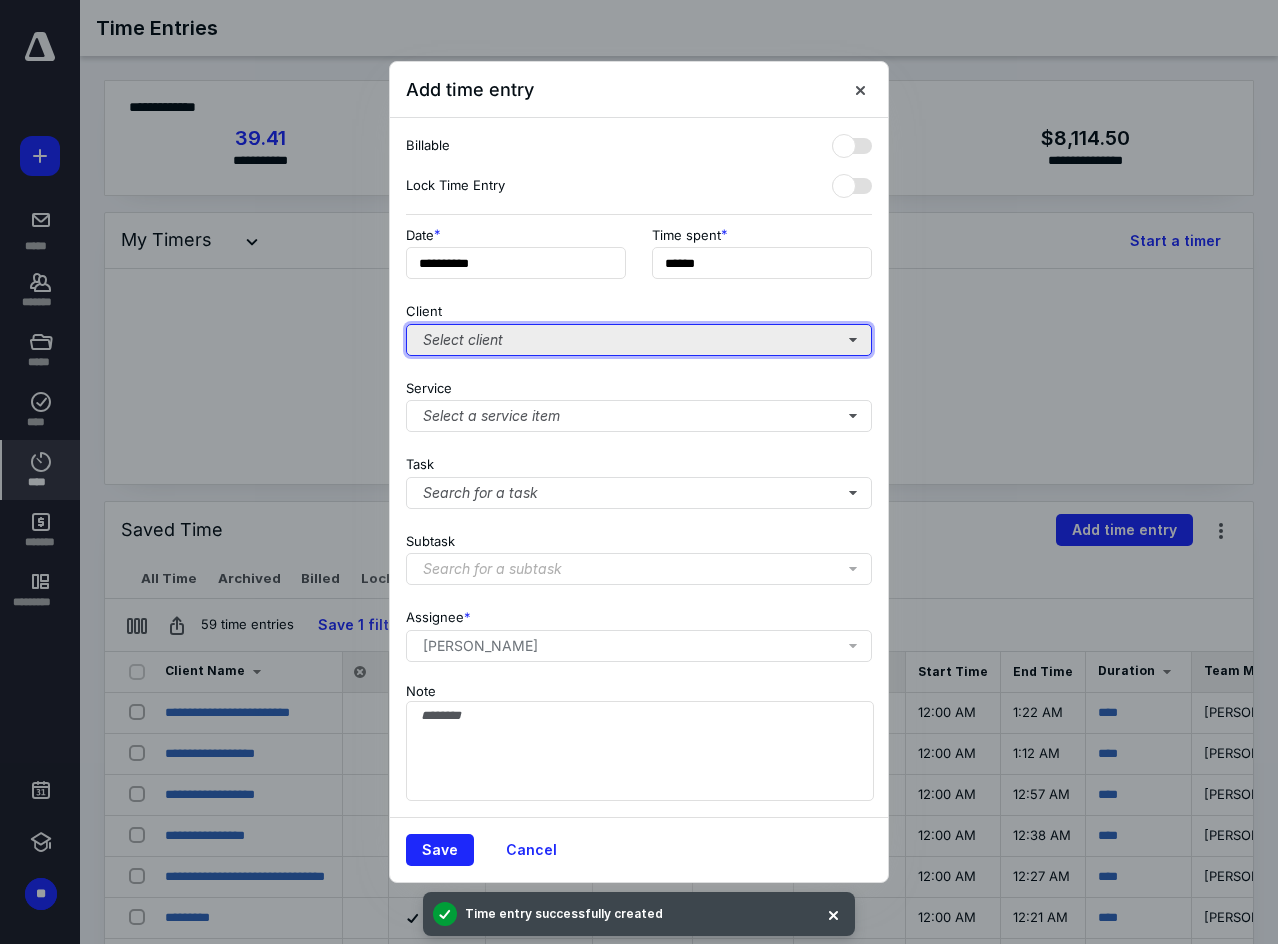 click on "Select client" at bounding box center (639, 340) 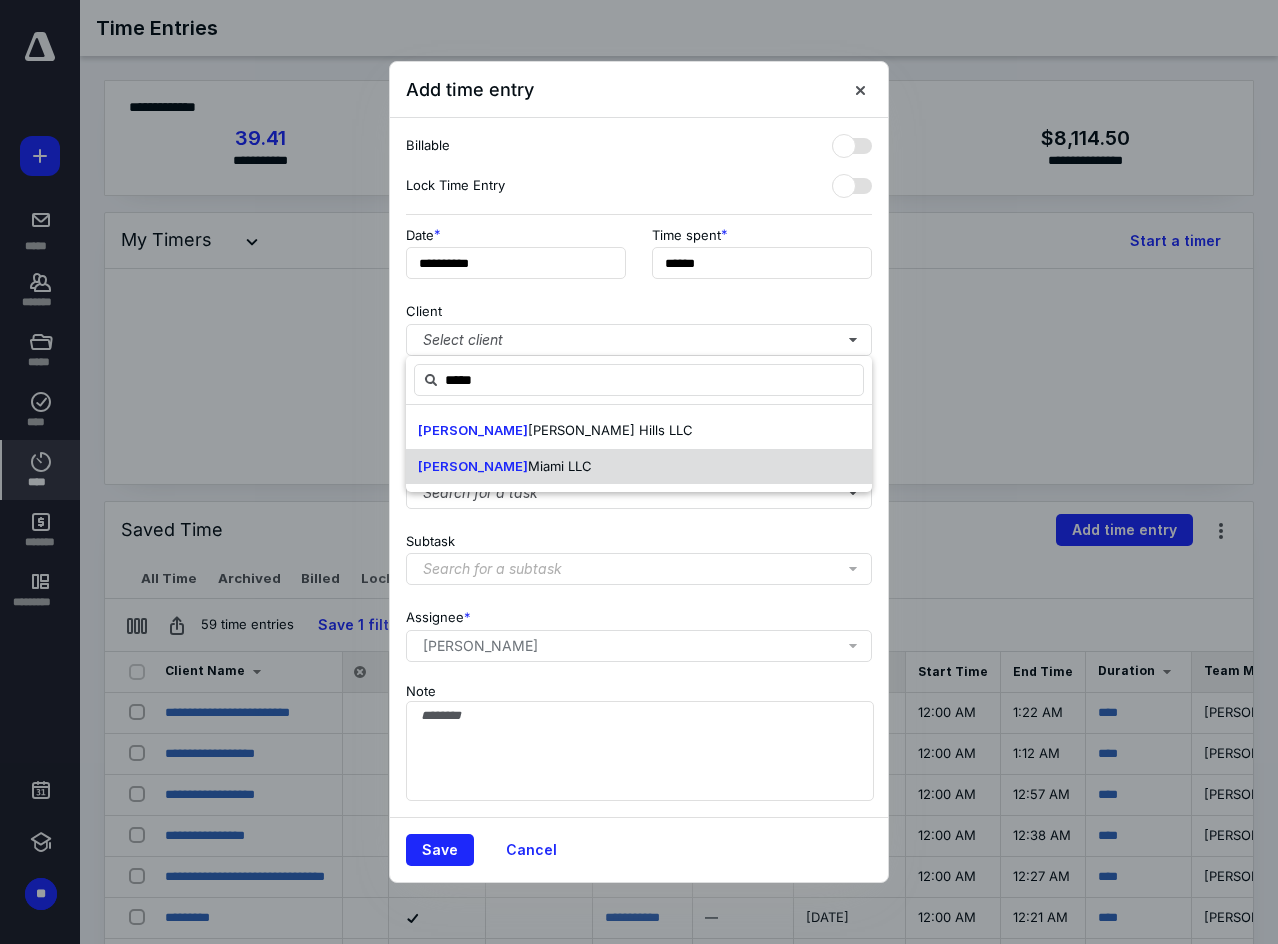 click on "Miami LLC" at bounding box center (560, 466) 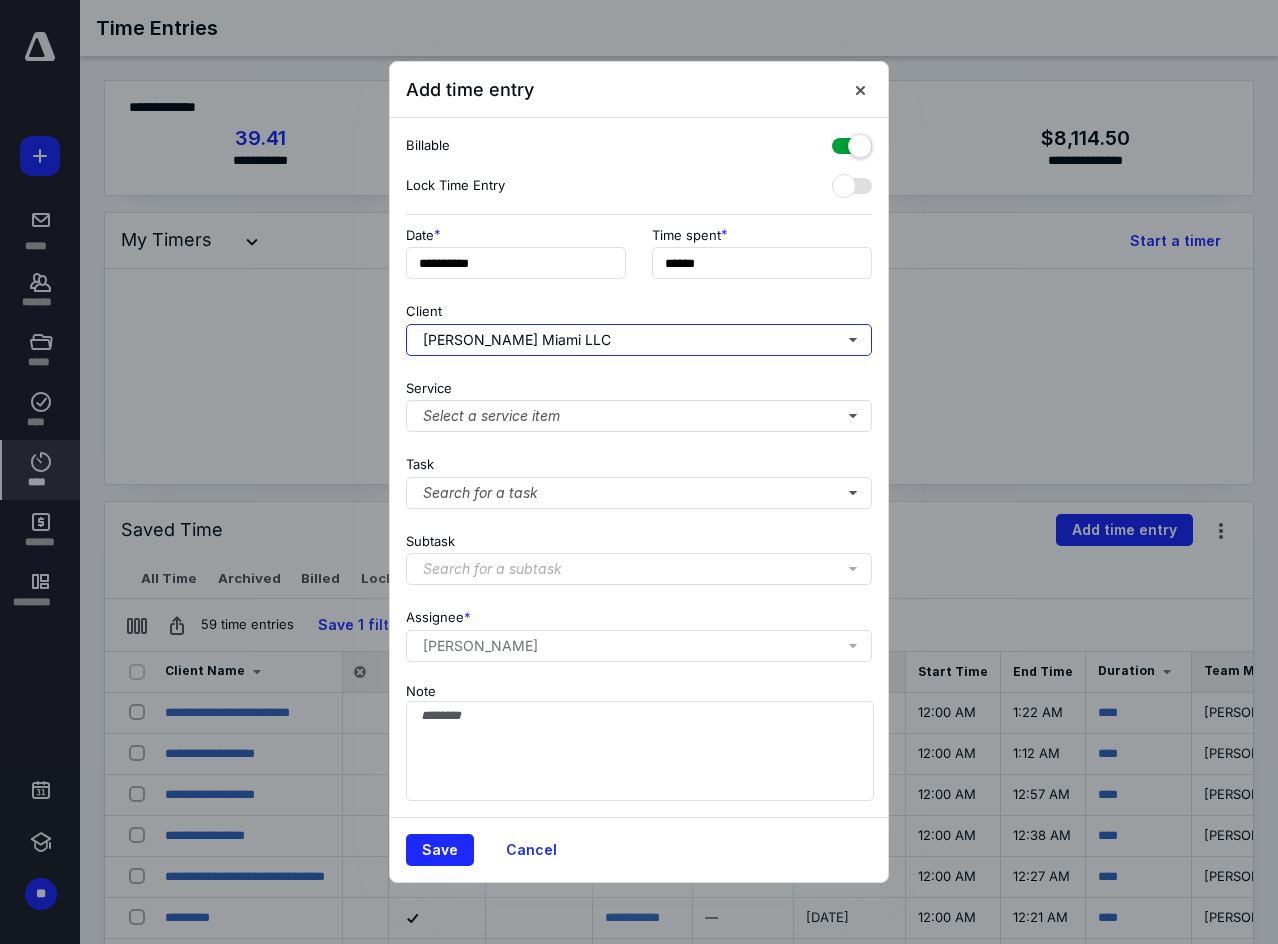 checkbox on "true" 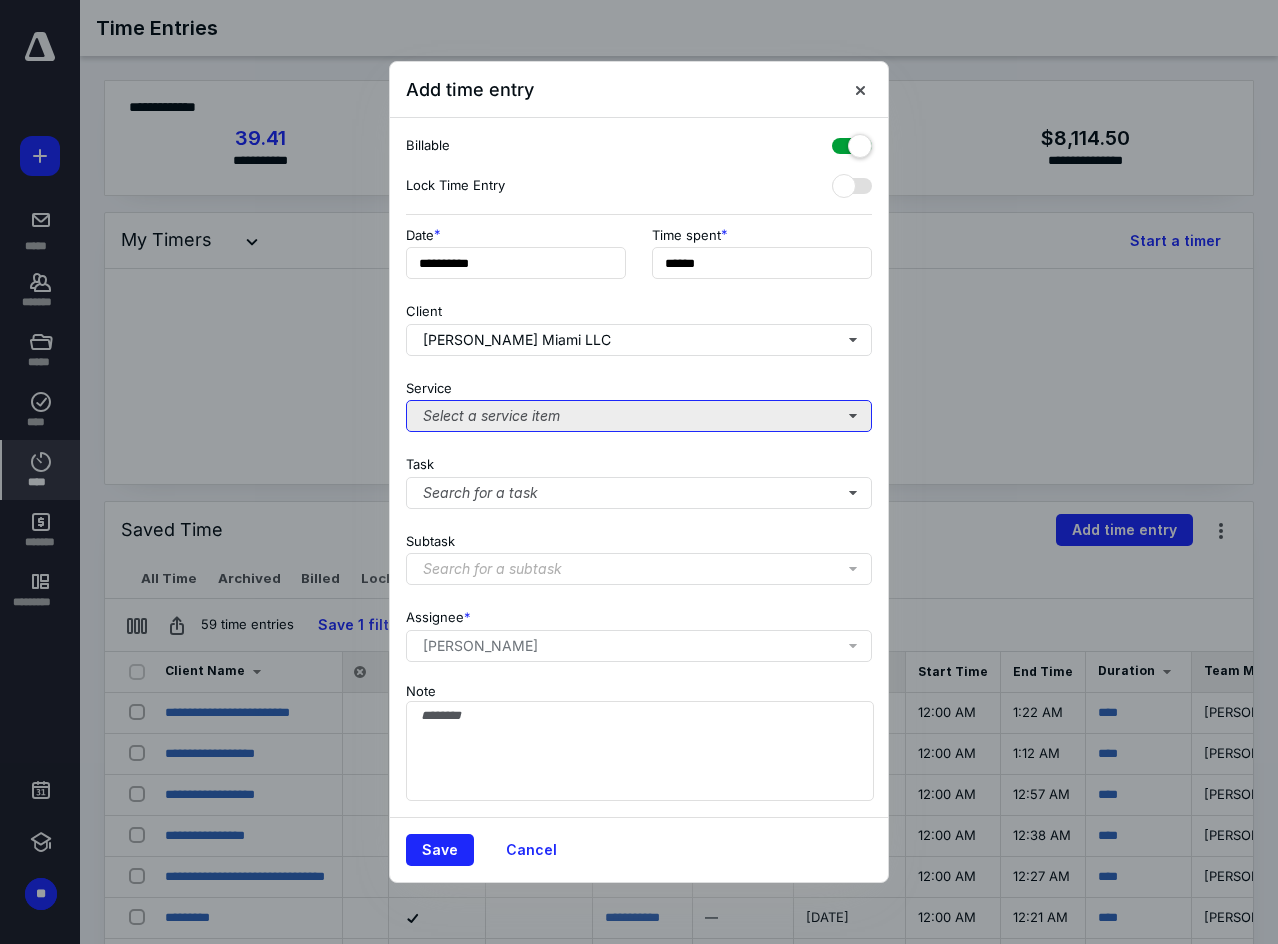 click on "Select a service item" at bounding box center (639, 416) 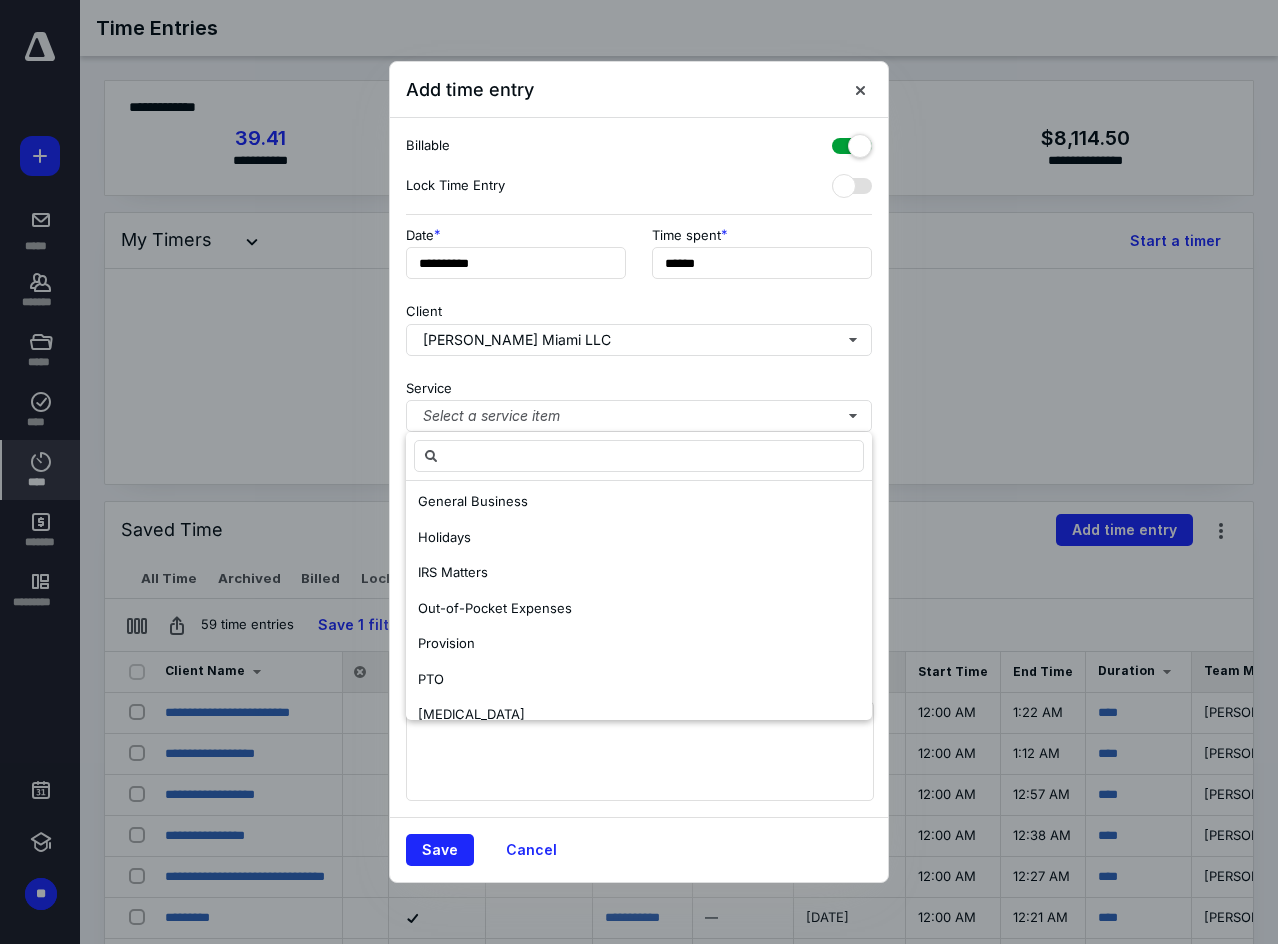 scroll, scrollTop: 487, scrollLeft: 0, axis: vertical 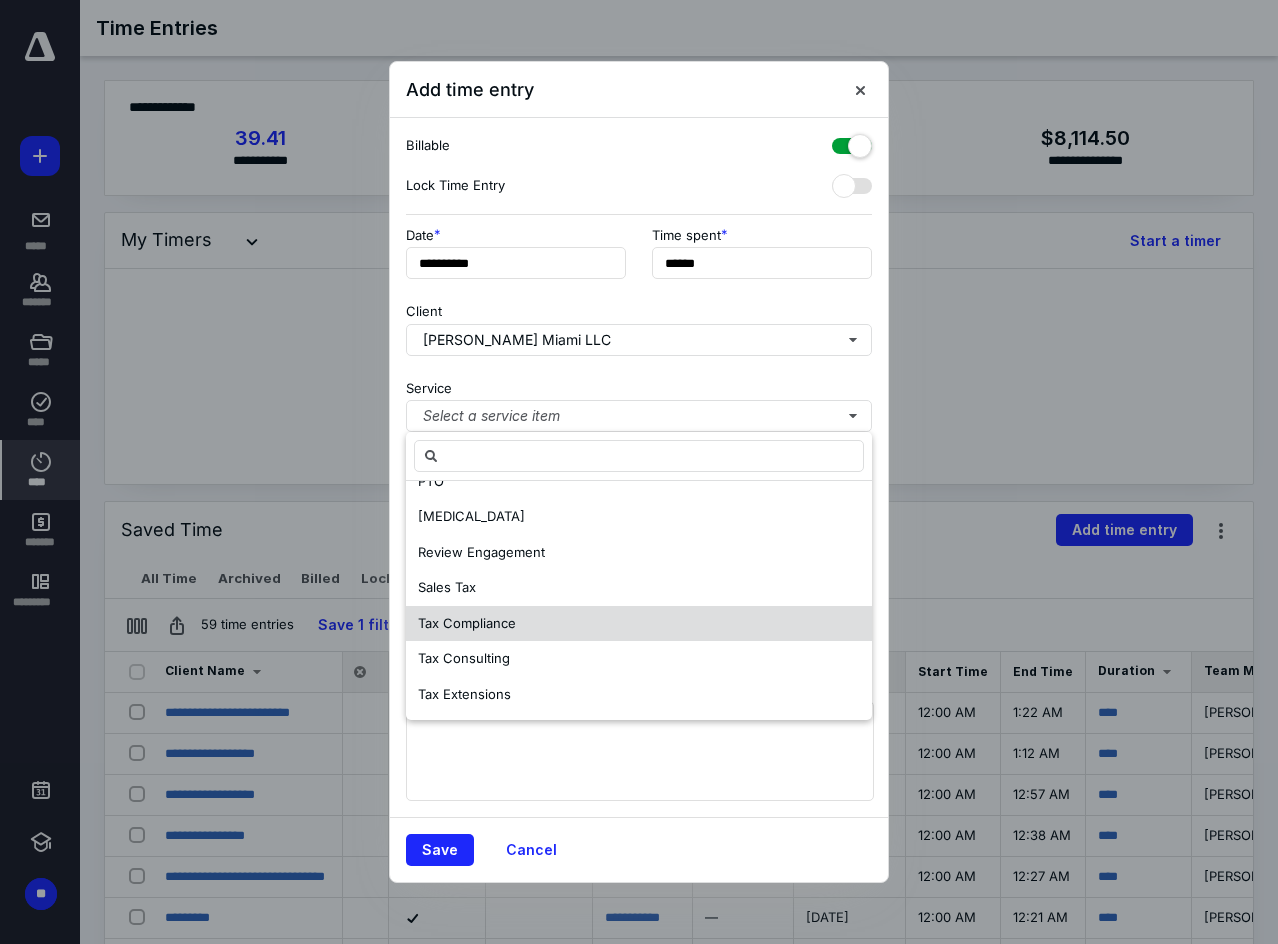 click on "Tax Compliance" at bounding box center [467, 623] 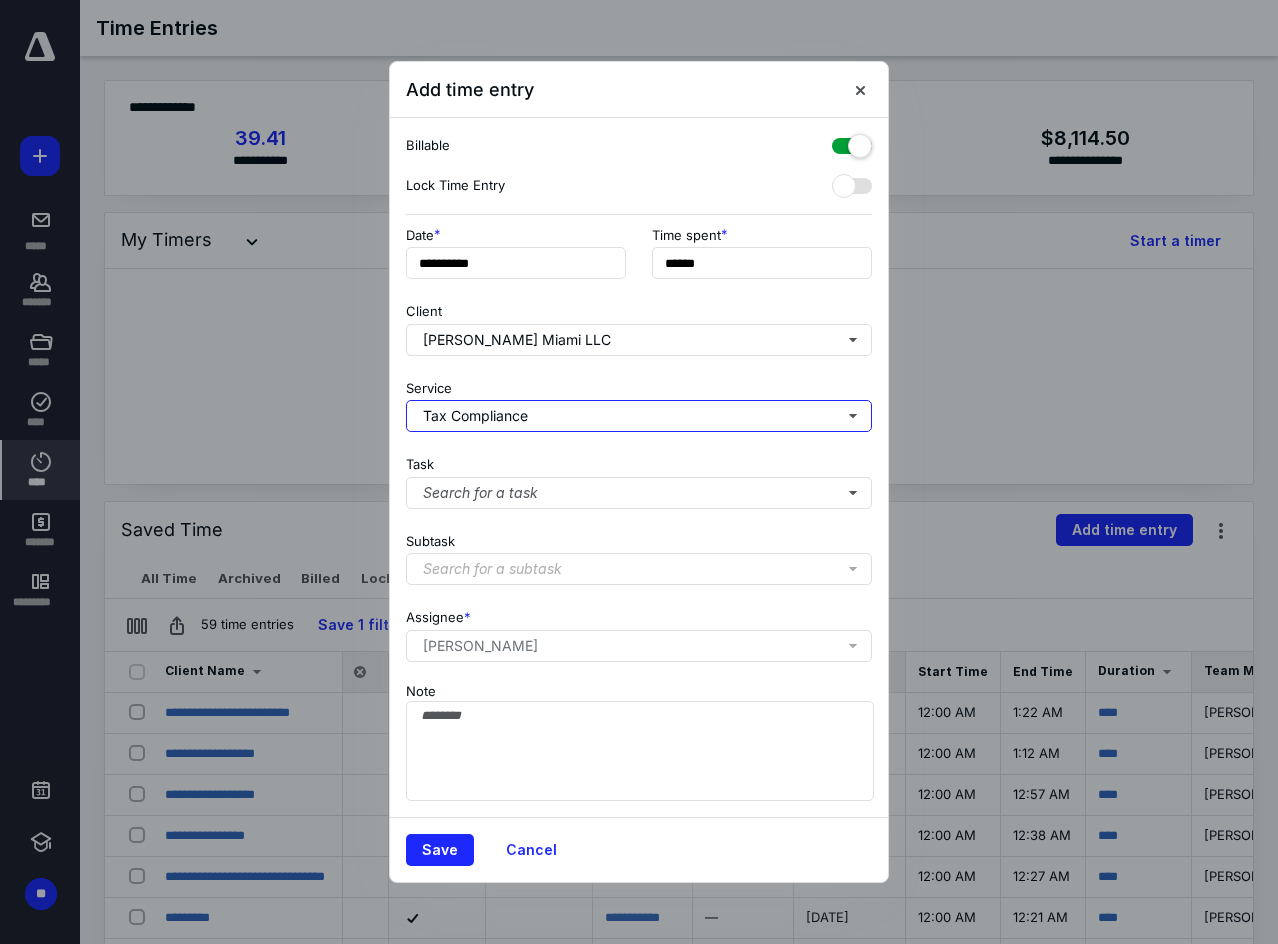 scroll, scrollTop: 0, scrollLeft: 0, axis: both 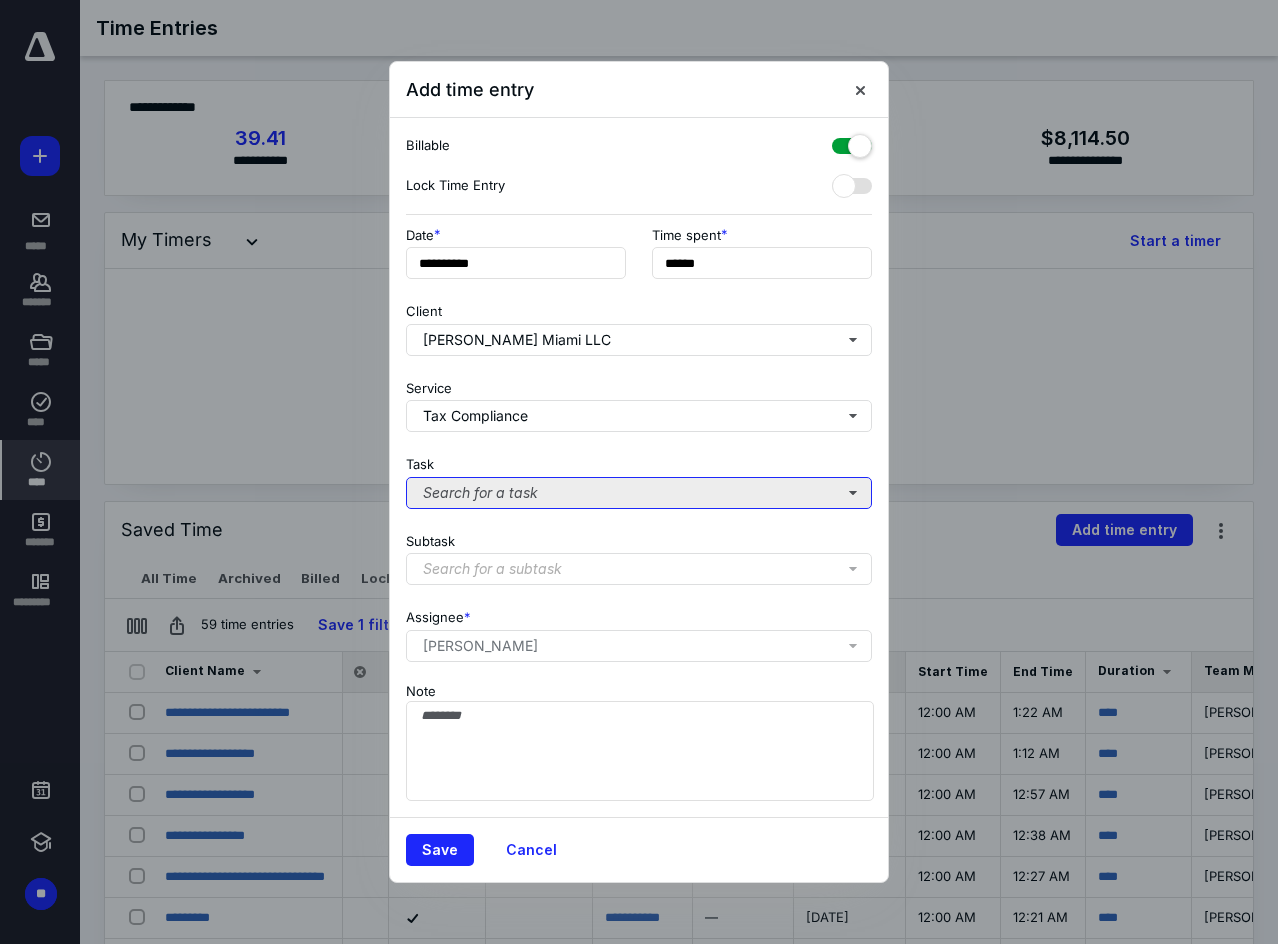 click on "Search for a task" at bounding box center [639, 493] 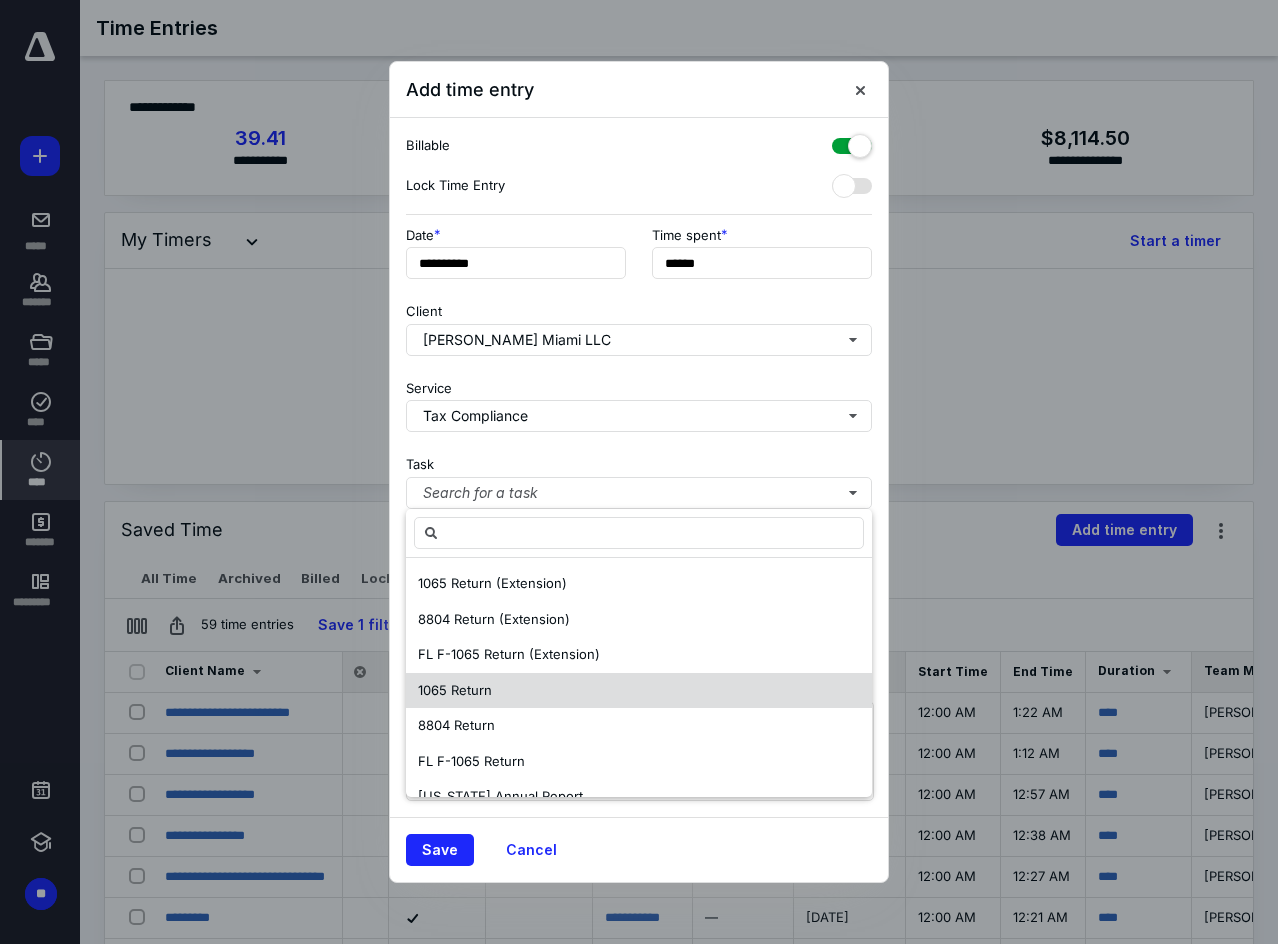 click on "1065 Return" at bounding box center (455, 690) 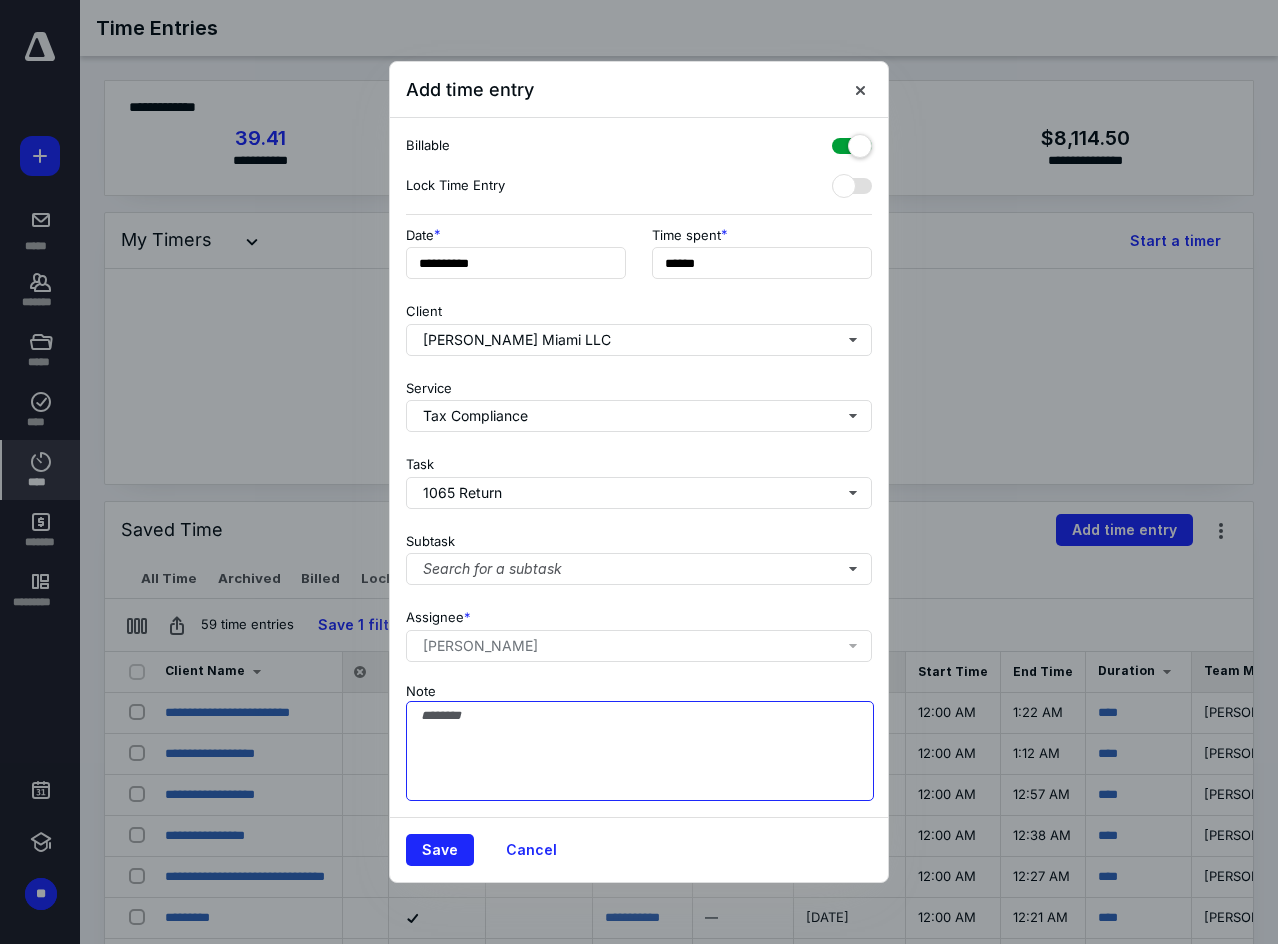 click on "Note" at bounding box center [640, 751] 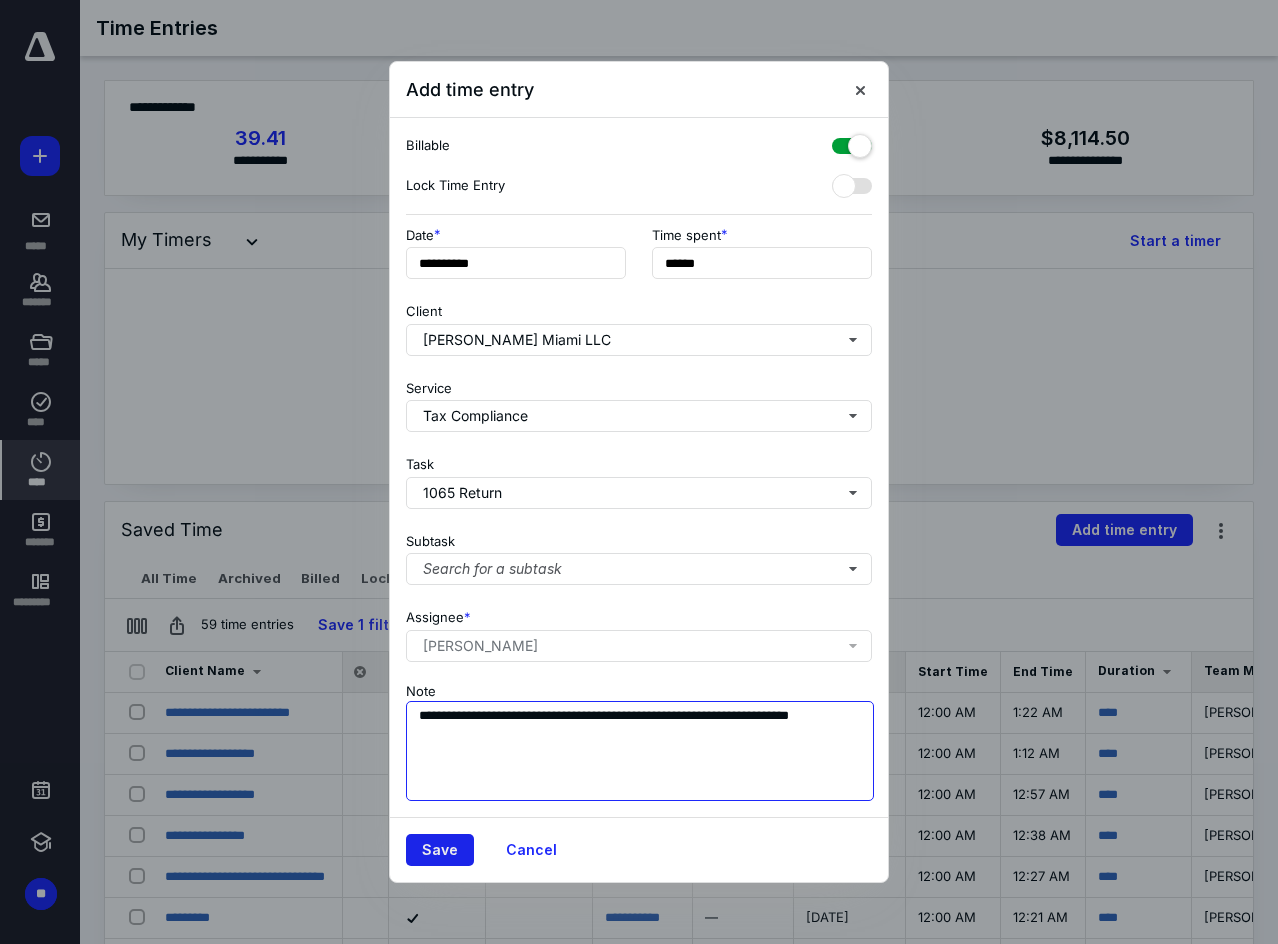 type on "**********" 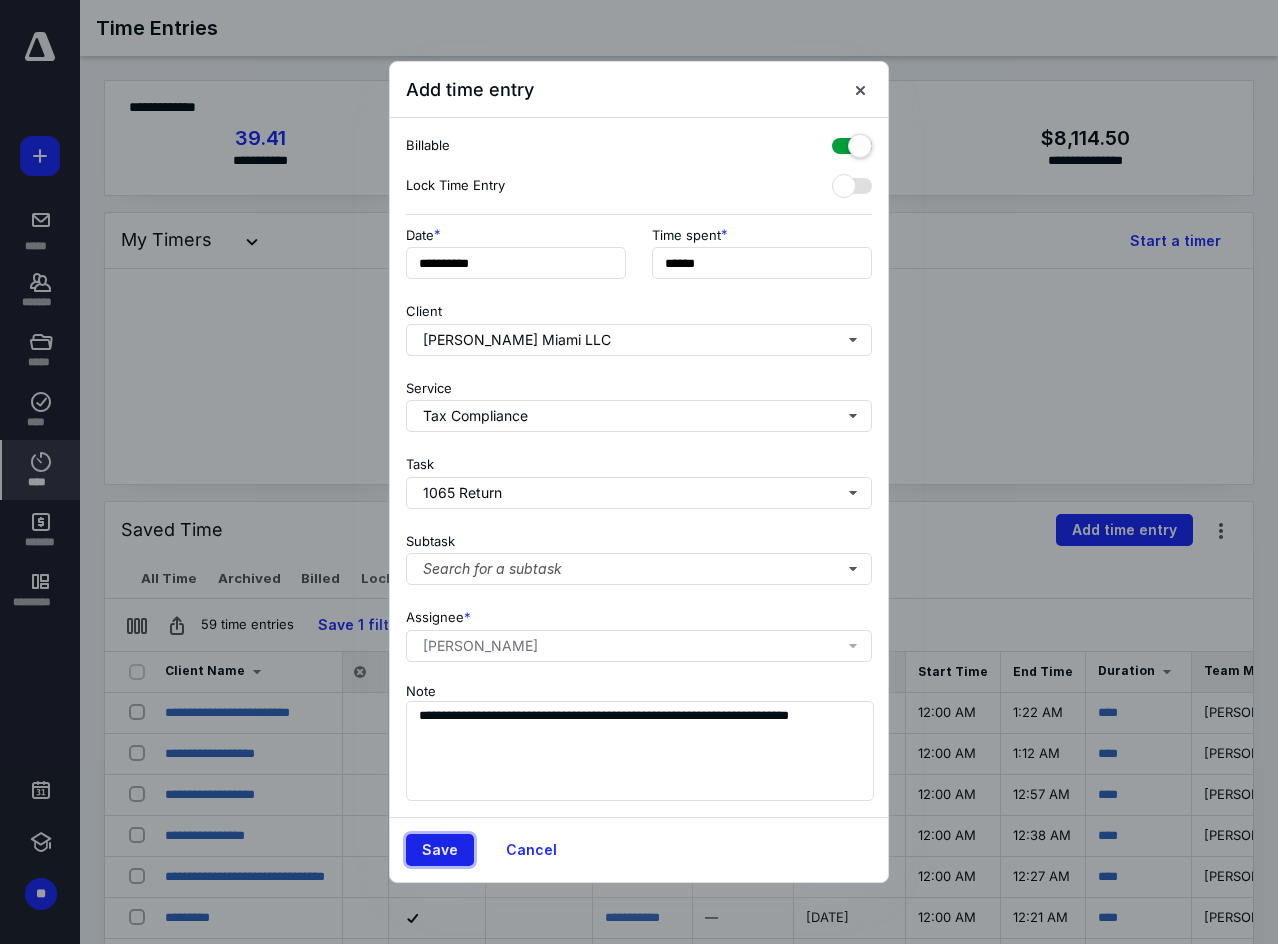 click on "Save" at bounding box center (440, 850) 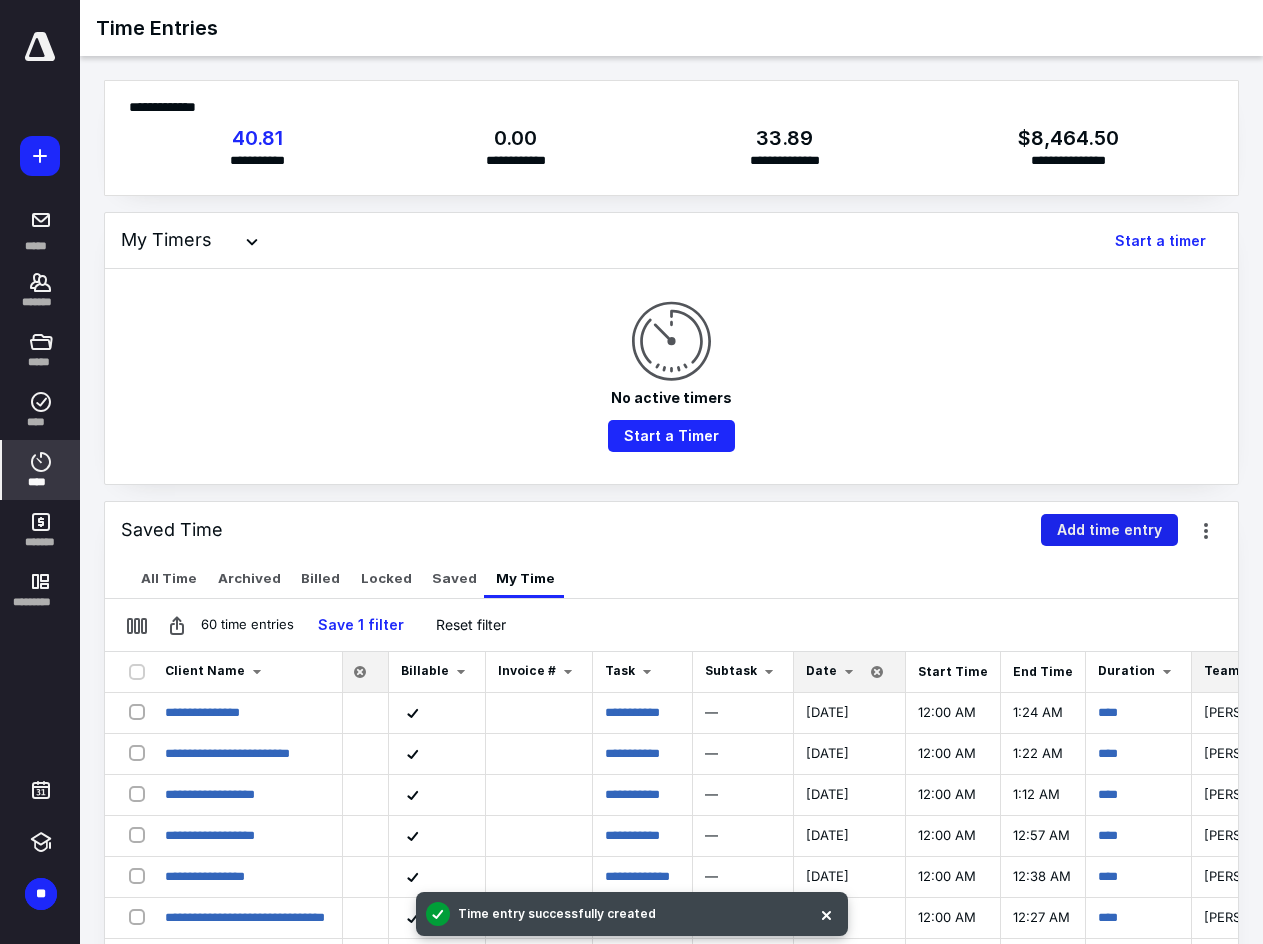click on "Add time entry" at bounding box center [1109, 530] 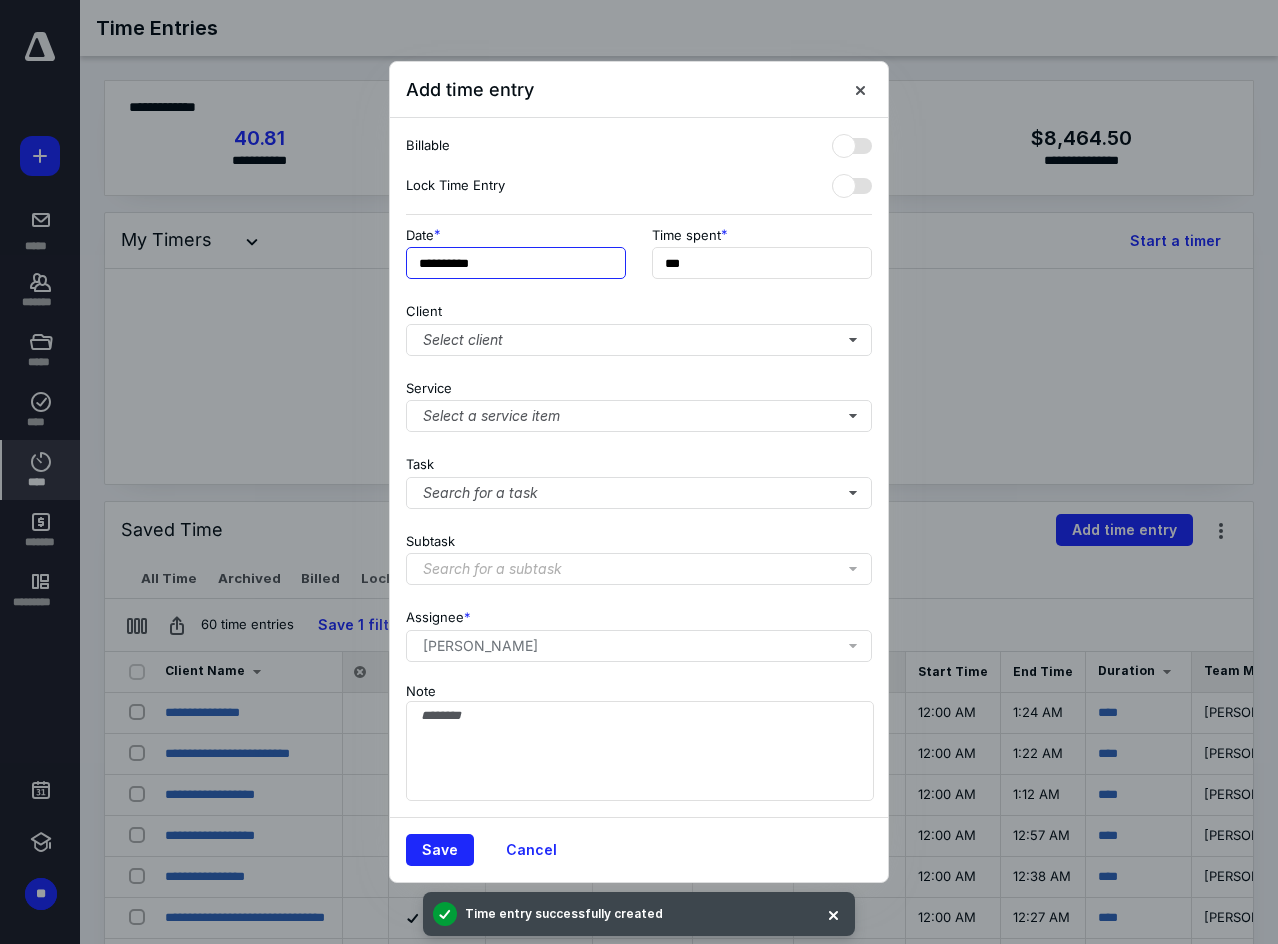 click on "**********" at bounding box center [516, 263] 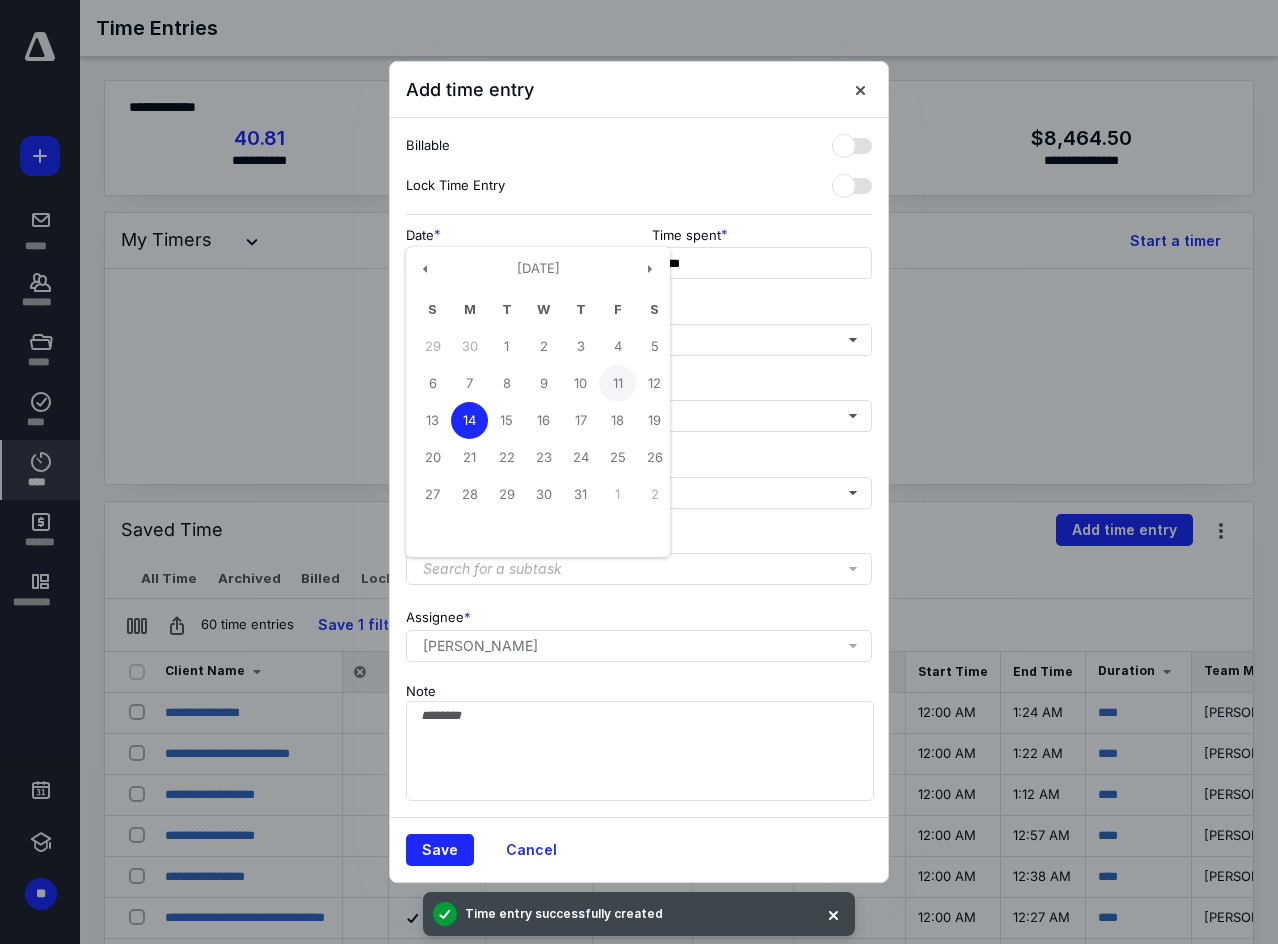 click on "11" at bounding box center [617, 383] 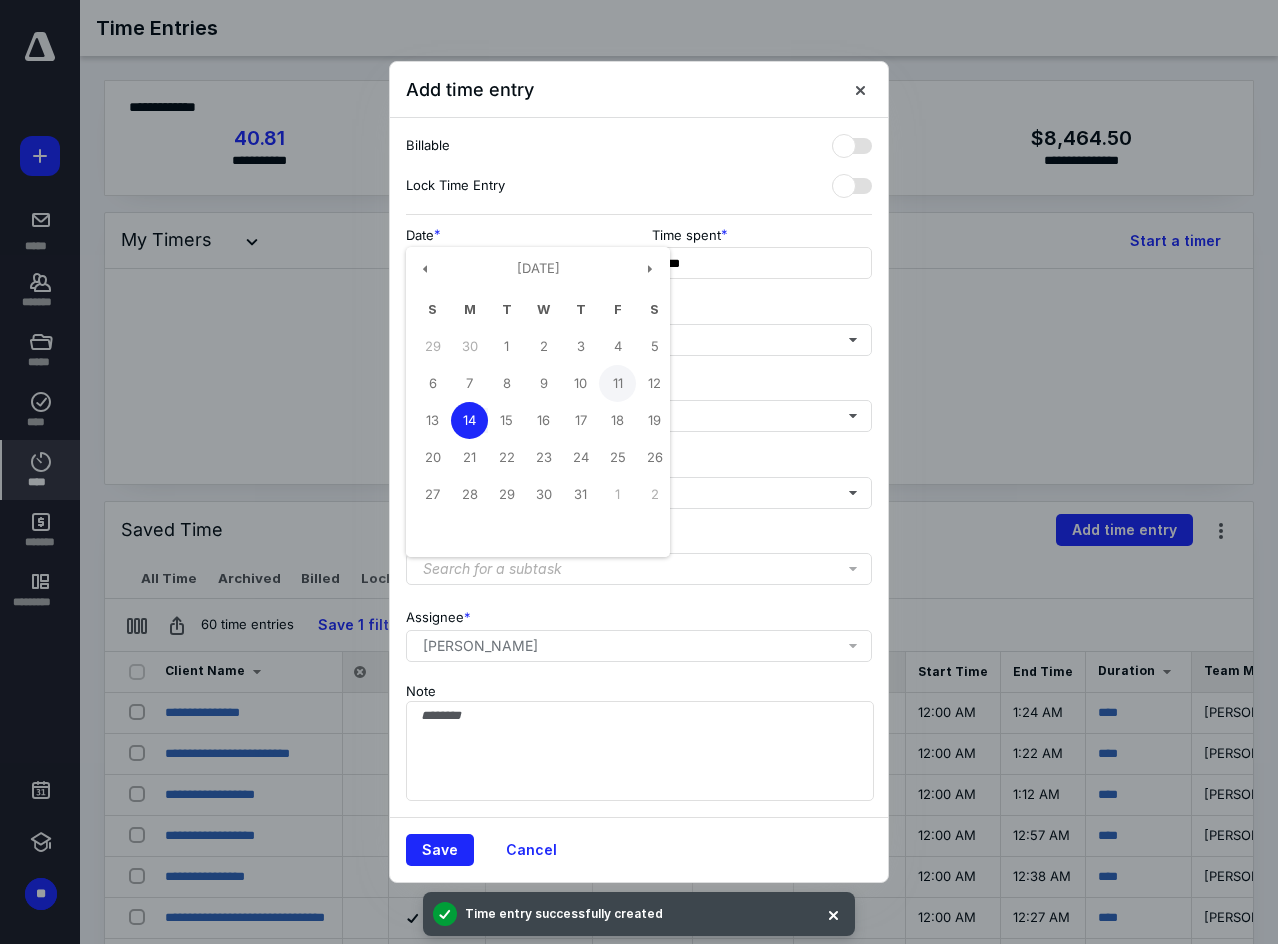 type on "**********" 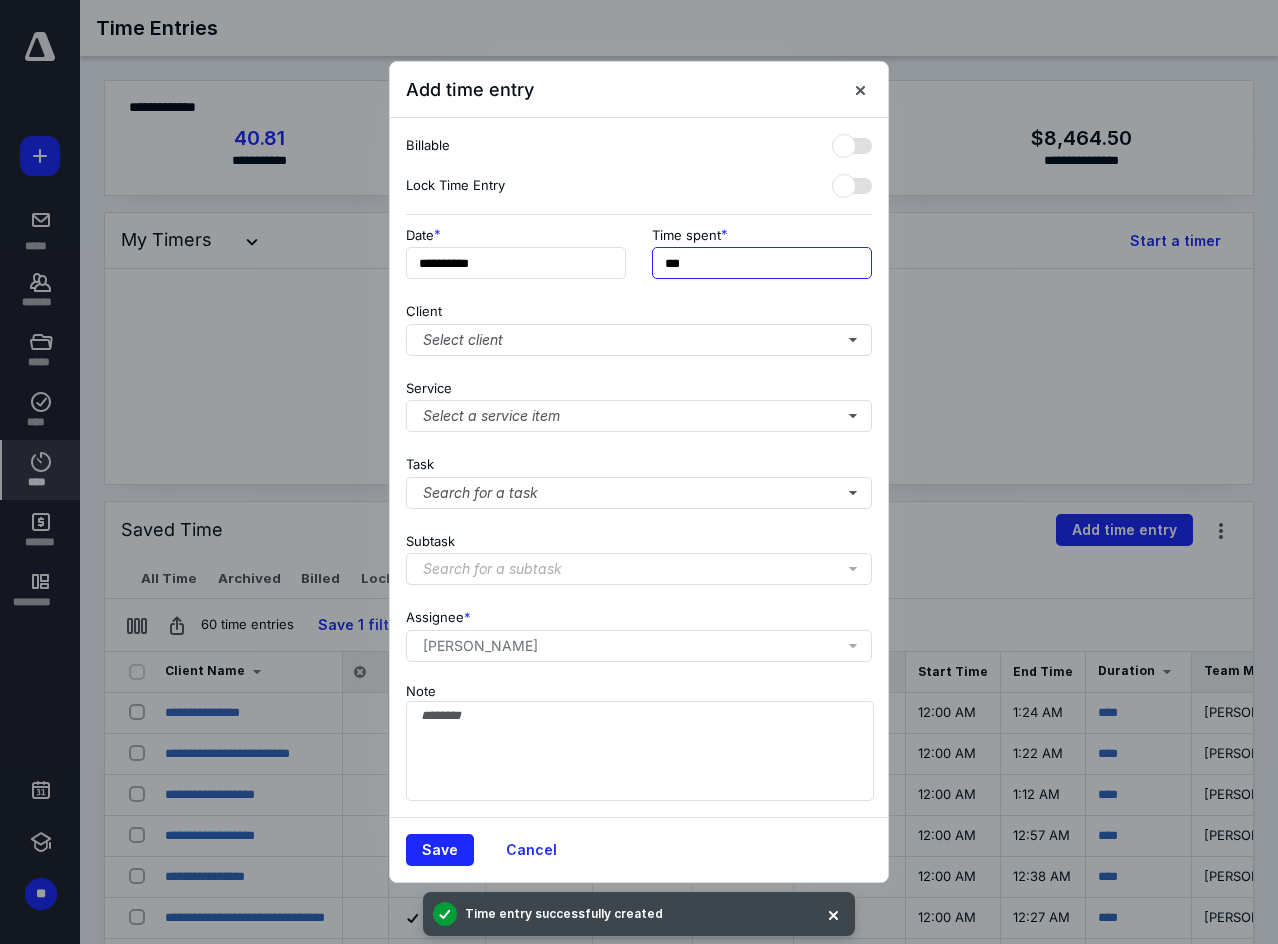drag, startPoint x: 741, startPoint y: 255, endPoint x: 201, endPoint y: 253, distance: 540.0037 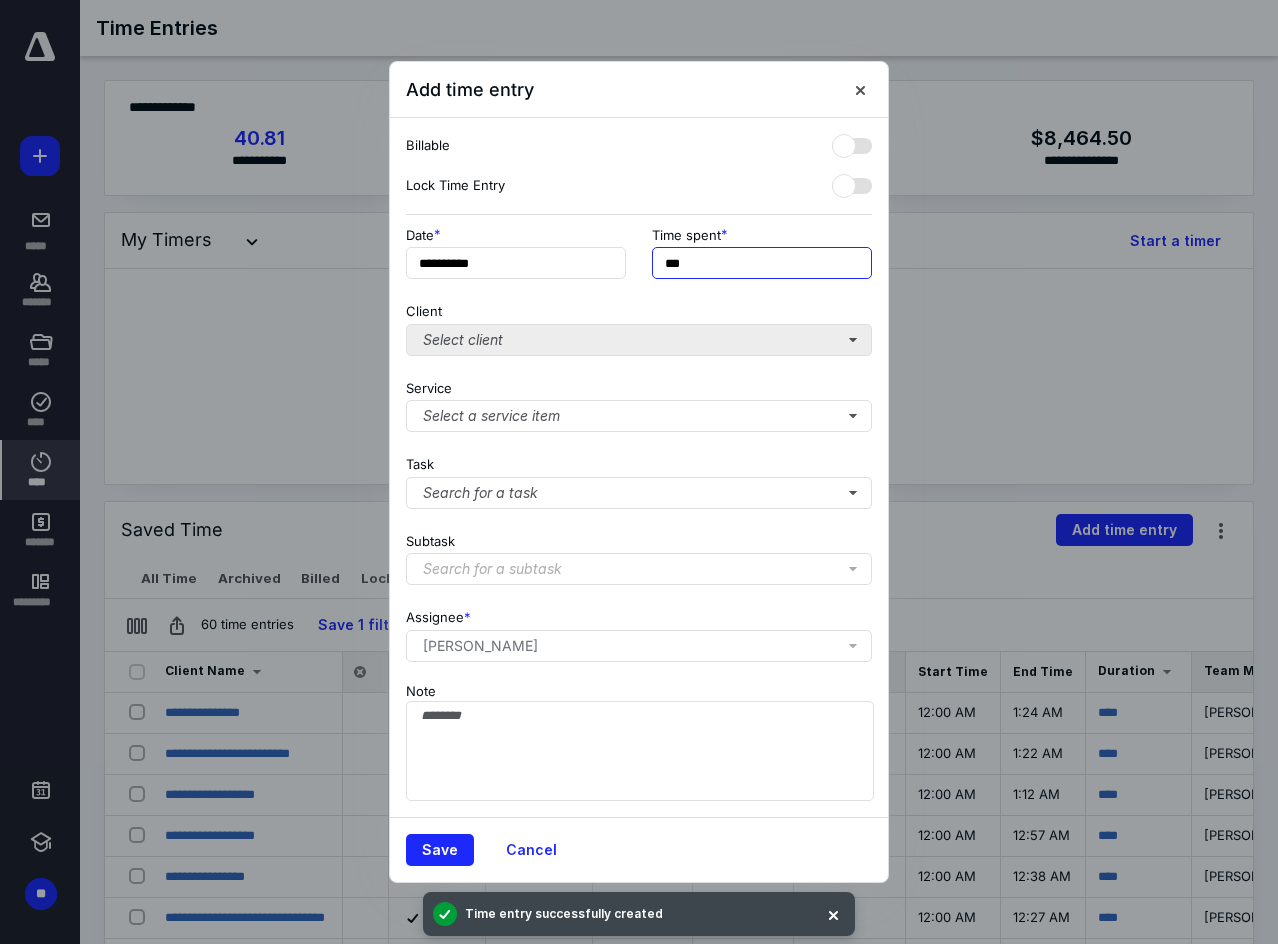 type on "***" 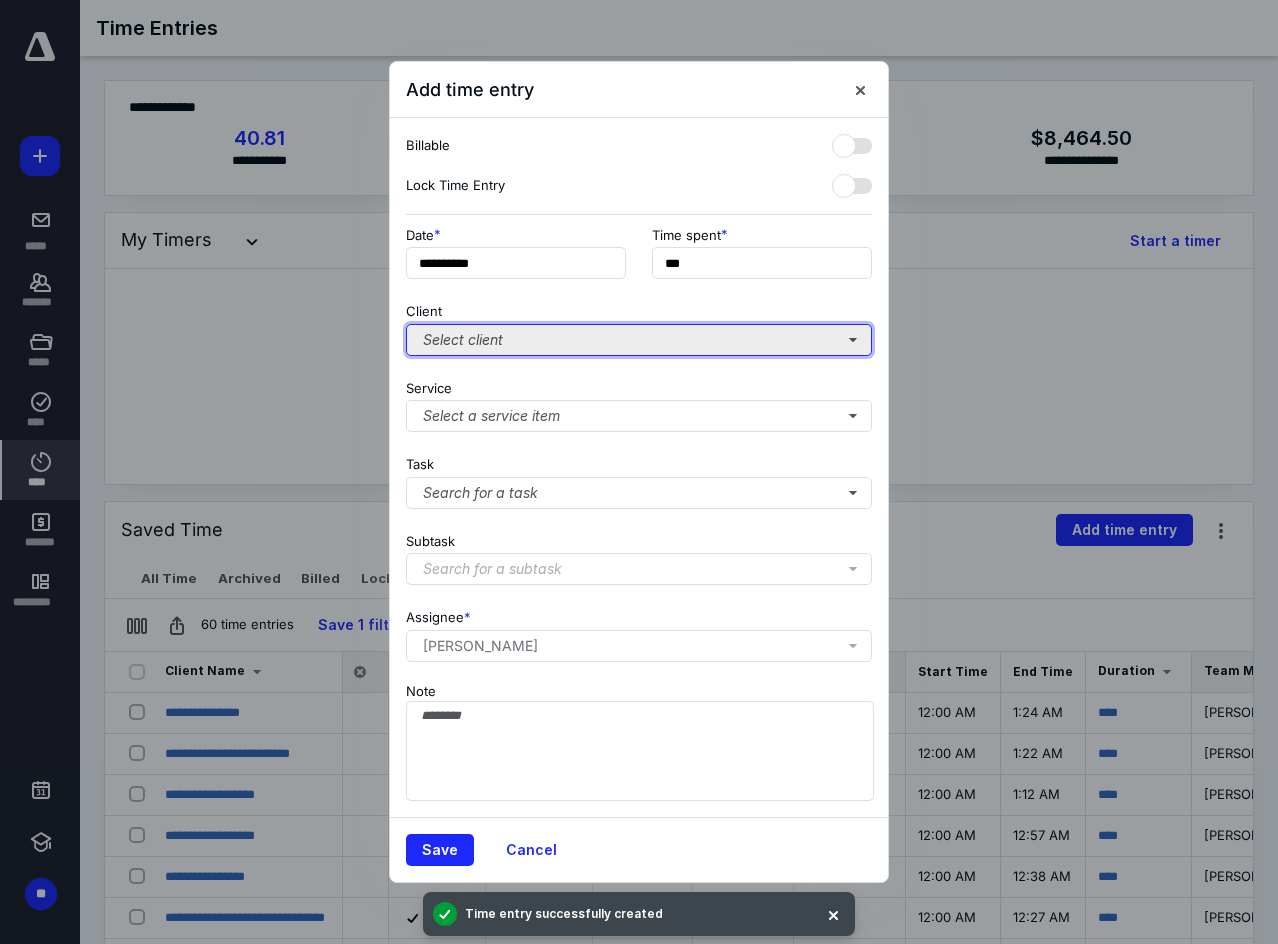 click on "Select client" at bounding box center (639, 340) 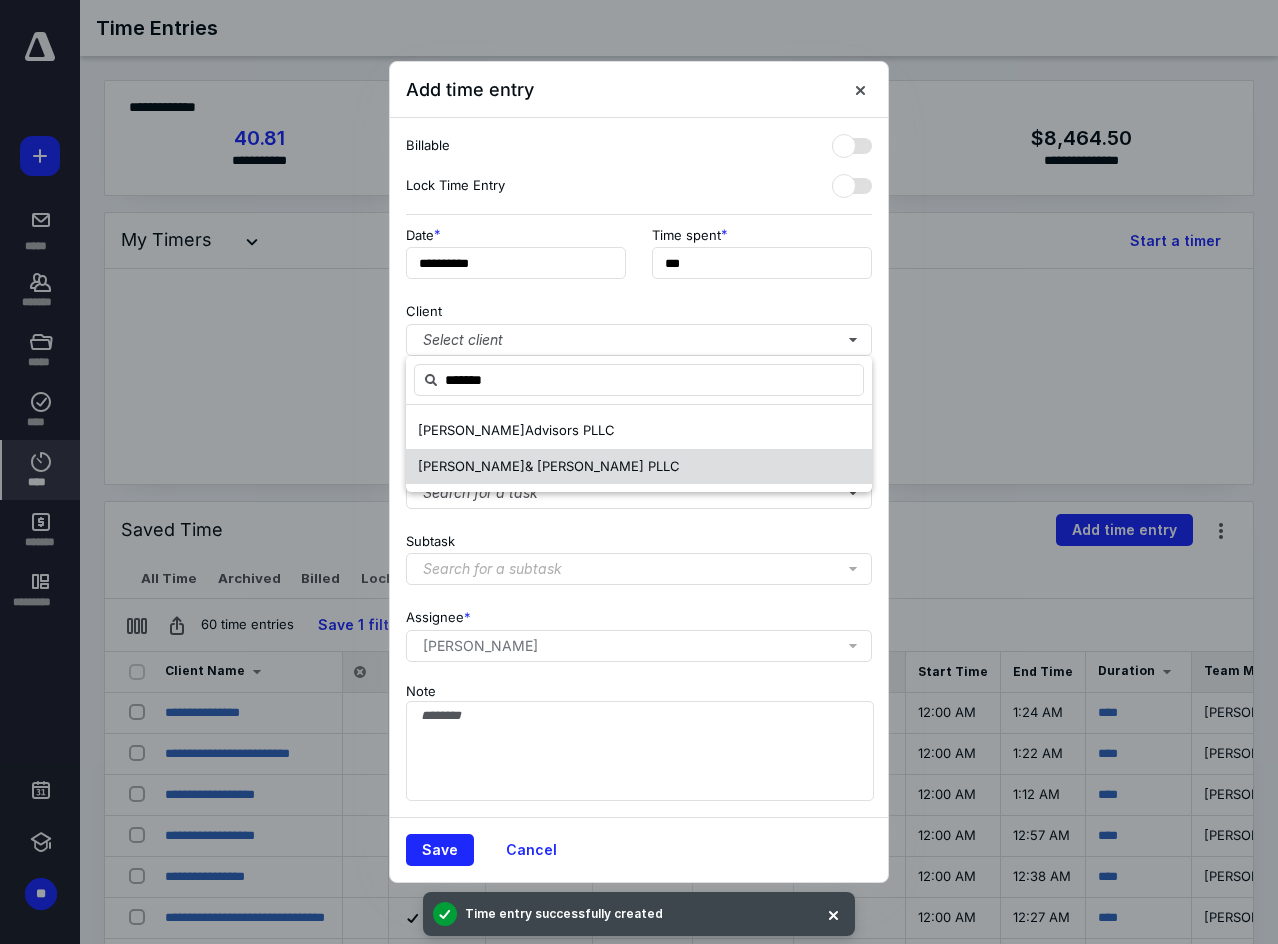 click on "& [PERSON_NAME] PLLC" at bounding box center (602, 466) 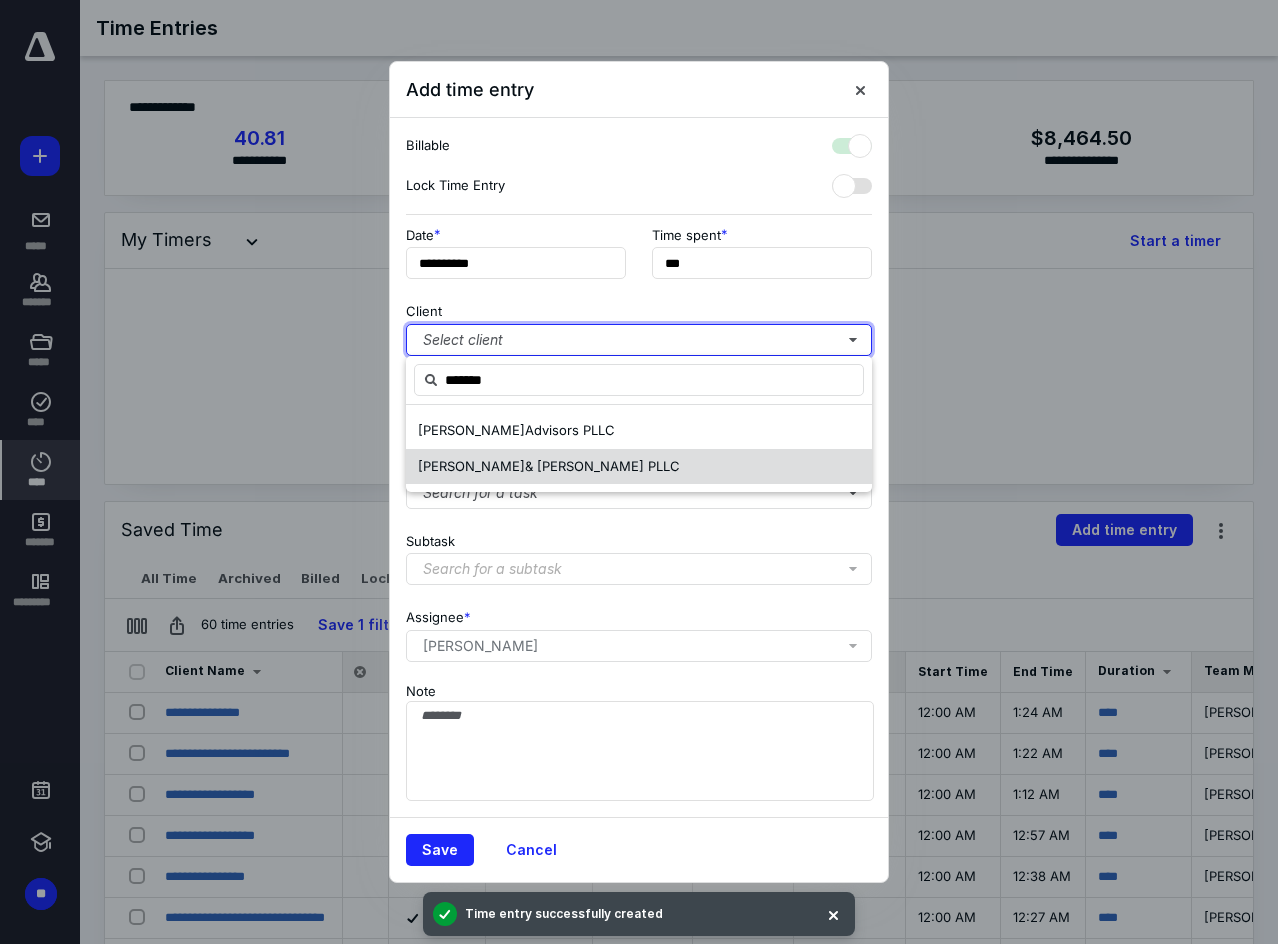 checkbox on "true" 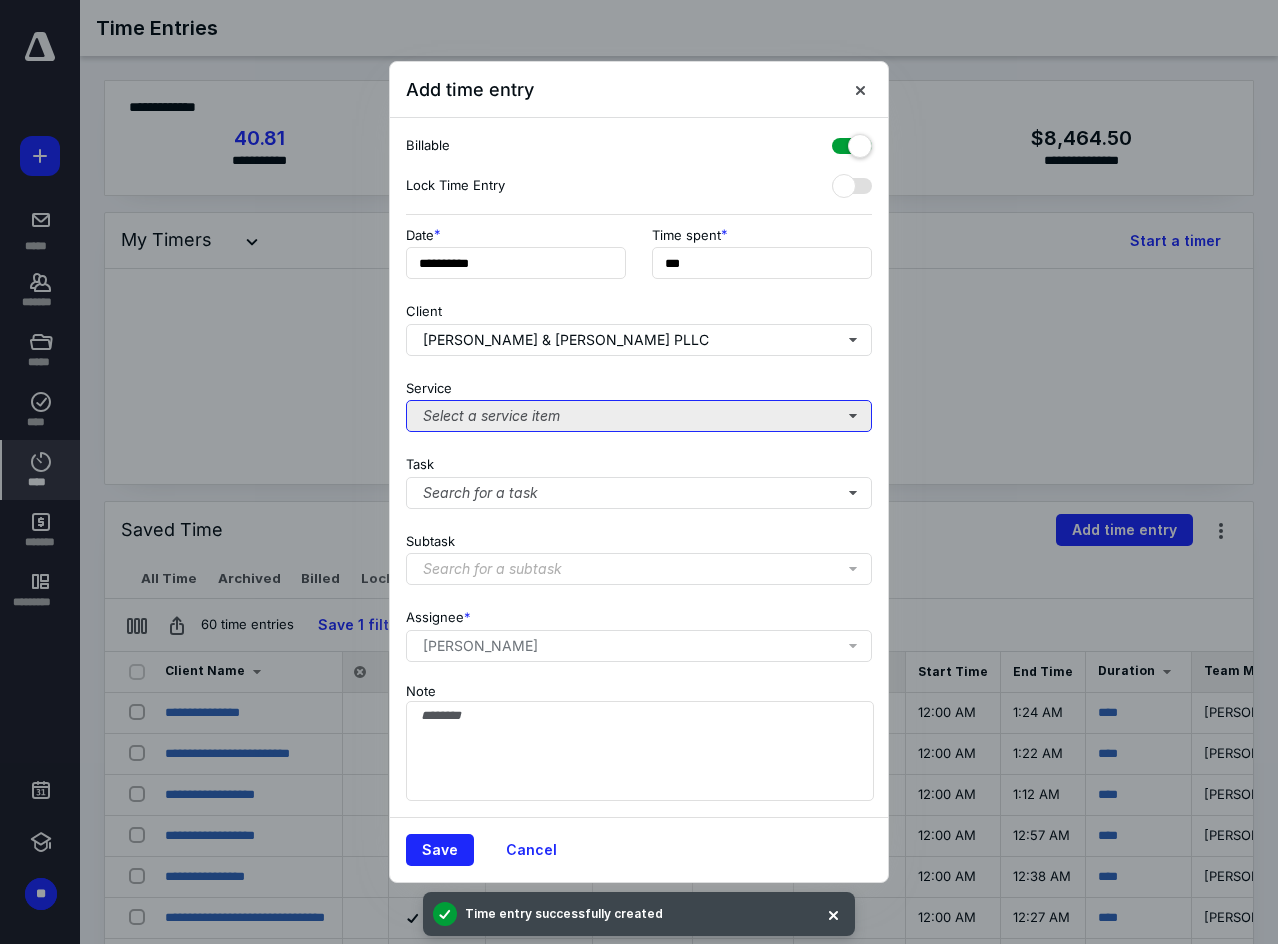 click on "Select a service item" at bounding box center (639, 416) 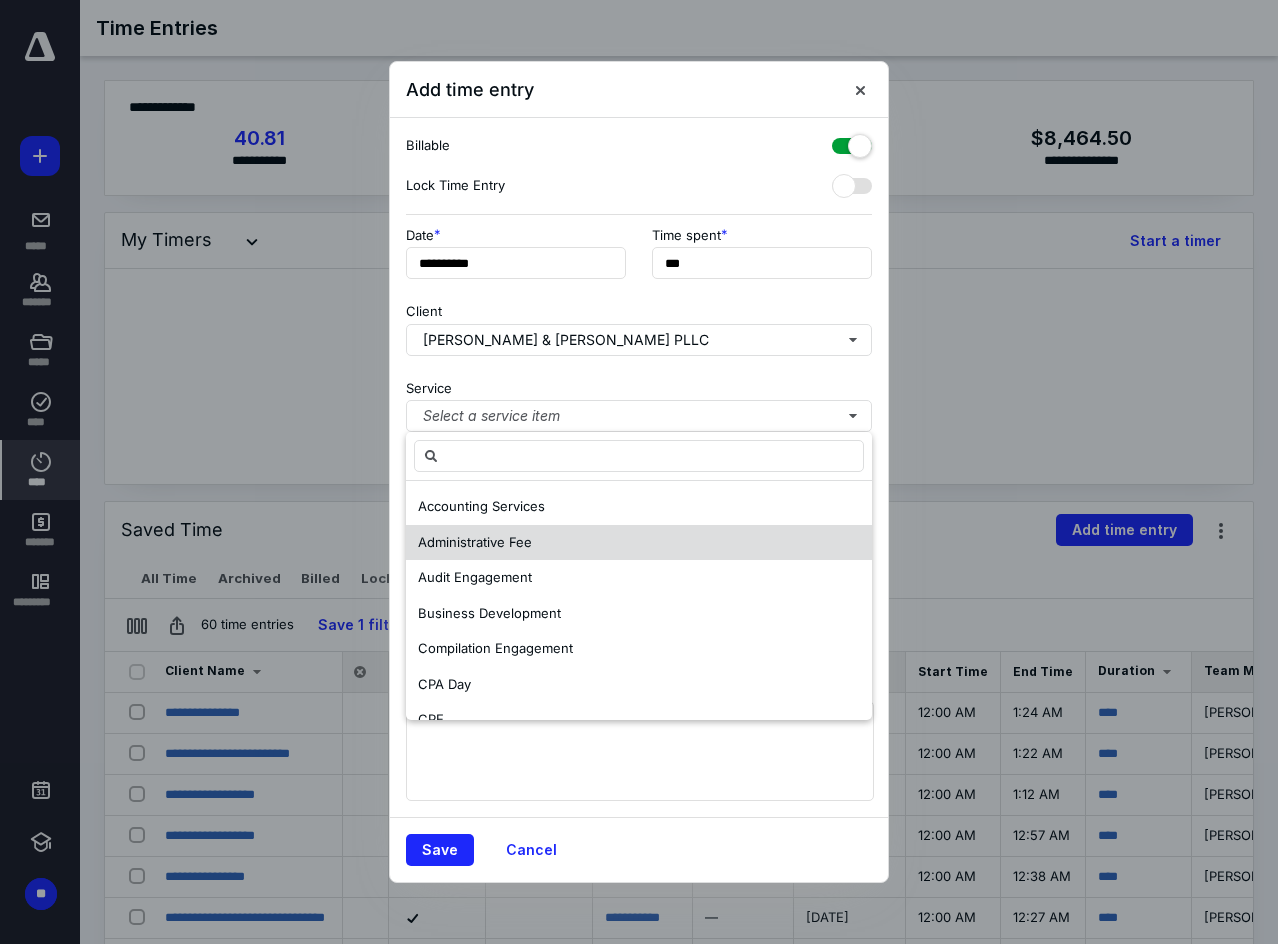 scroll, scrollTop: 100, scrollLeft: 0, axis: vertical 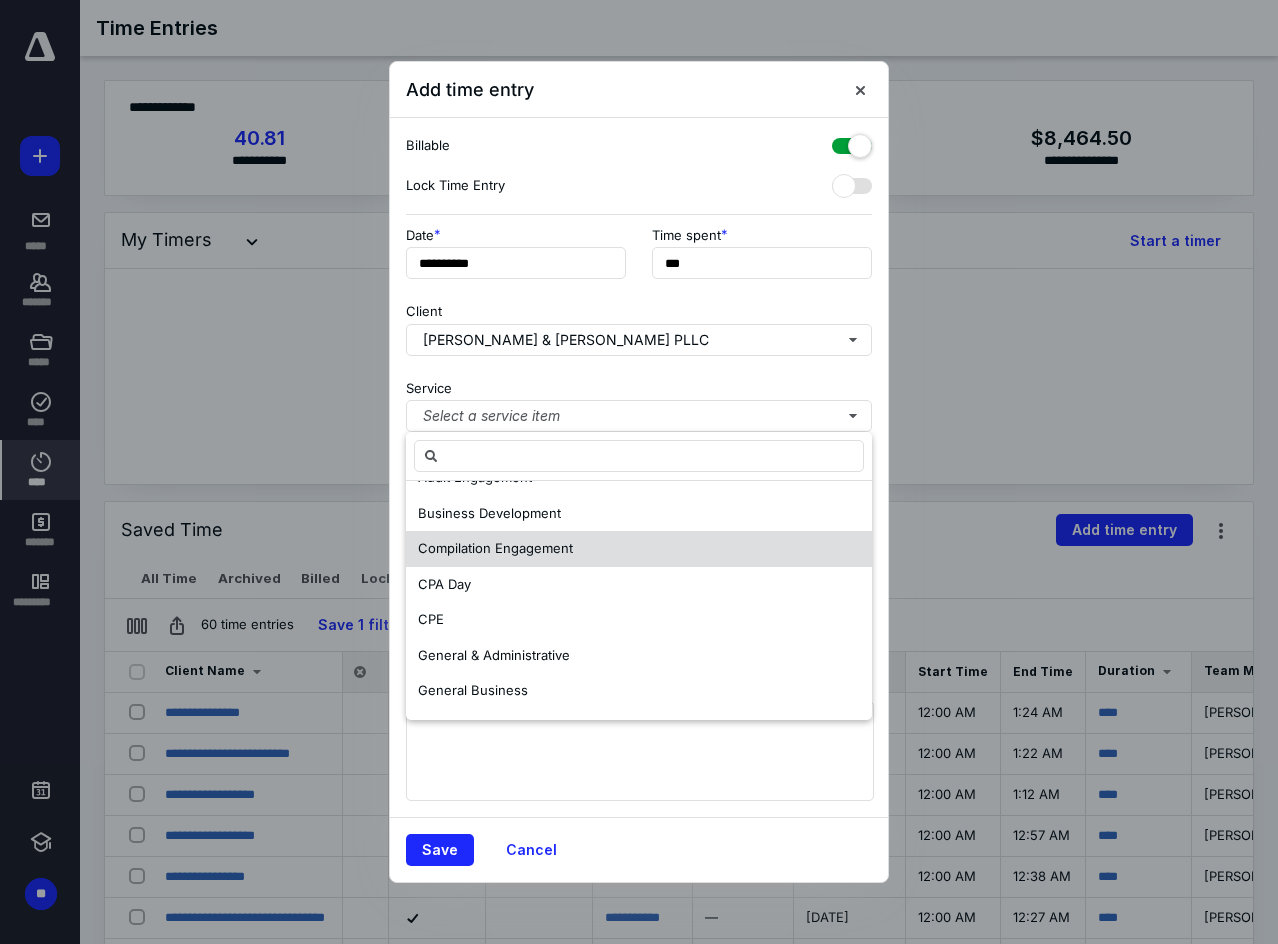click on "General & Administrative" at bounding box center (639, 656) 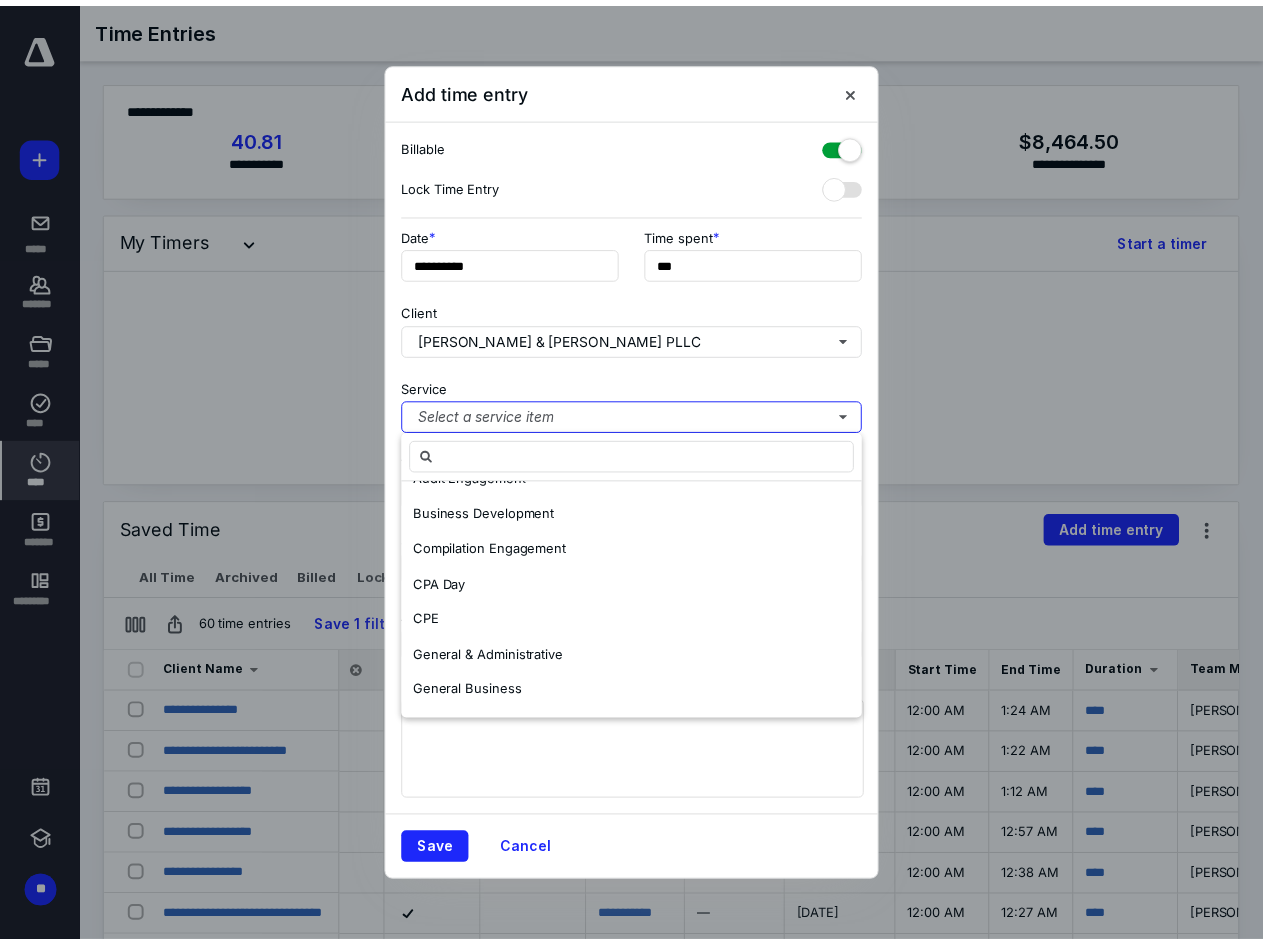 scroll, scrollTop: 0, scrollLeft: 0, axis: both 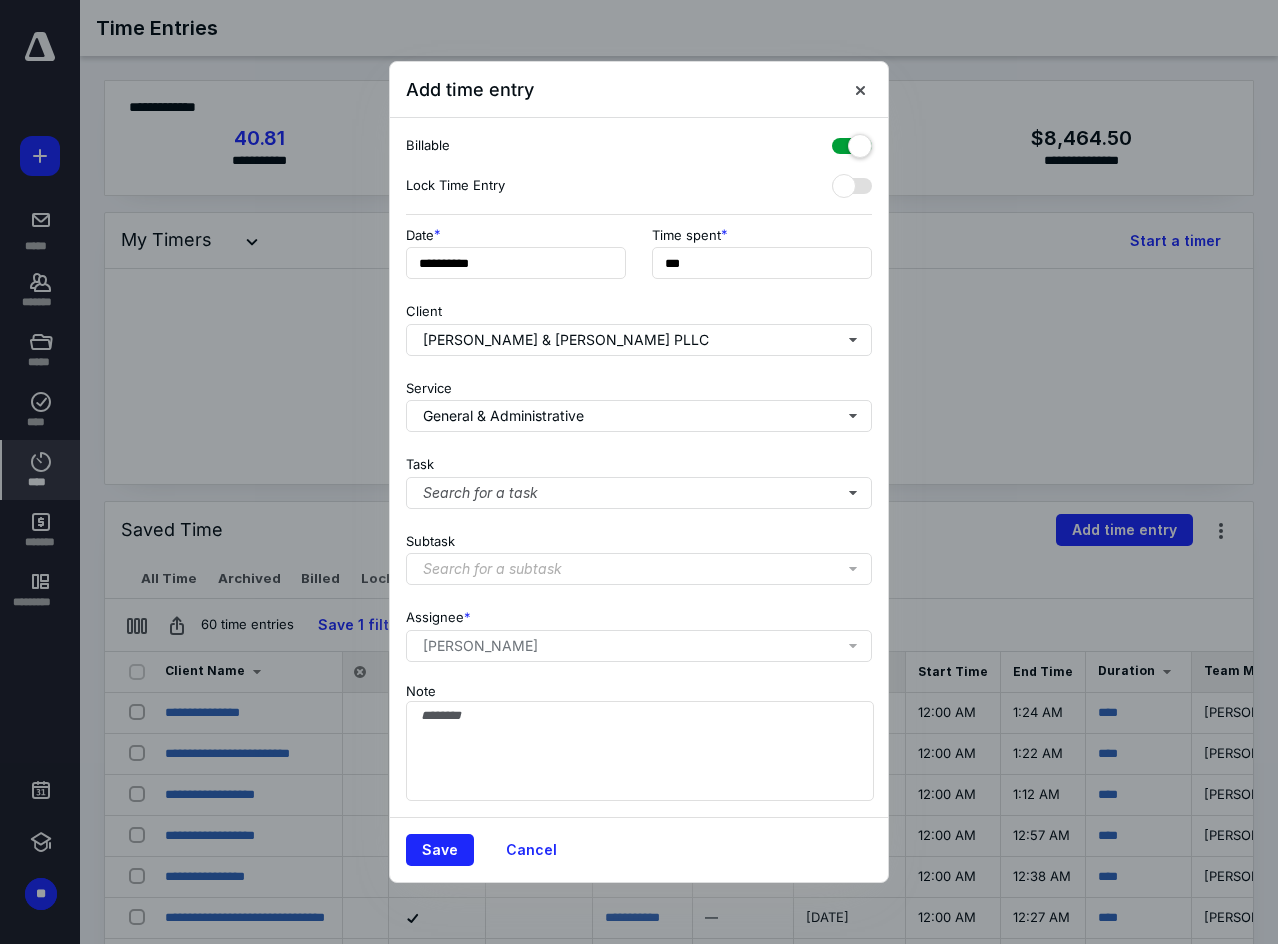 click at bounding box center [852, 142] 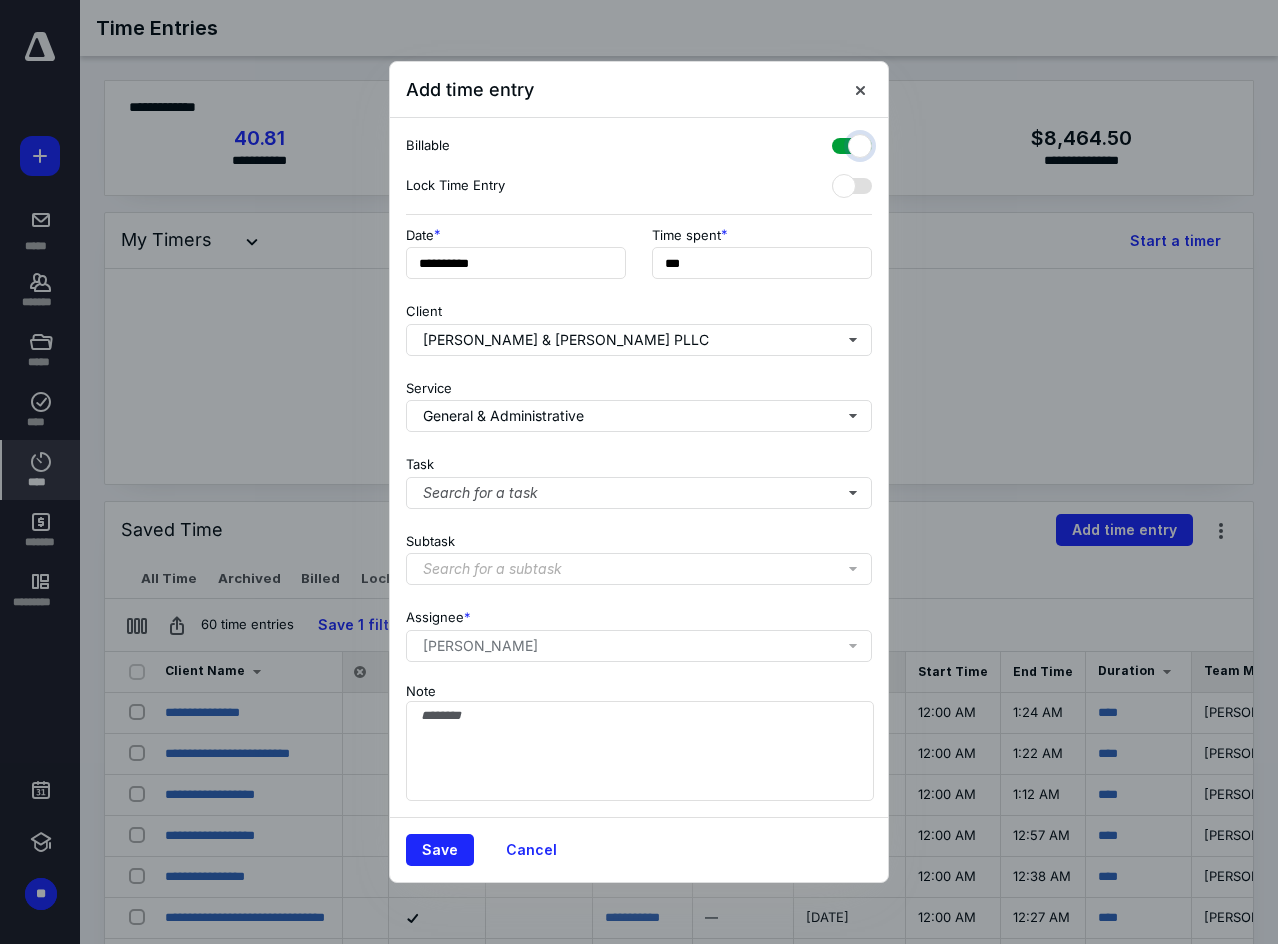 click at bounding box center (842, 143) 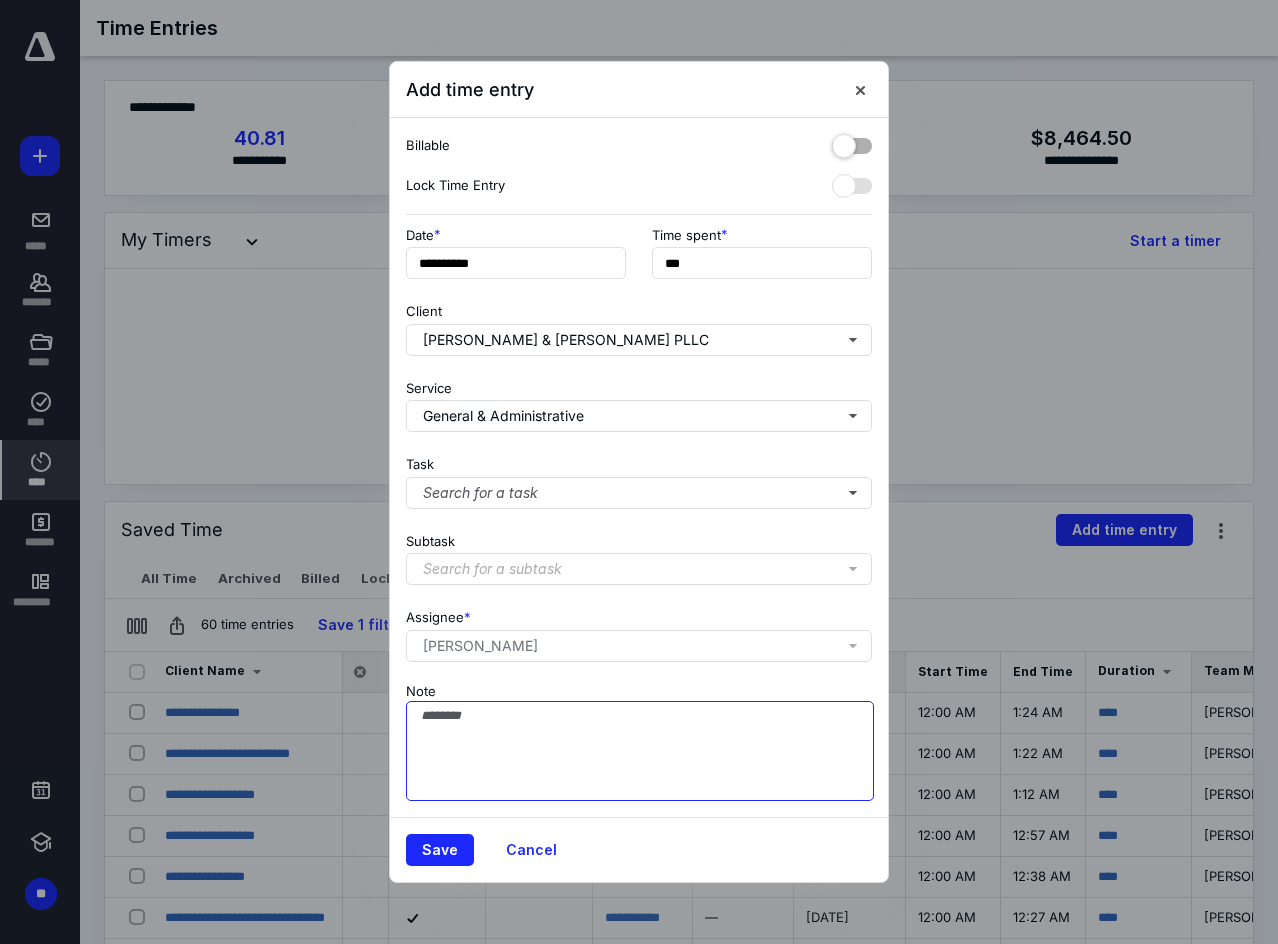 click on "Note" at bounding box center [640, 751] 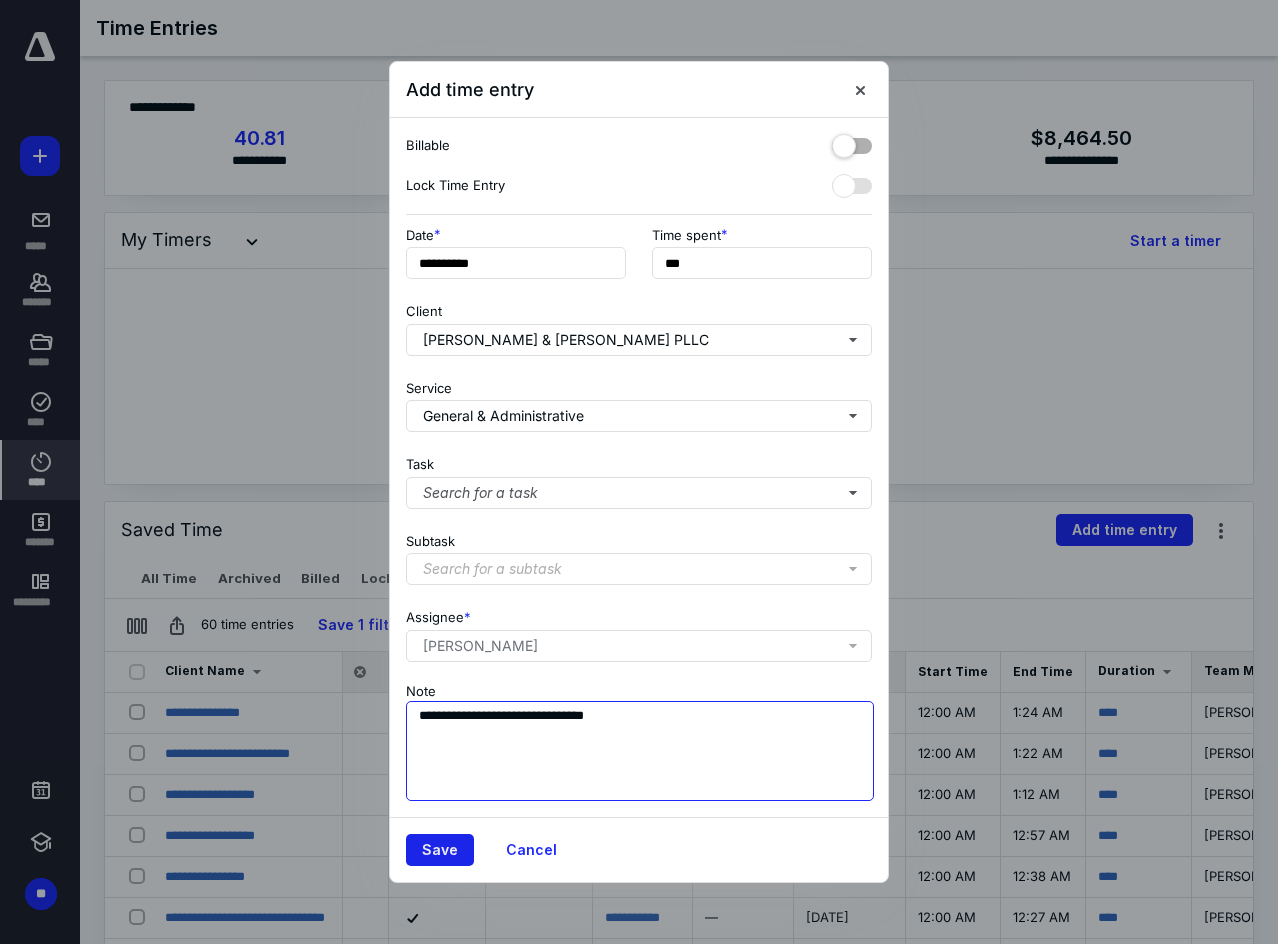 type on "**********" 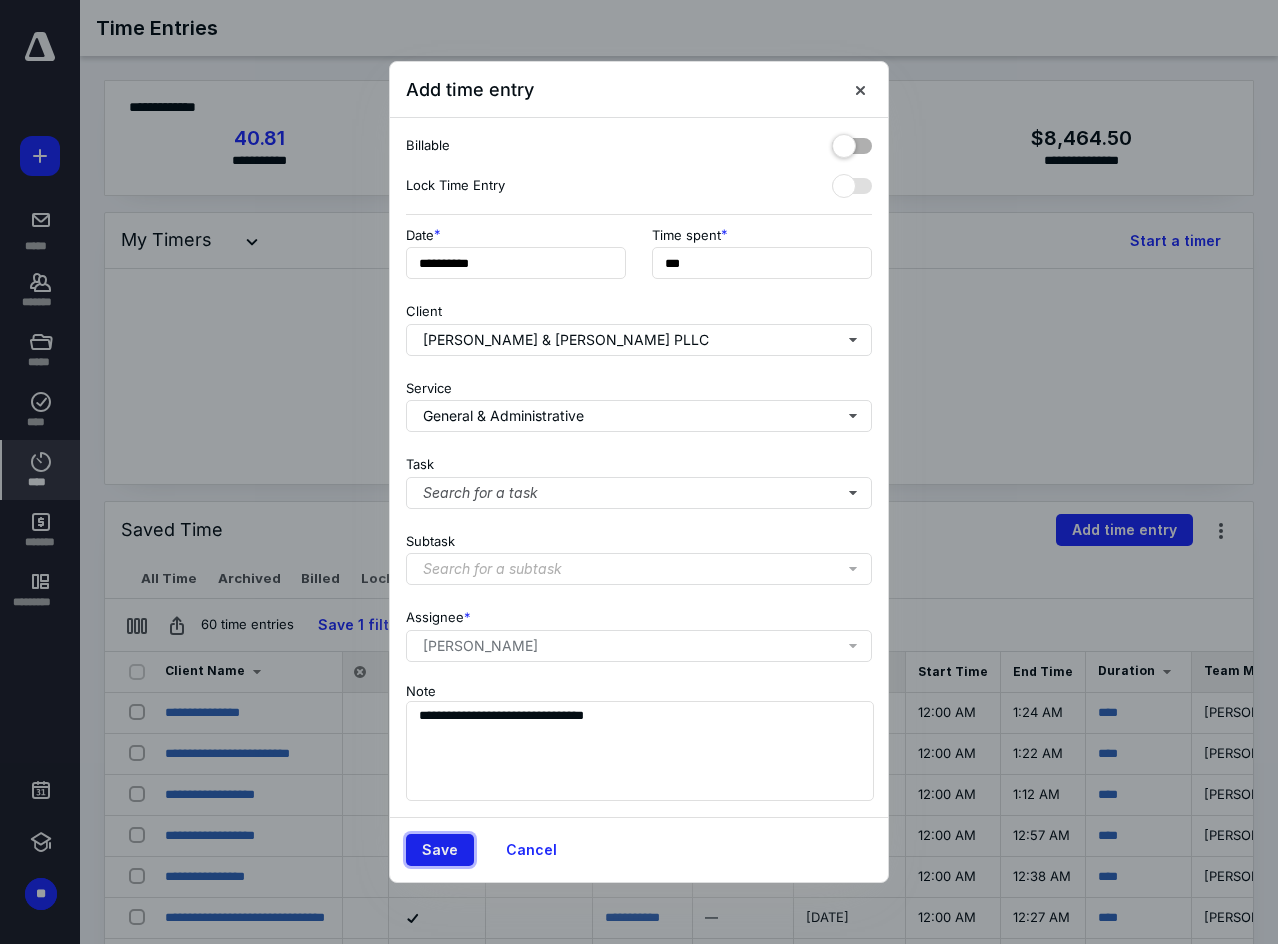 click on "Save" at bounding box center (440, 850) 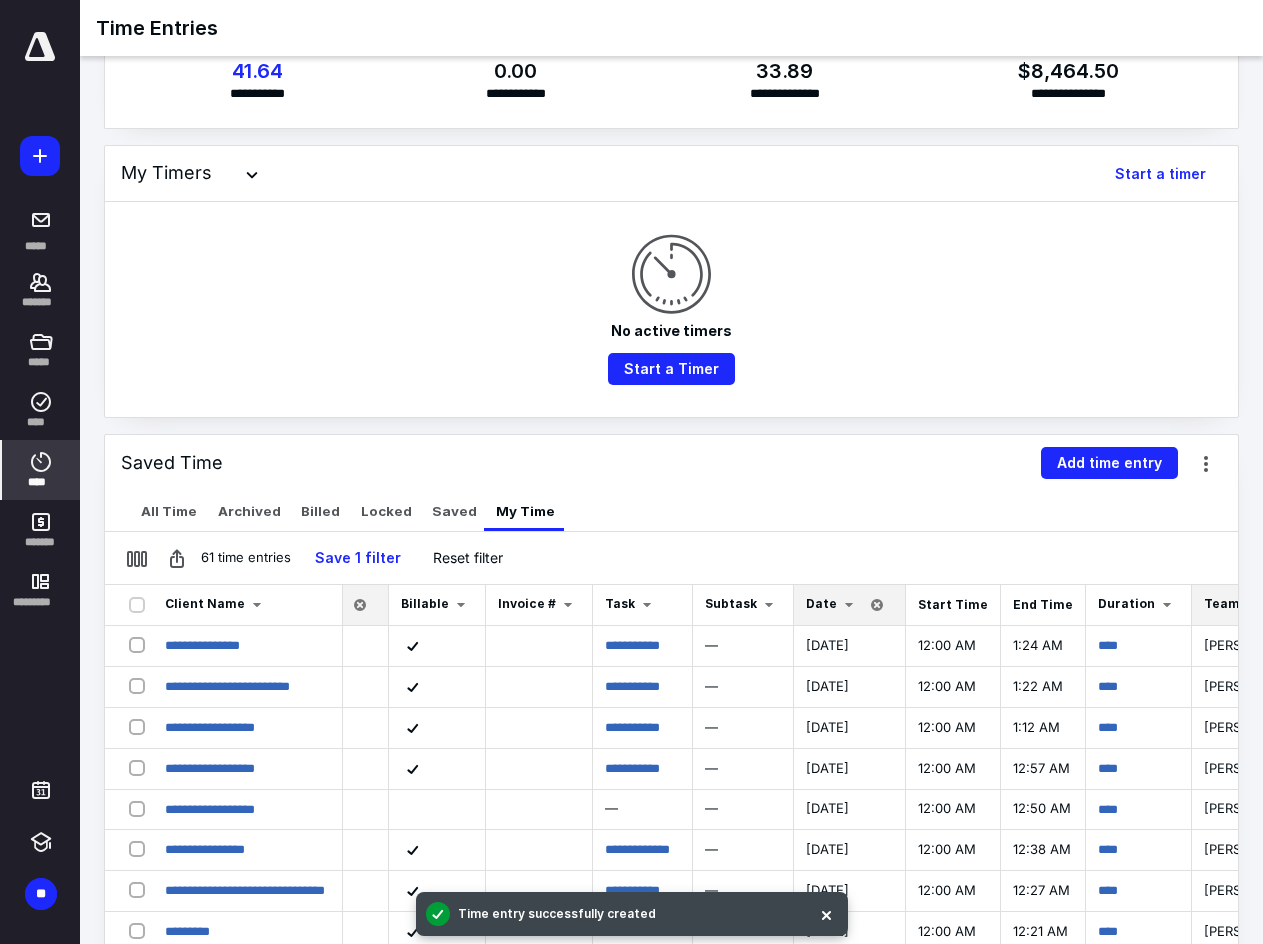 scroll, scrollTop: 200, scrollLeft: 0, axis: vertical 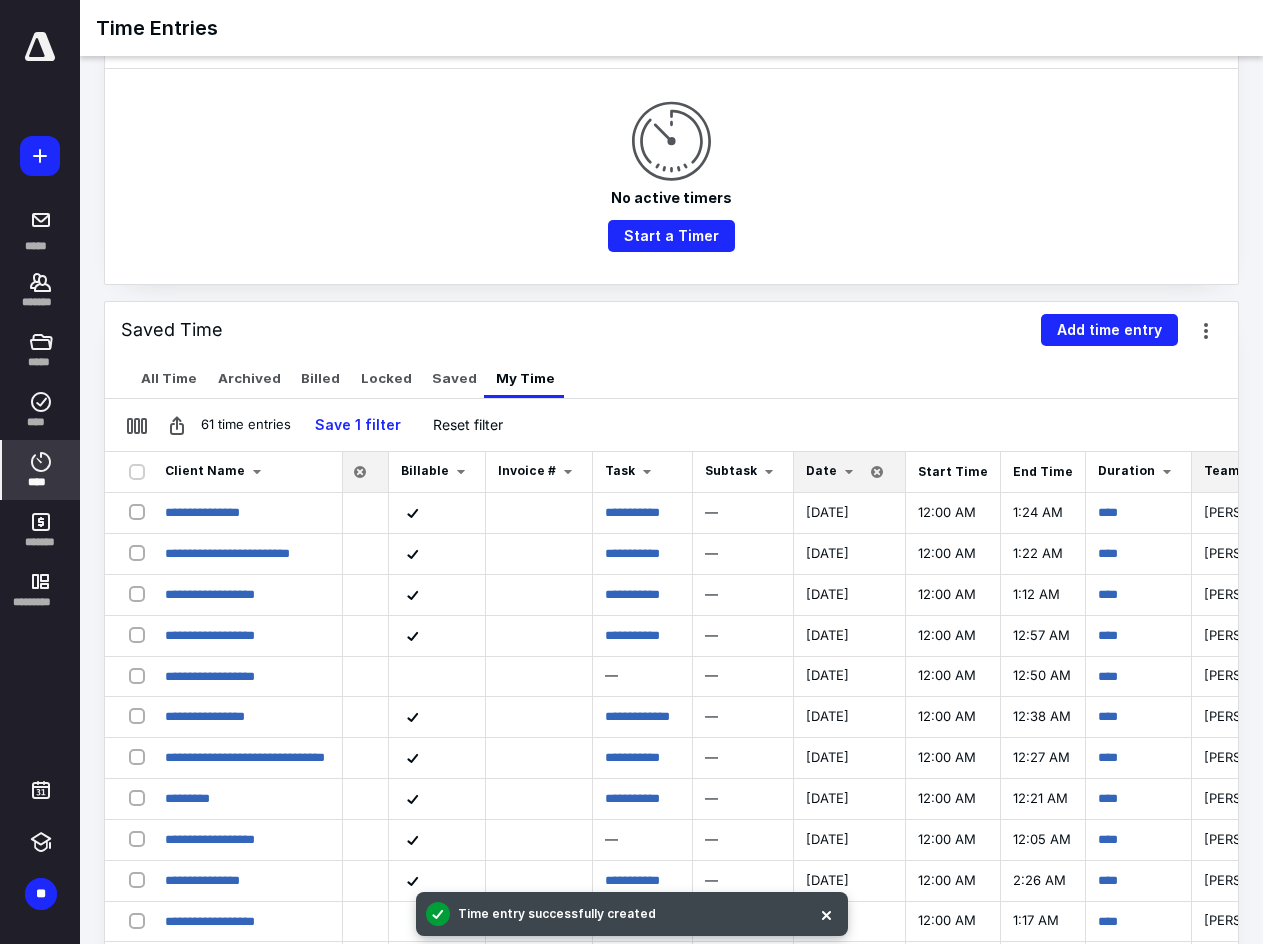 drag, startPoint x: 821, startPoint y: 462, endPoint x: 834, endPoint y: 484, distance: 25.553865 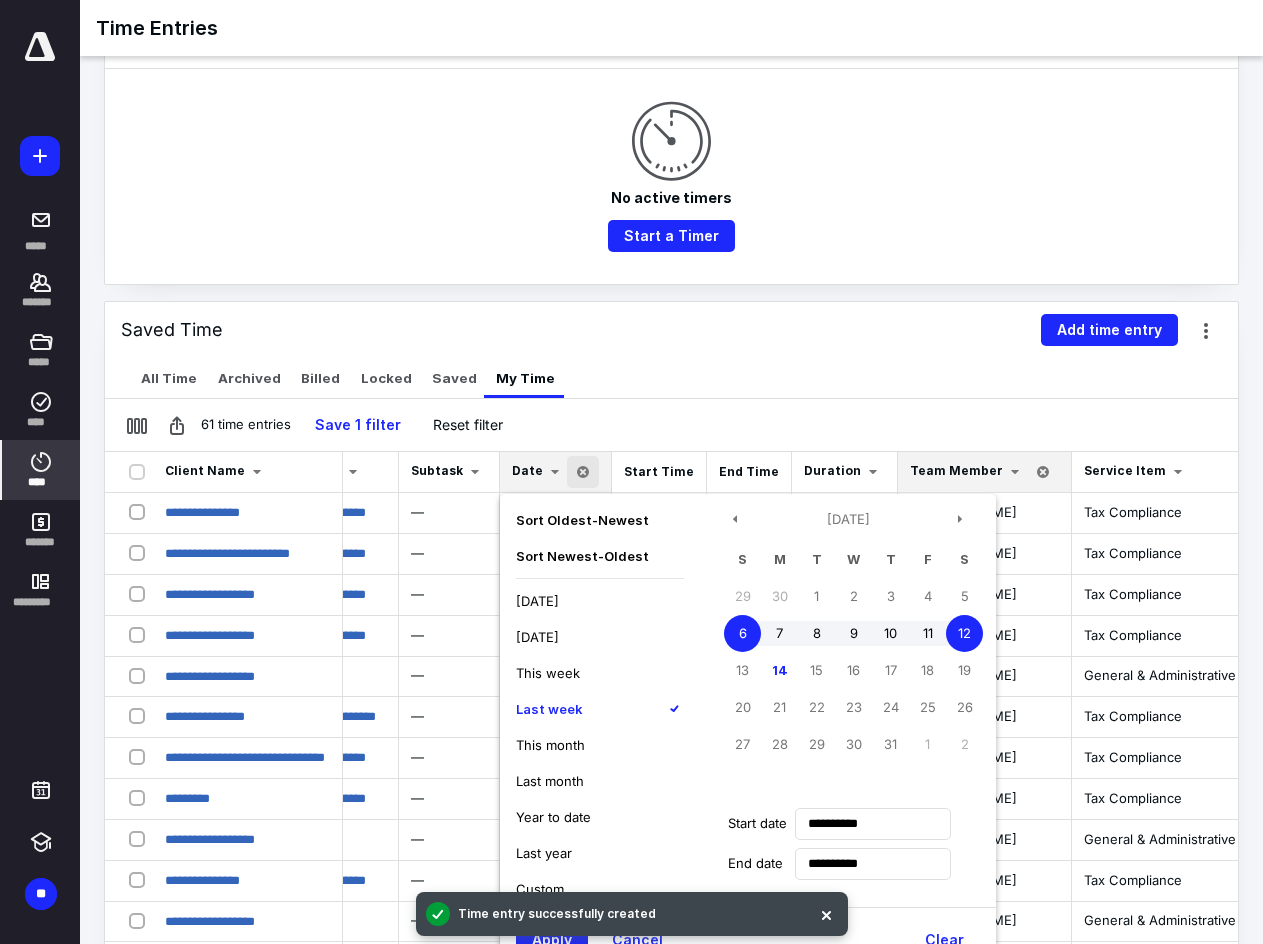 scroll, scrollTop: 0, scrollLeft: 378, axis: horizontal 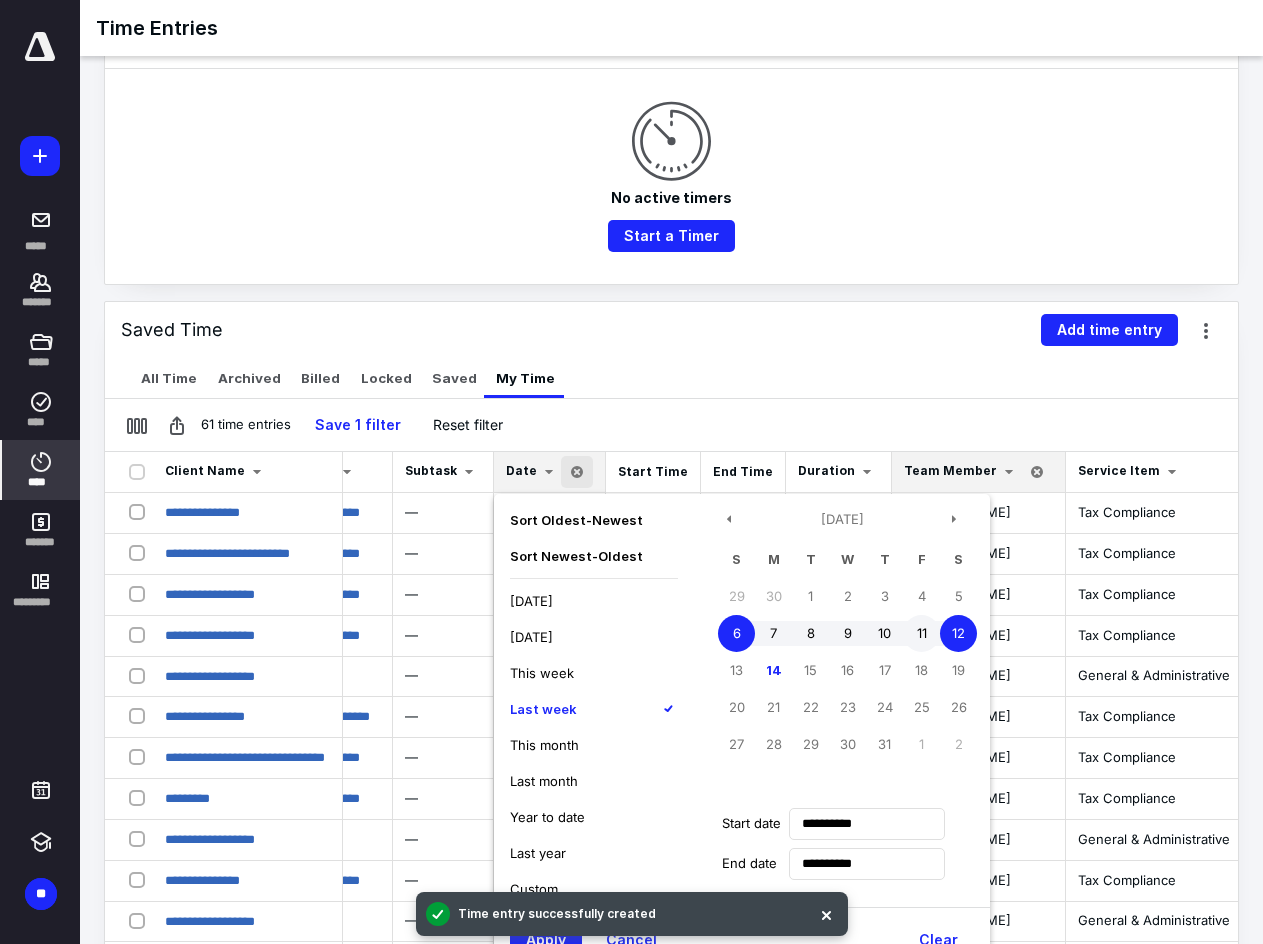 click on "11" at bounding box center [921, 633] 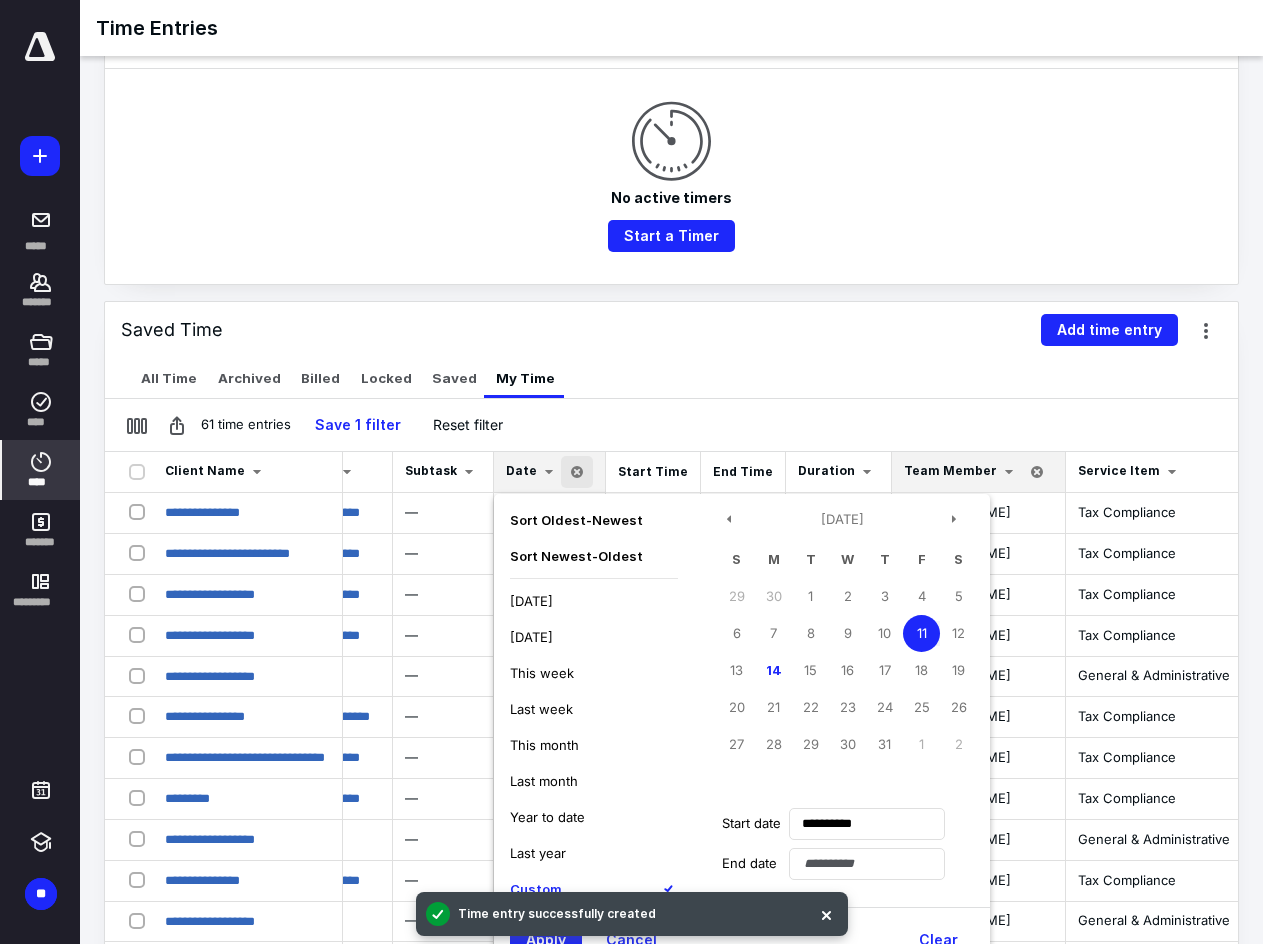 click on "11" at bounding box center (921, 633) 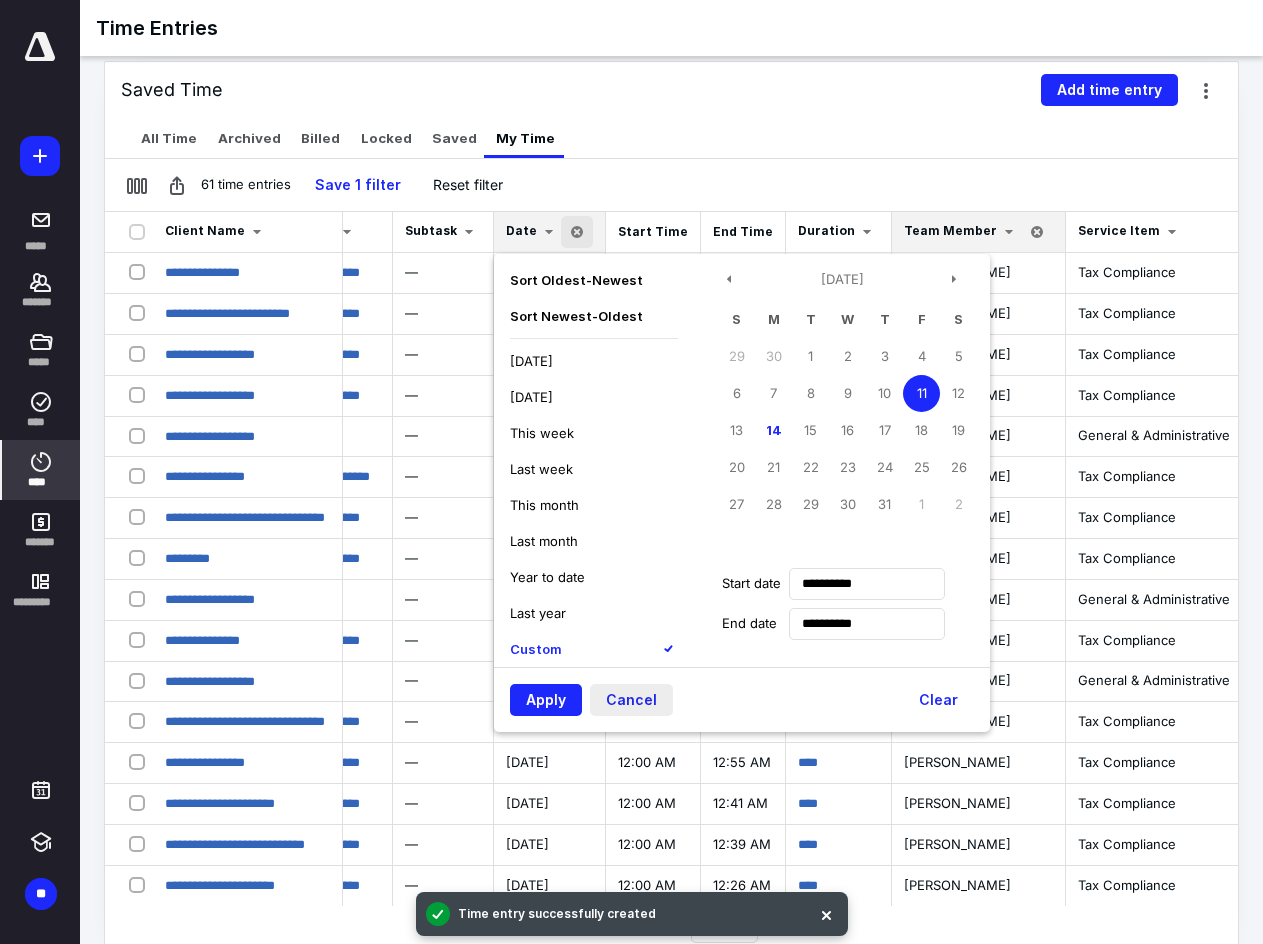 scroll, scrollTop: 445, scrollLeft: 0, axis: vertical 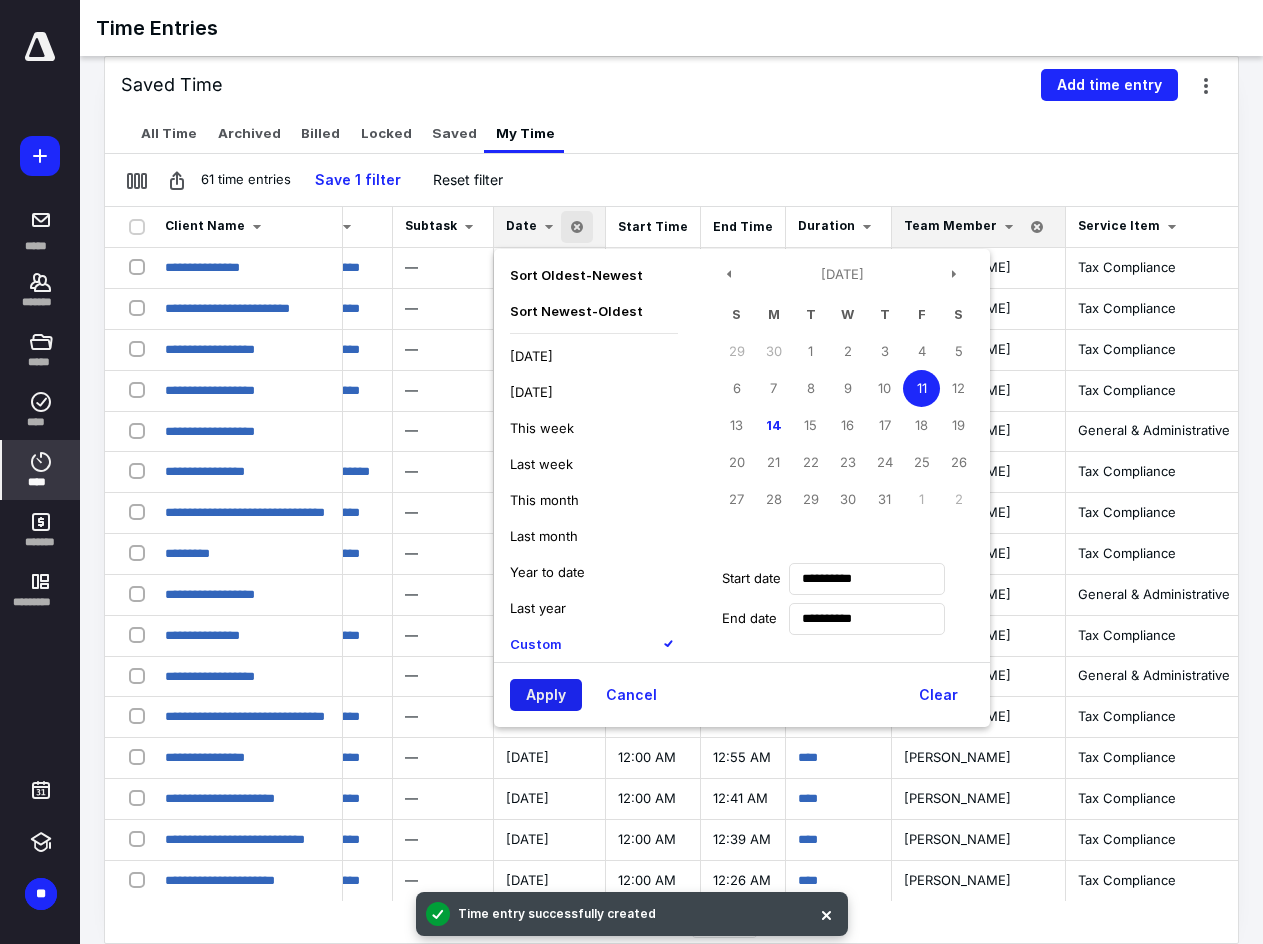 click on "Apply" at bounding box center [546, 695] 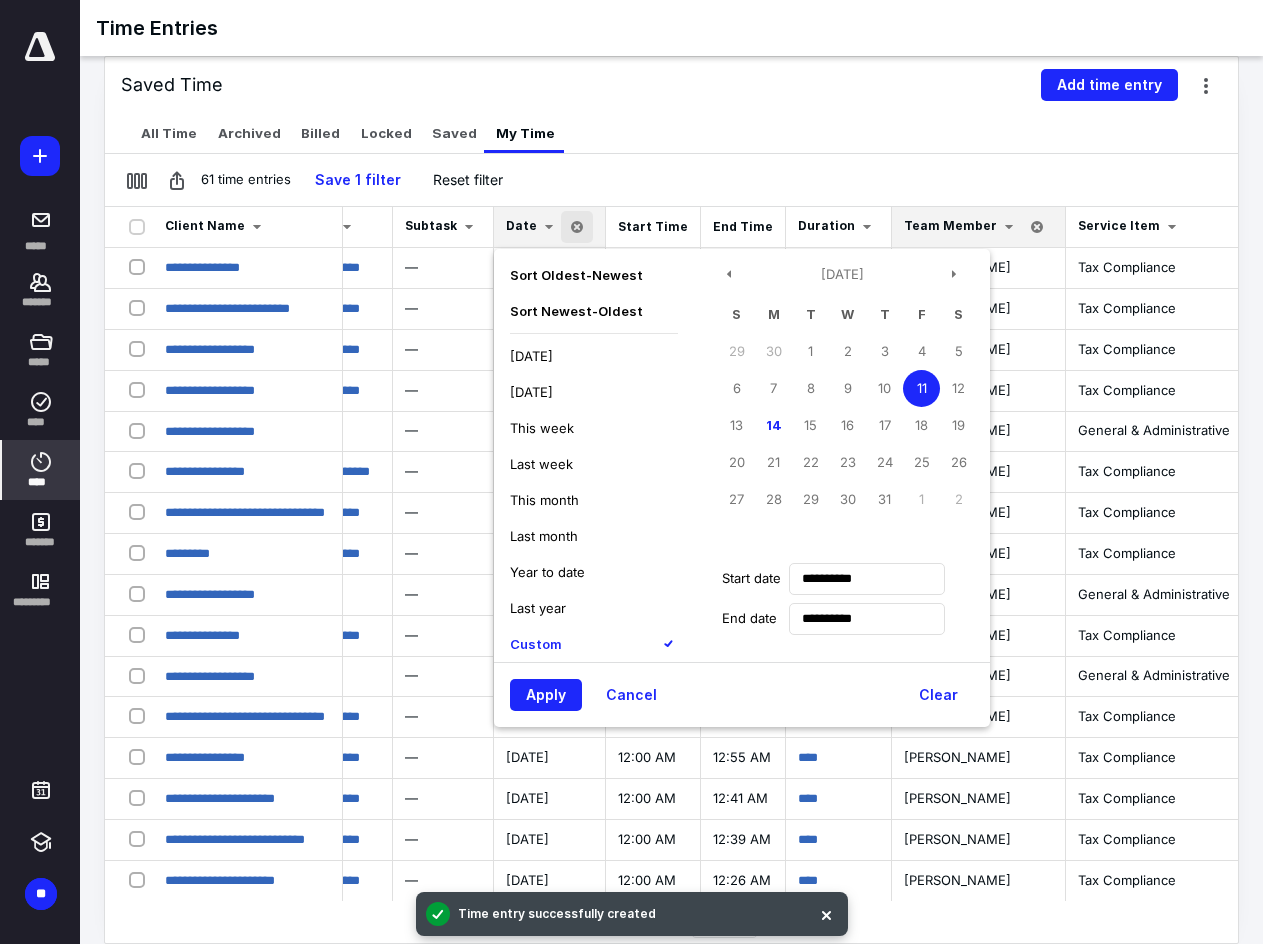 scroll, scrollTop: 0, scrollLeft: 234, axis: horizontal 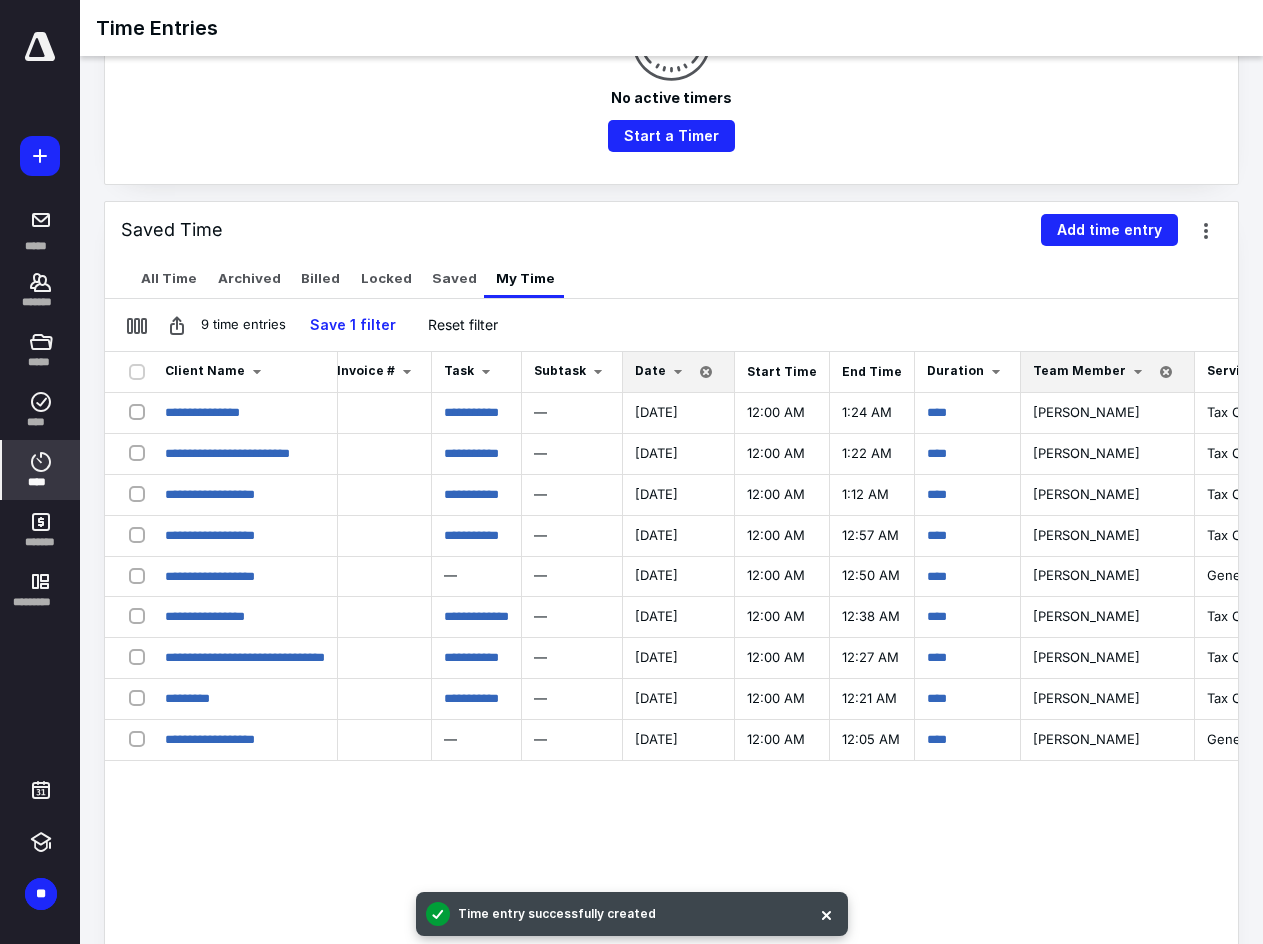 click at bounding box center [678, 372] 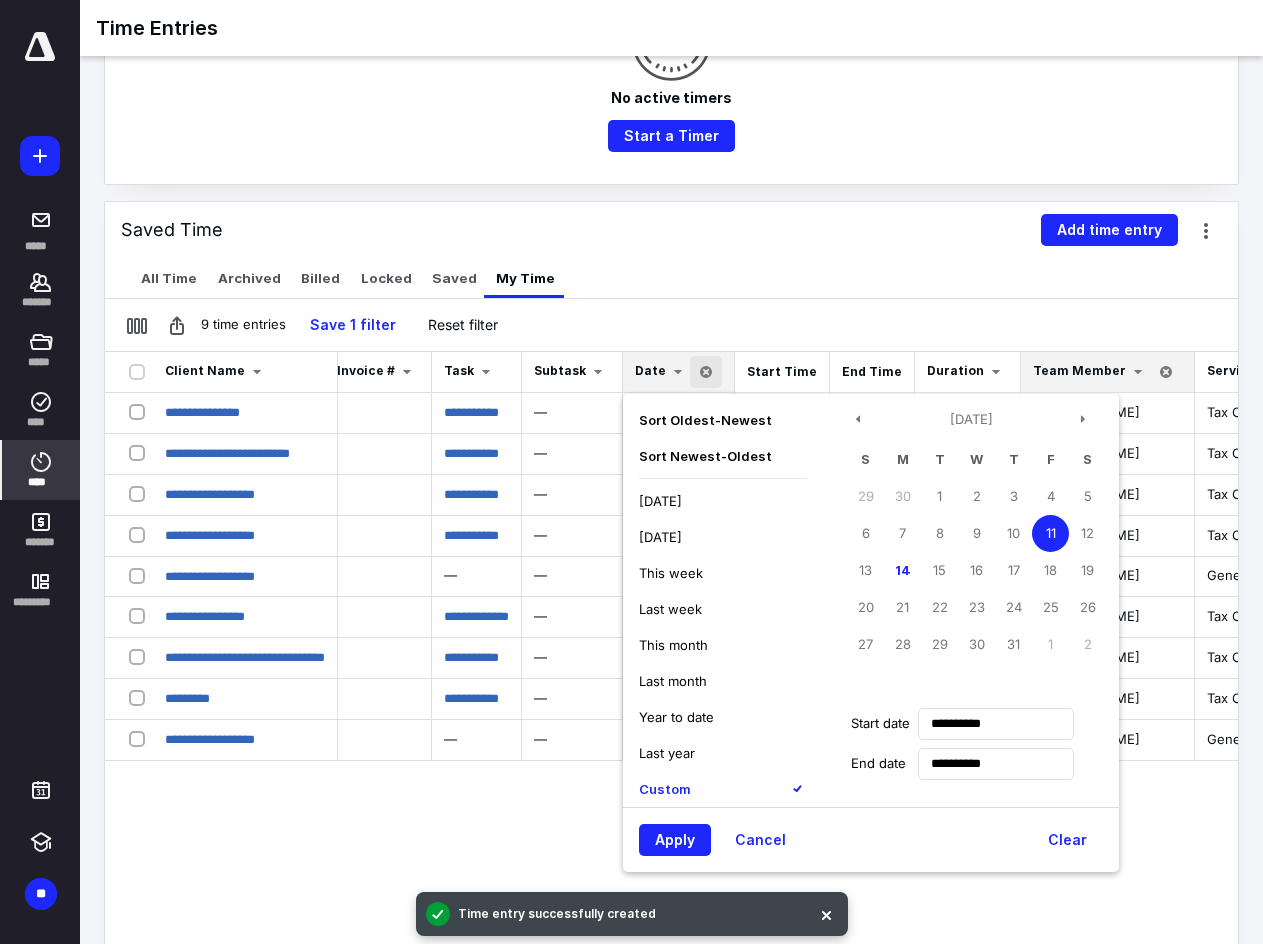 click on "Last week" at bounding box center [670, 609] 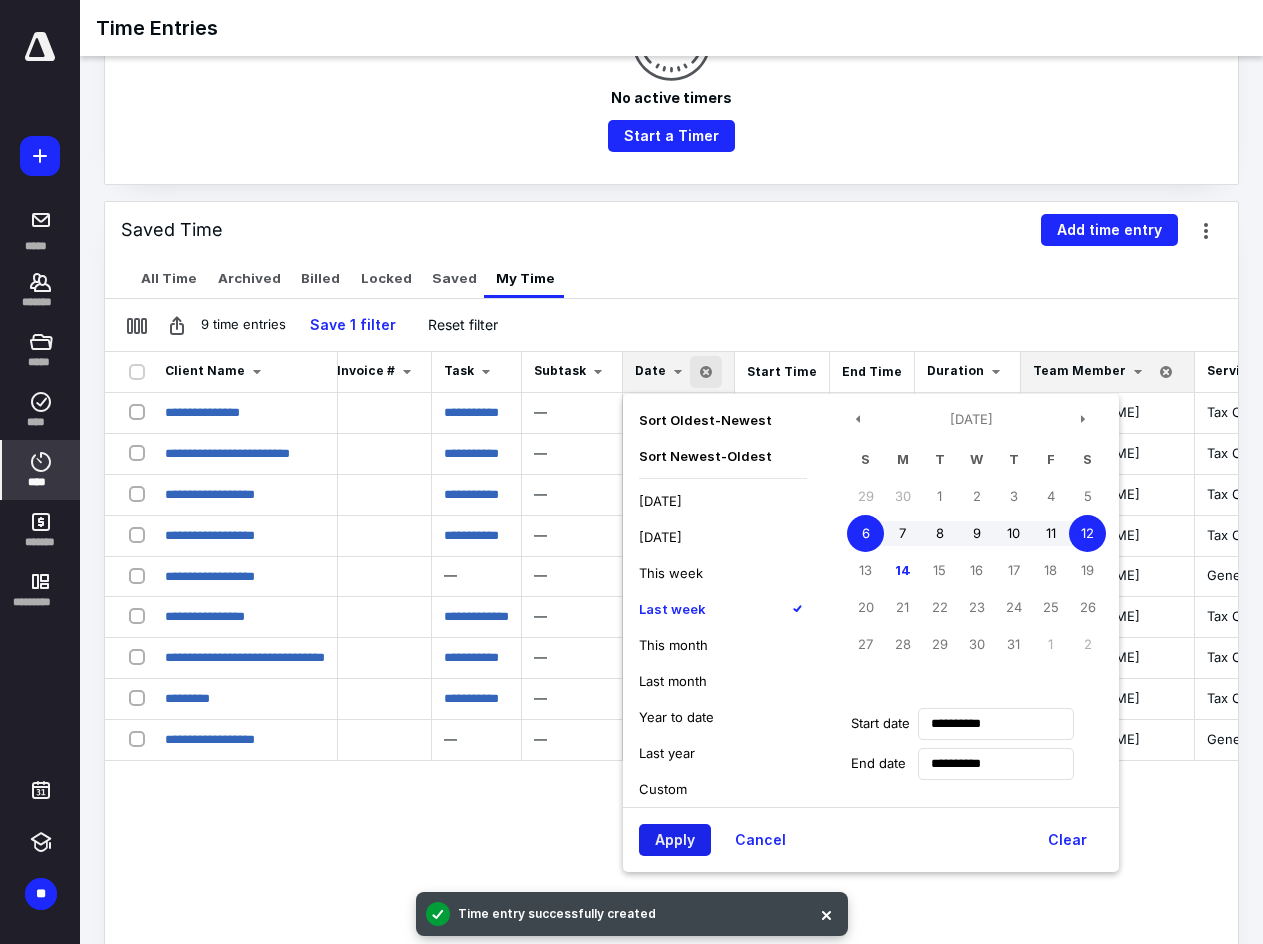 click on "Apply" at bounding box center (675, 840) 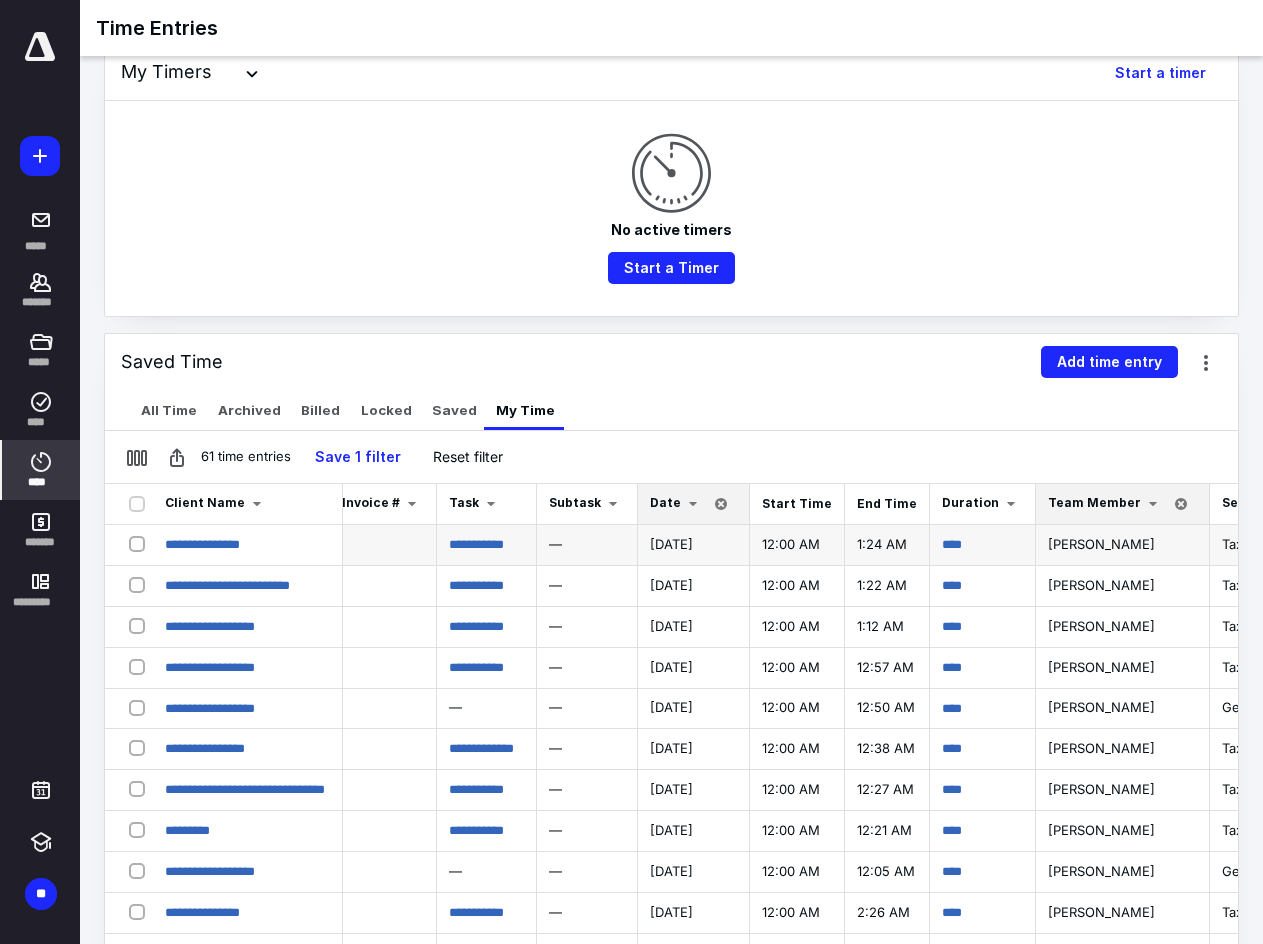 scroll, scrollTop: 200, scrollLeft: 0, axis: vertical 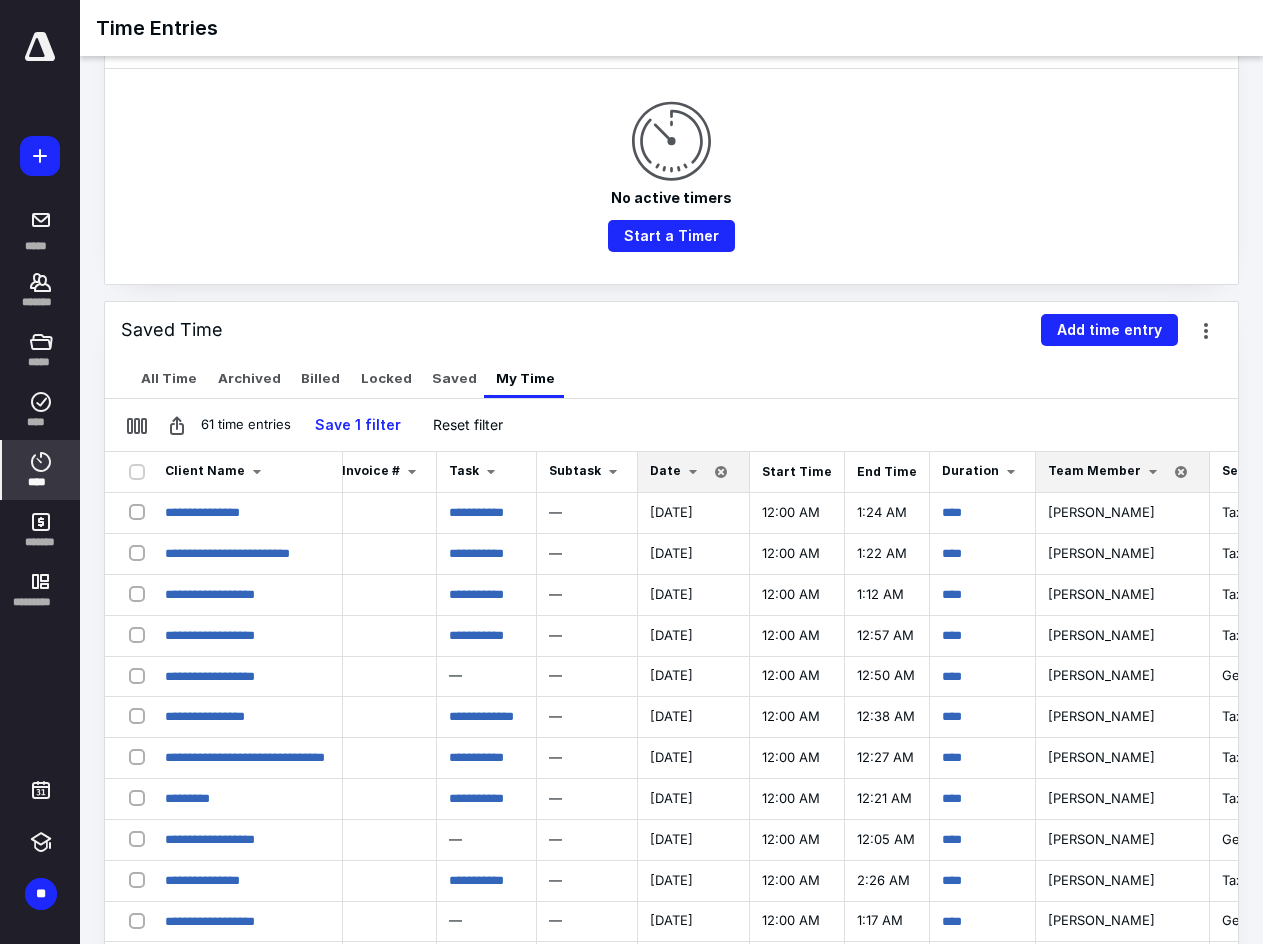 click on "Date" at bounding box center (677, 472) 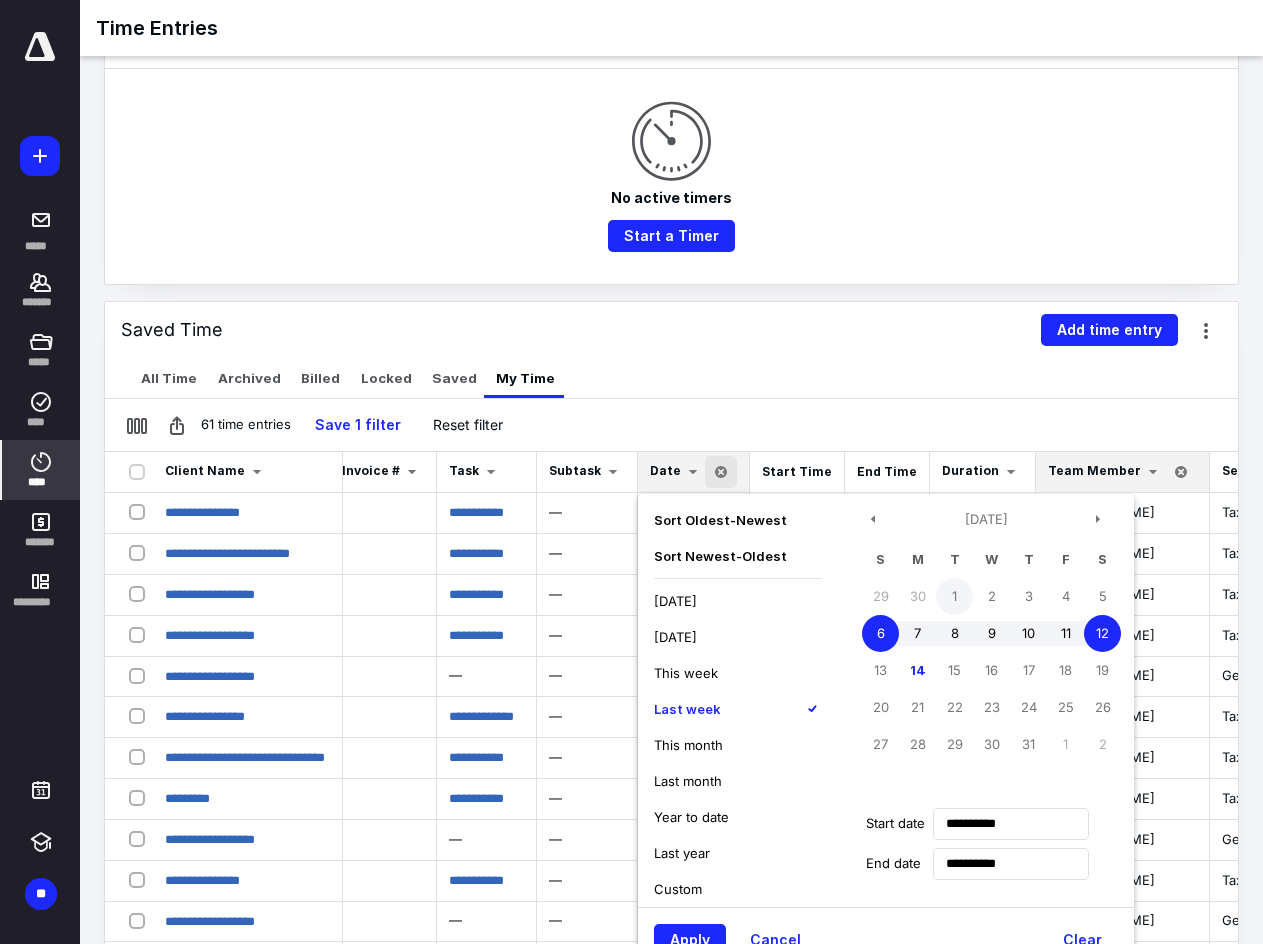 click on "1" at bounding box center [954, 596] 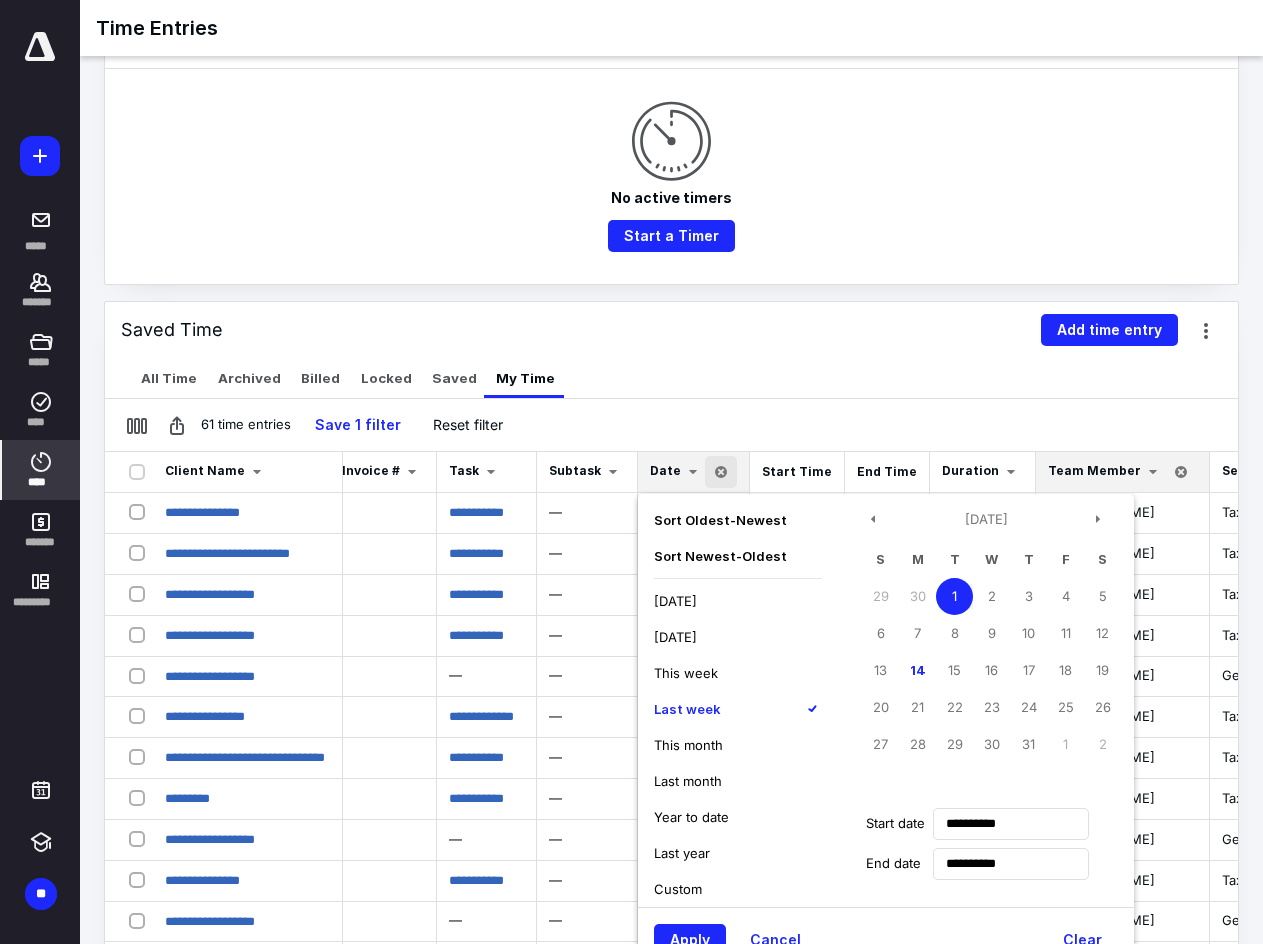 type on "**********" 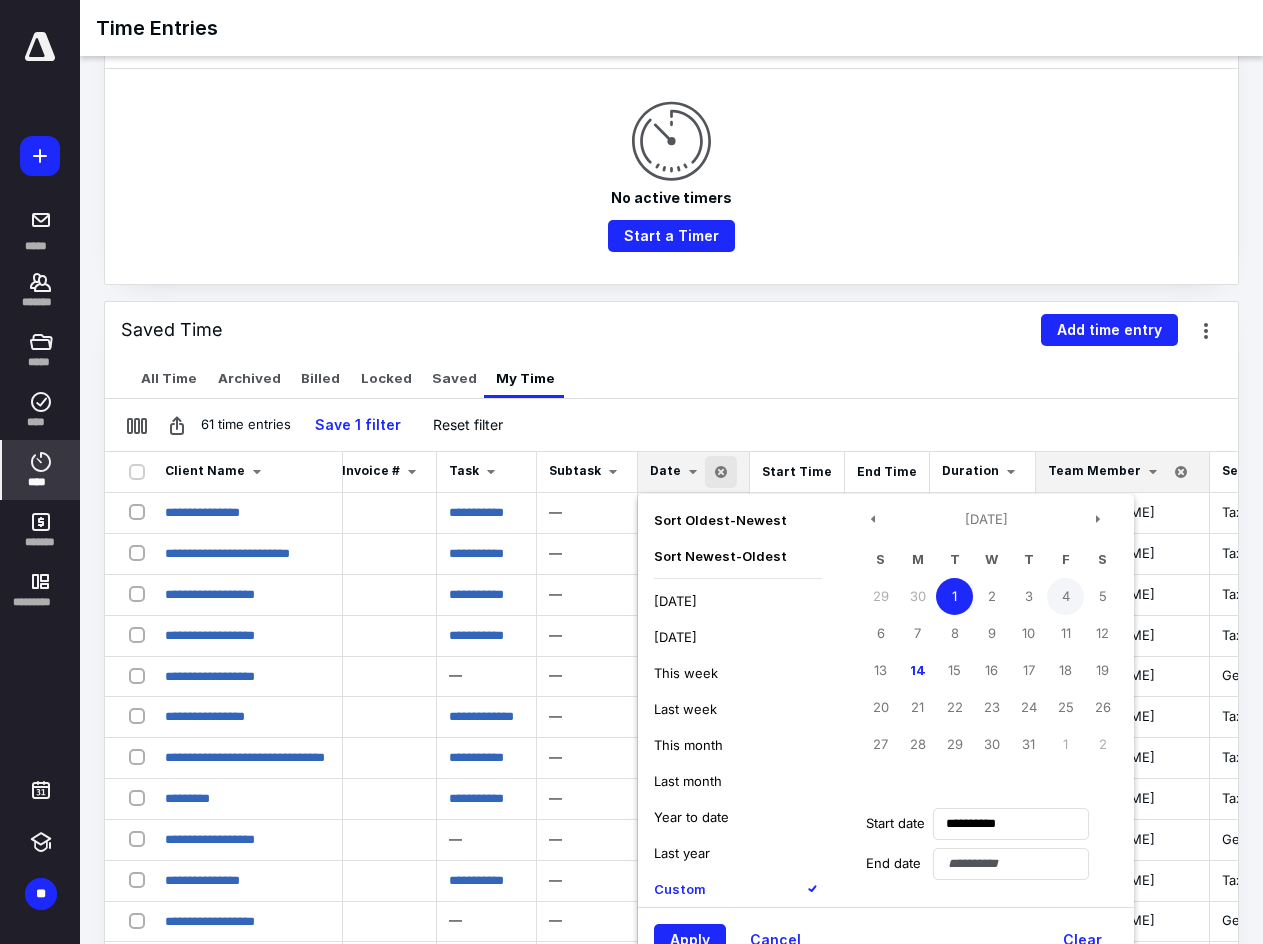 click on "4" at bounding box center (1065, 596) 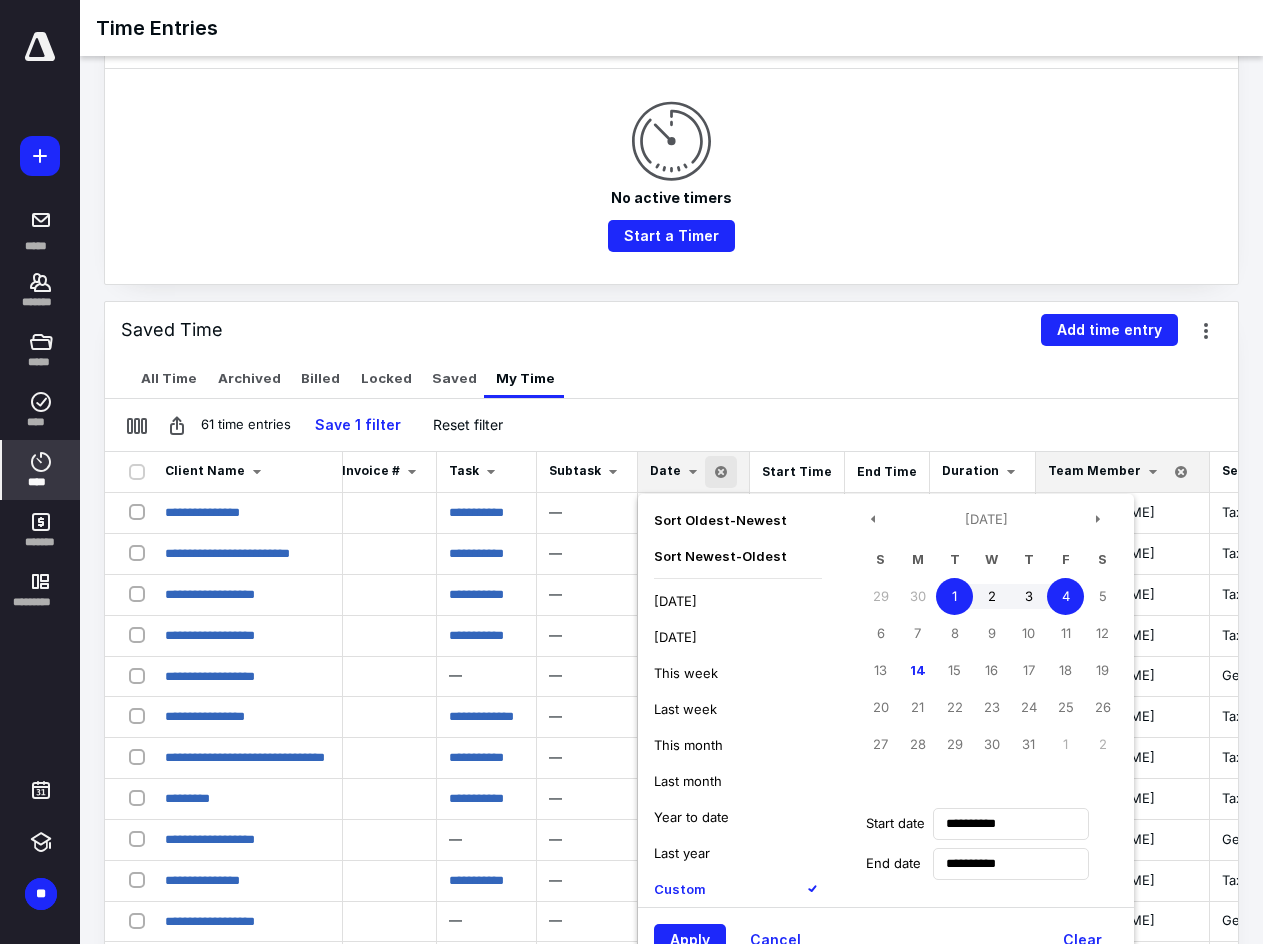 scroll, scrollTop: 400, scrollLeft: 0, axis: vertical 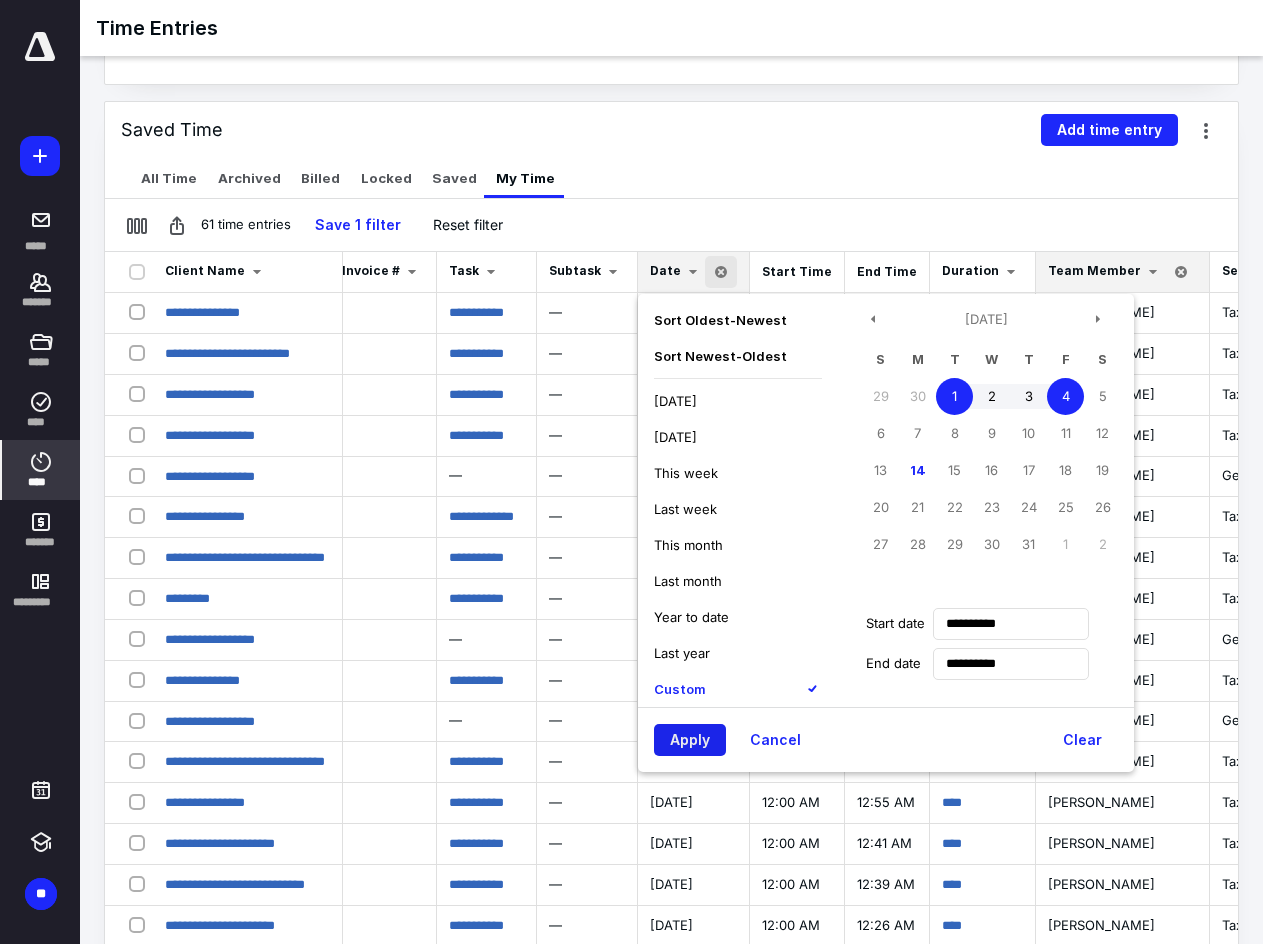 click on "Apply" at bounding box center (690, 740) 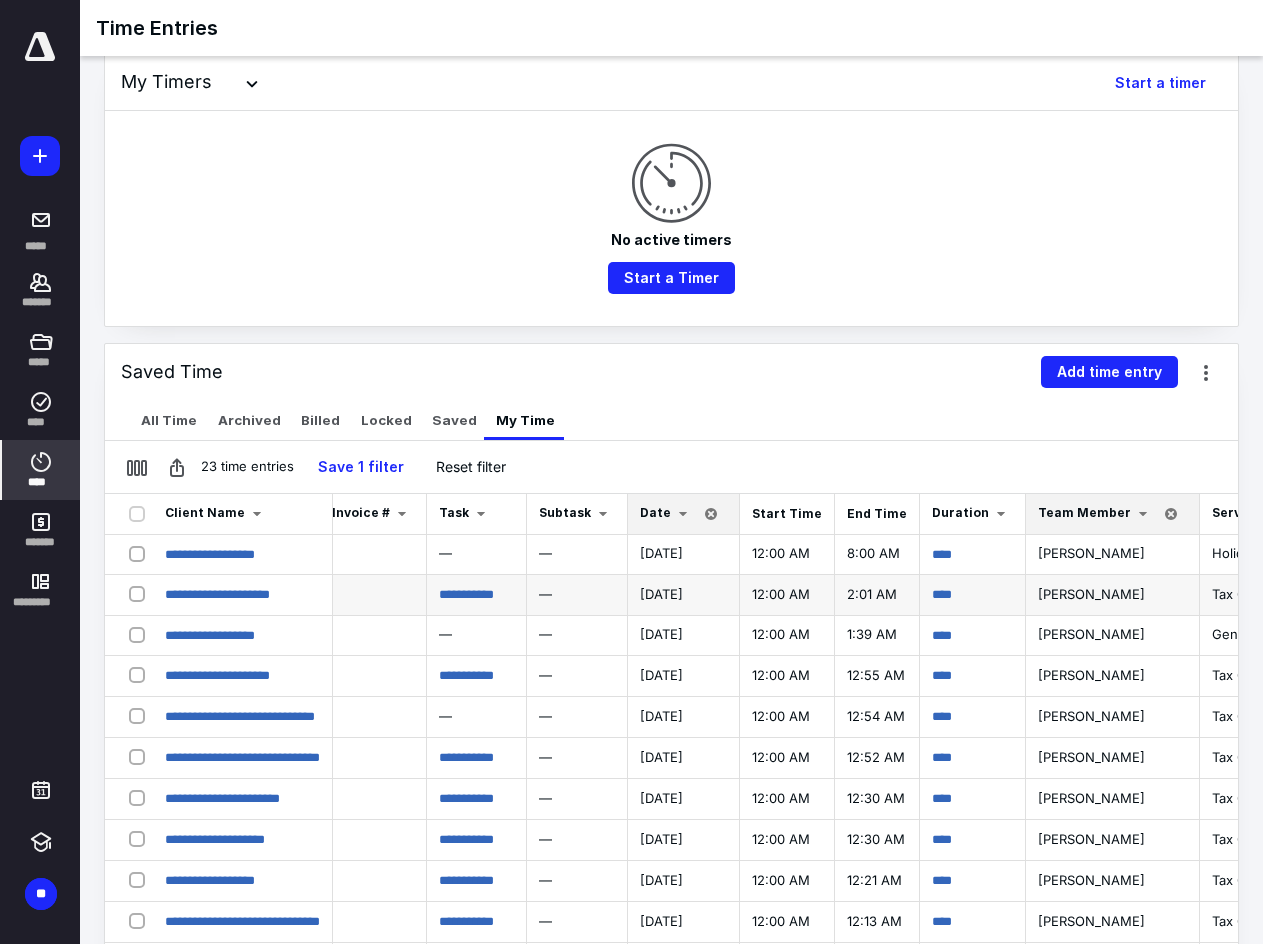 scroll, scrollTop: 200, scrollLeft: 0, axis: vertical 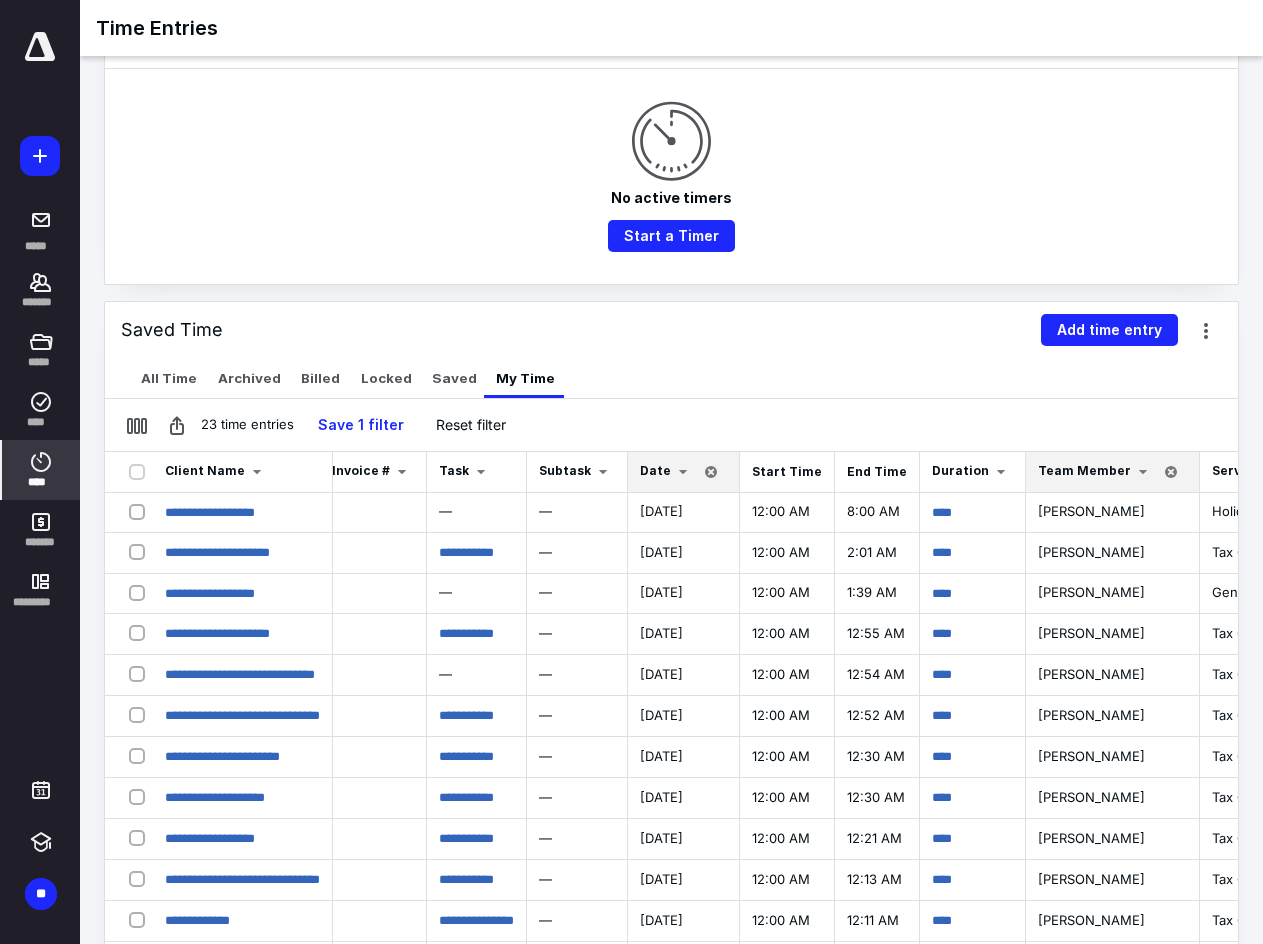 click on "Date" at bounding box center (655, 470) 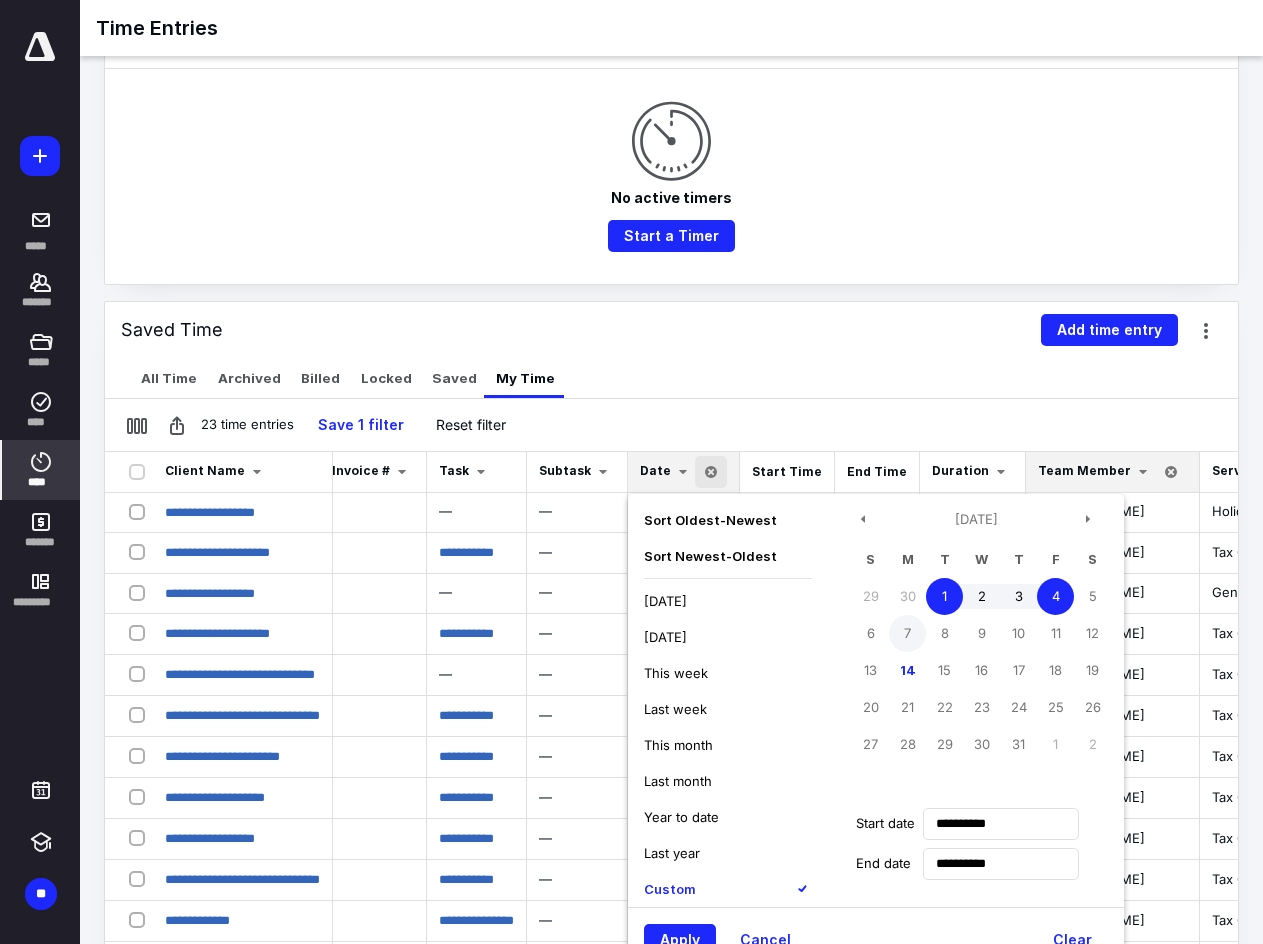 click on "7" at bounding box center (907, 633) 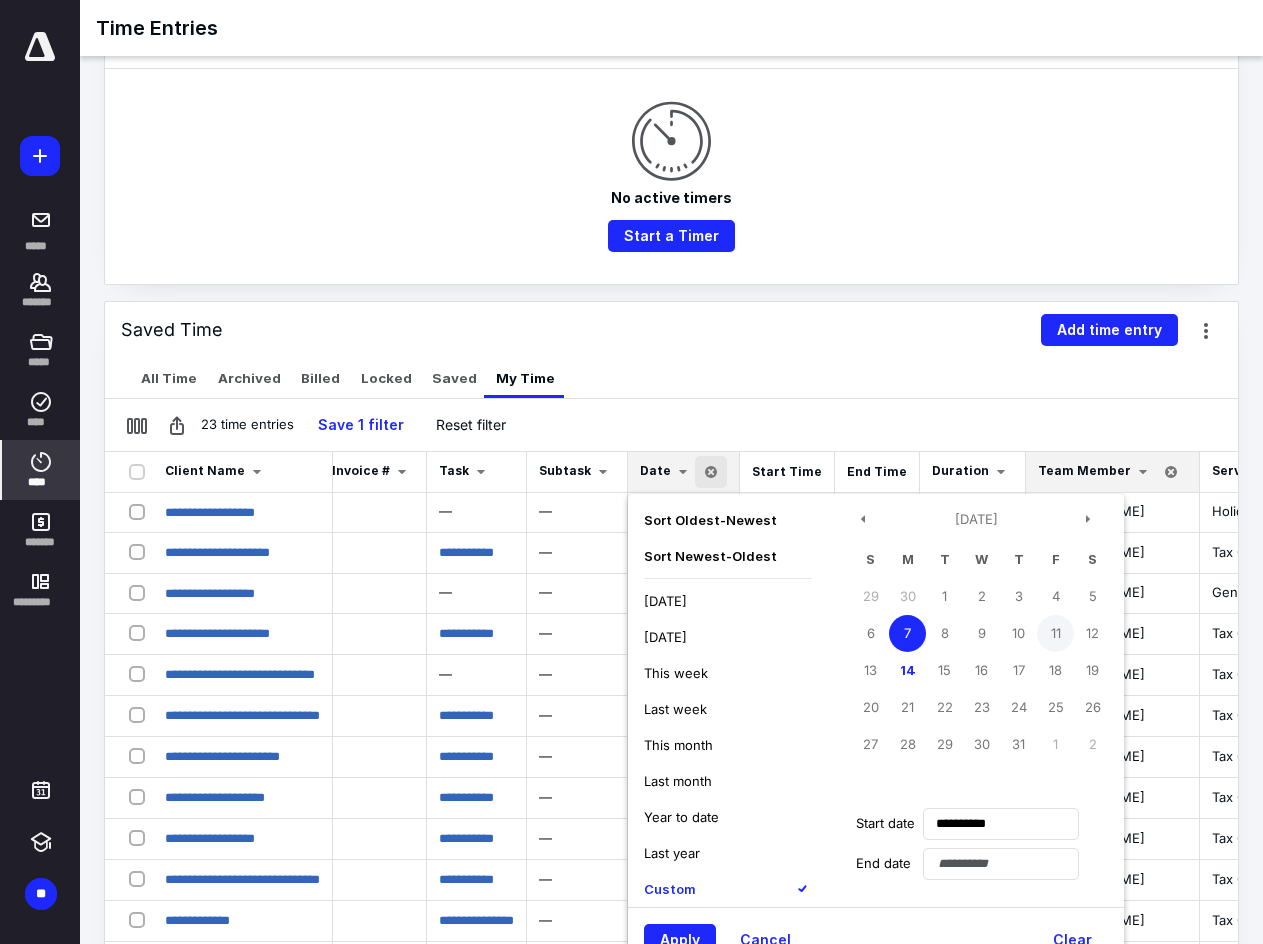 click on "11" at bounding box center (1055, 633) 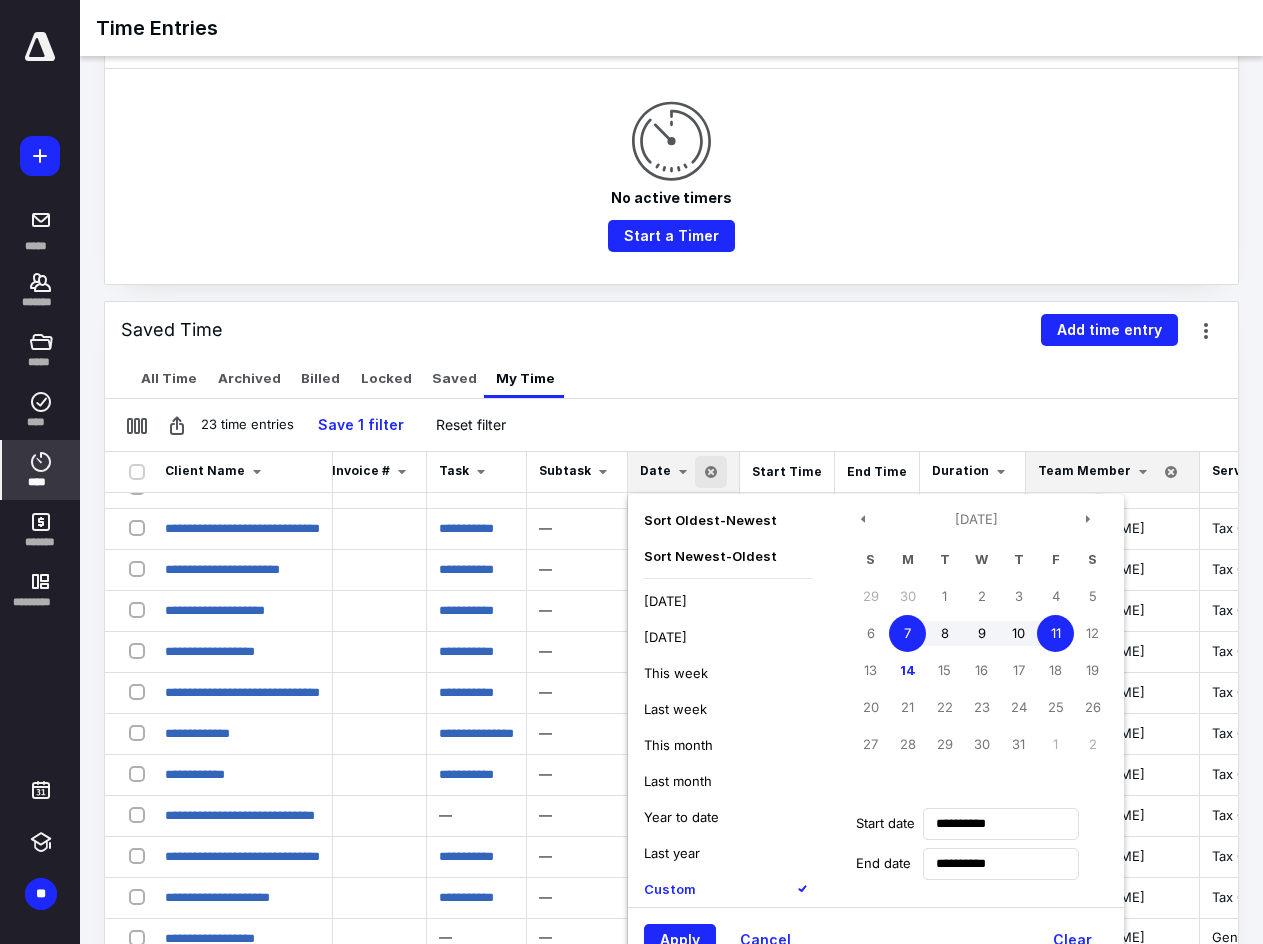 scroll, scrollTop: 200, scrollLeft: 234, axis: both 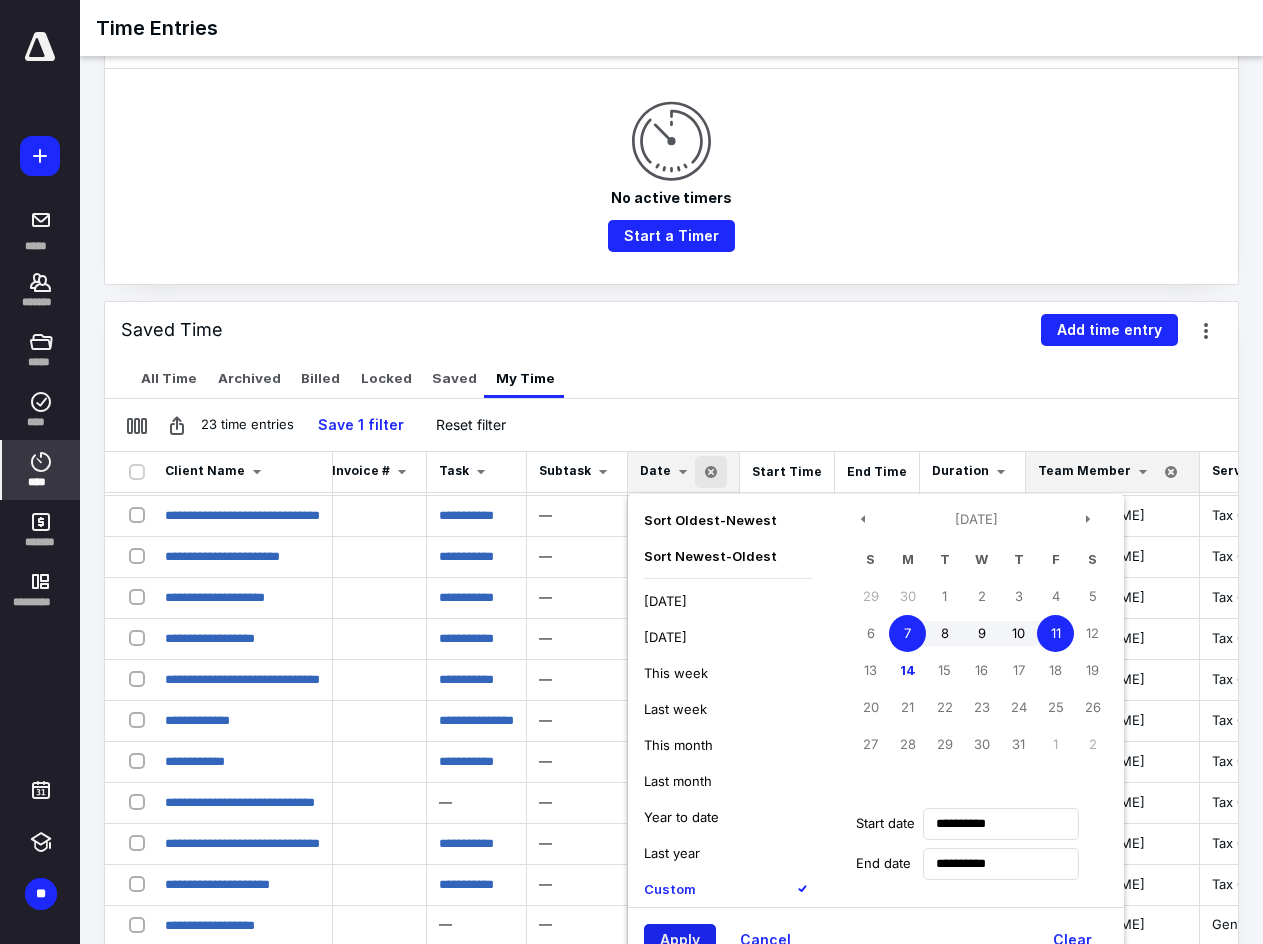 click on "Apply" at bounding box center [680, 940] 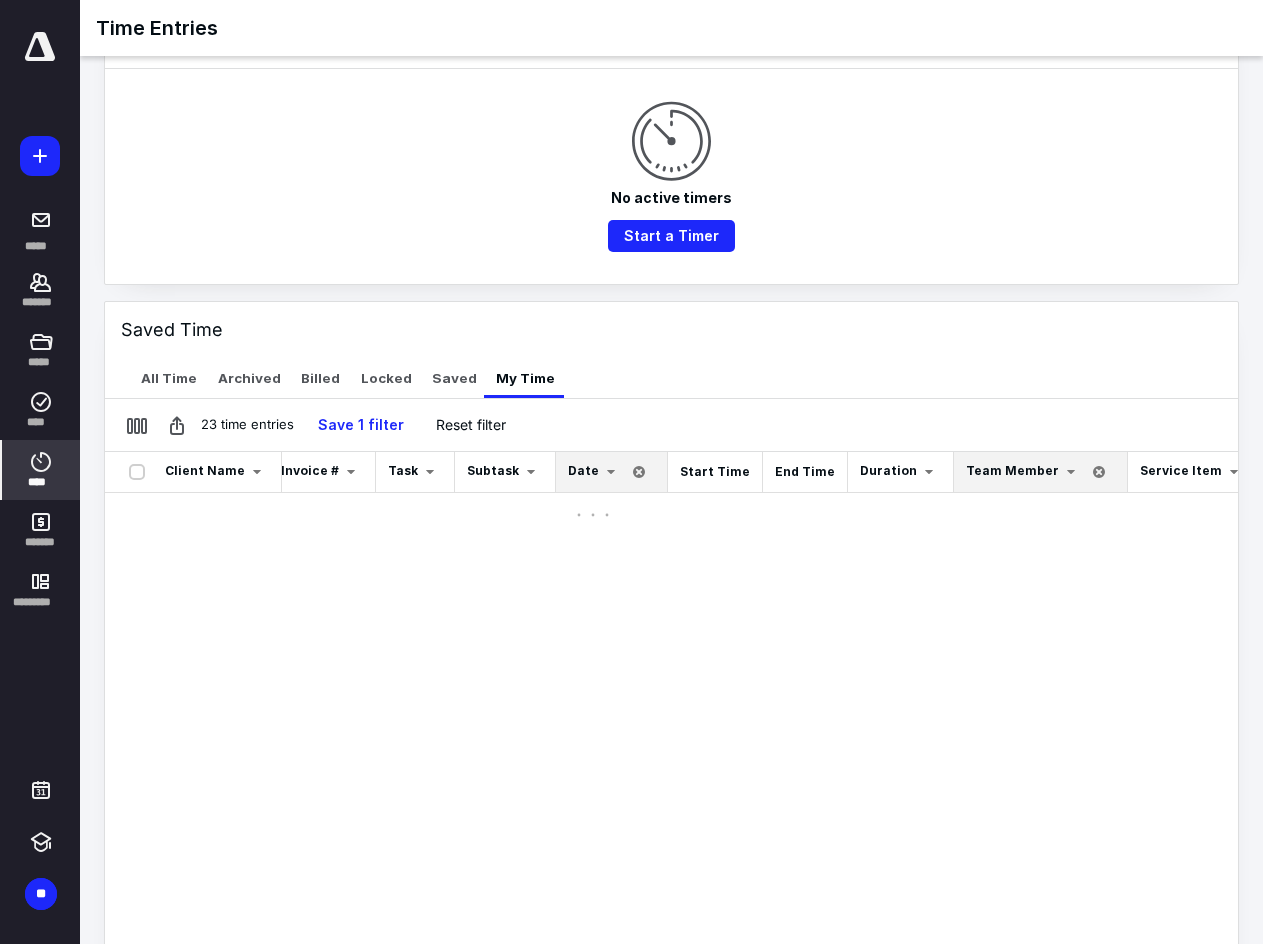 scroll, scrollTop: 0, scrollLeft: 234, axis: horizontal 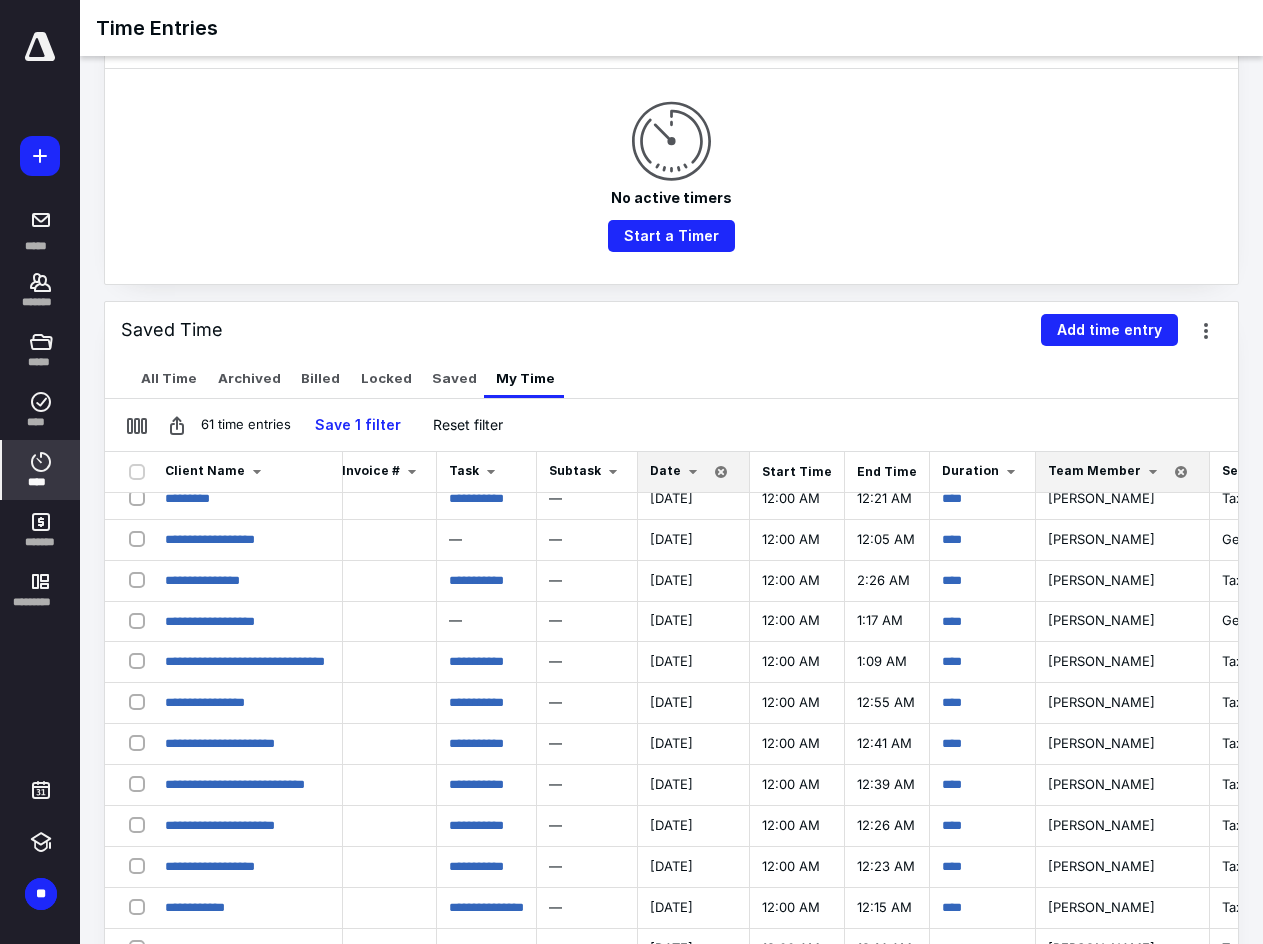 click on "Date" at bounding box center (665, 470) 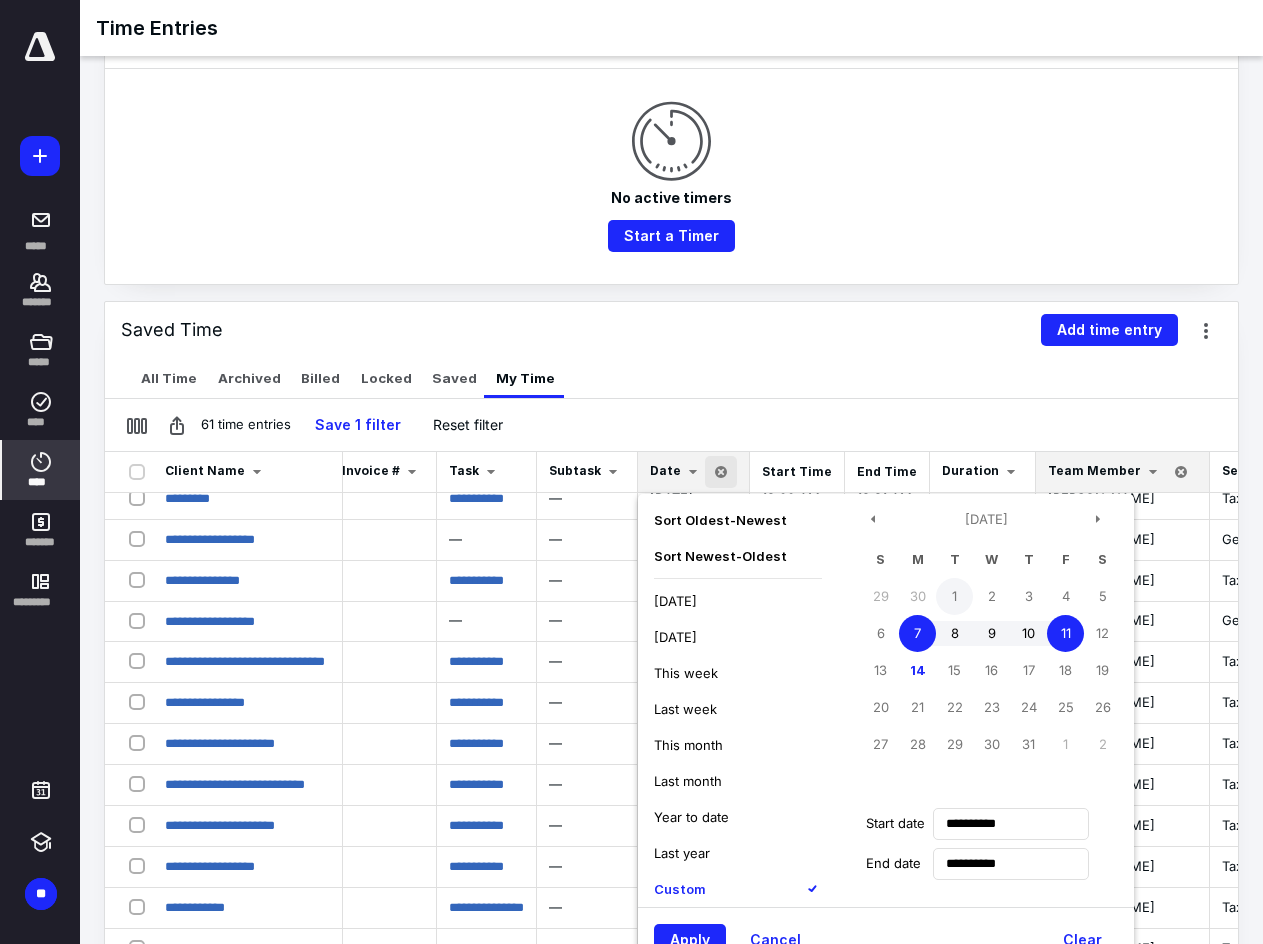 click on "1" at bounding box center (954, 596) 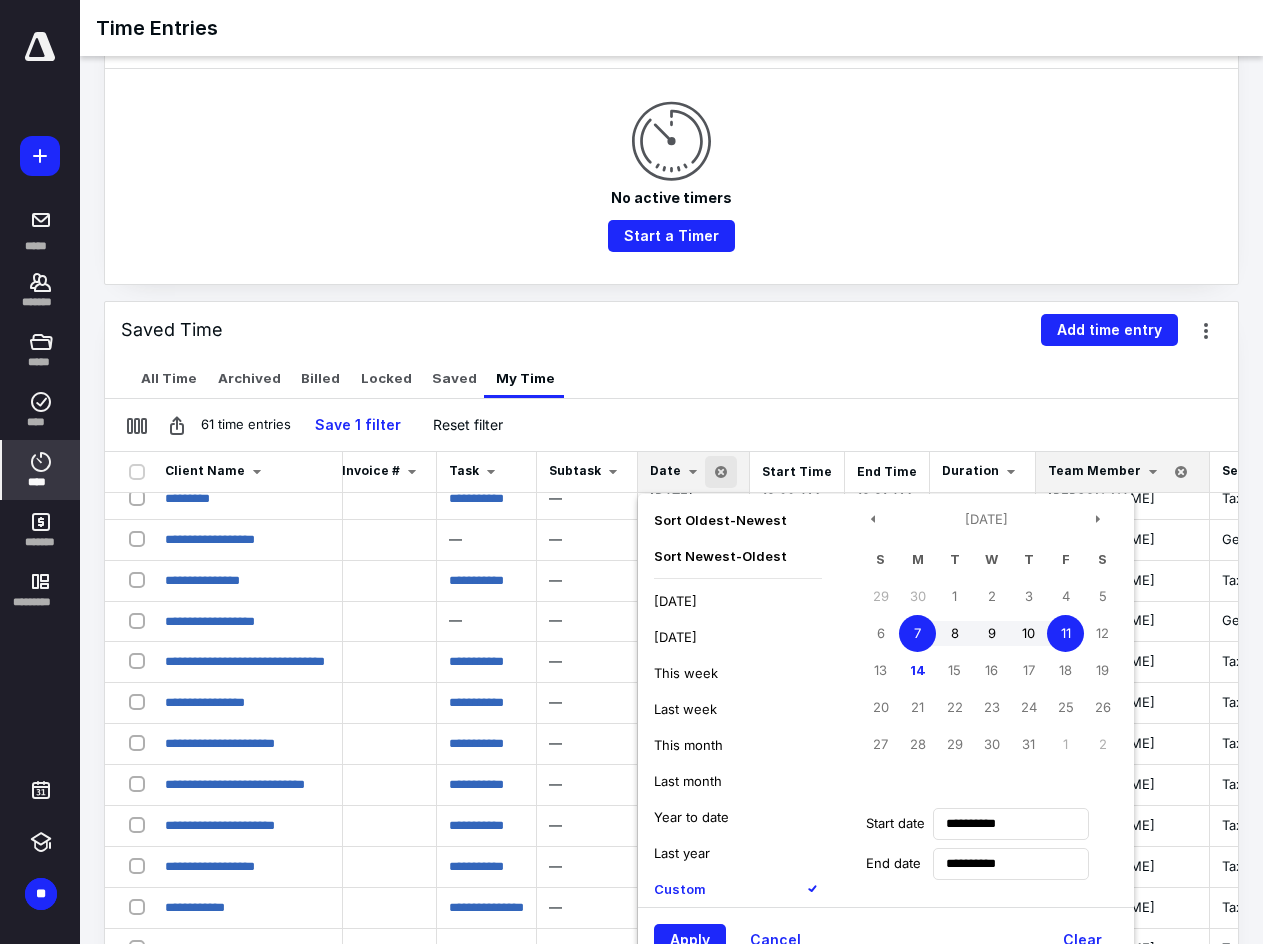 type on "**********" 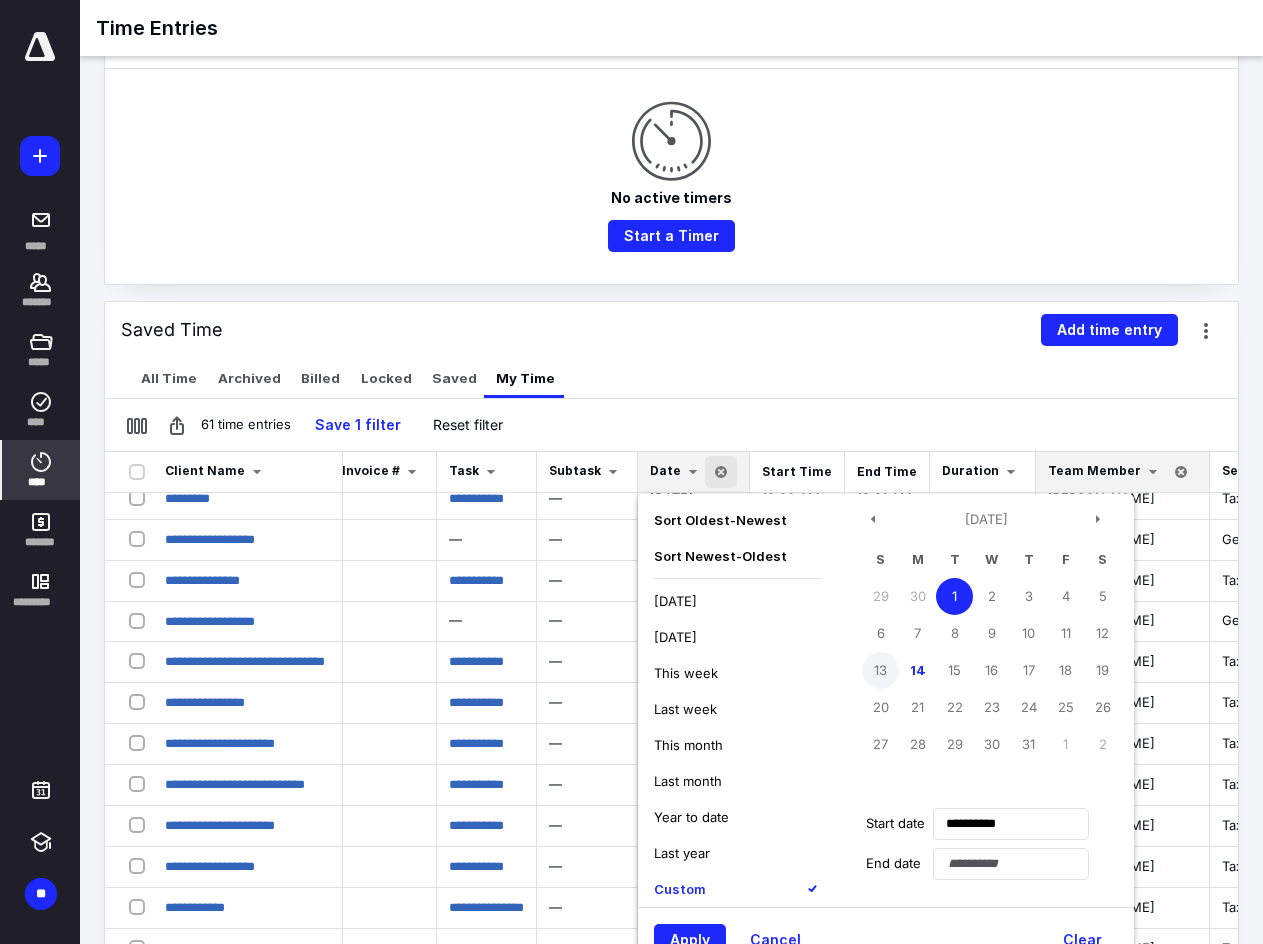 click on "13" at bounding box center (880, 670) 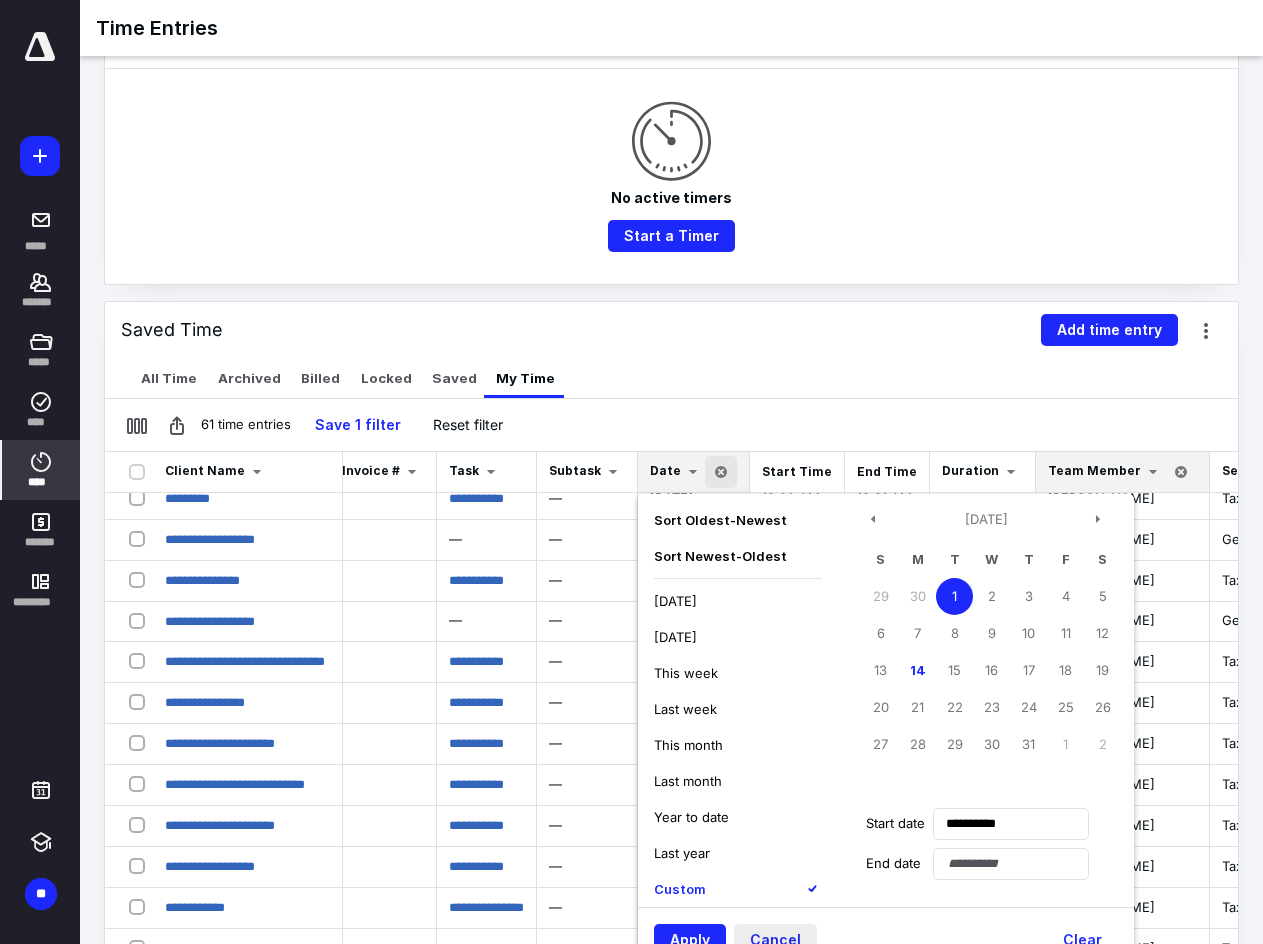 type on "**********" 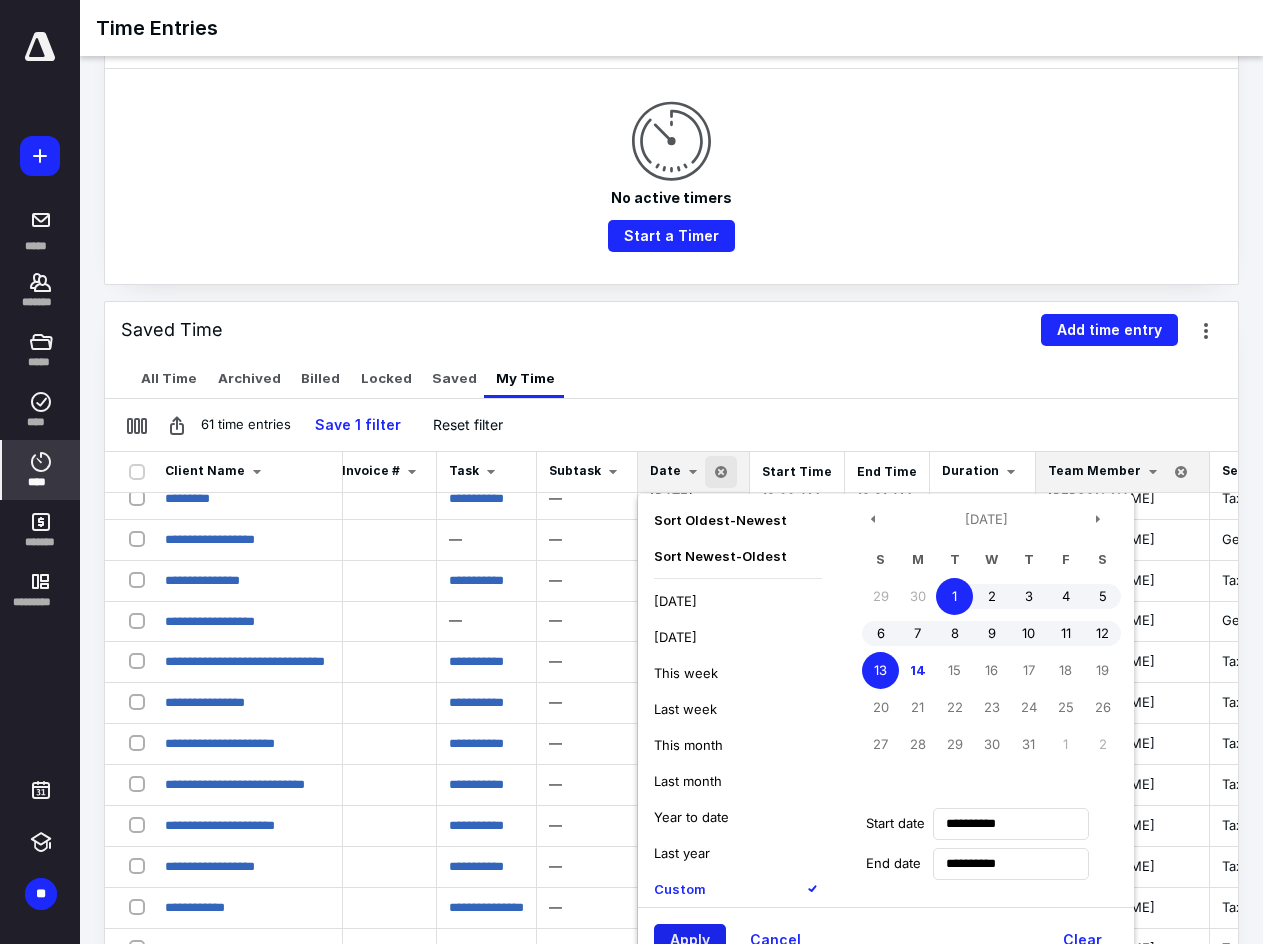click on "Apply" at bounding box center (690, 940) 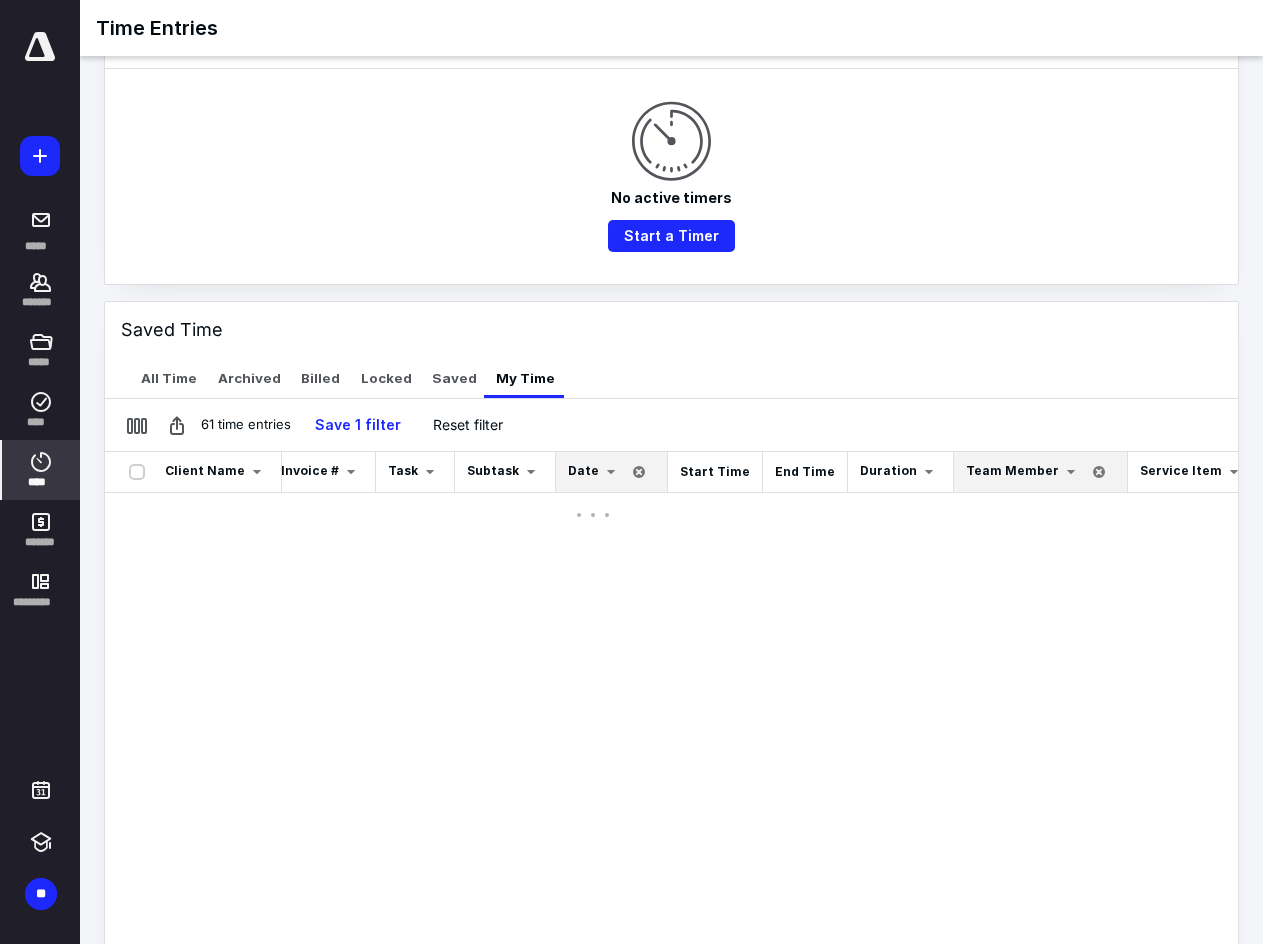 scroll, scrollTop: 0, scrollLeft: 234, axis: horizontal 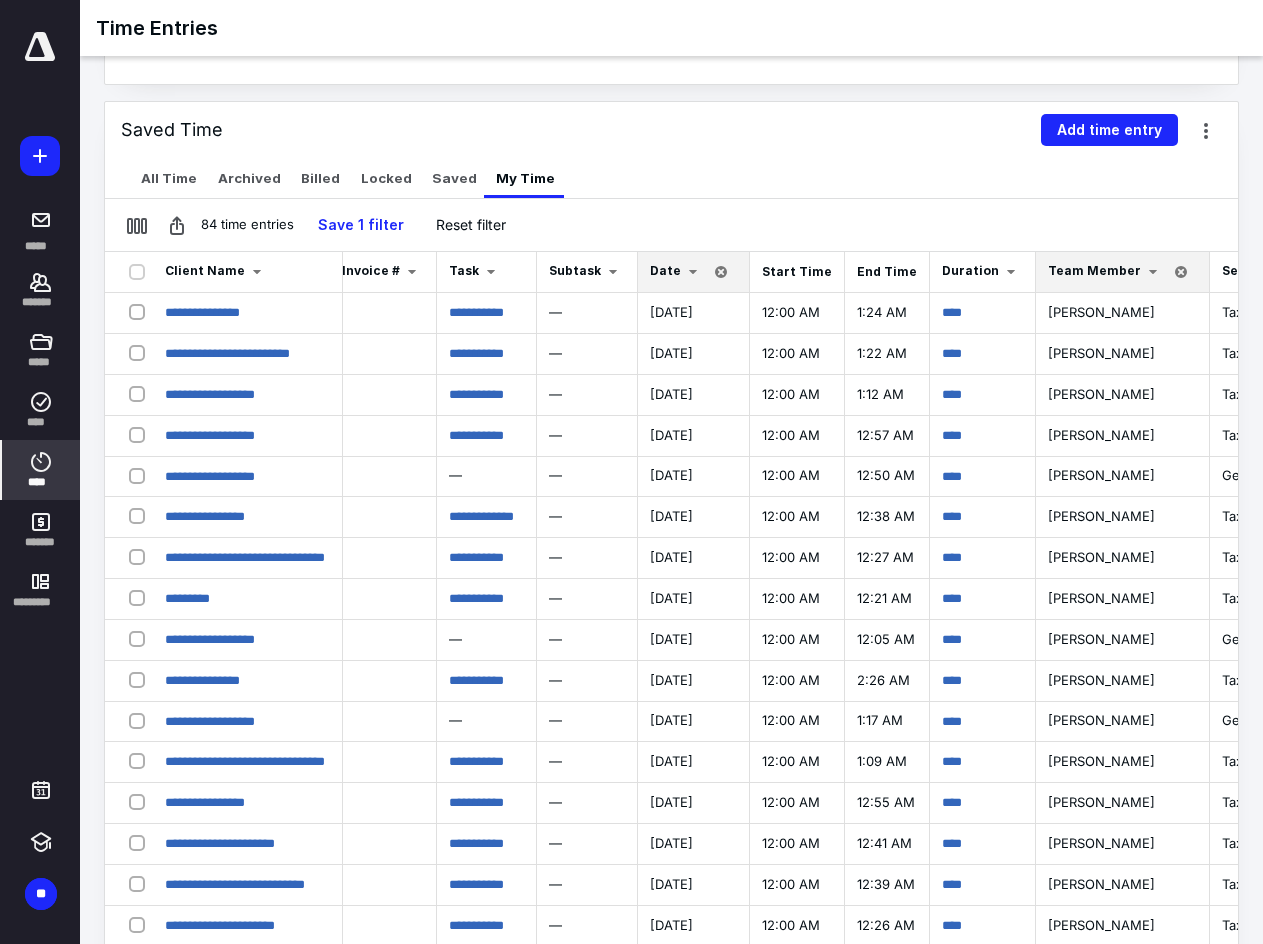 click on "Date" at bounding box center [665, 270] 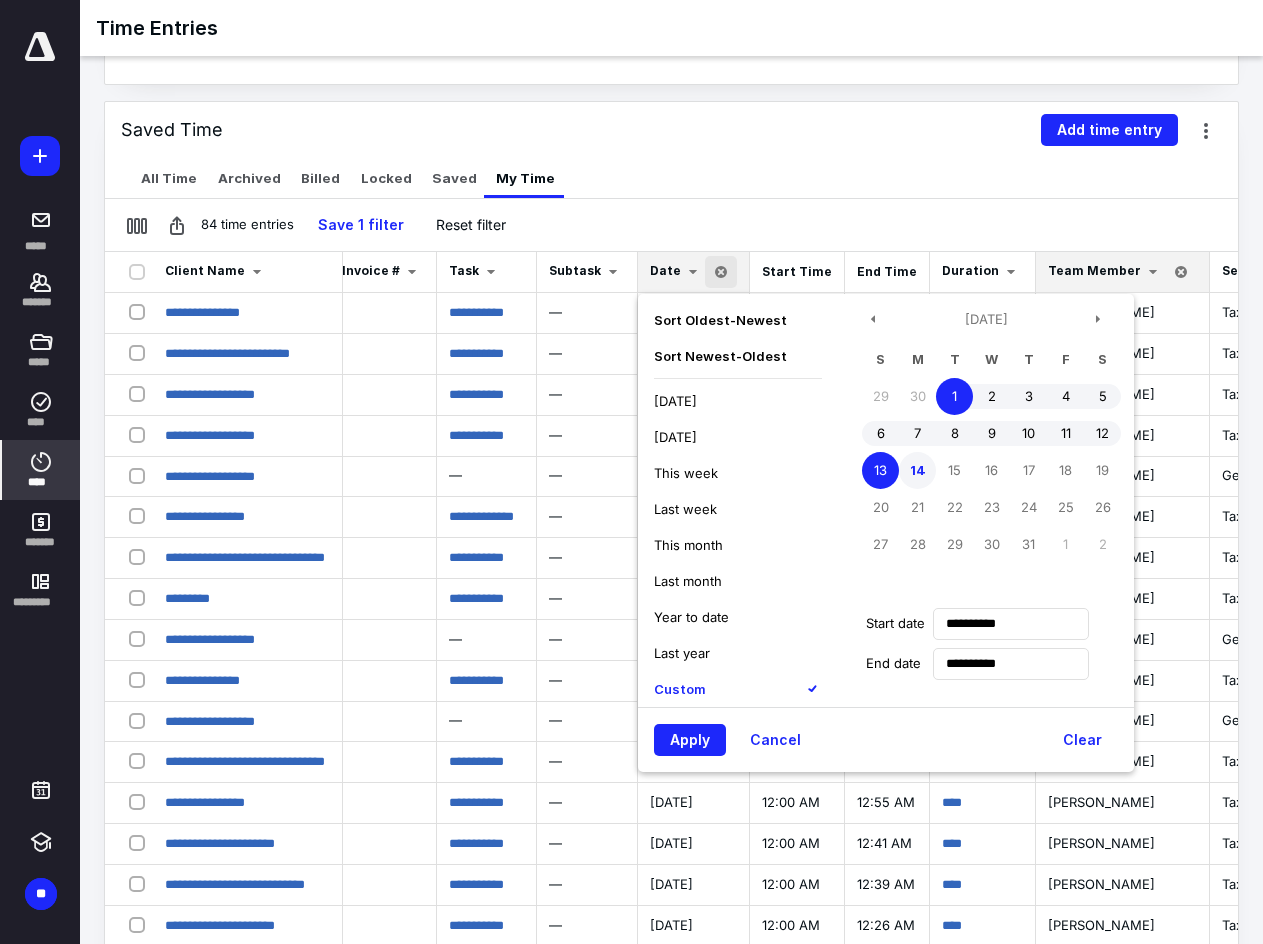 click on "14" at bounding box center [917, 470] 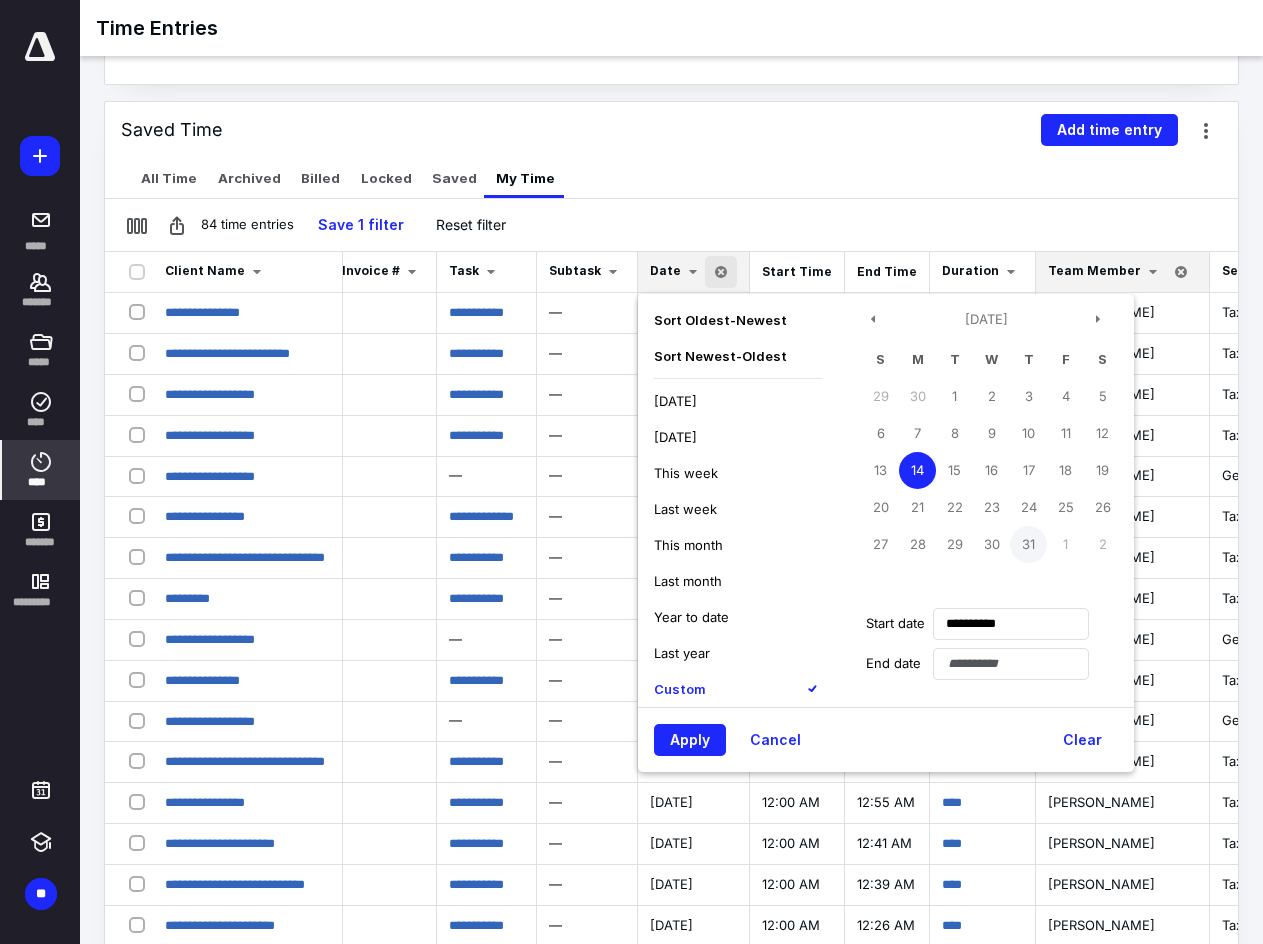 click on "31" at bounding box center [1028, 544] 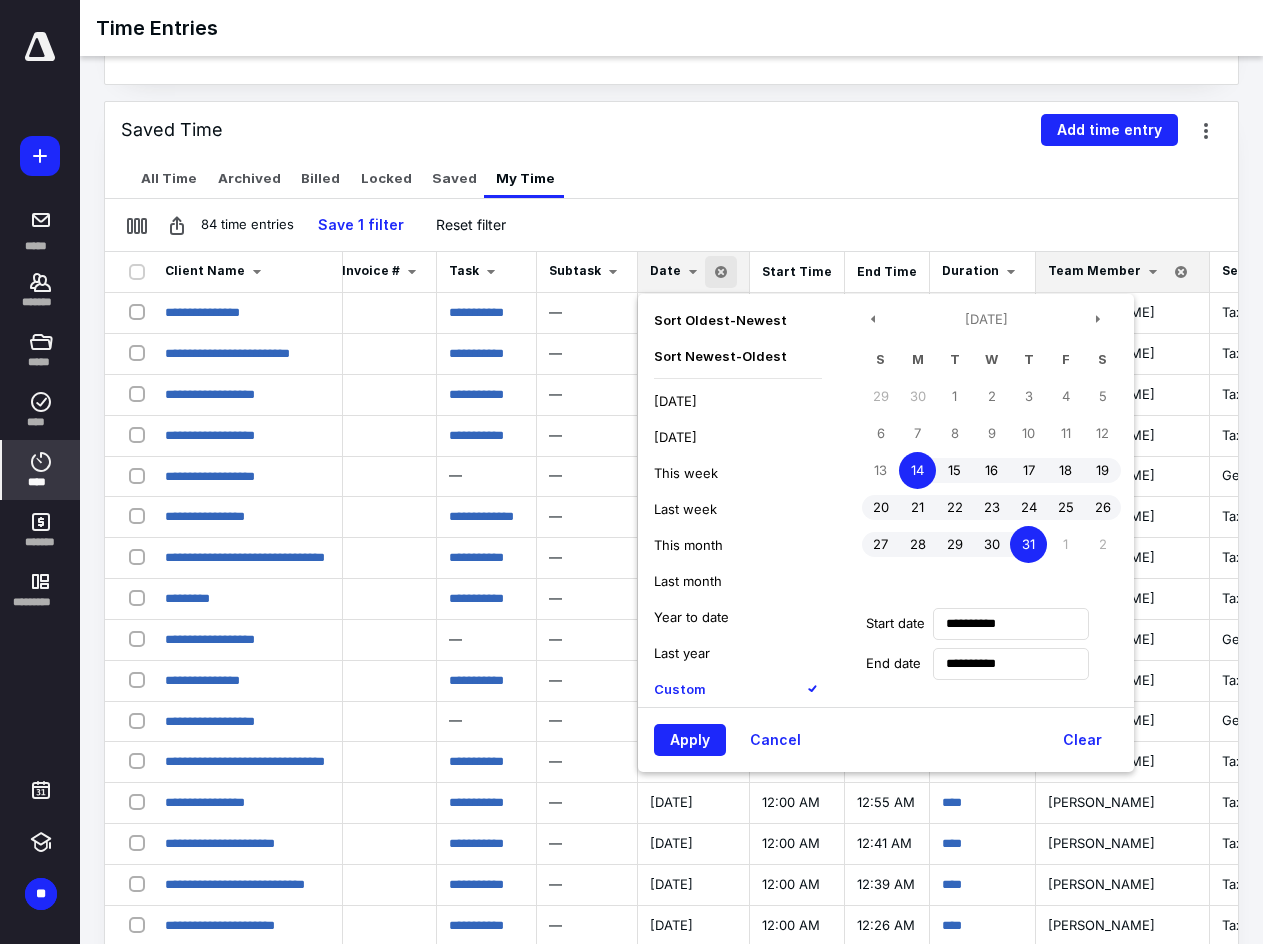 click on "84 time entries  Save 1 filter Reset filter" at bounding box center (671, 225) 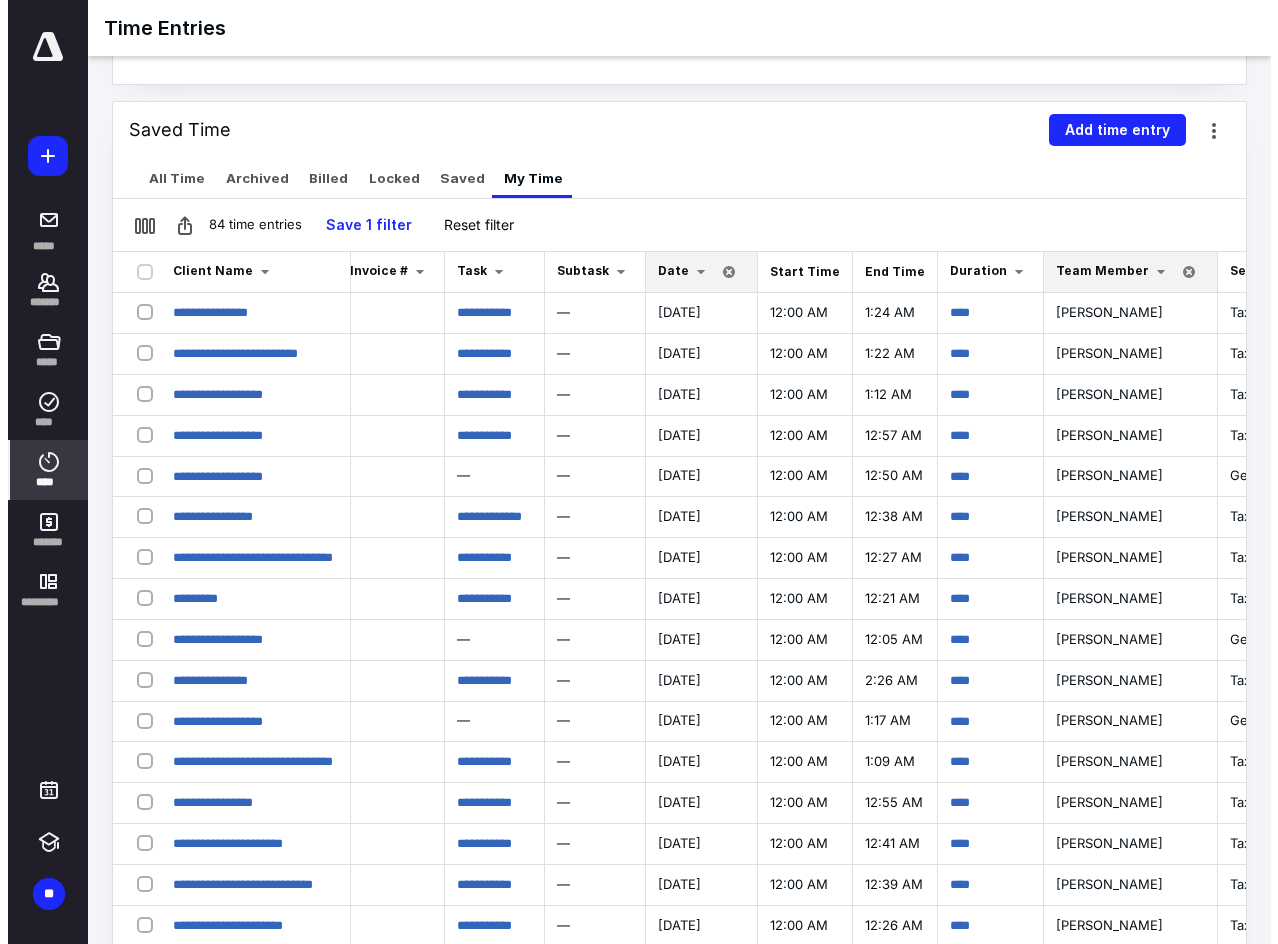 scroll, scrollTop: 0, scrollLeft: 0, axis: both 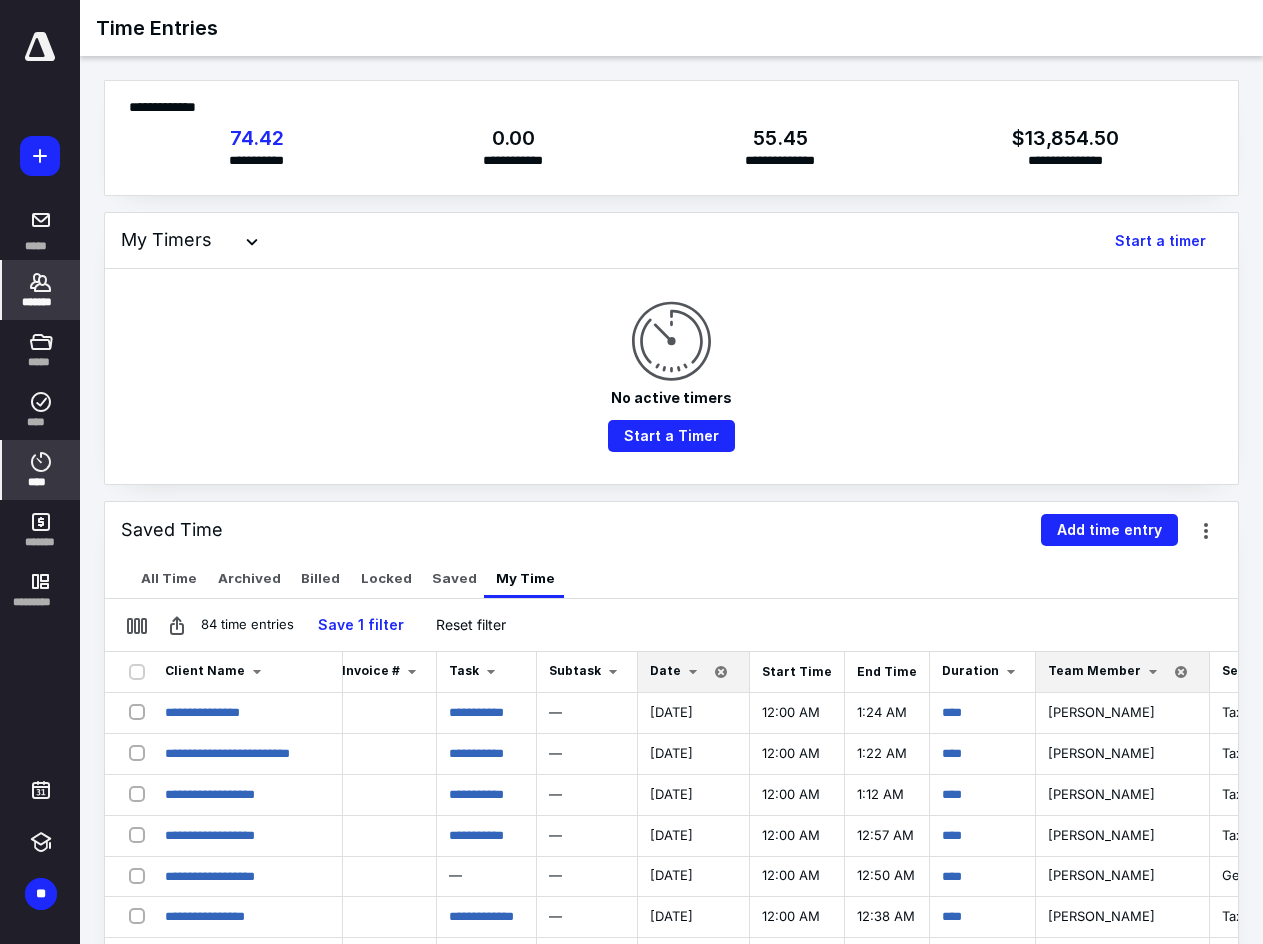click on "*******" at bounding box center [41, 302] 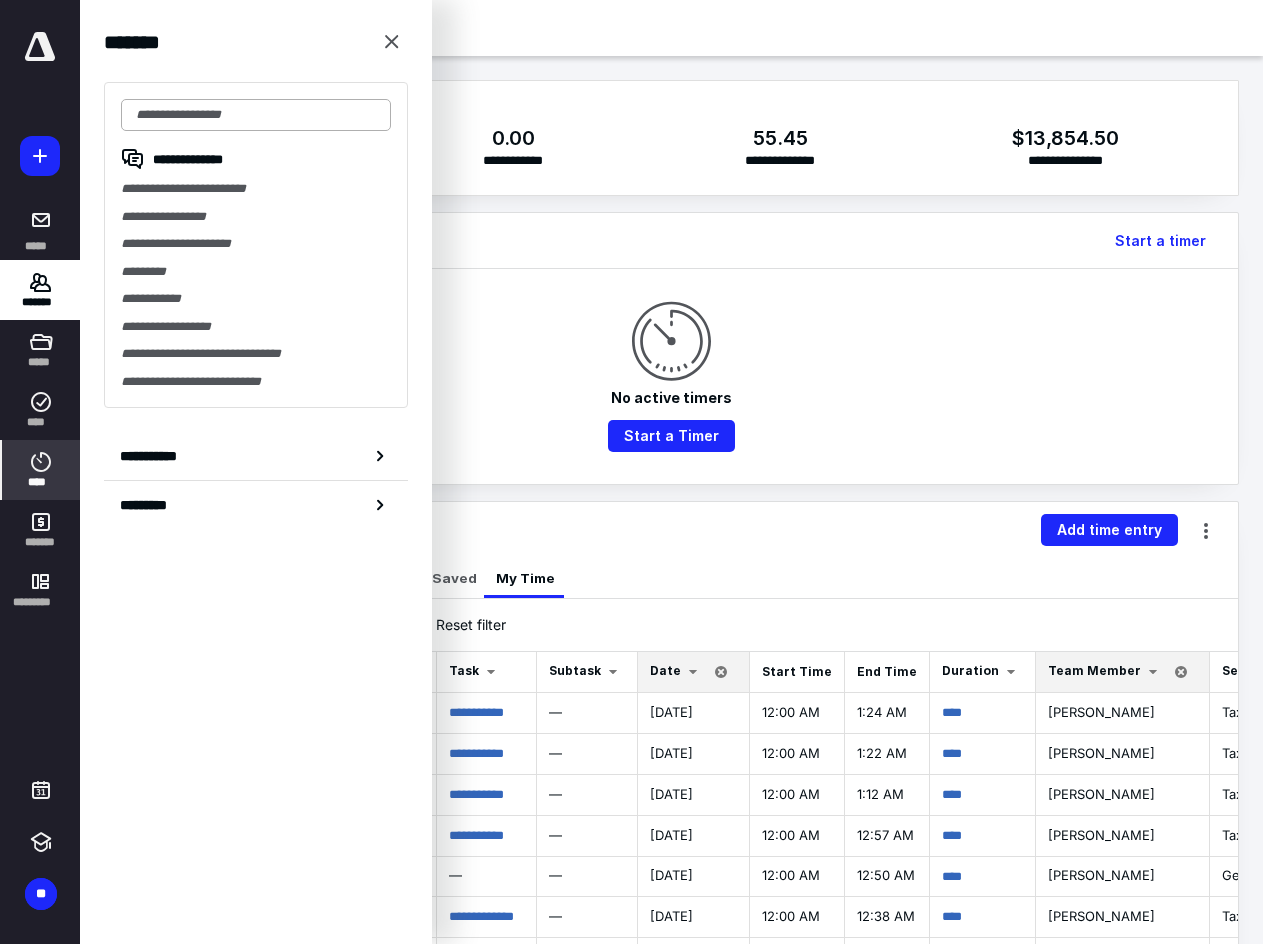 click at bounding box center (256, 115) 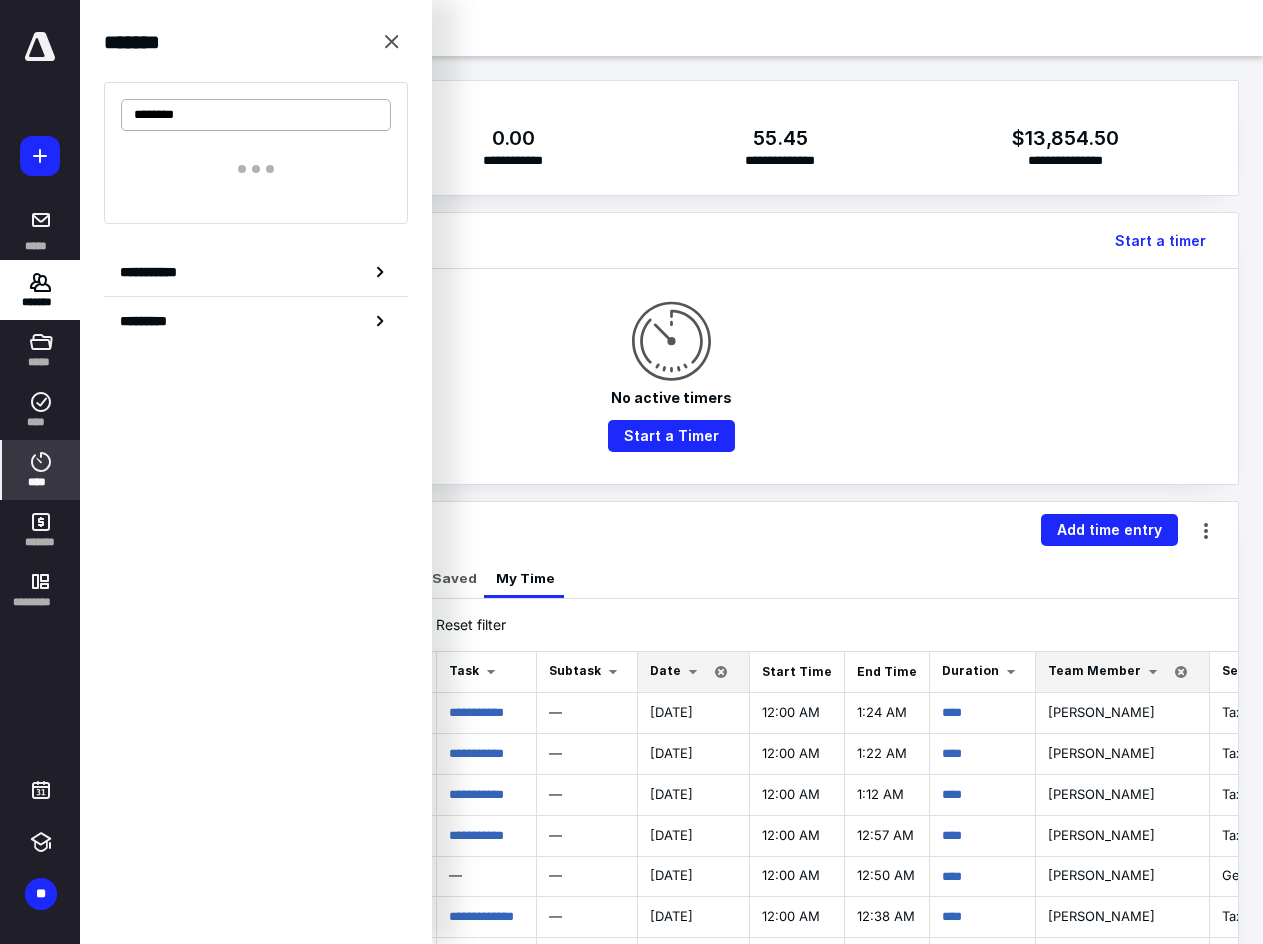 type on "*********" 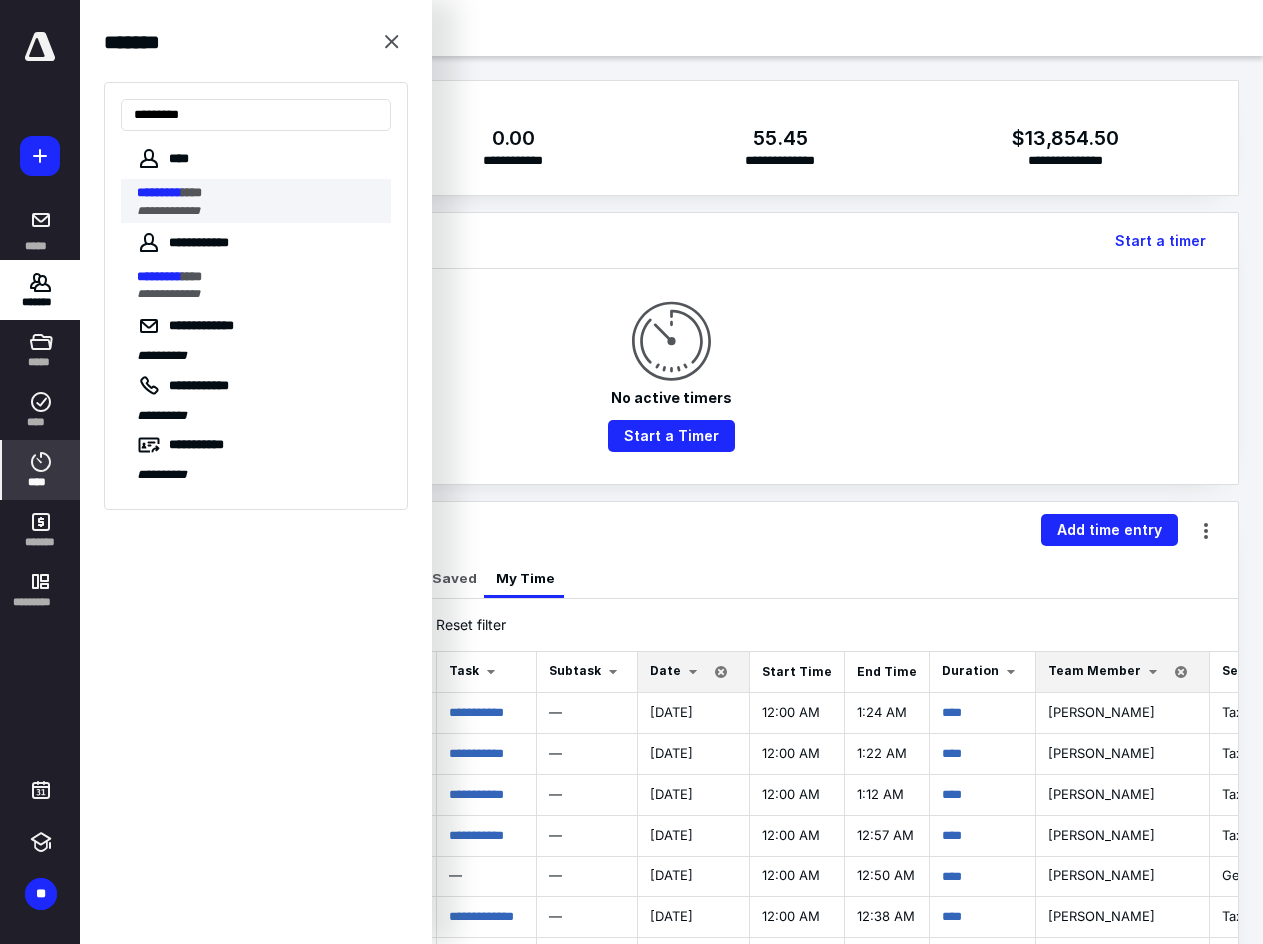 click on "**********" at bounding box center [258, 211] 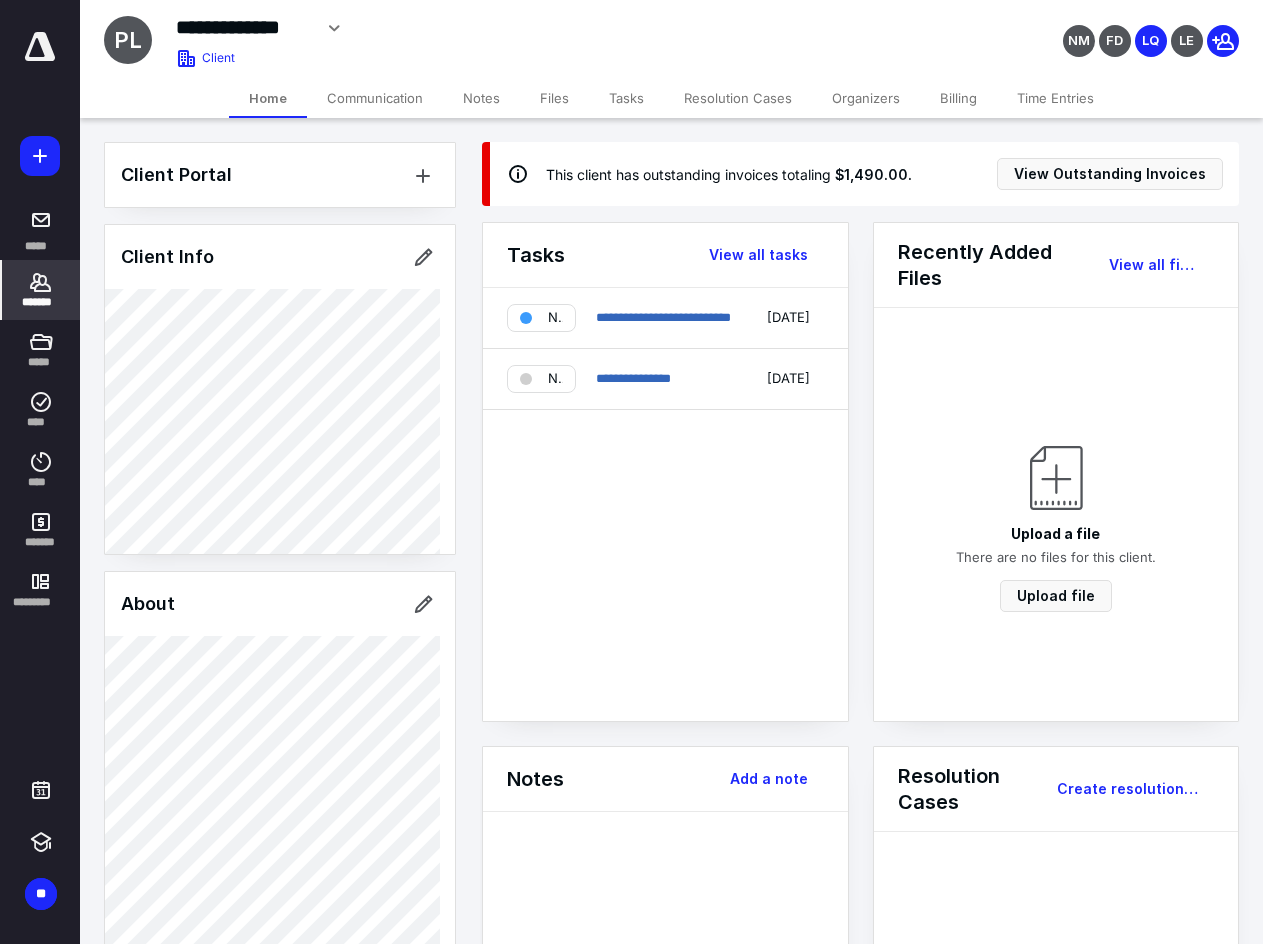 click on "Billing" at bounding box center (958, 98) 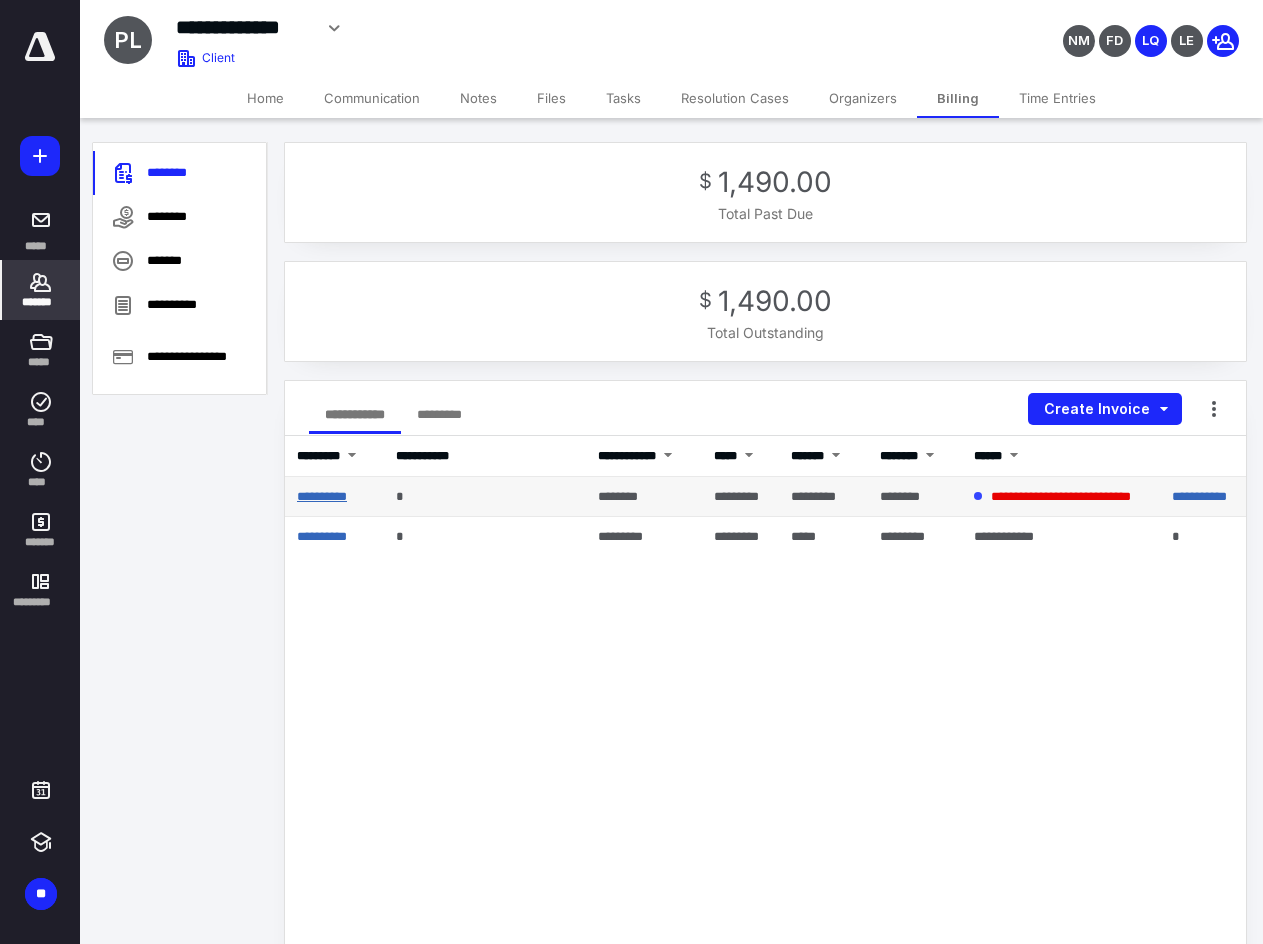 click on "**********" at bounding box center (322, 496) 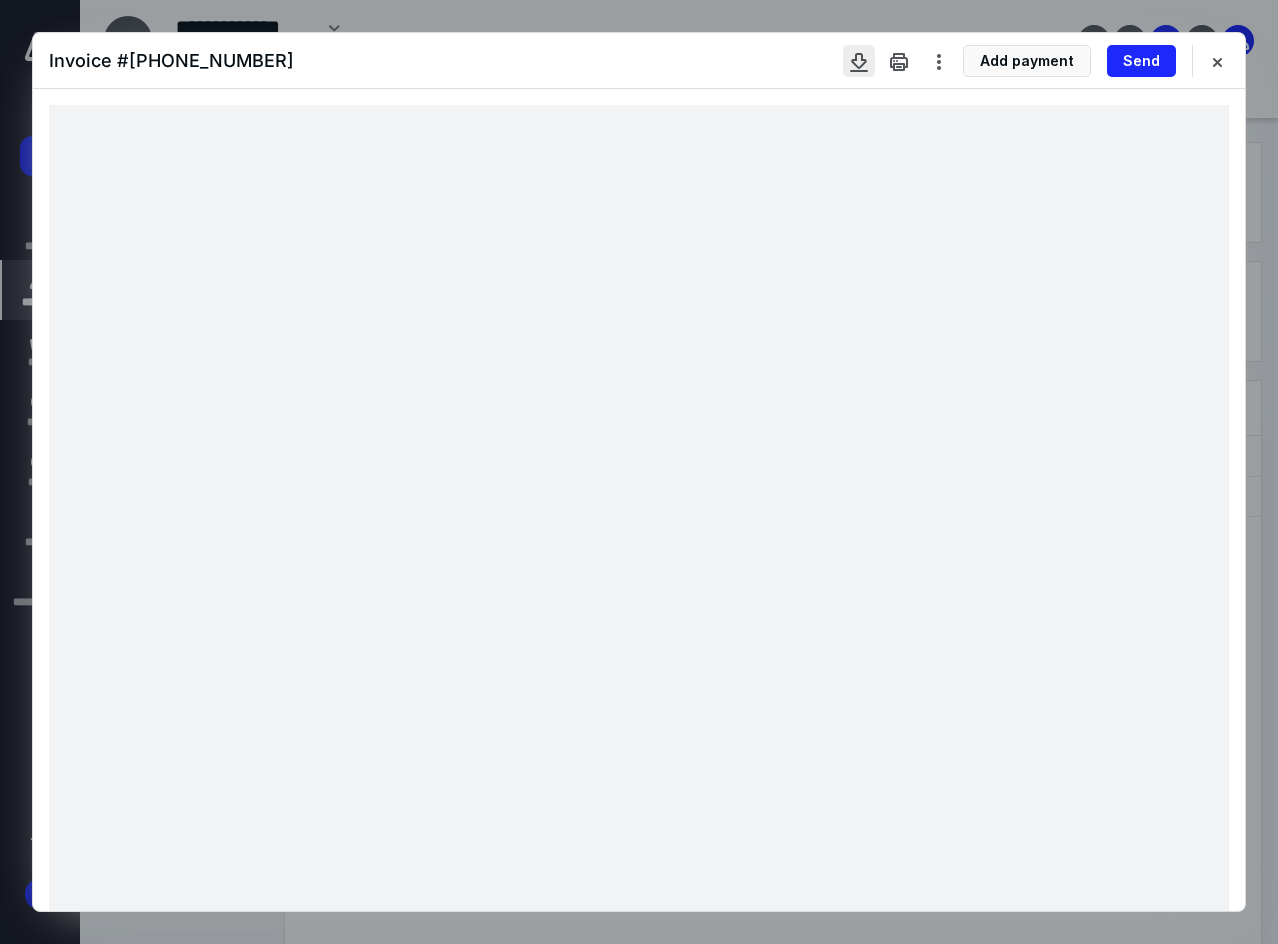 click at bounding box center (859, 61) 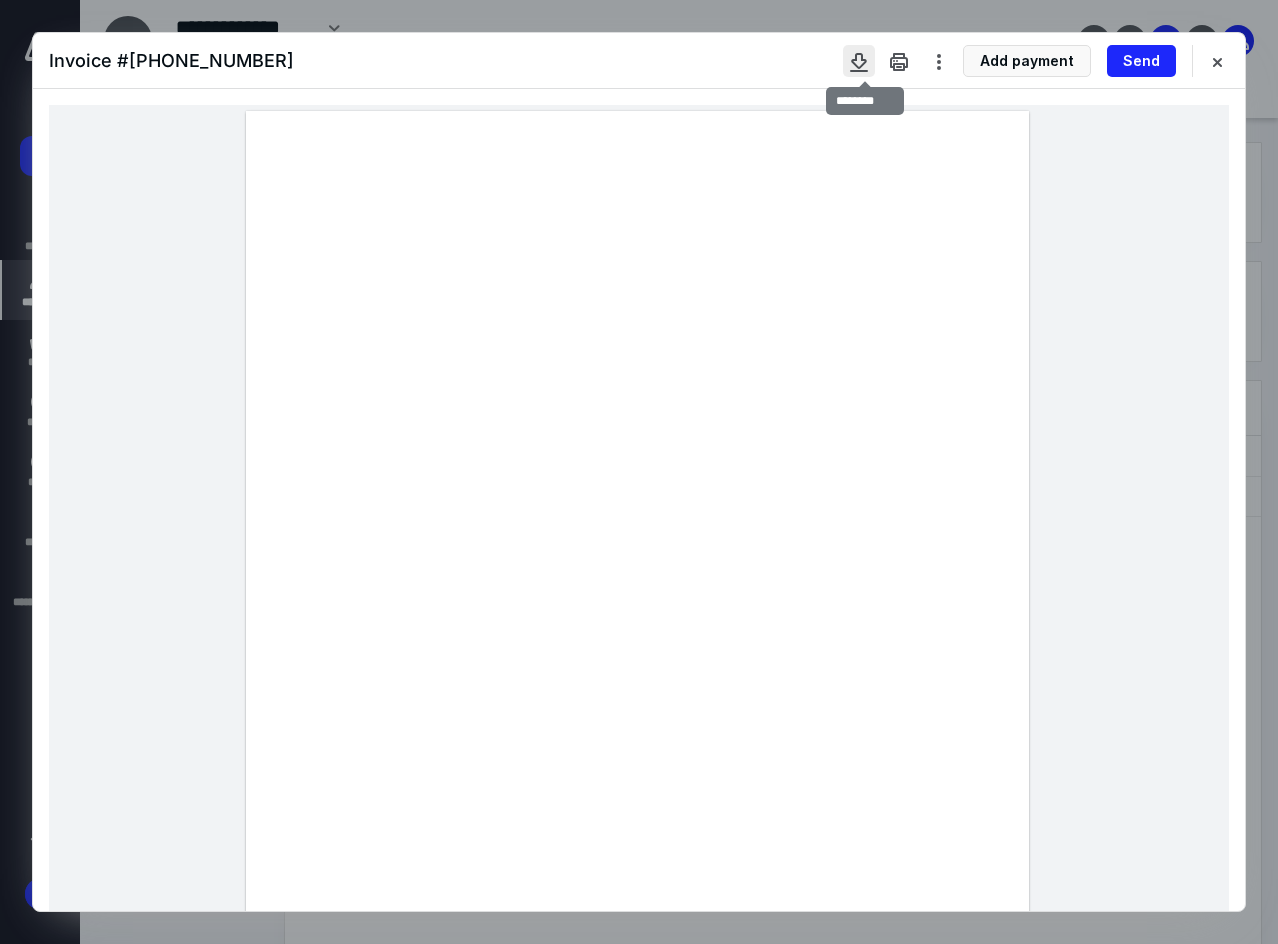 click at bounding box center [859, 61] 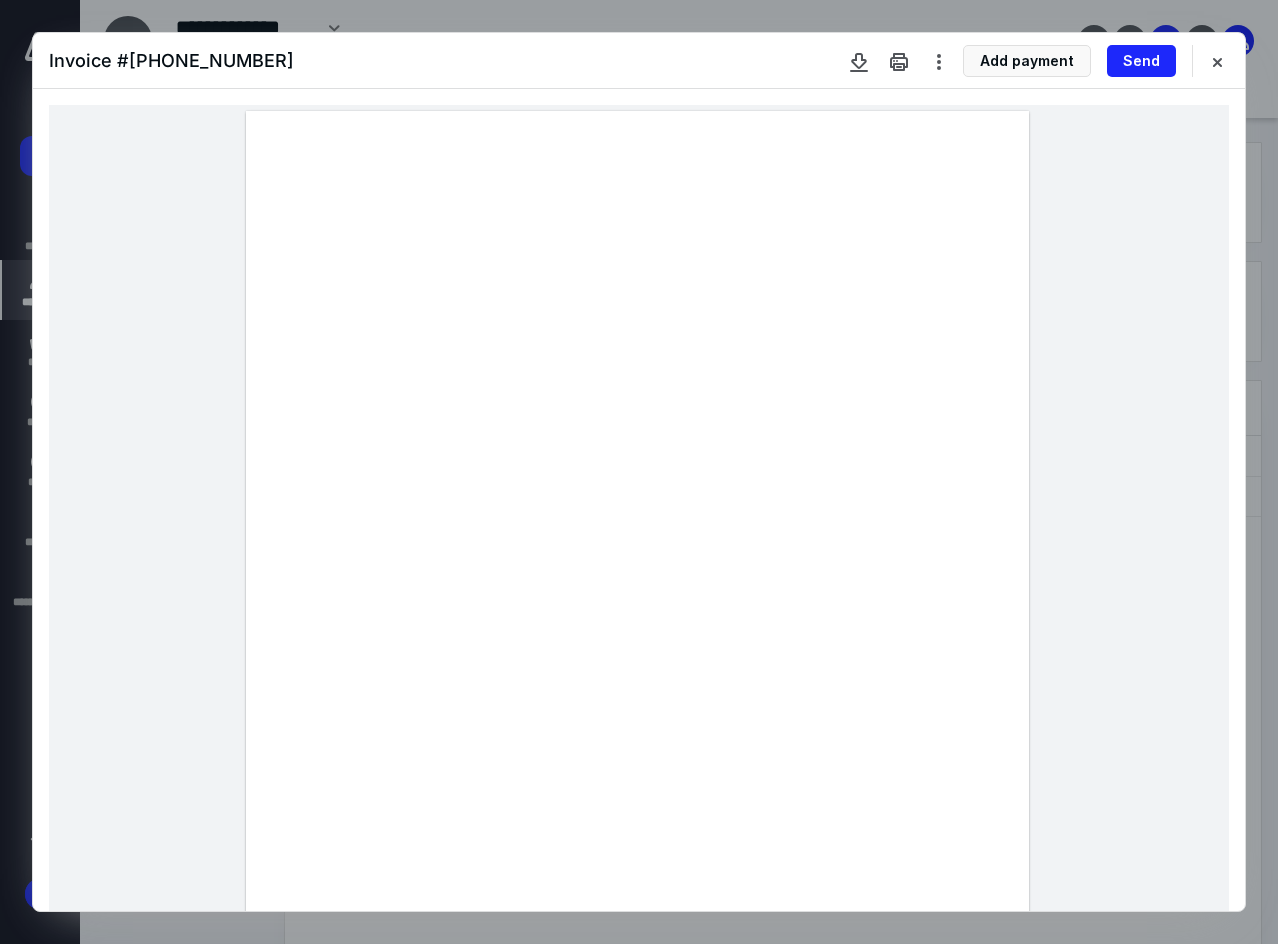 drag, startPoint x: 1223, startPoint y: 68, endPoint x: 1015, endPoint y: 311, distance: 319.86404 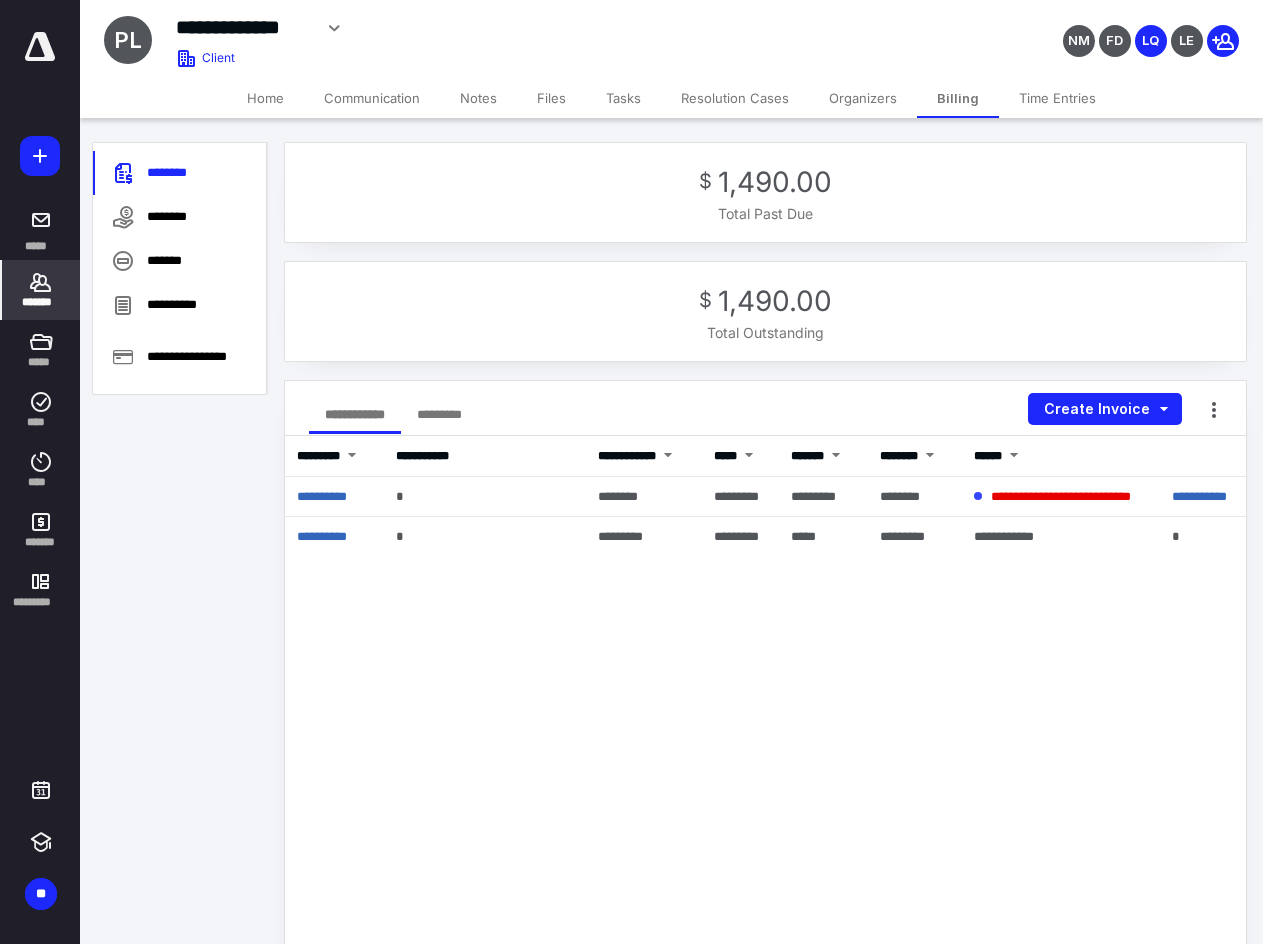 click on "**********" at bounding box center [765, 836] 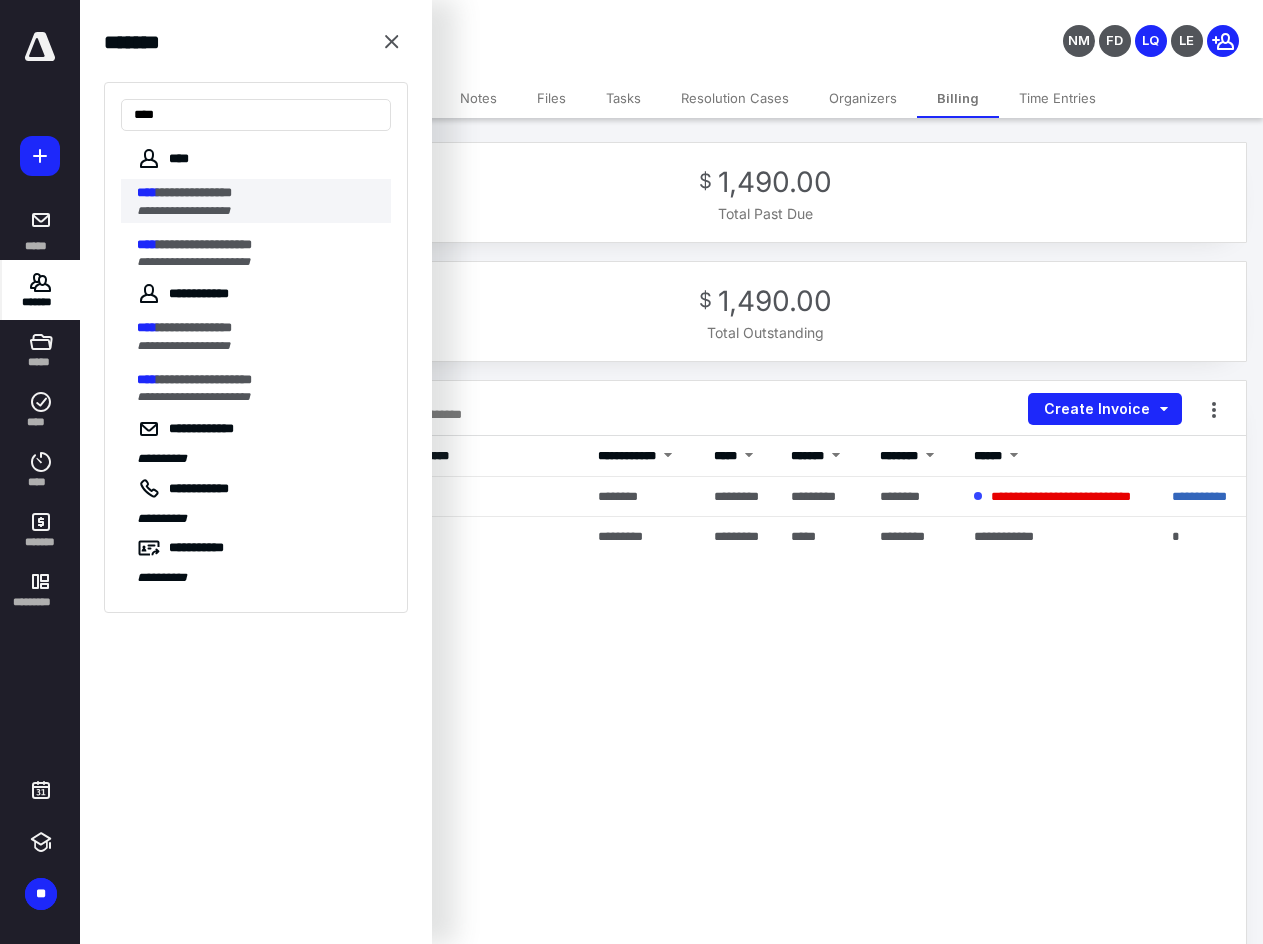 type on "****" 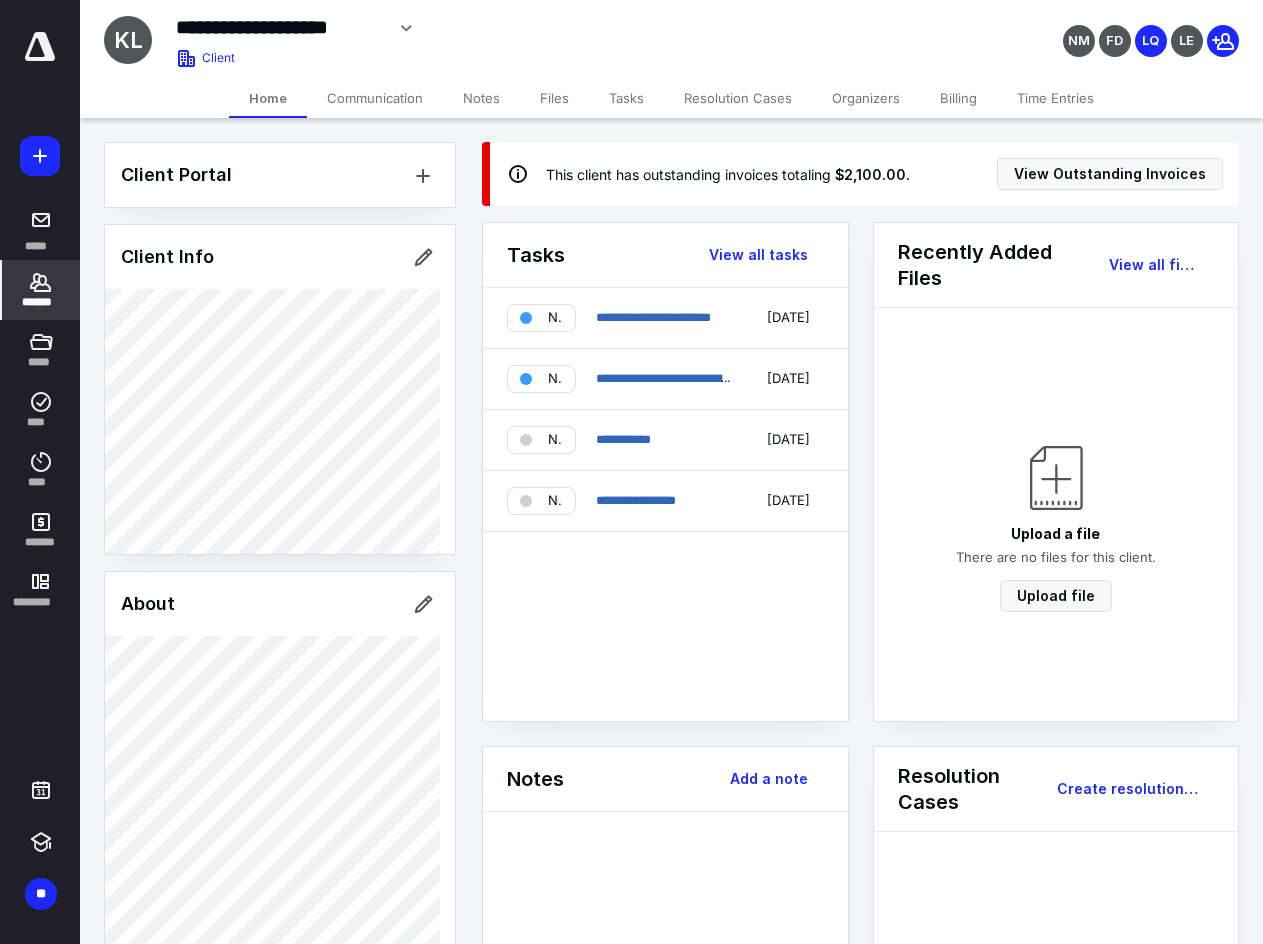 click on "Billing" at bounding box center [958, 98] 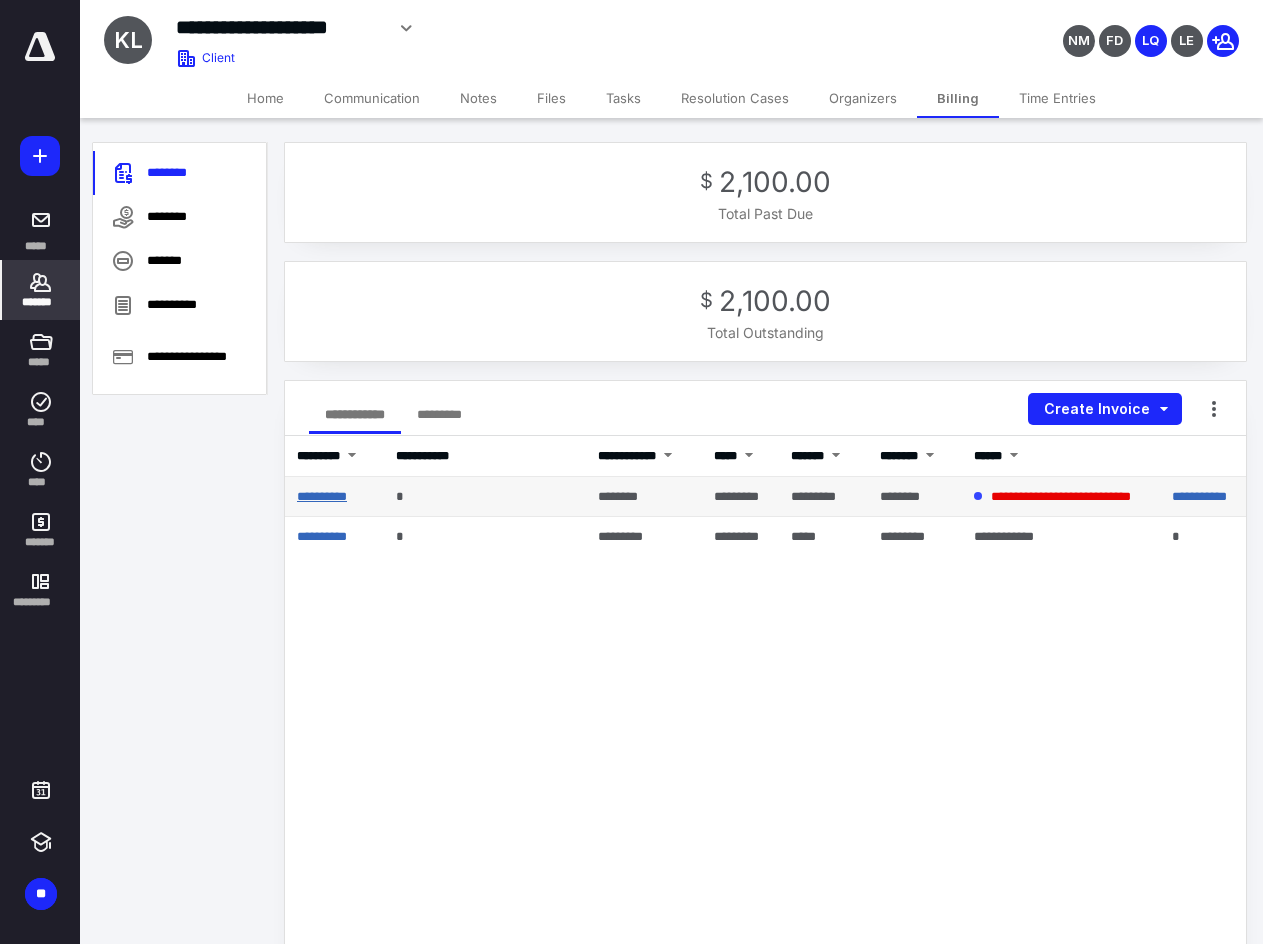 click on "**********" at bounding box center (322, 496) 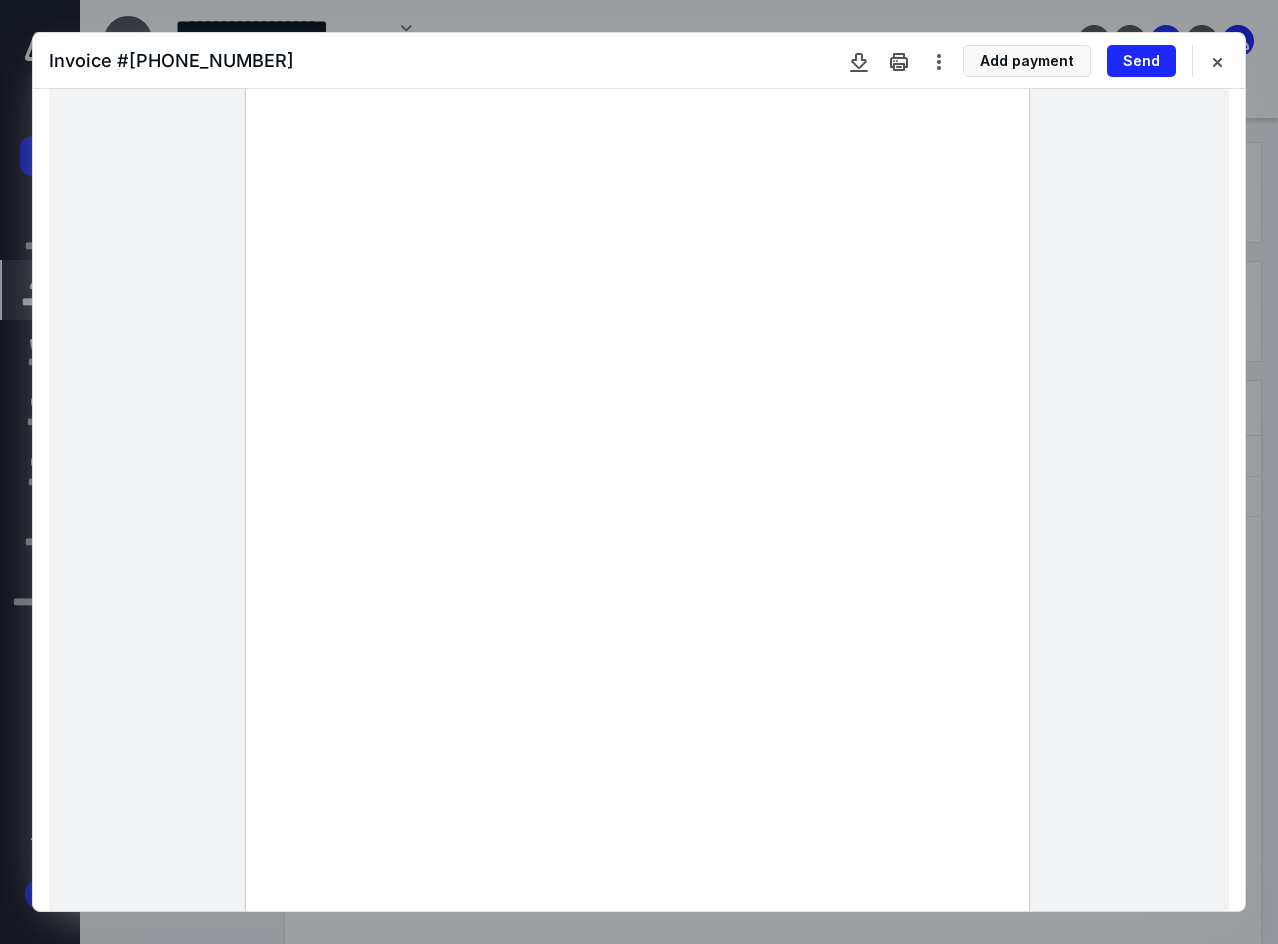 scroll, scrollTop: 200, scrollLeft: 0, axis: vertical 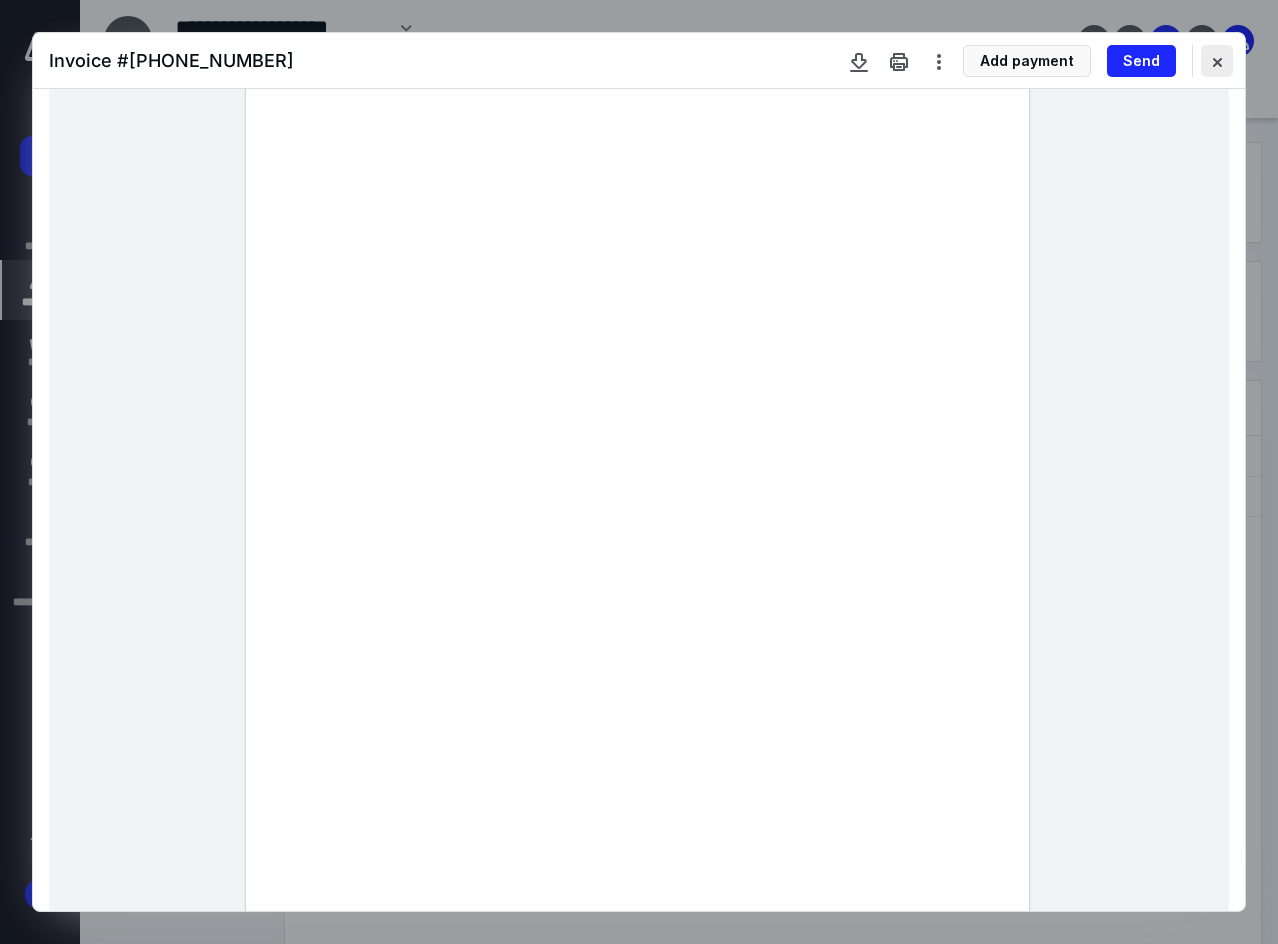 click at bounding box center [1217, 61] 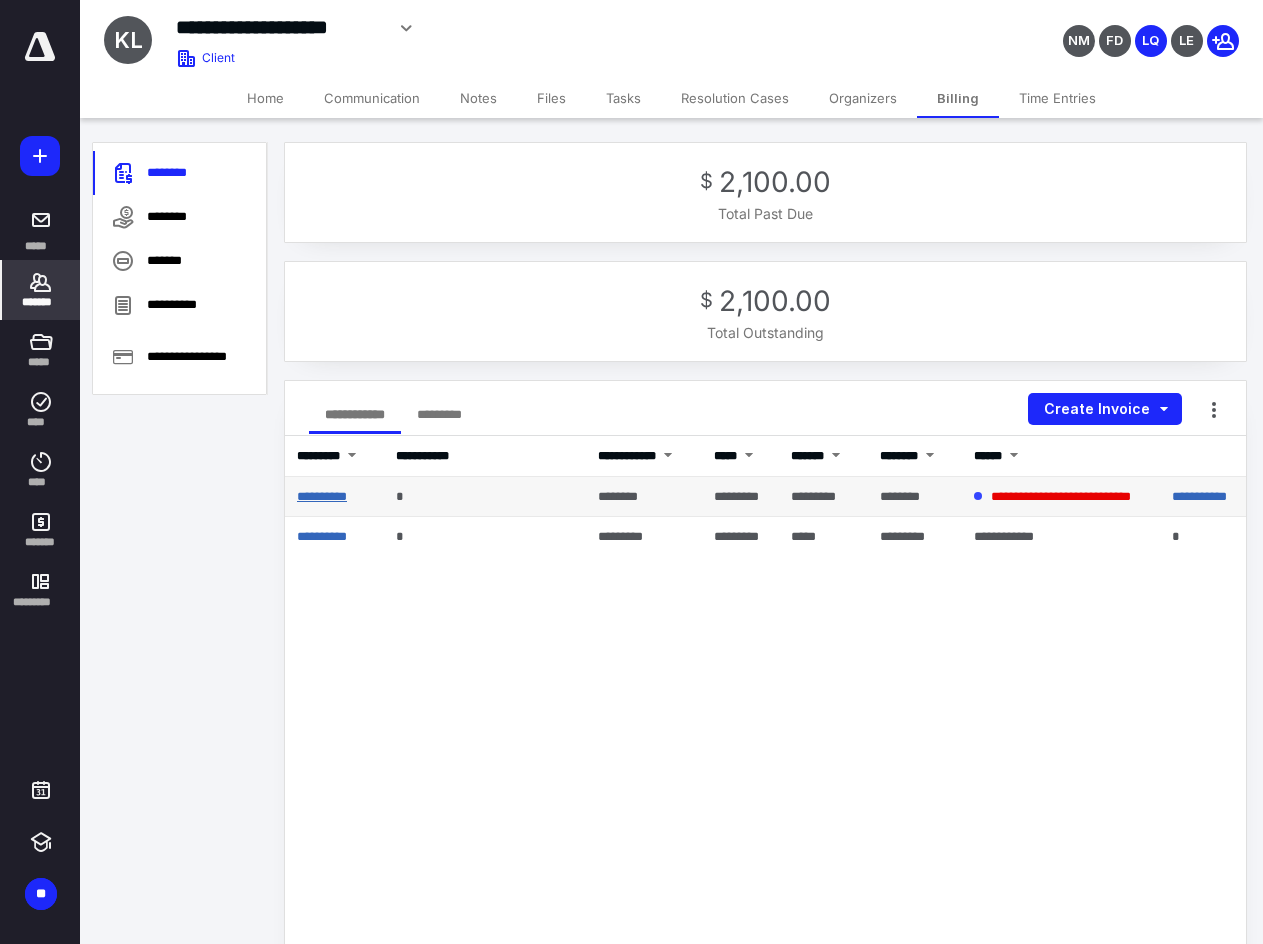 click on "**********" at bounding box center (322, 496) 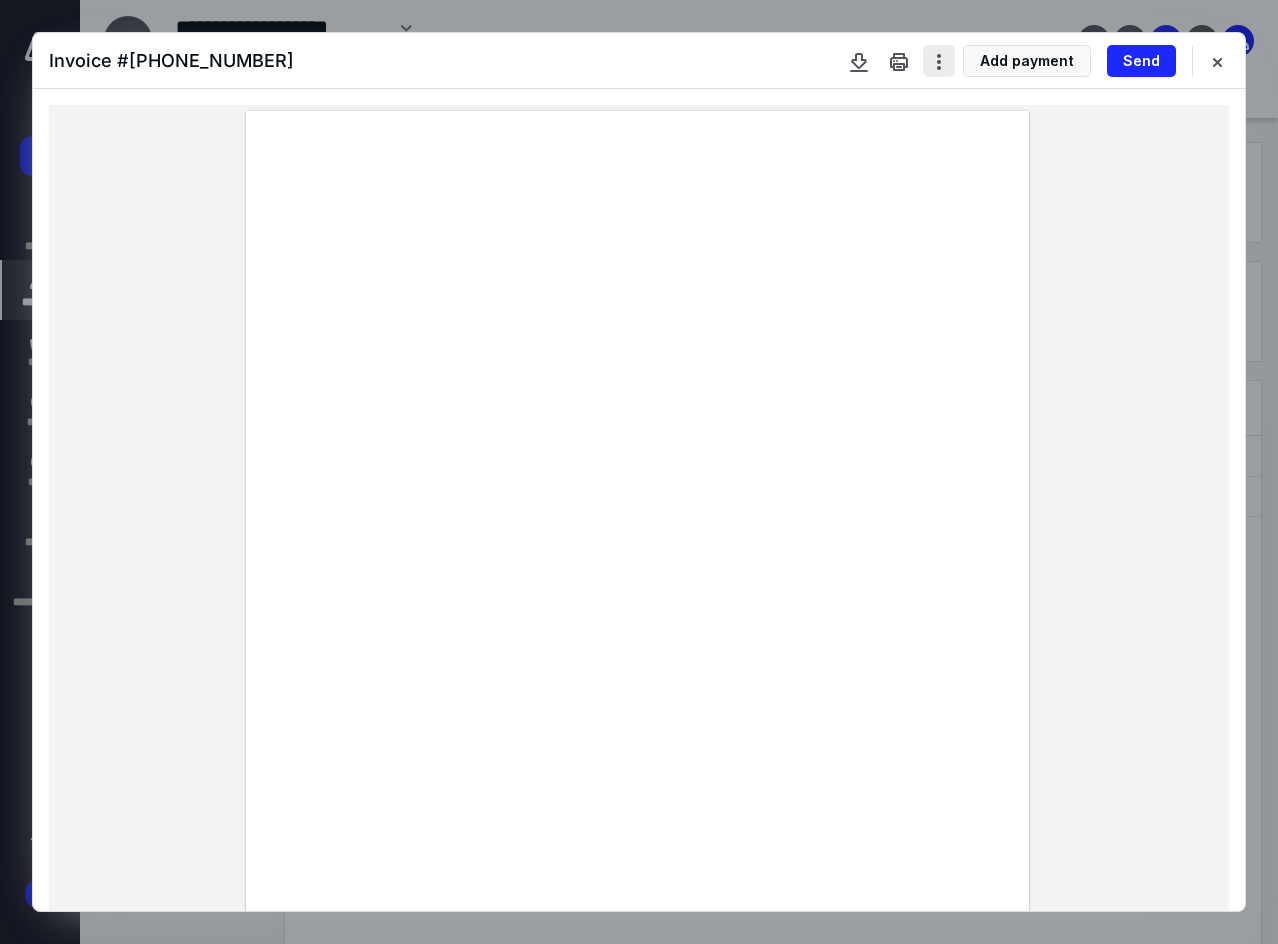 click at bounding box center (939, 61) 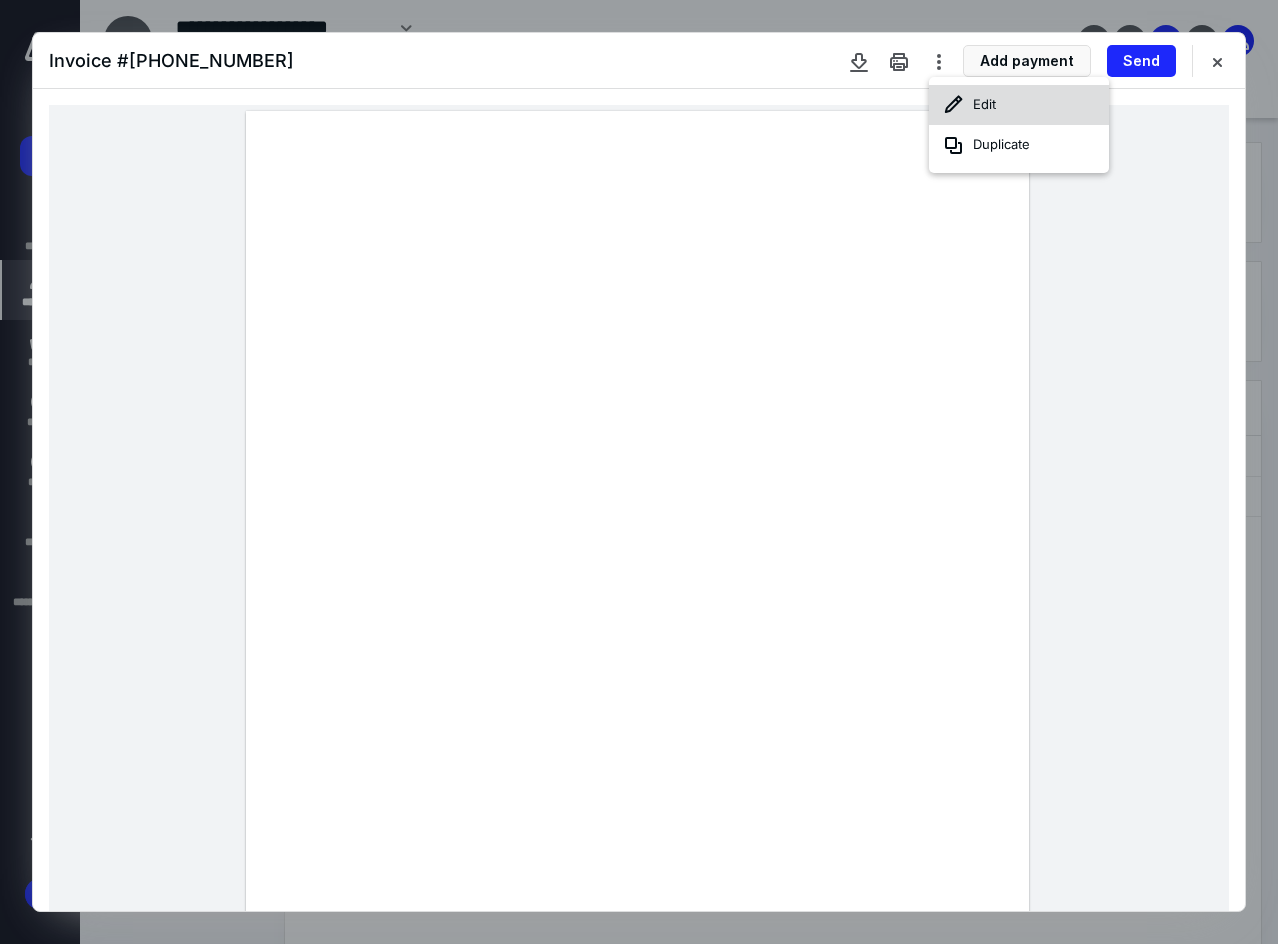 click on "Edit" at bounding box center (1019, 105) 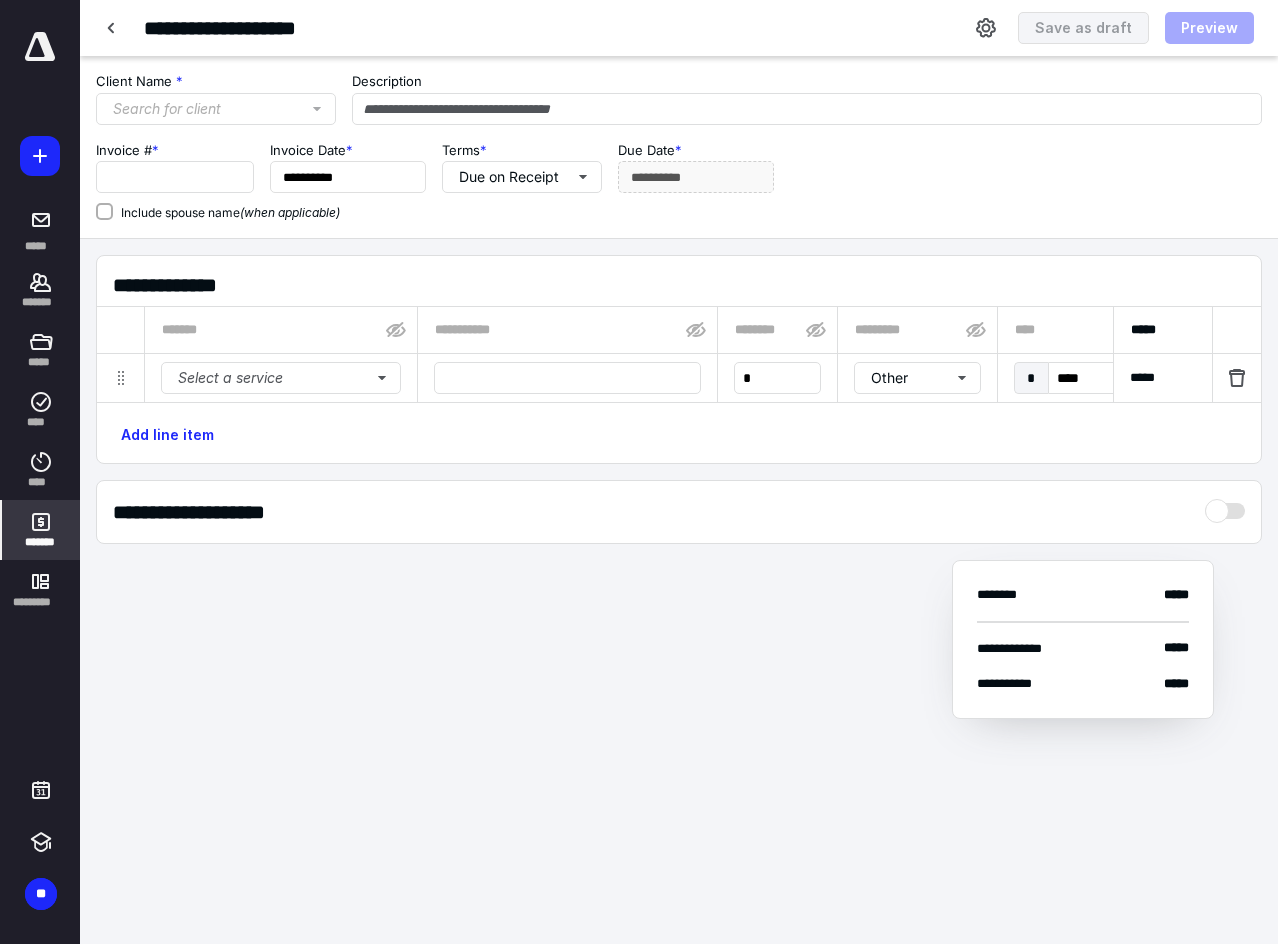 type on "**********" 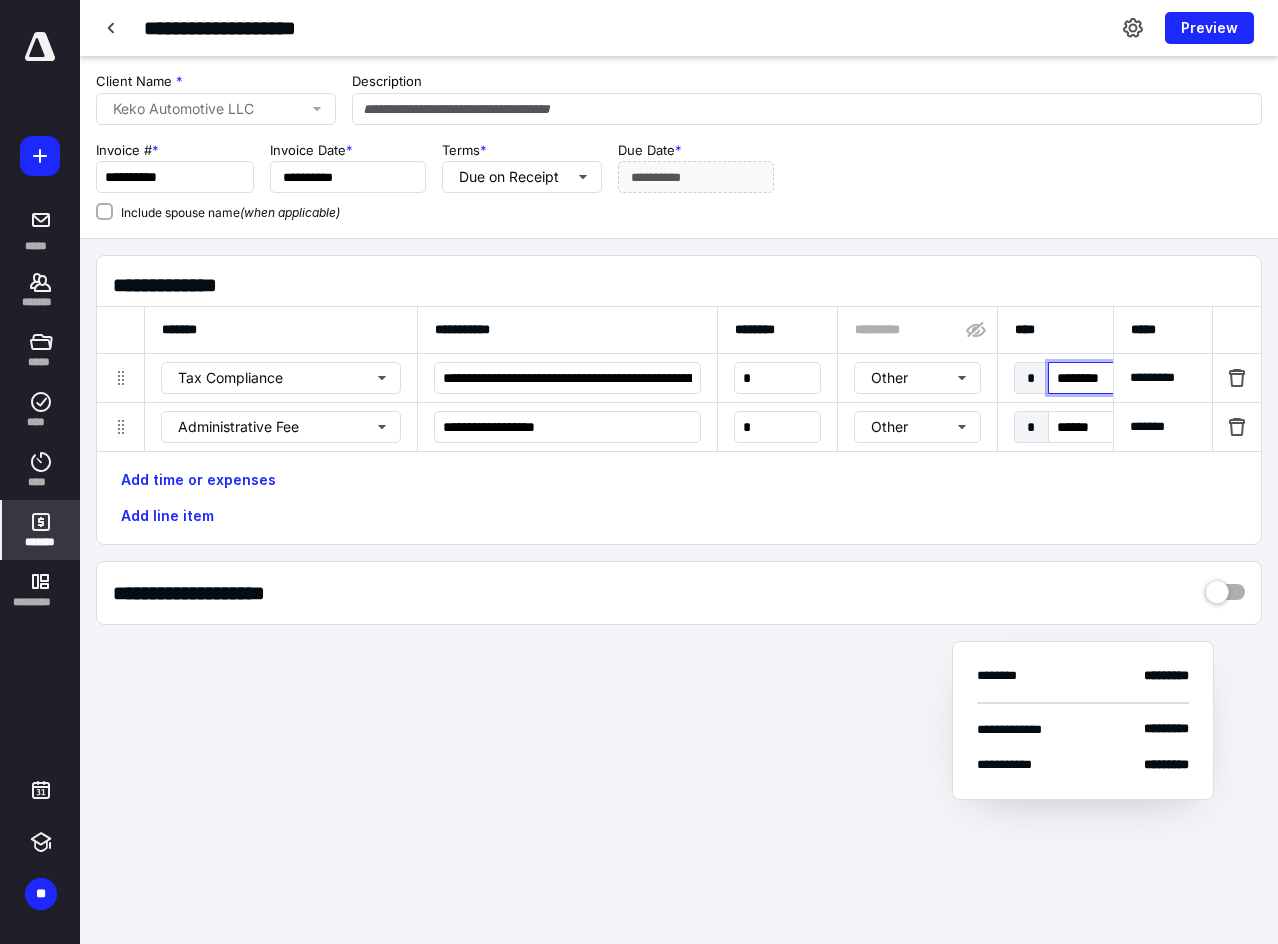 click on "********" at bounding box center [1094, 378] 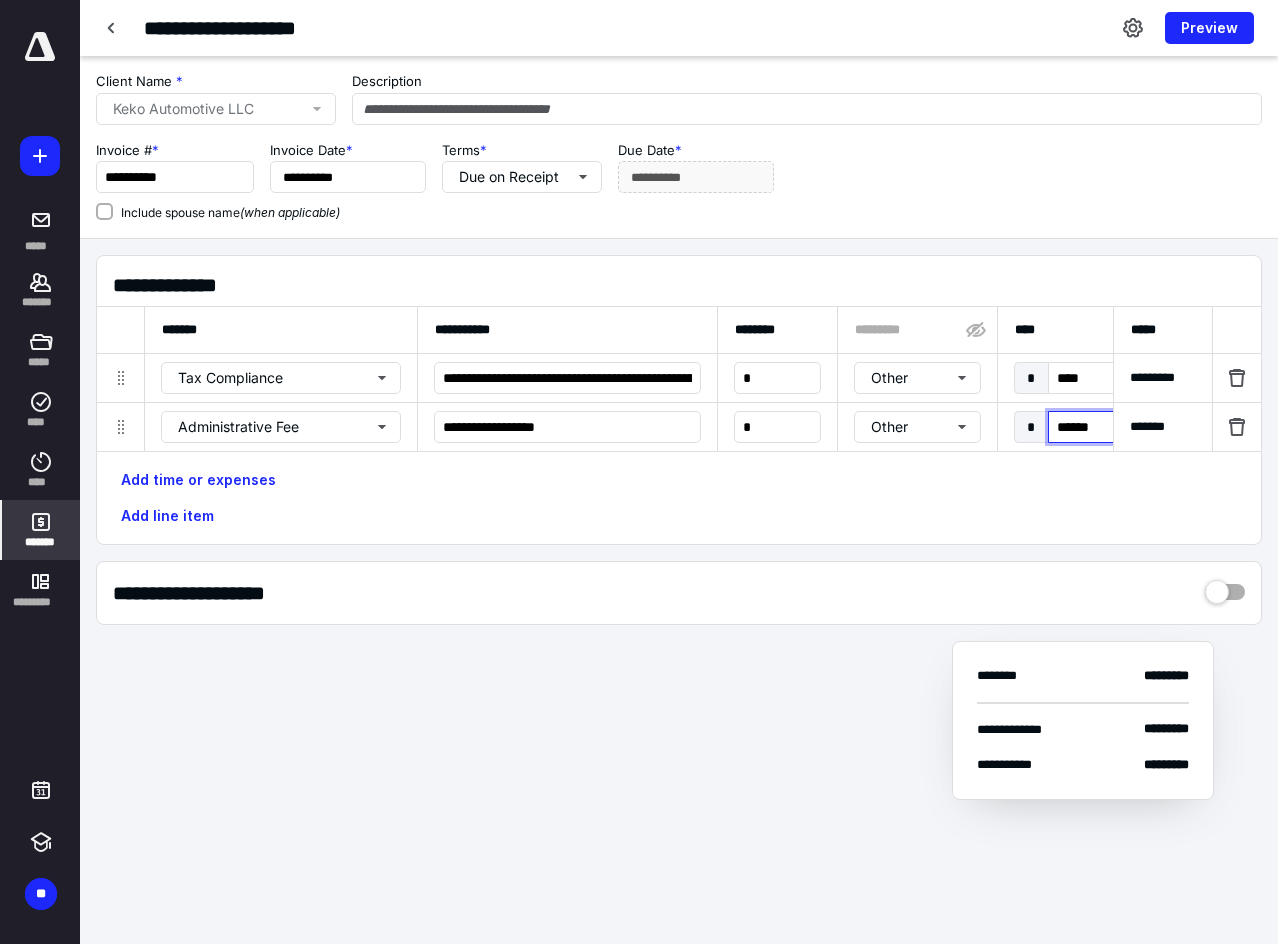 type on "********" 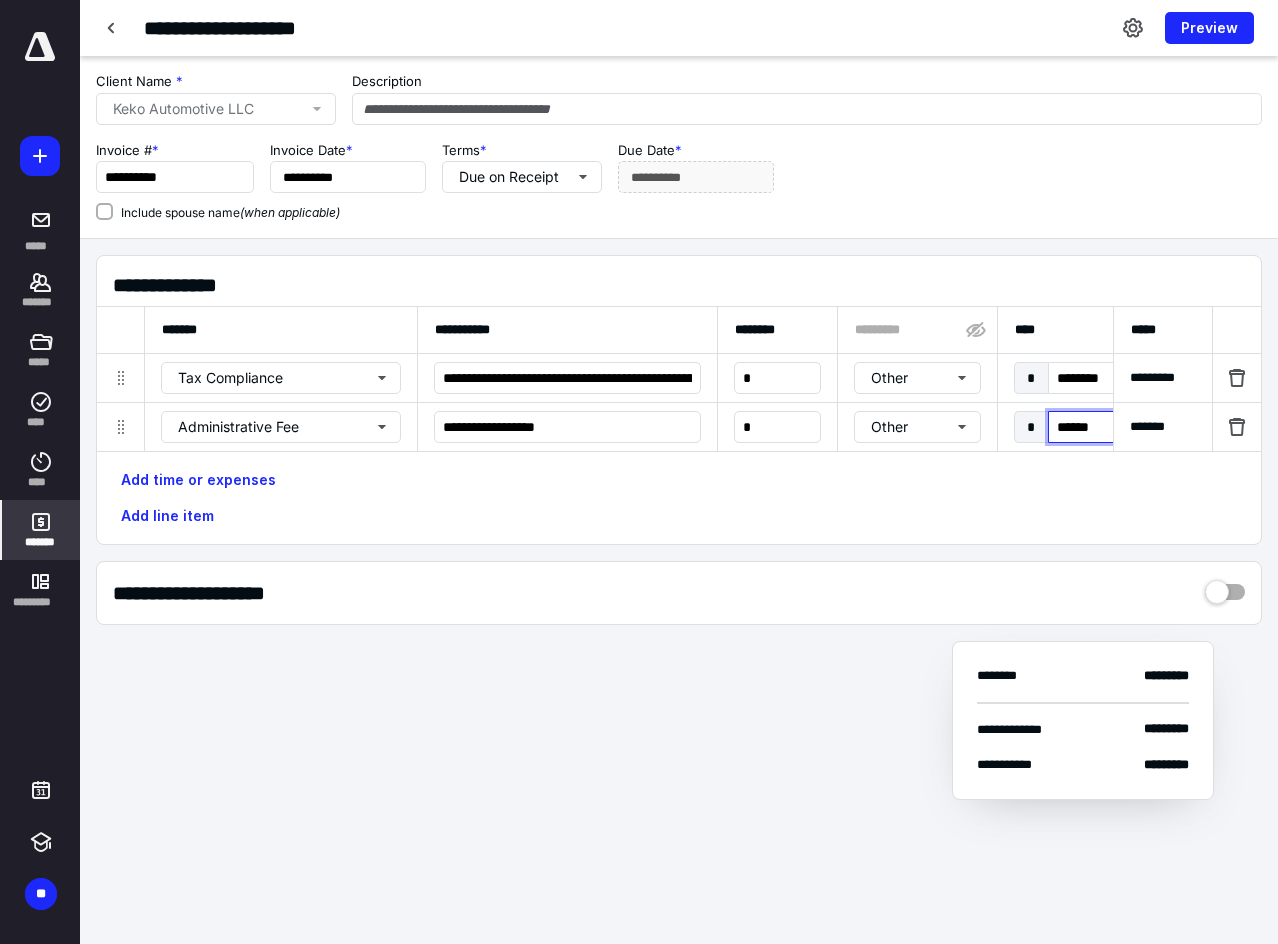 click on "******" at bounding box center [1094, 427] 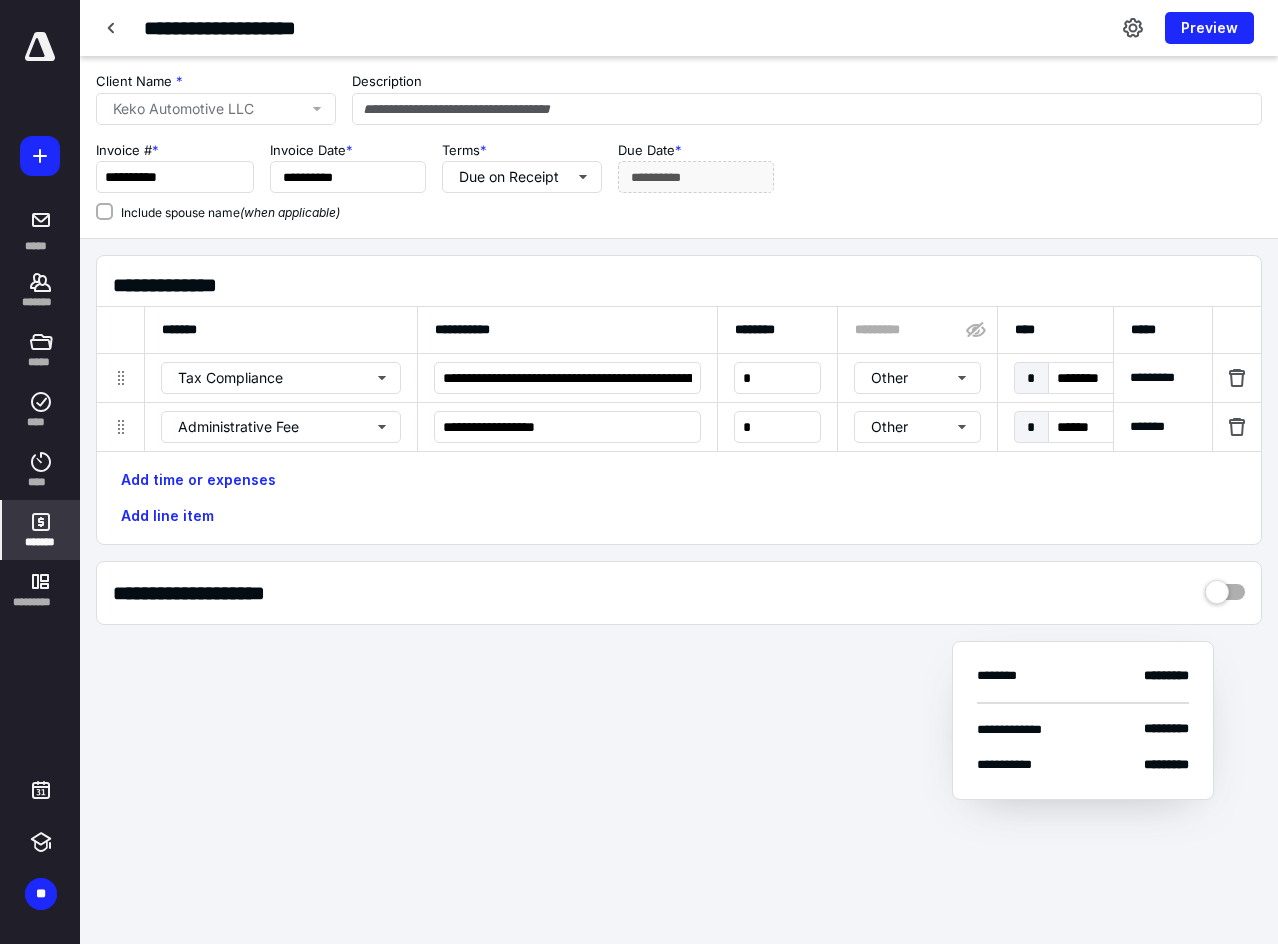click on "Add time or expenses Add line item" at bounding box center [679, 498] 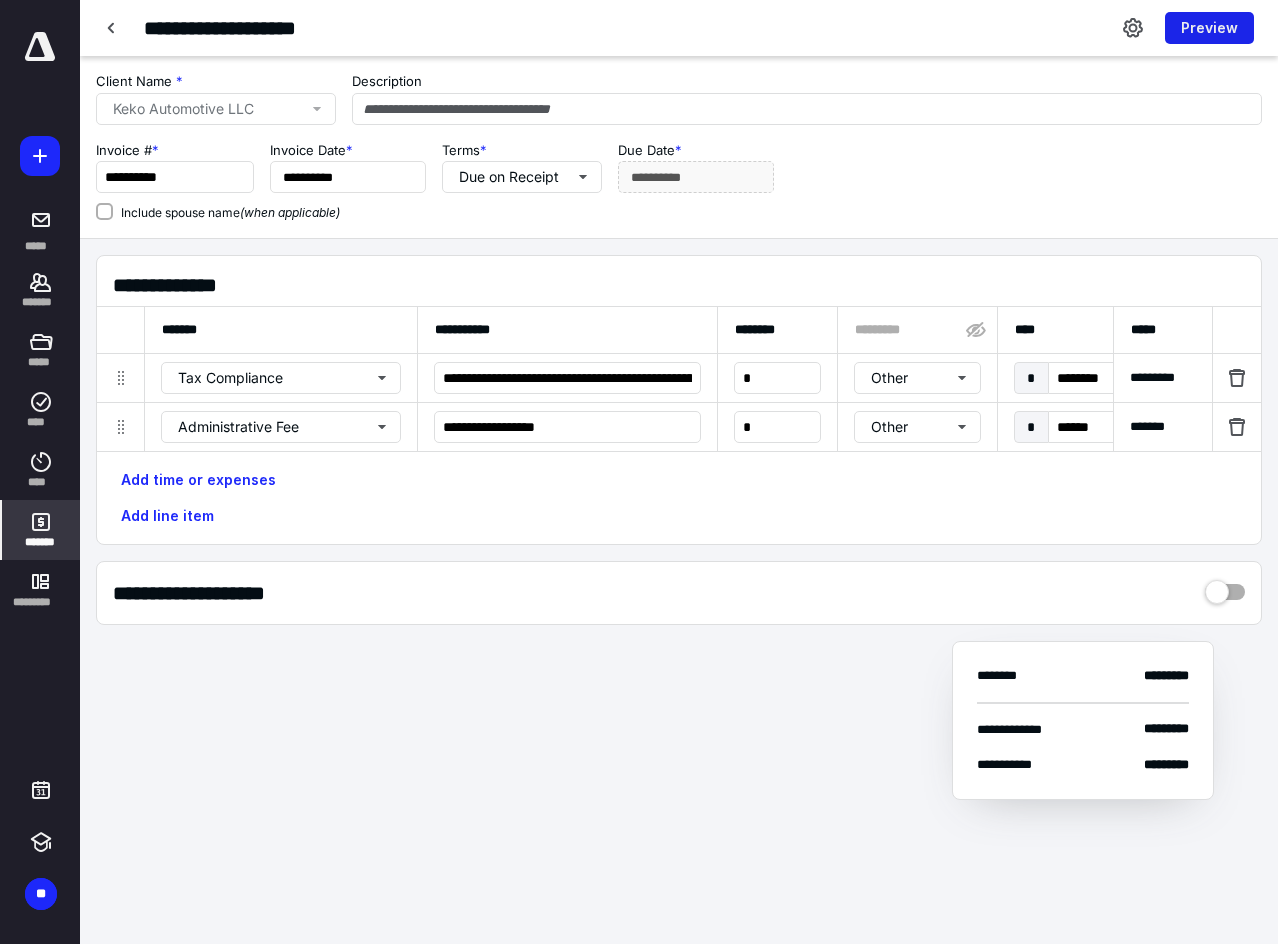 click on "Preview" at bounding box center [1209, 28] 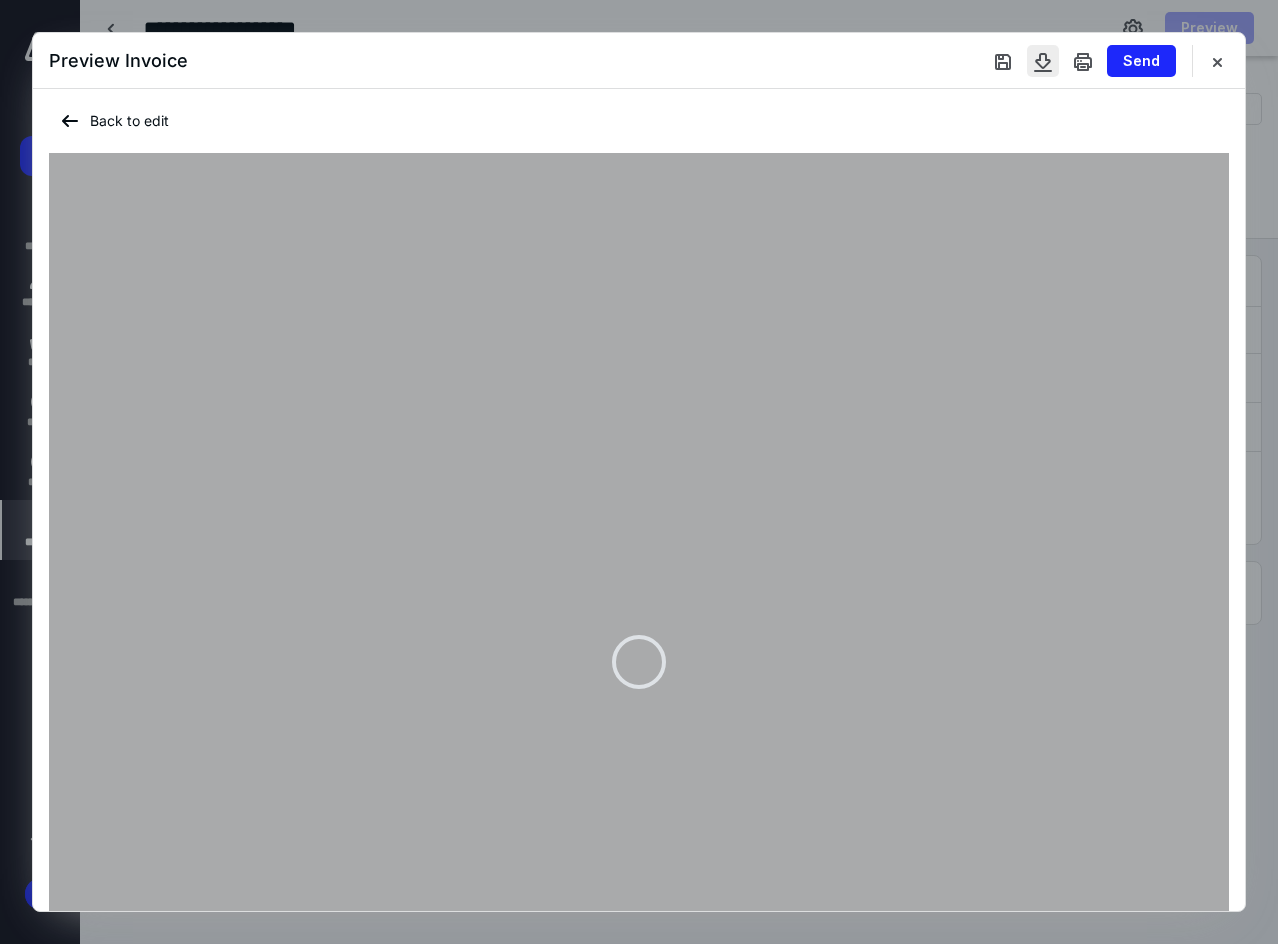 click at bounding box center [1043, 61] 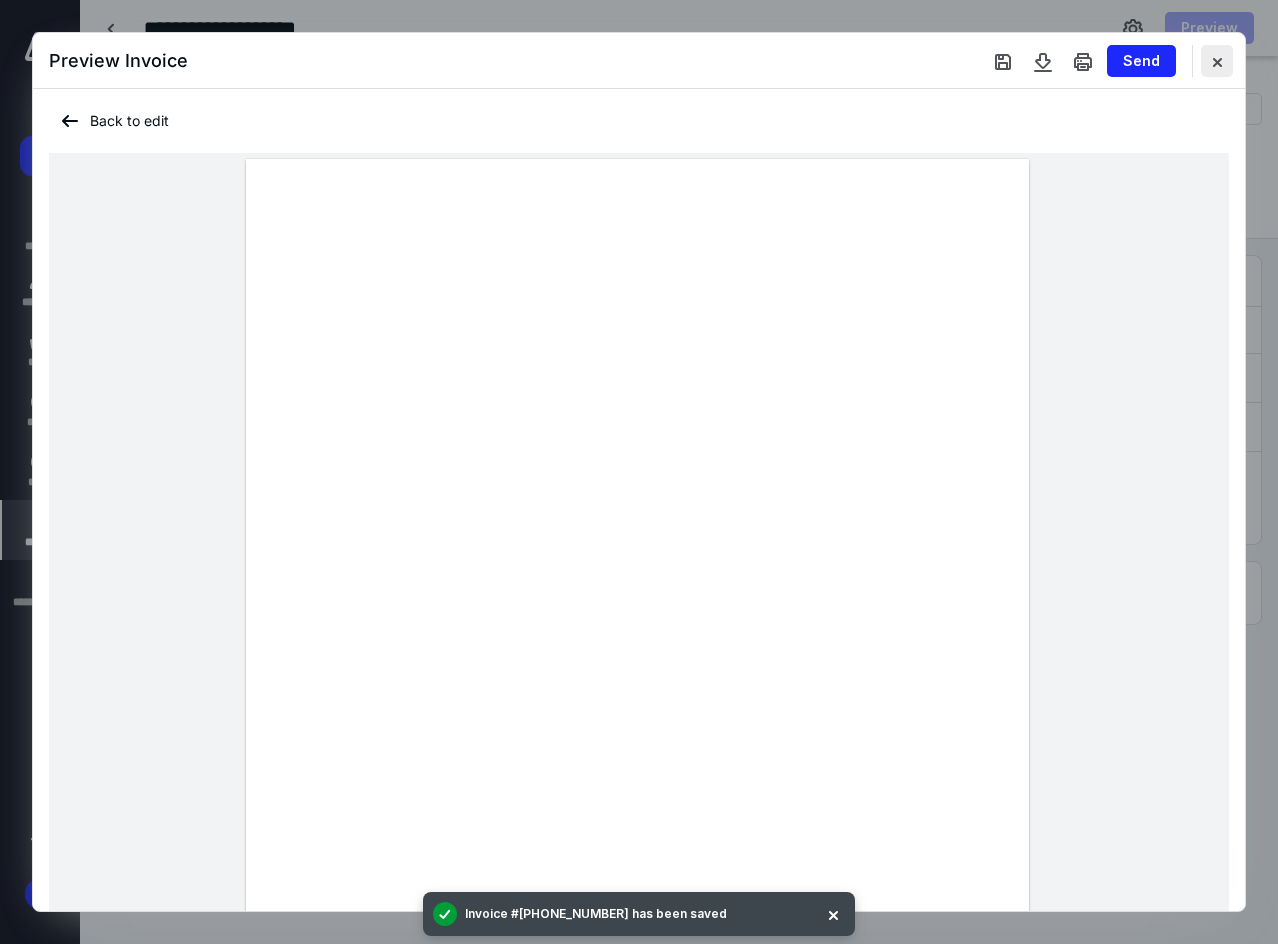 click at bounding box center [1217, 61] 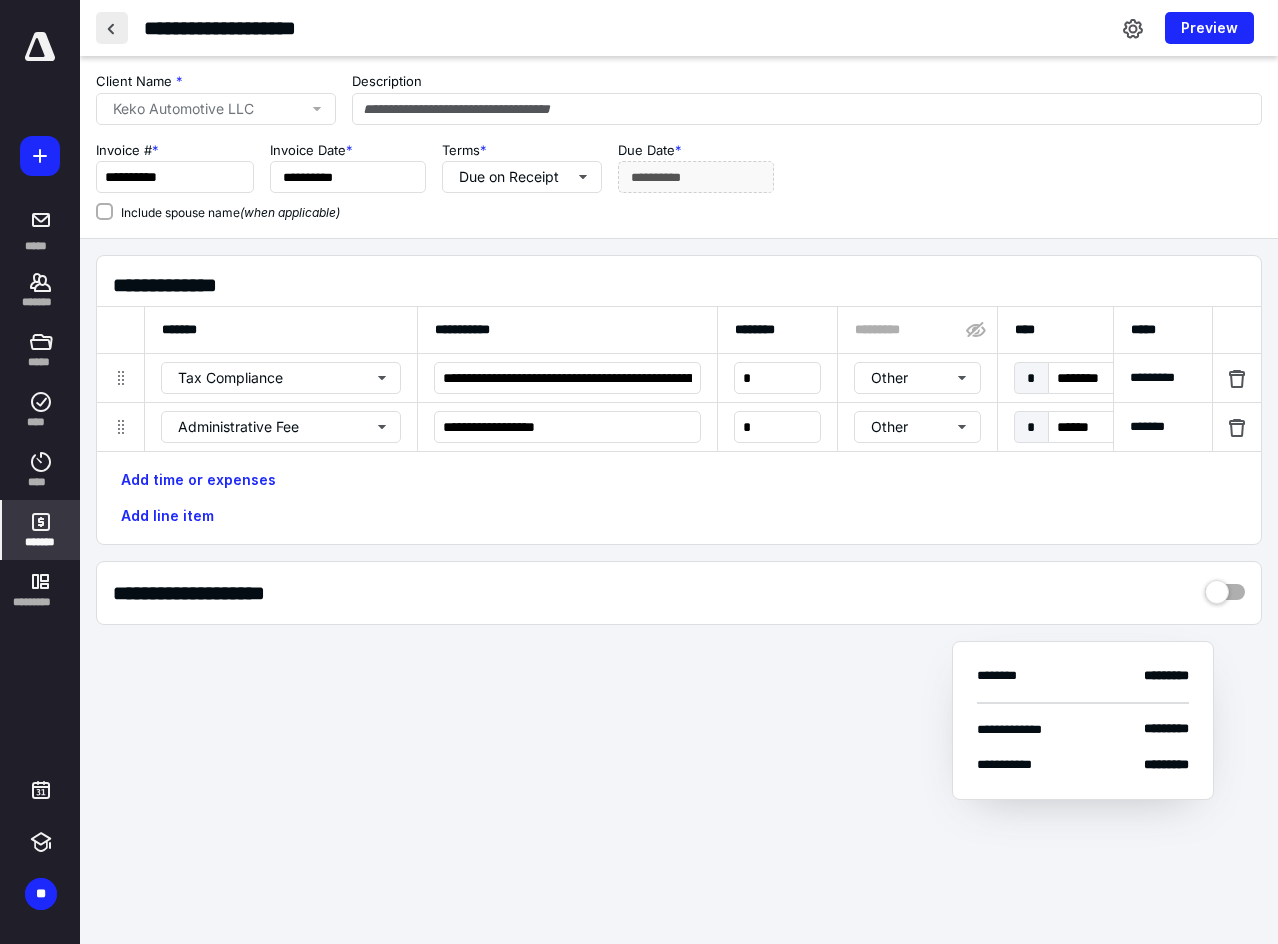 click at bounding box center (112, 28) 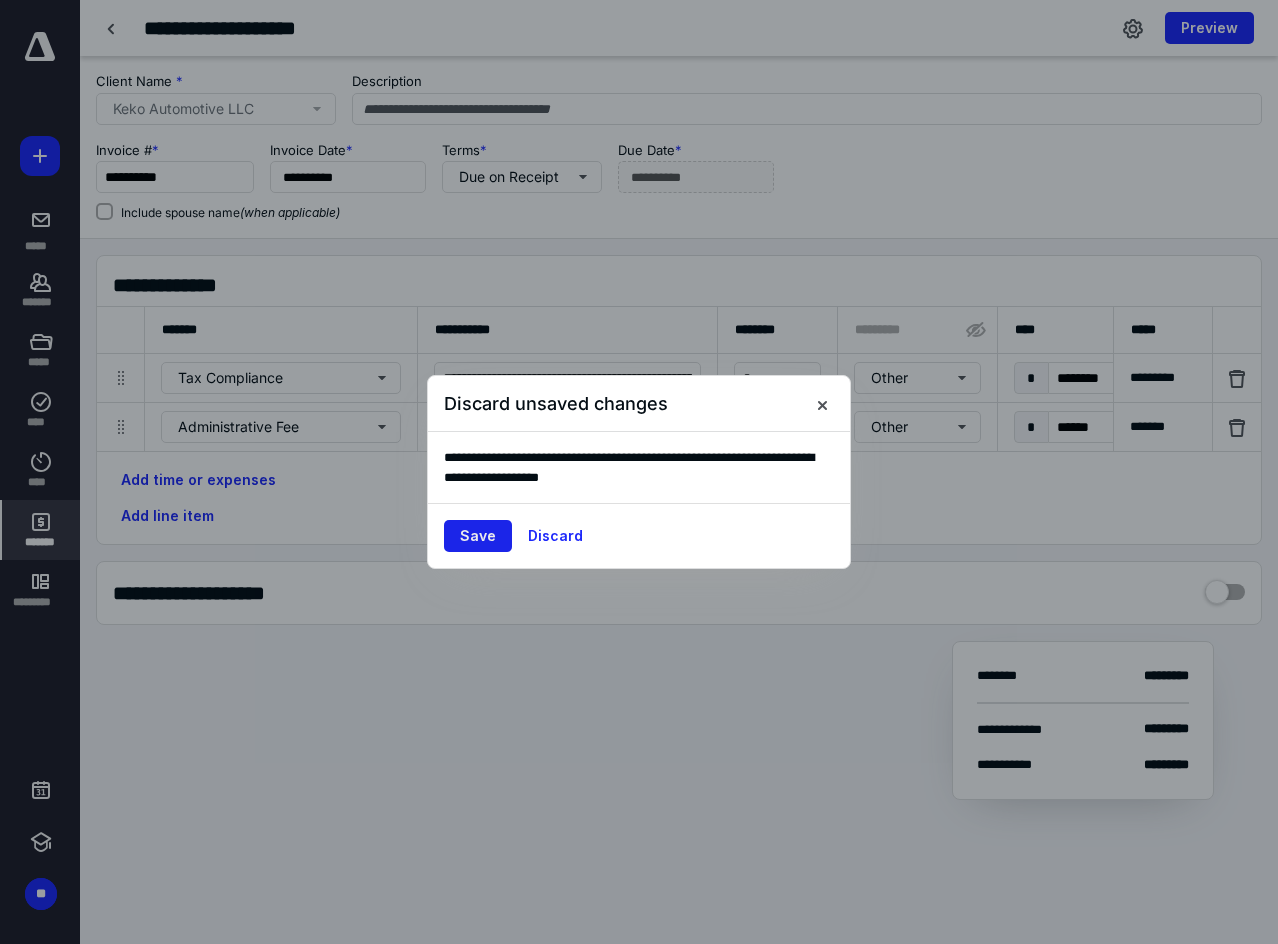 click on "Save" at bounding box center (478, 536) 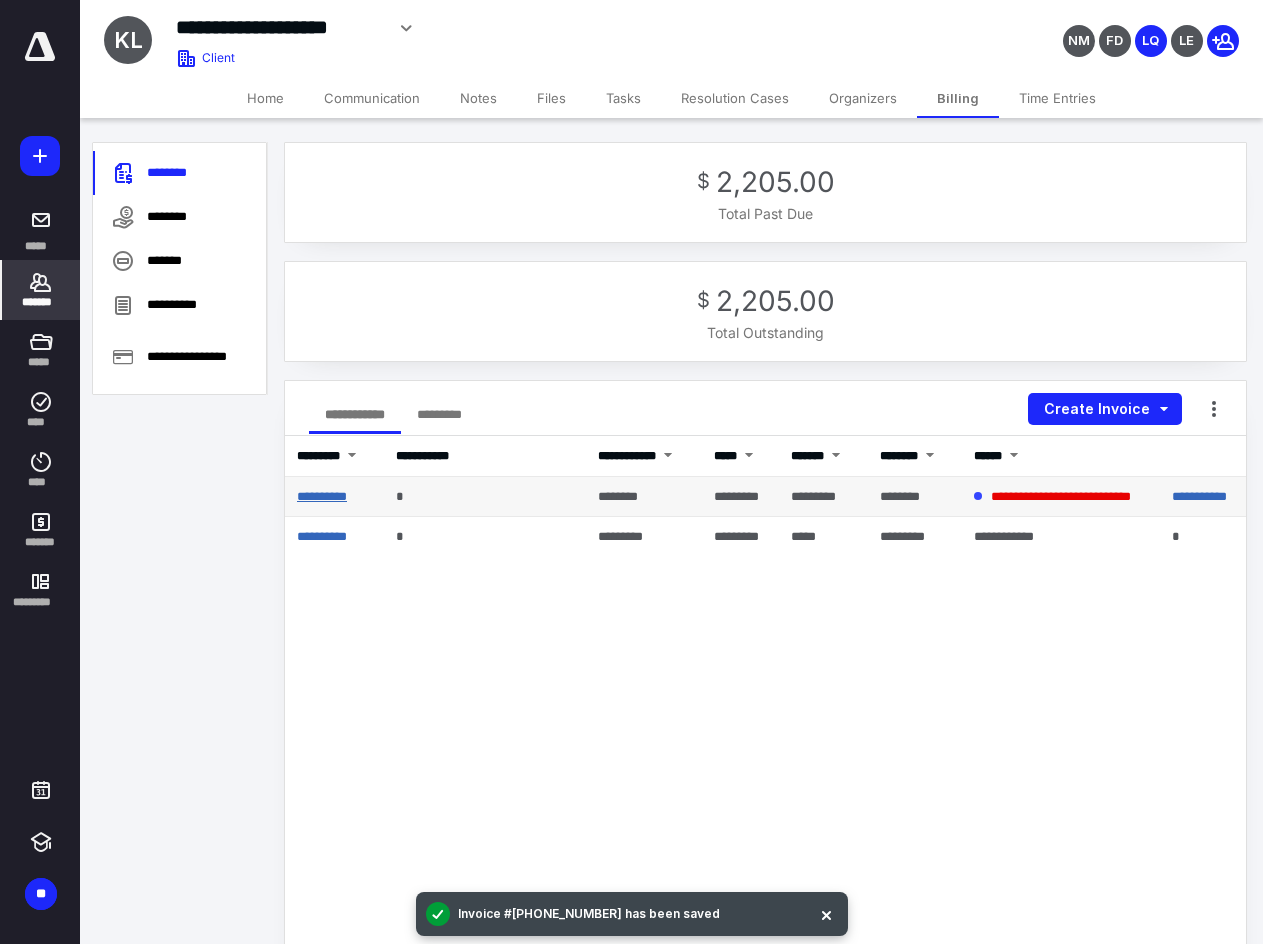 click on "**********" at bounding box center [322, 496] 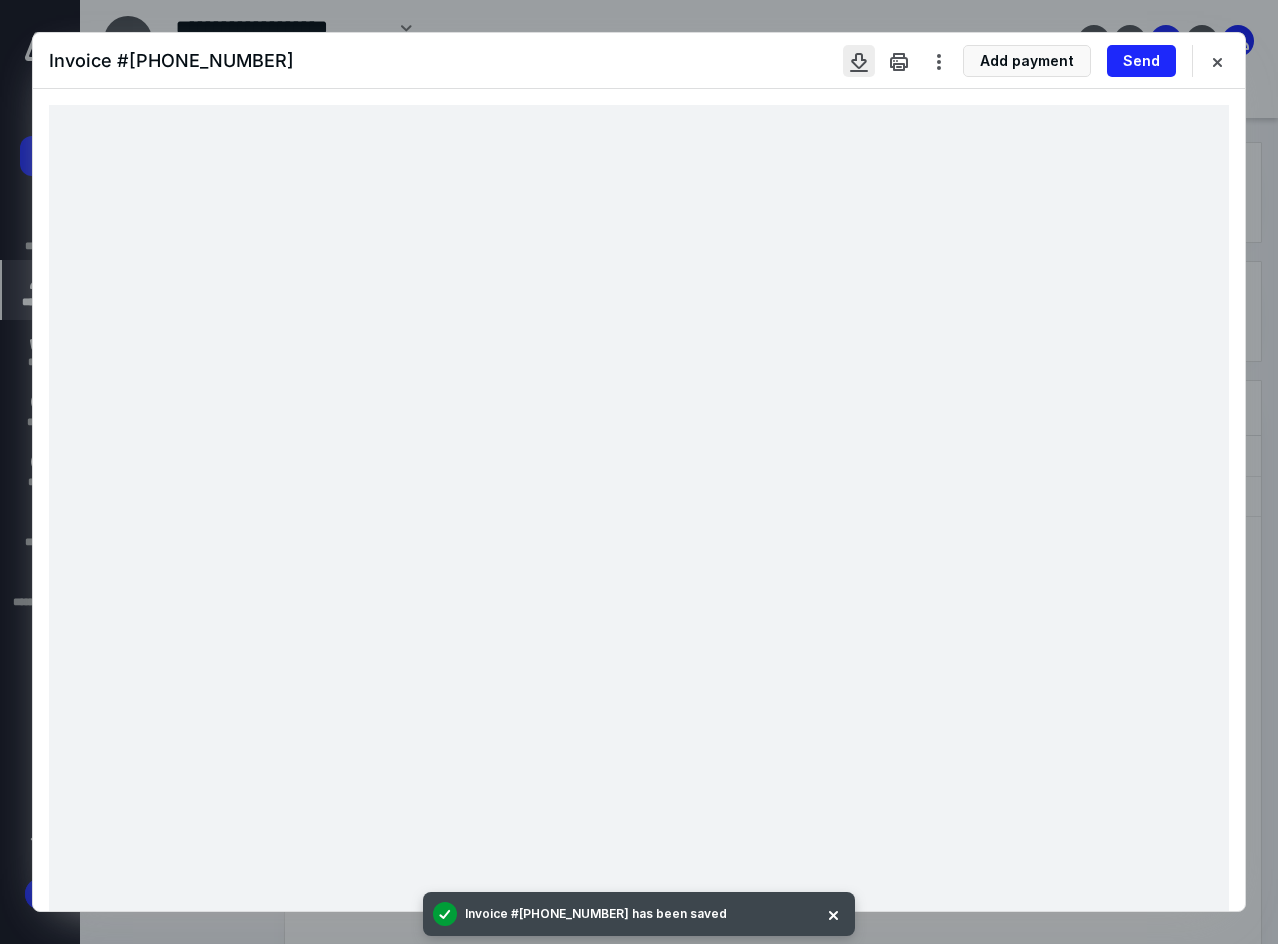 click at bounding box center [859, 61] 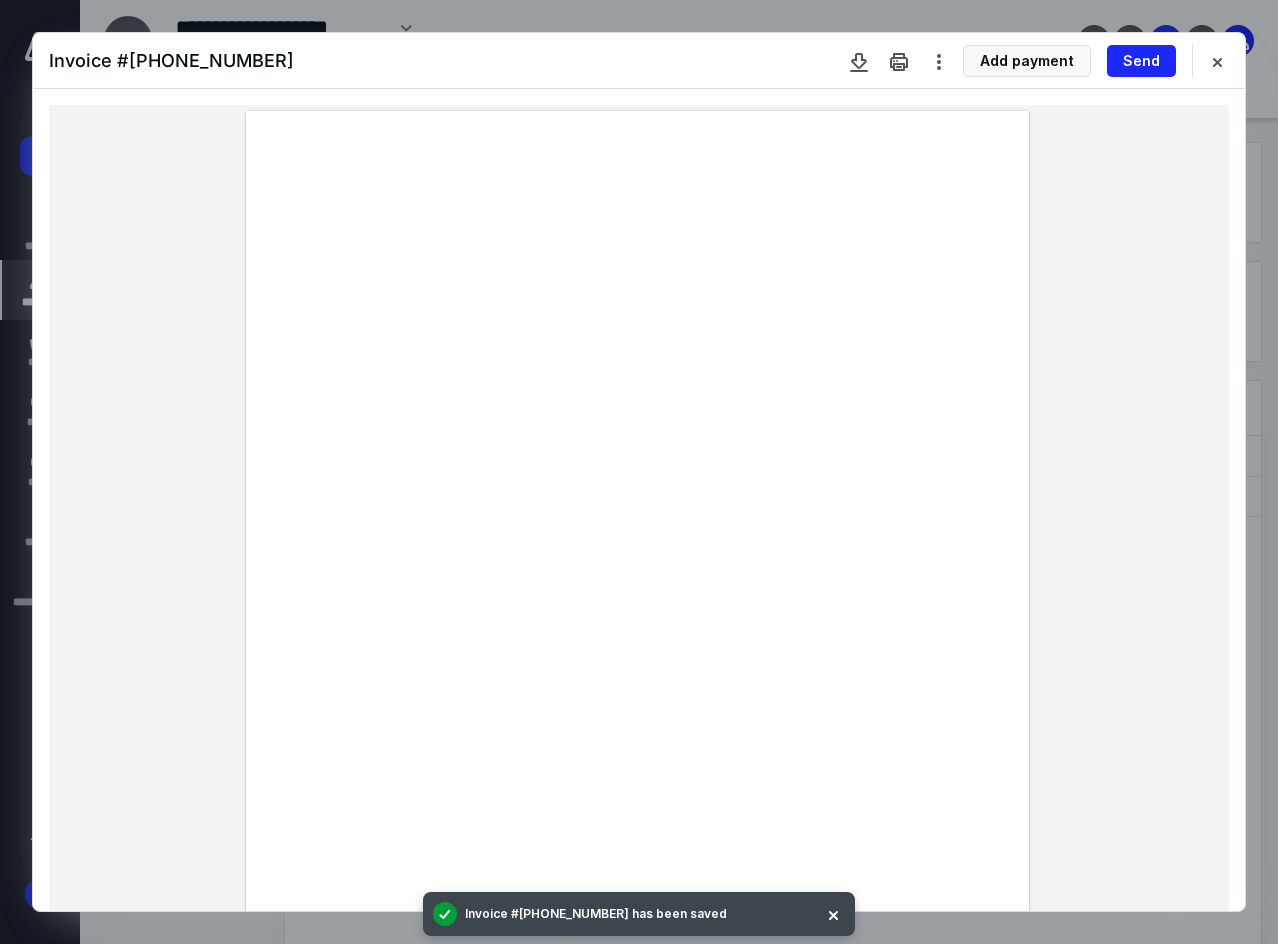click on "Invoice # [PHONE_NUMBER] Add payment Send" at bounding box center [639, 61] 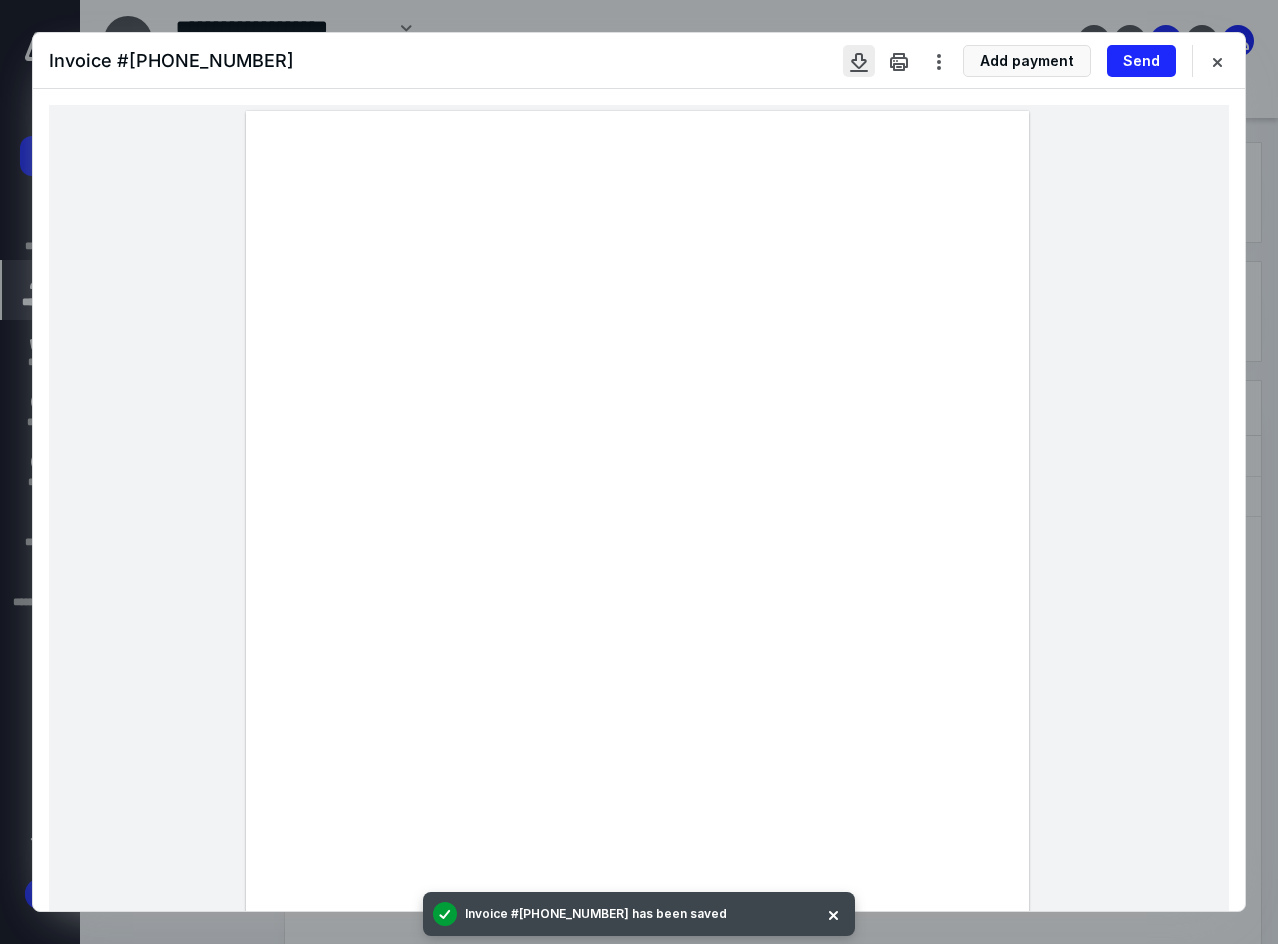 click at bounding box center (859, 61) 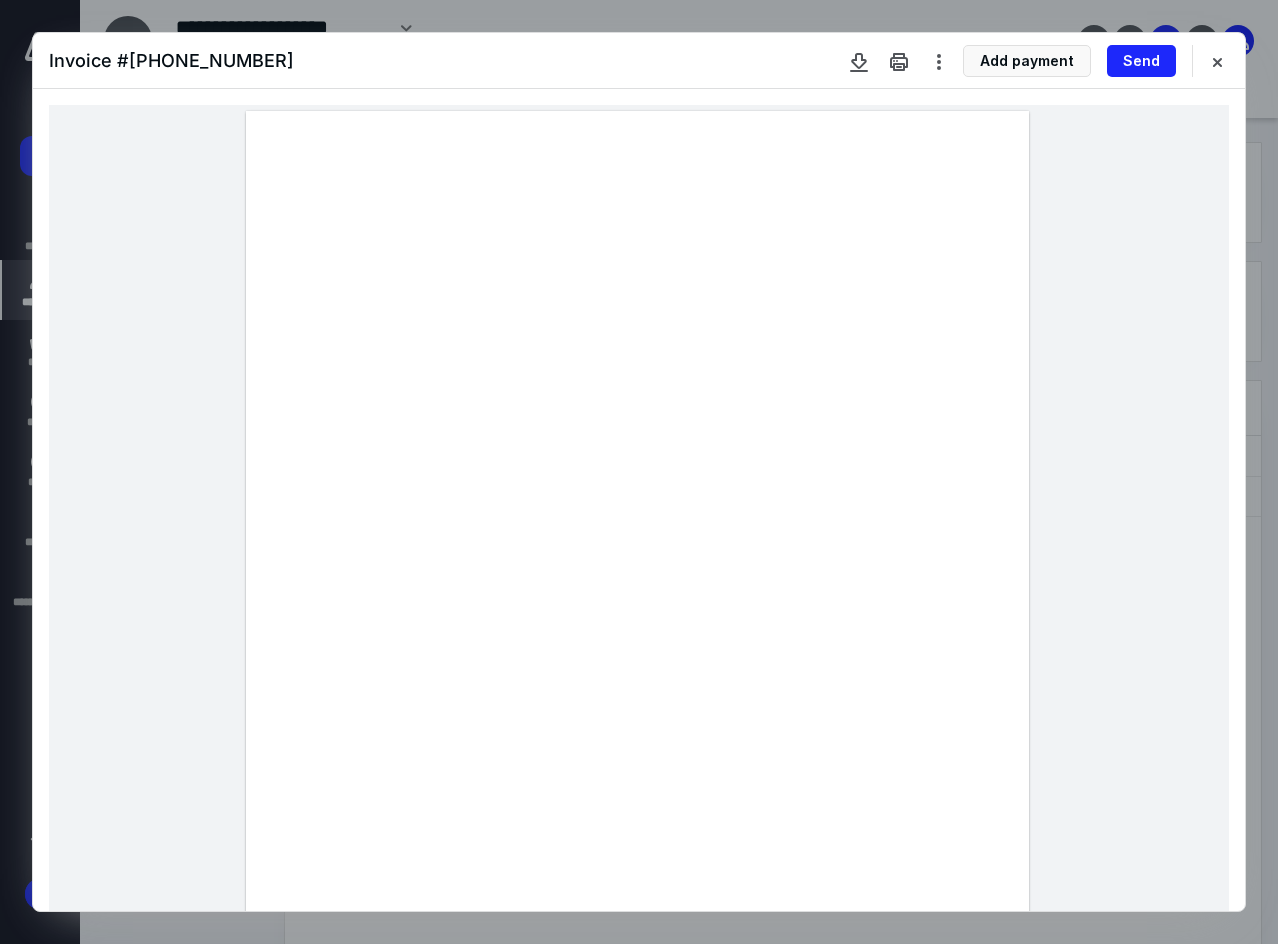 drag, startPoint x: 1225, startPoint y: 69, endPoint x: 1115, endPoint y: 218, distance: 185.20529 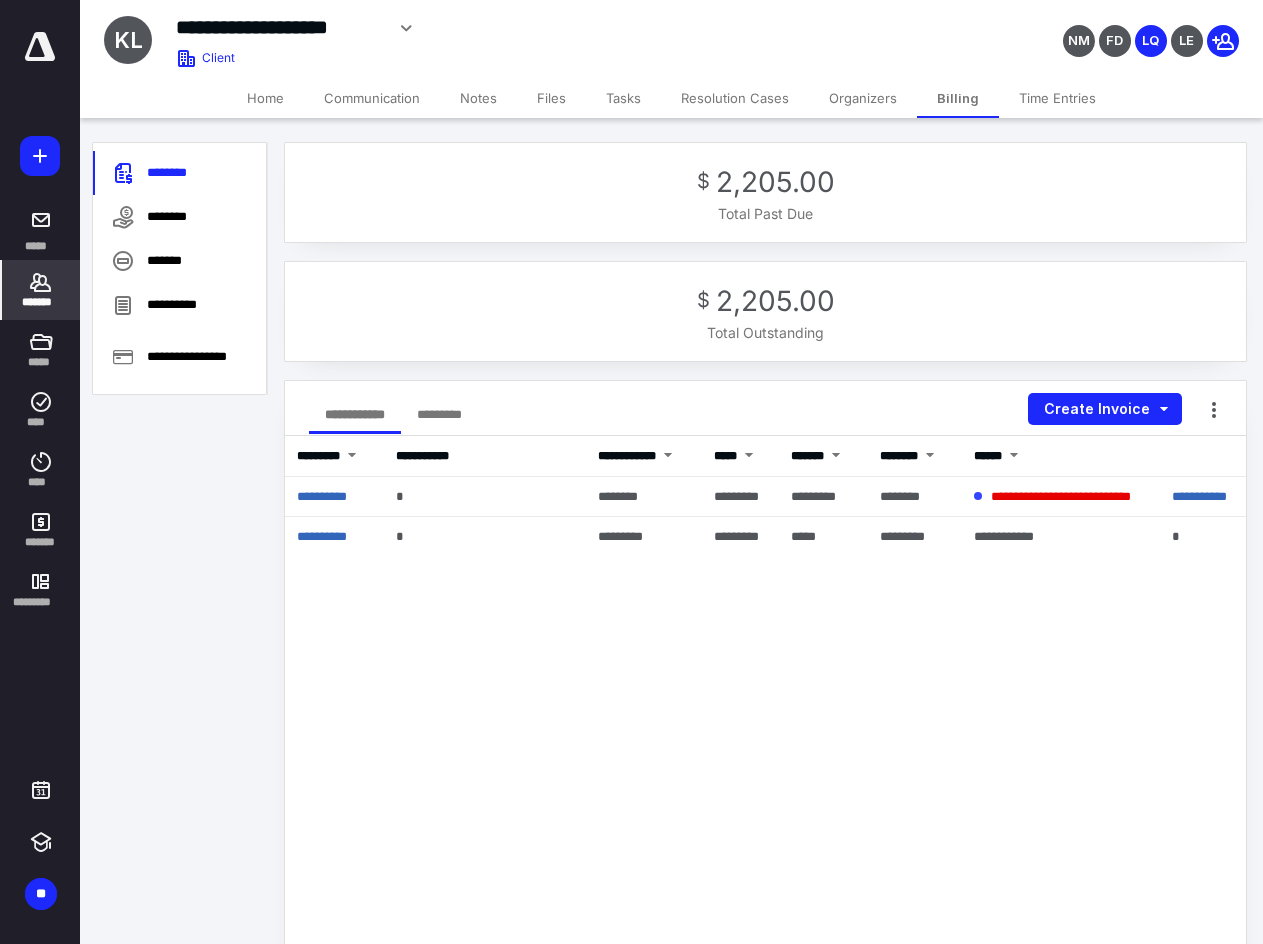 click on "Home" at bounding box center [265, 98] 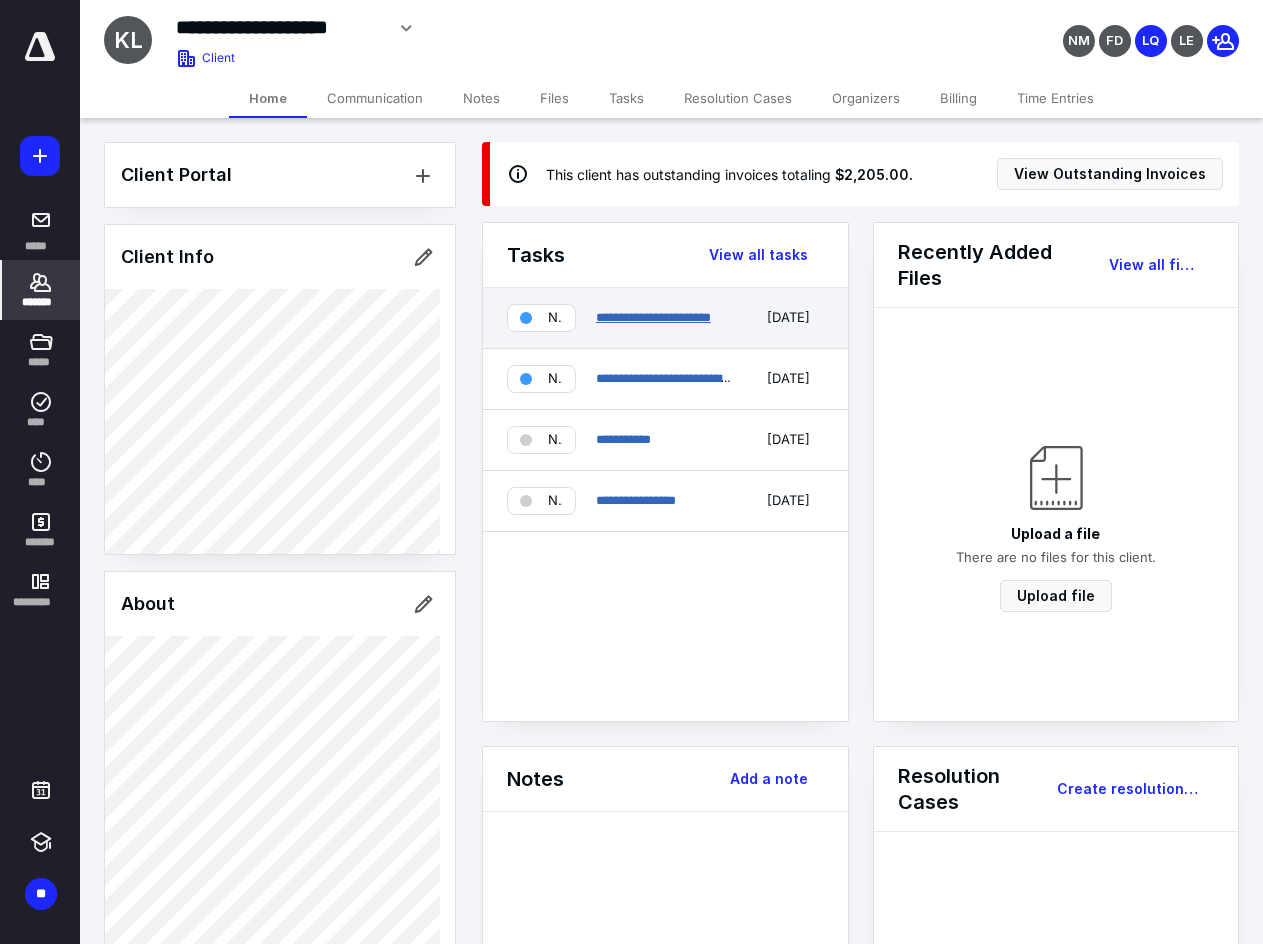 click on "**********" at bounding box center (653, 317) 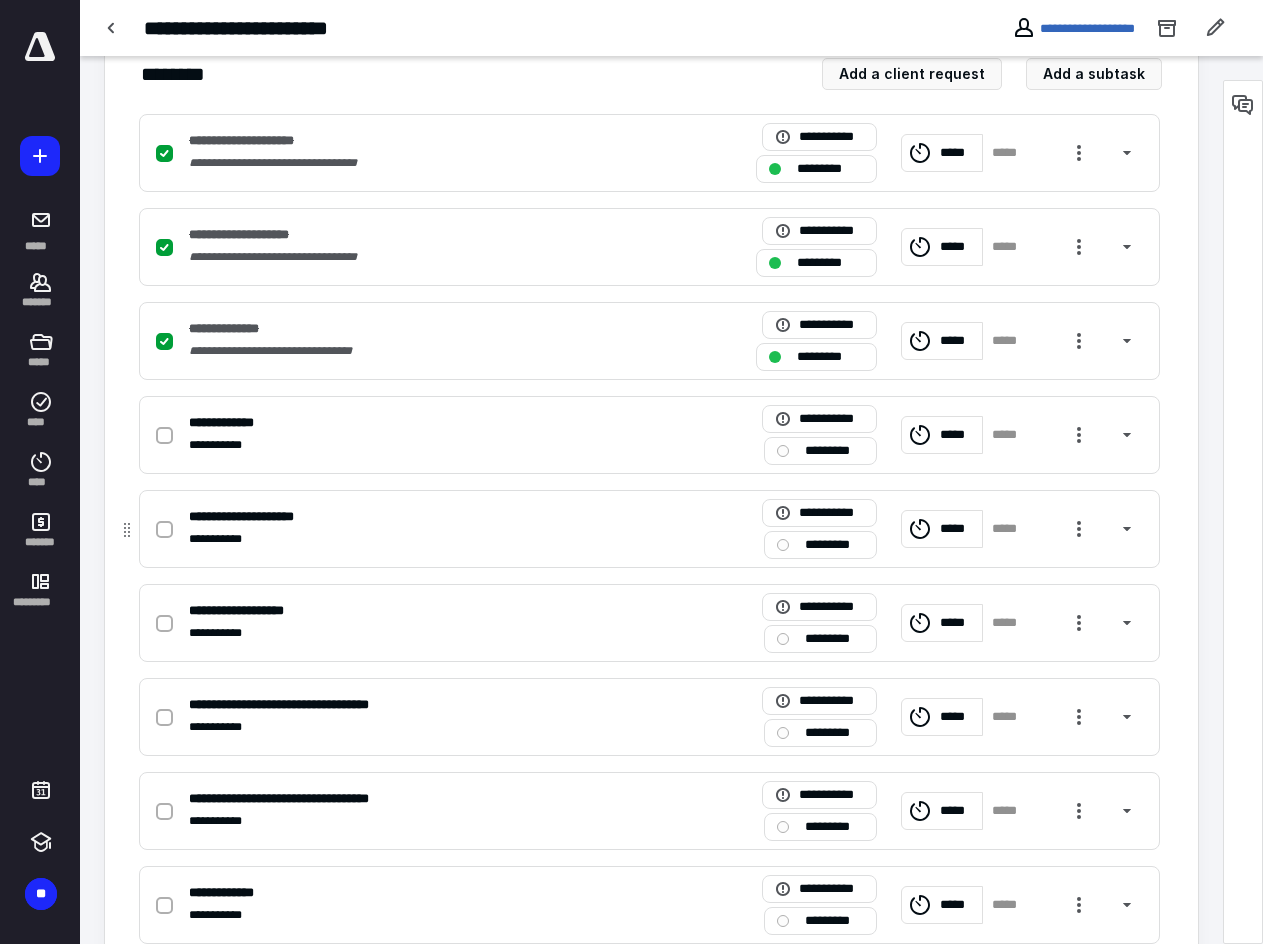 scroll, scrollTop: 500, scrollLeft: 0, axis: vertical 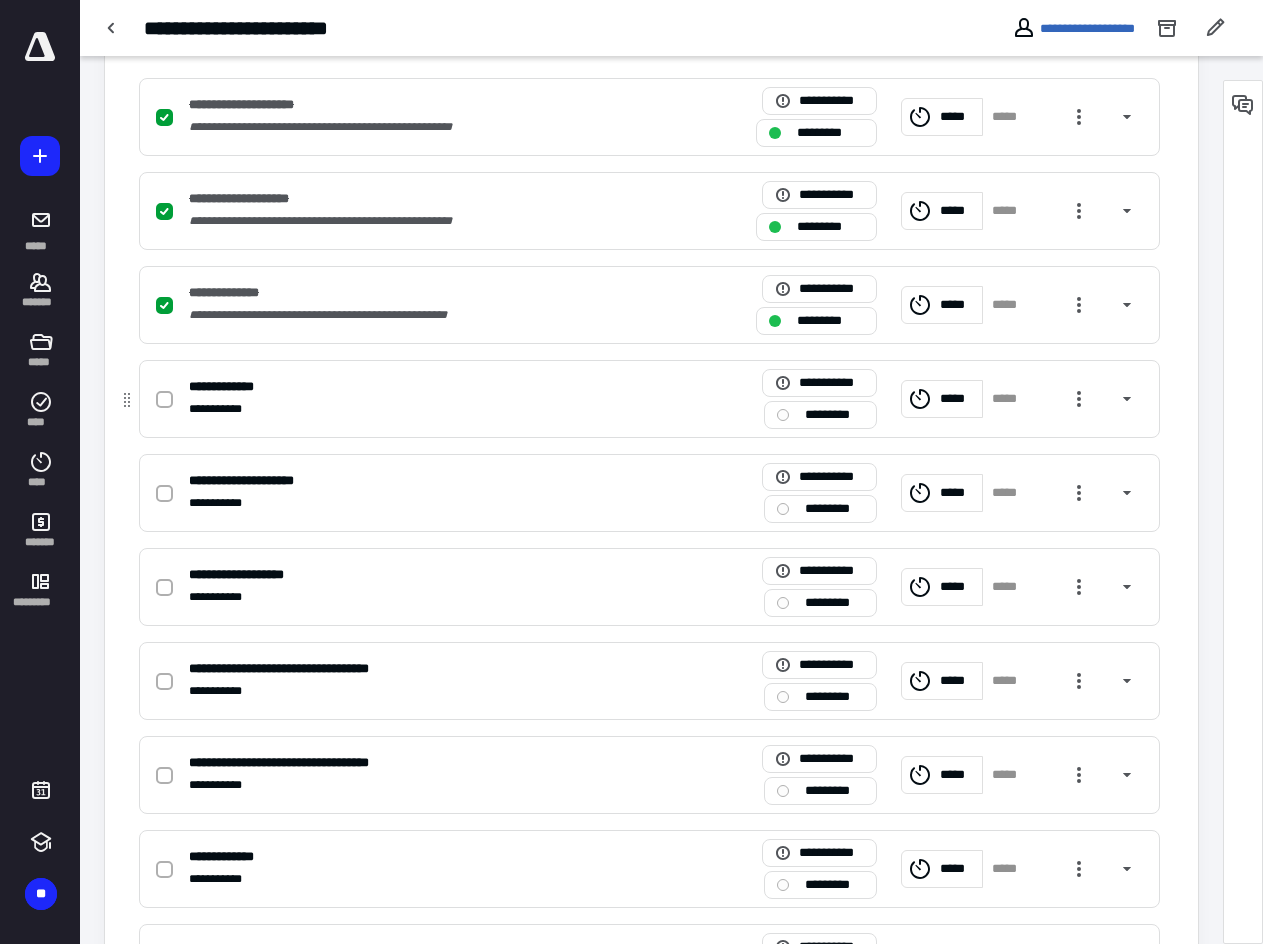 click 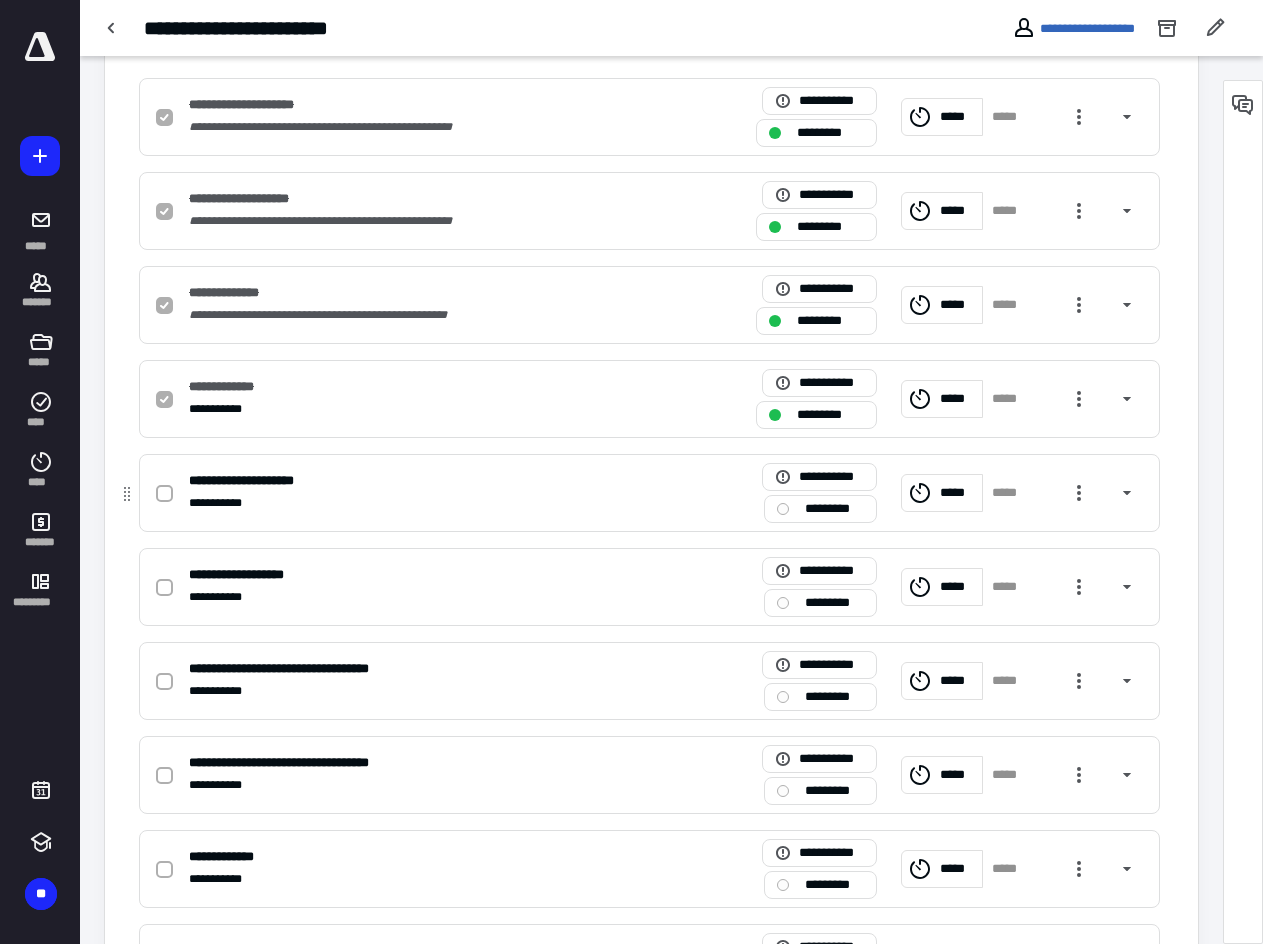 click at bounding box center [164, 494] 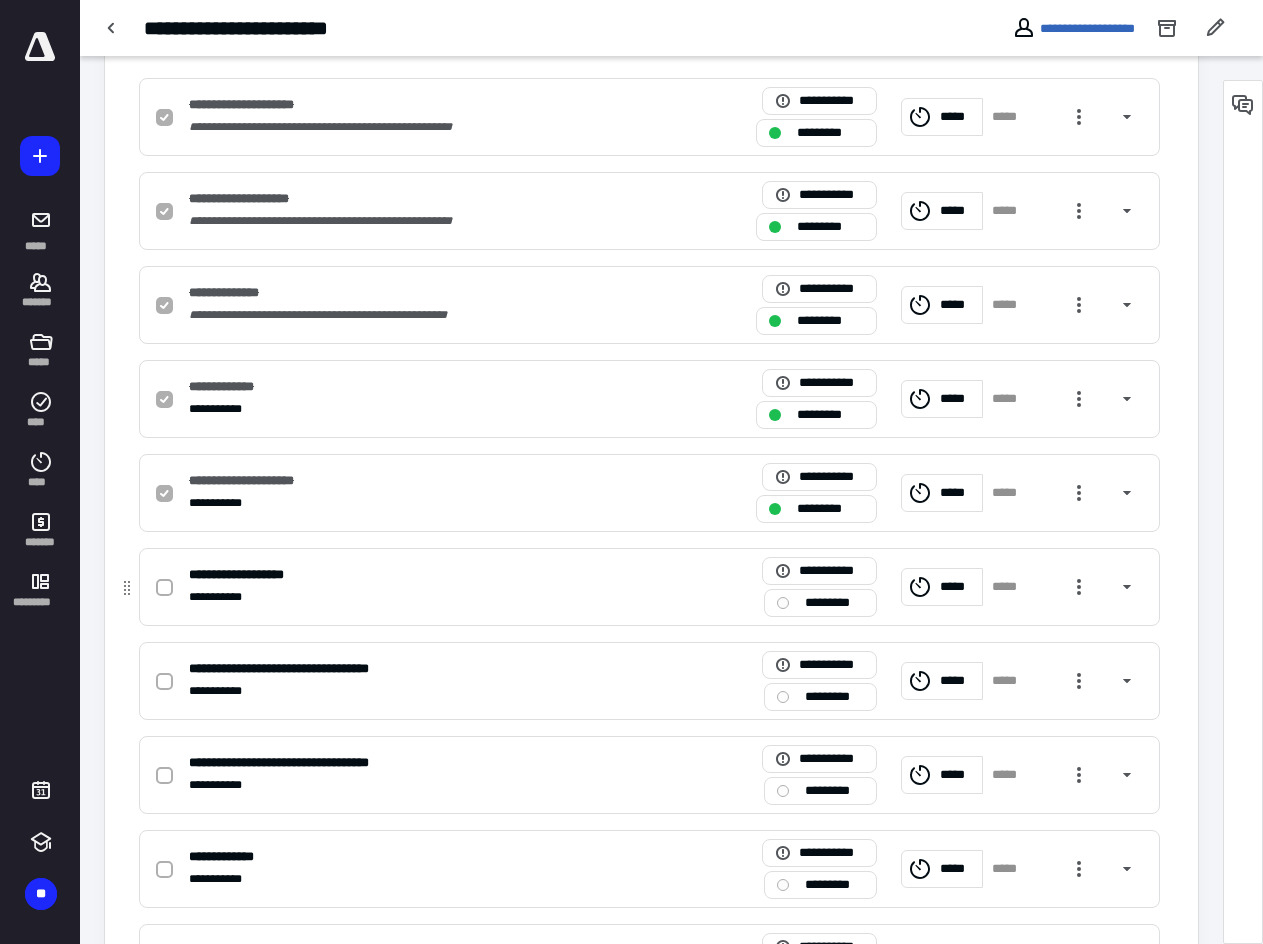 checkbox on "true" 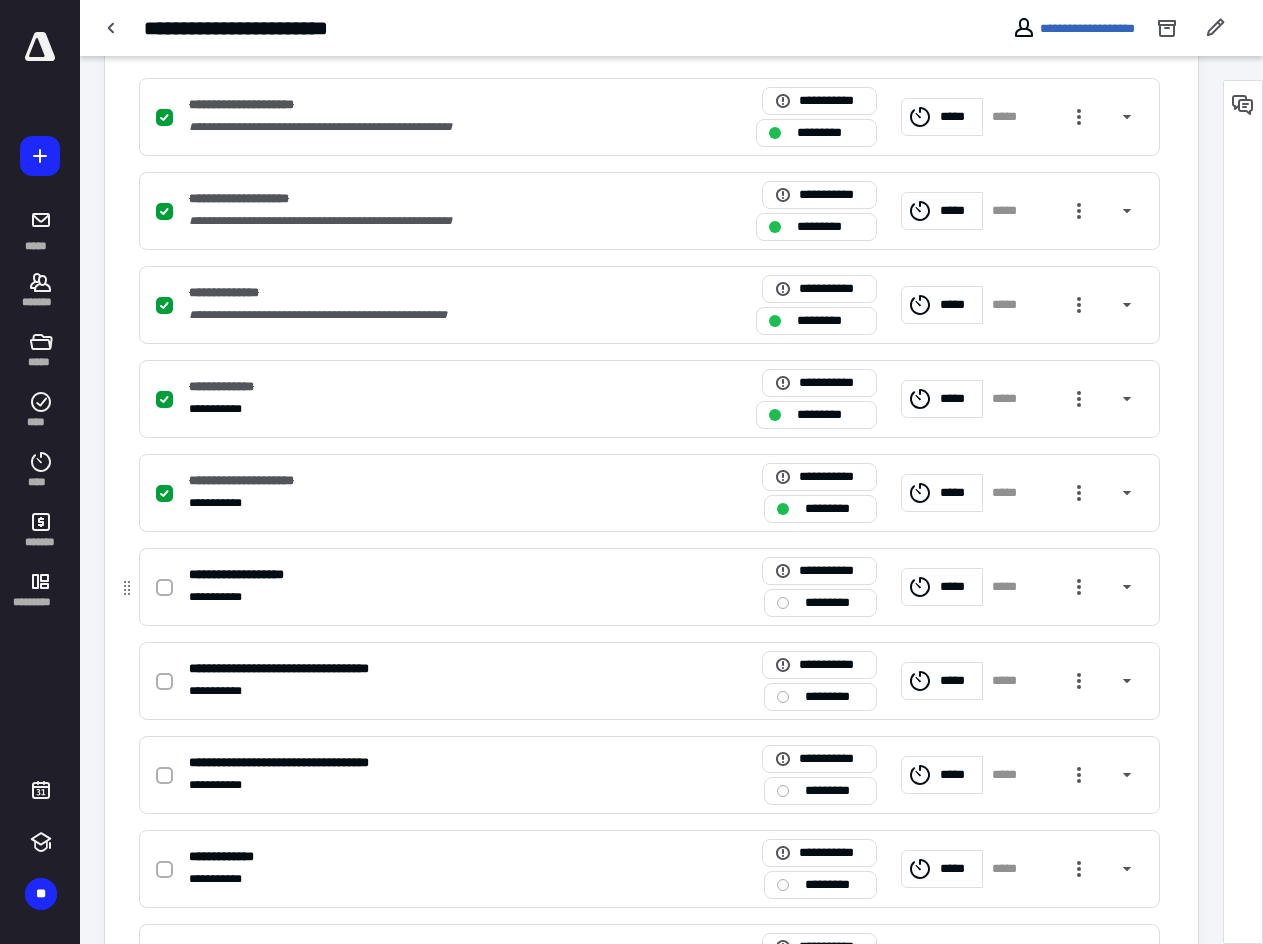 click 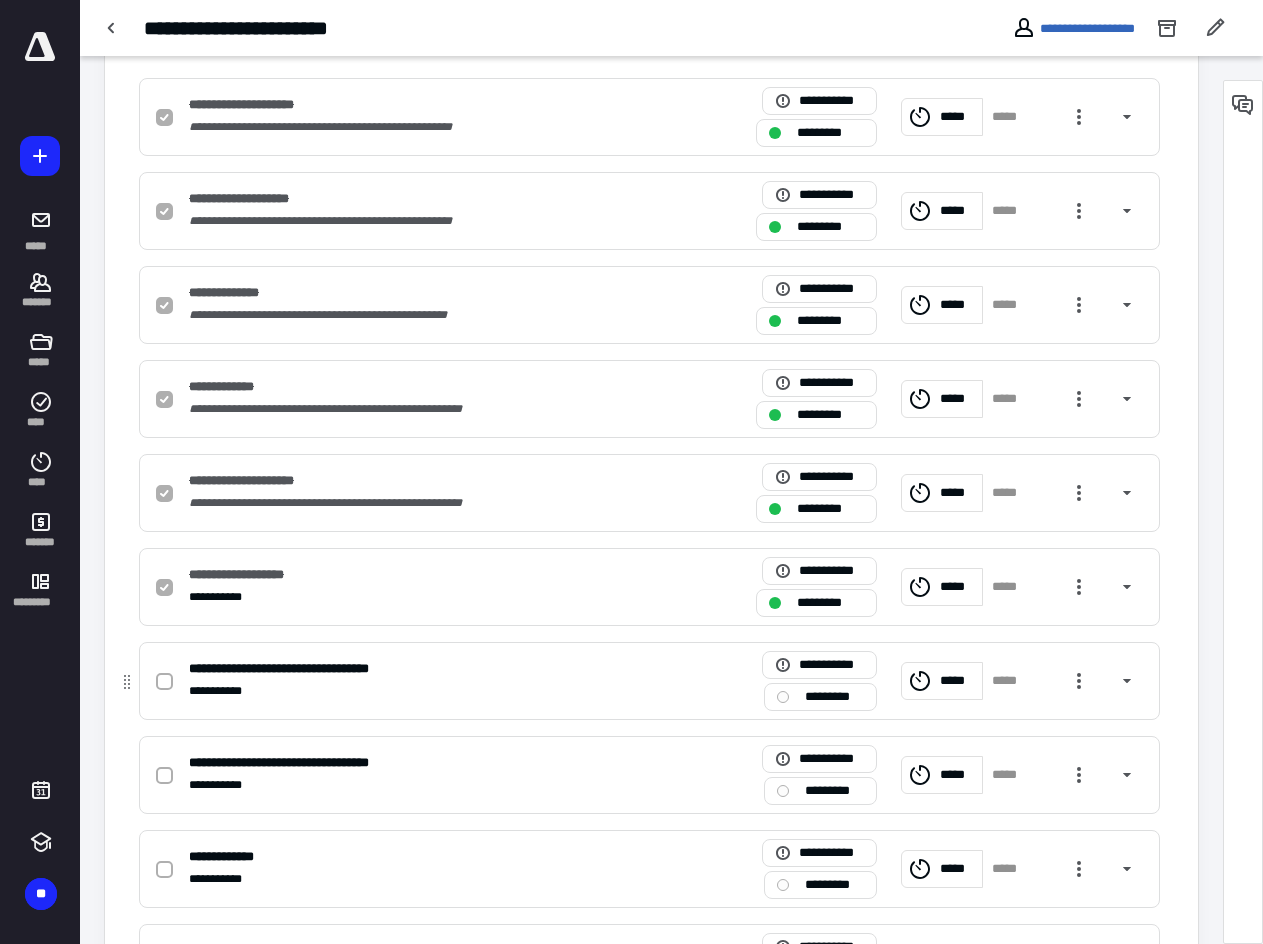 click at bounding box center [164, 682] 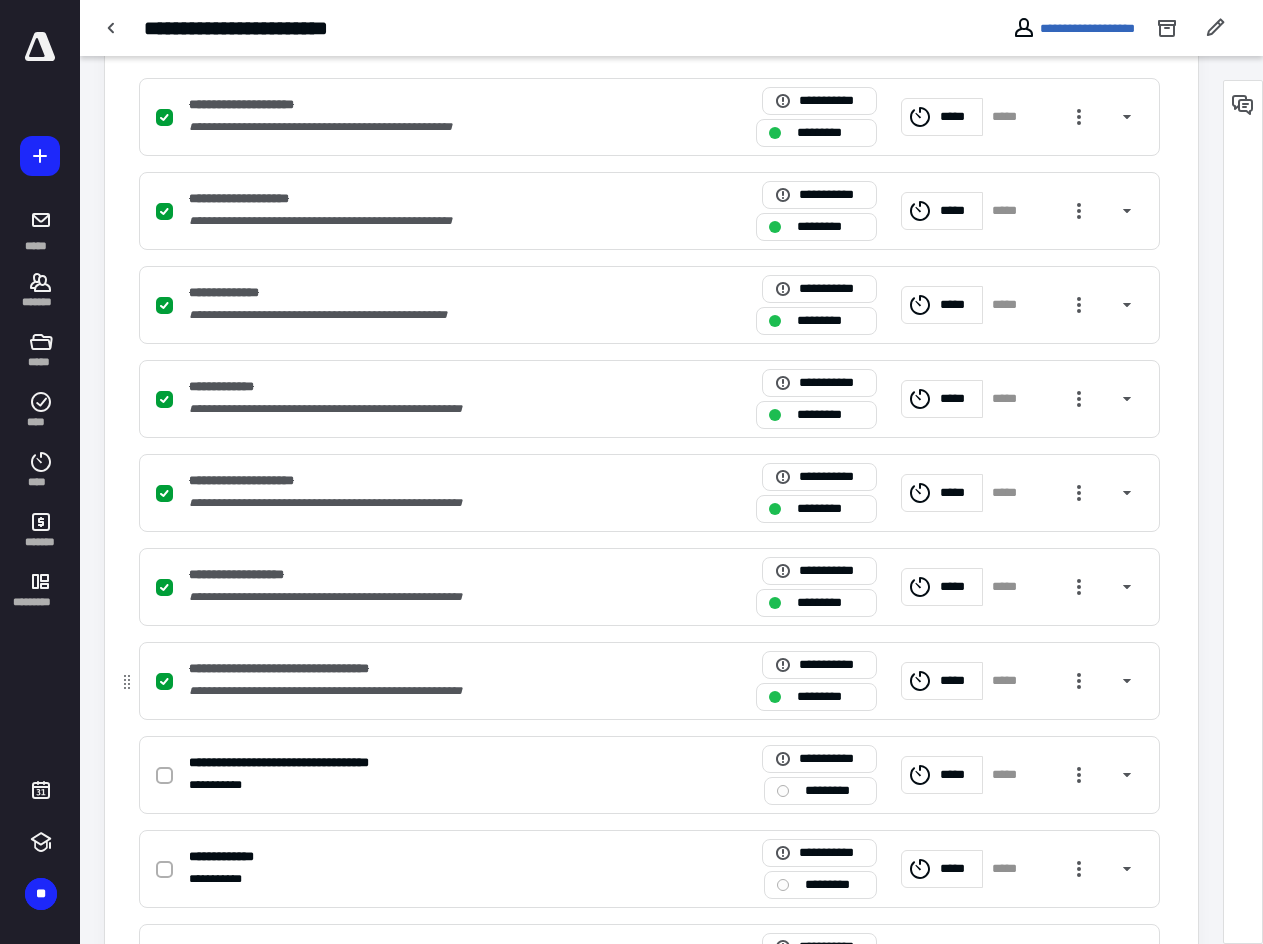 drag, startPoint x: 168, startPoint y: 679, endPoint x: 215, endPoint y: 676, distance: 47.095646 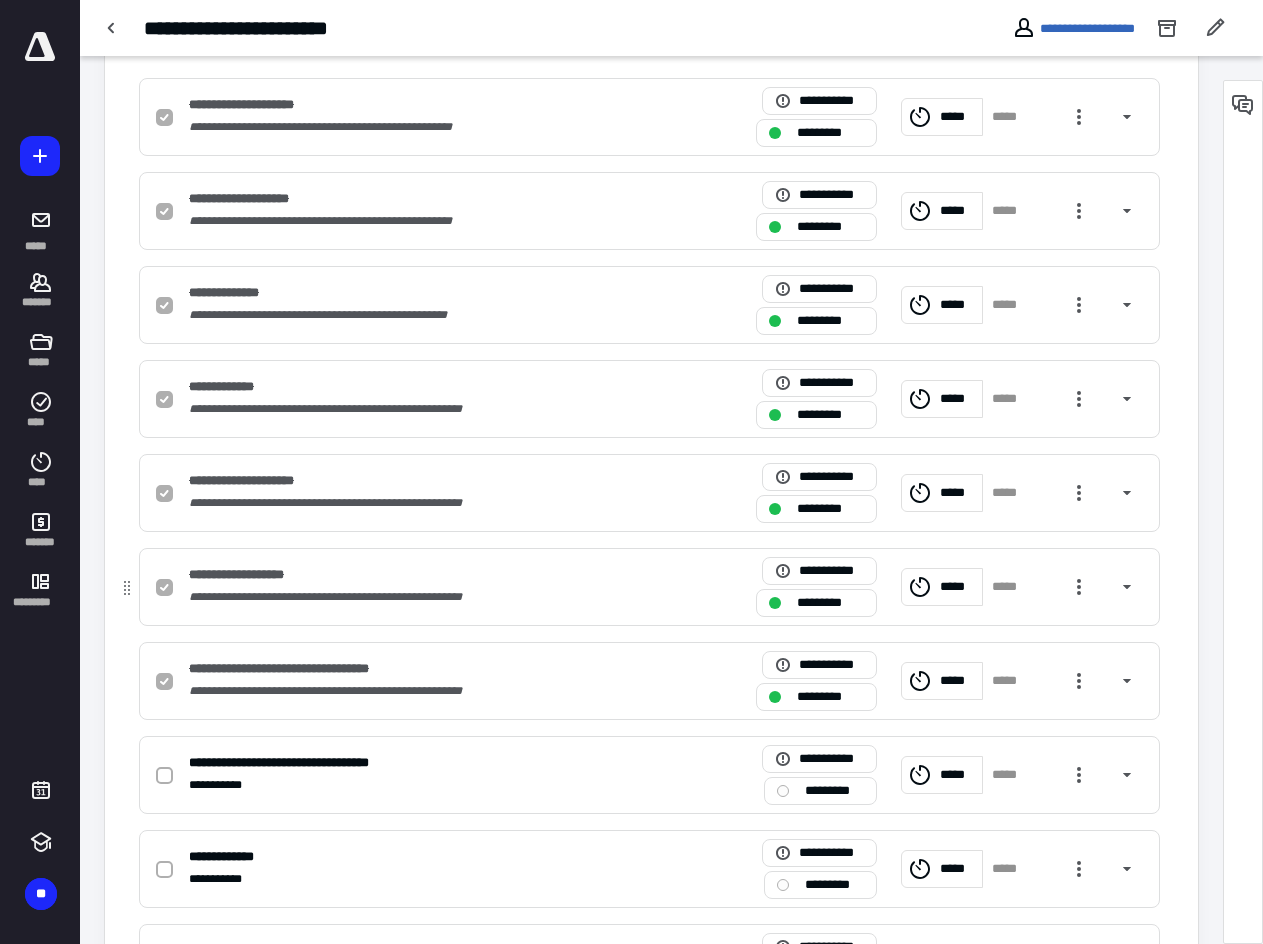 checkbox on "false" 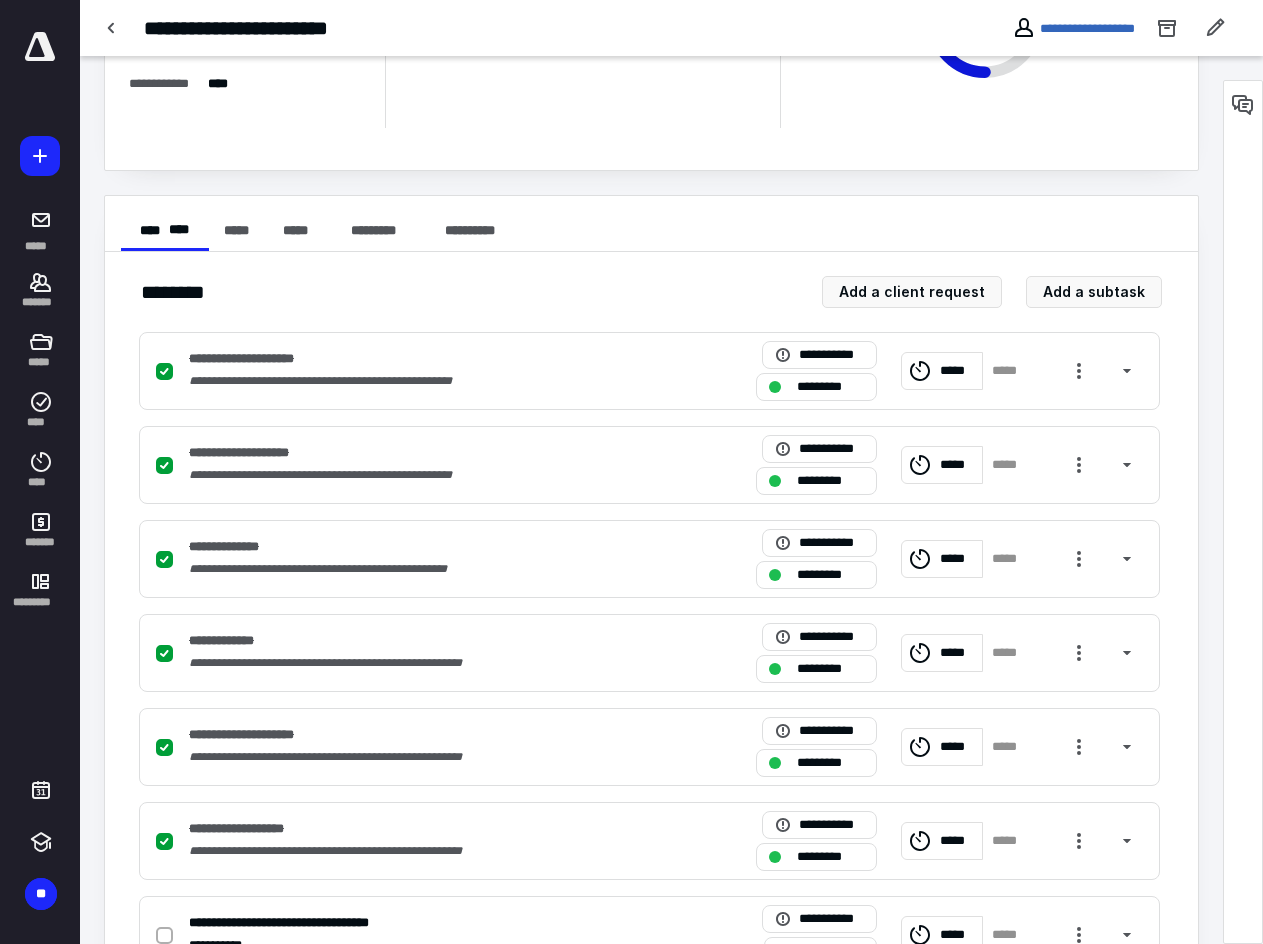 scroll, scrollTop: 0, scrollLeft: 0, axis: both 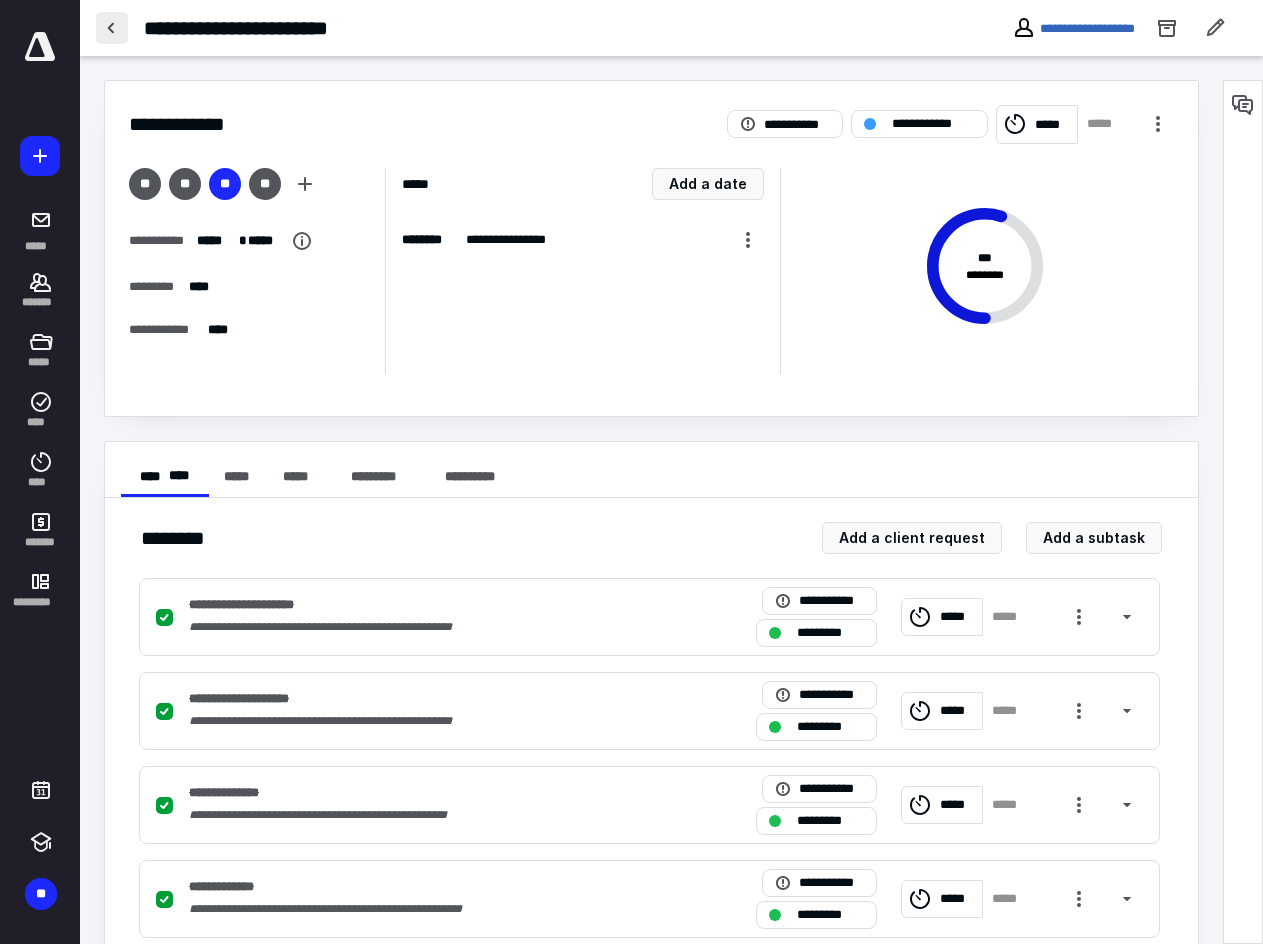 click at bounding box center [112, 28] 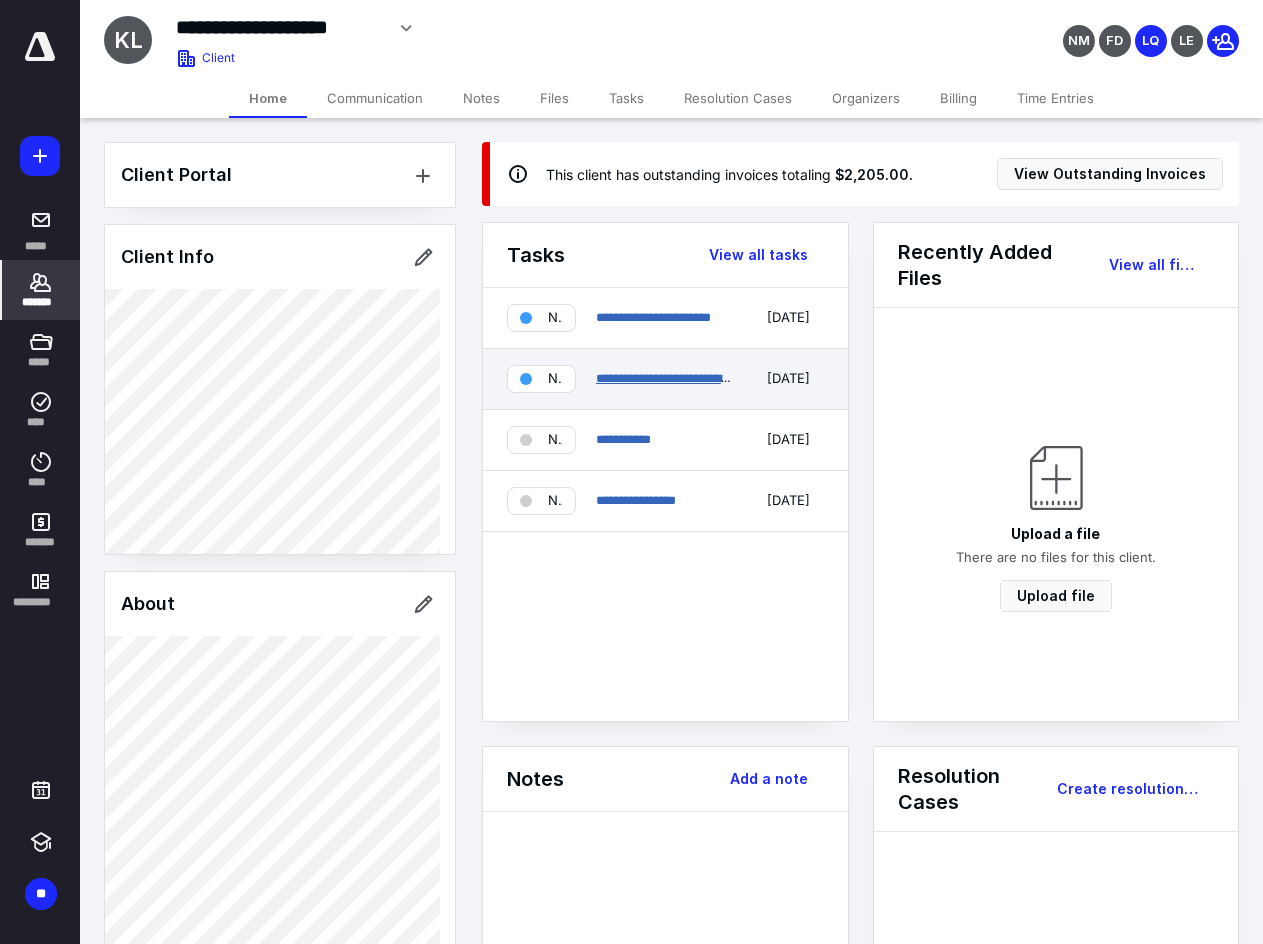 click on "**********" at bounding box center [666, 378] 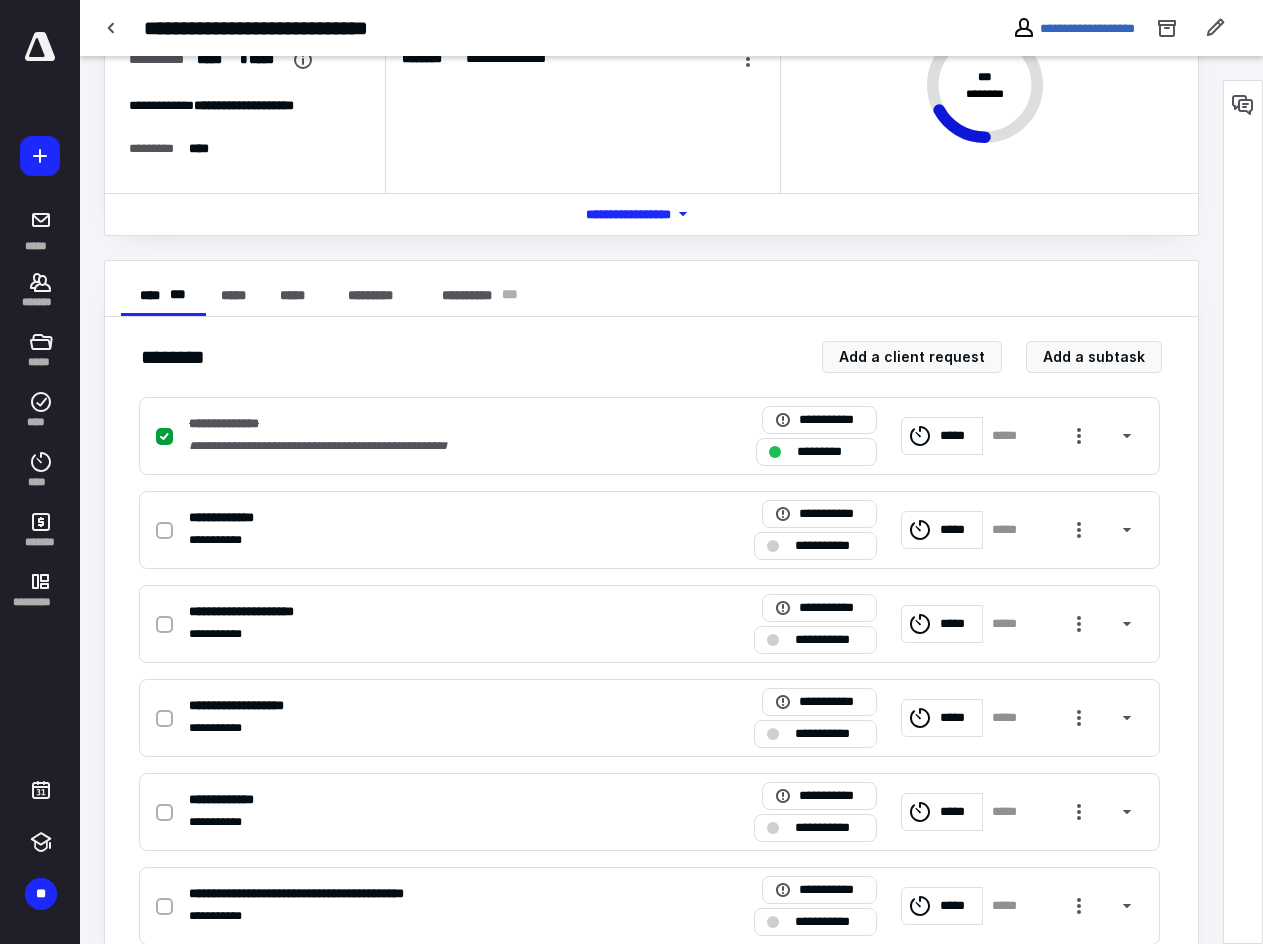 scroll, scrollTop: 251, scrollLeft: 0, axis: vertical 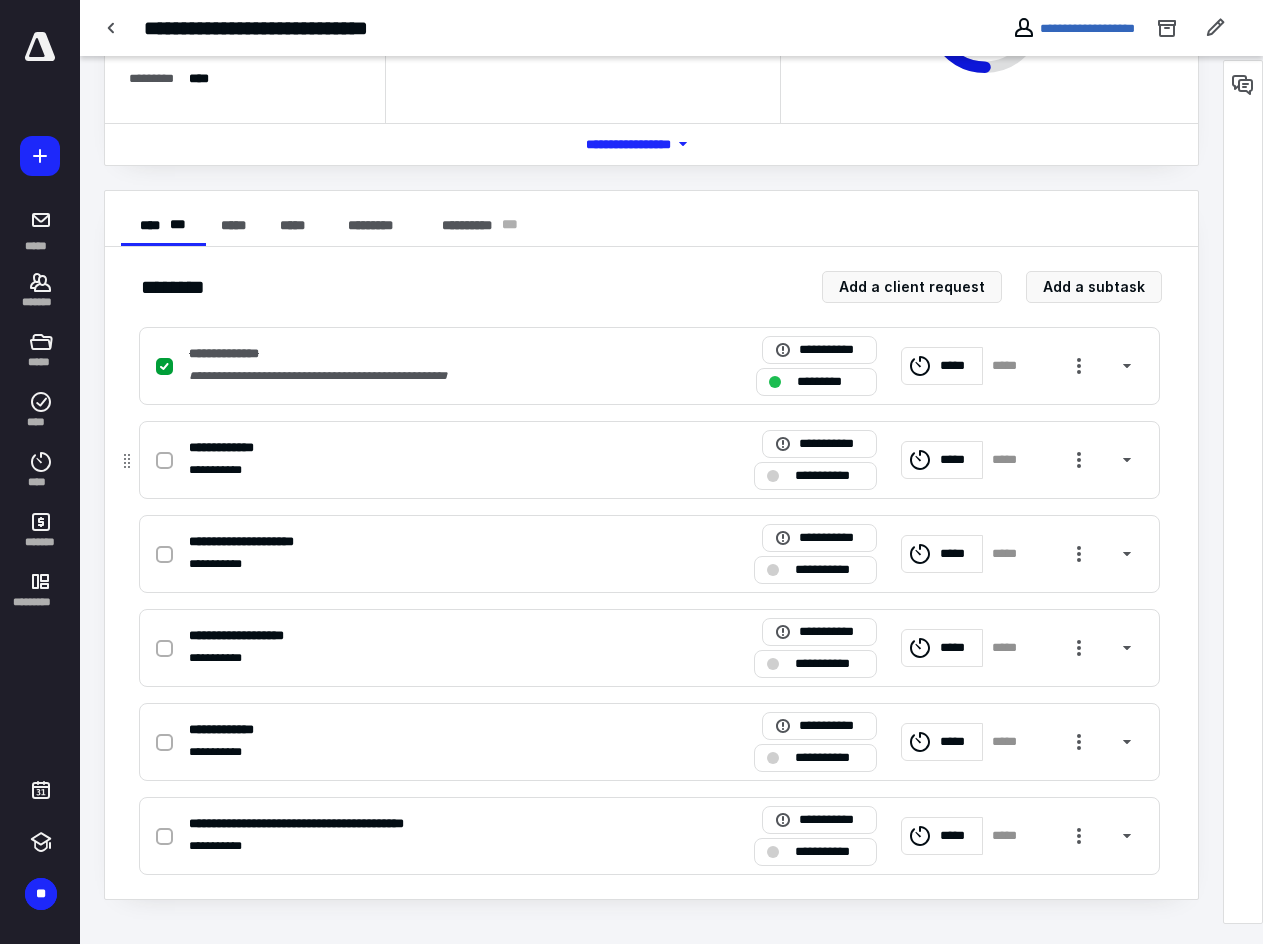 click at bounding box center [168, 460] 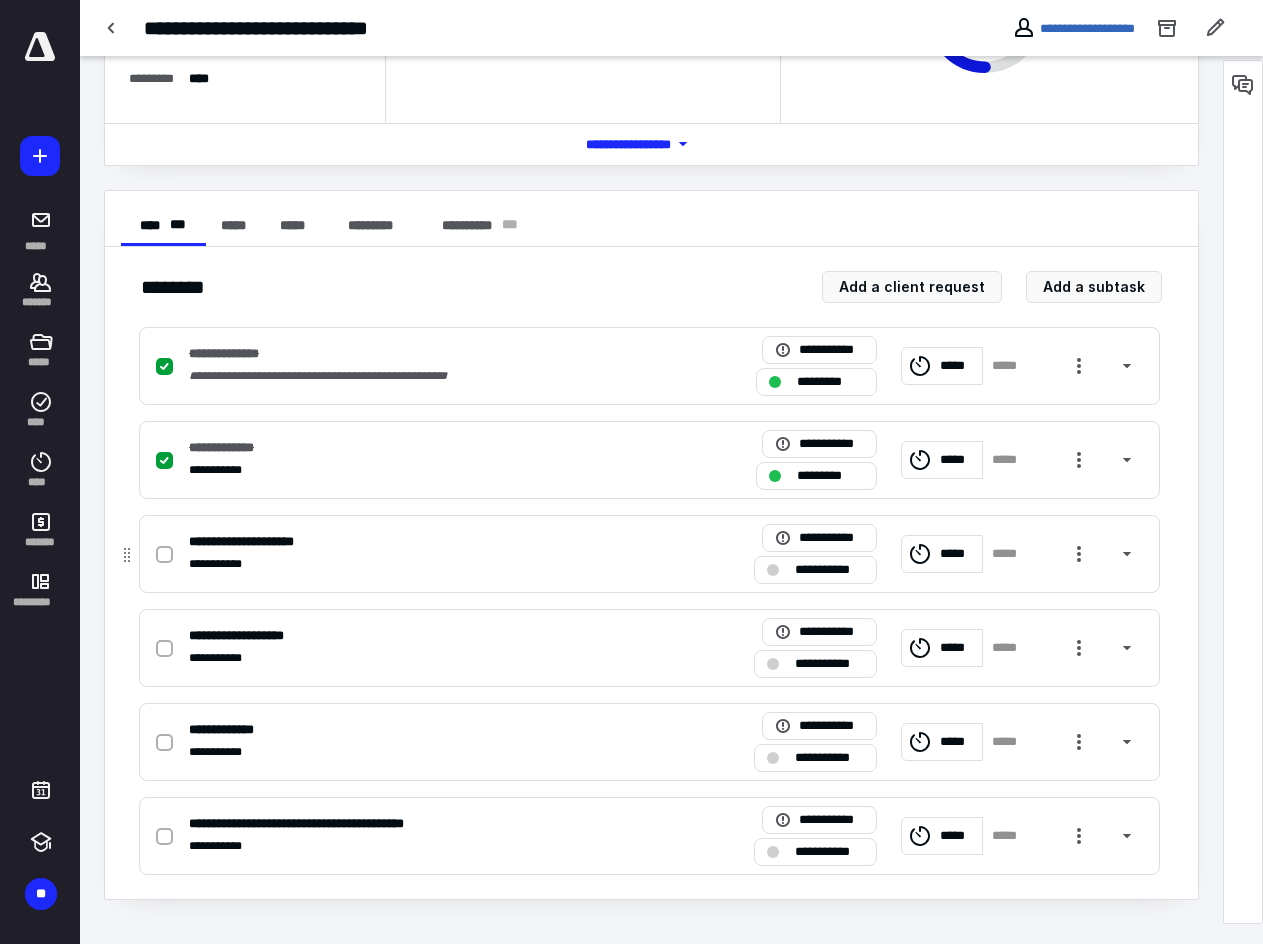 click at bounding box center [168, 554] 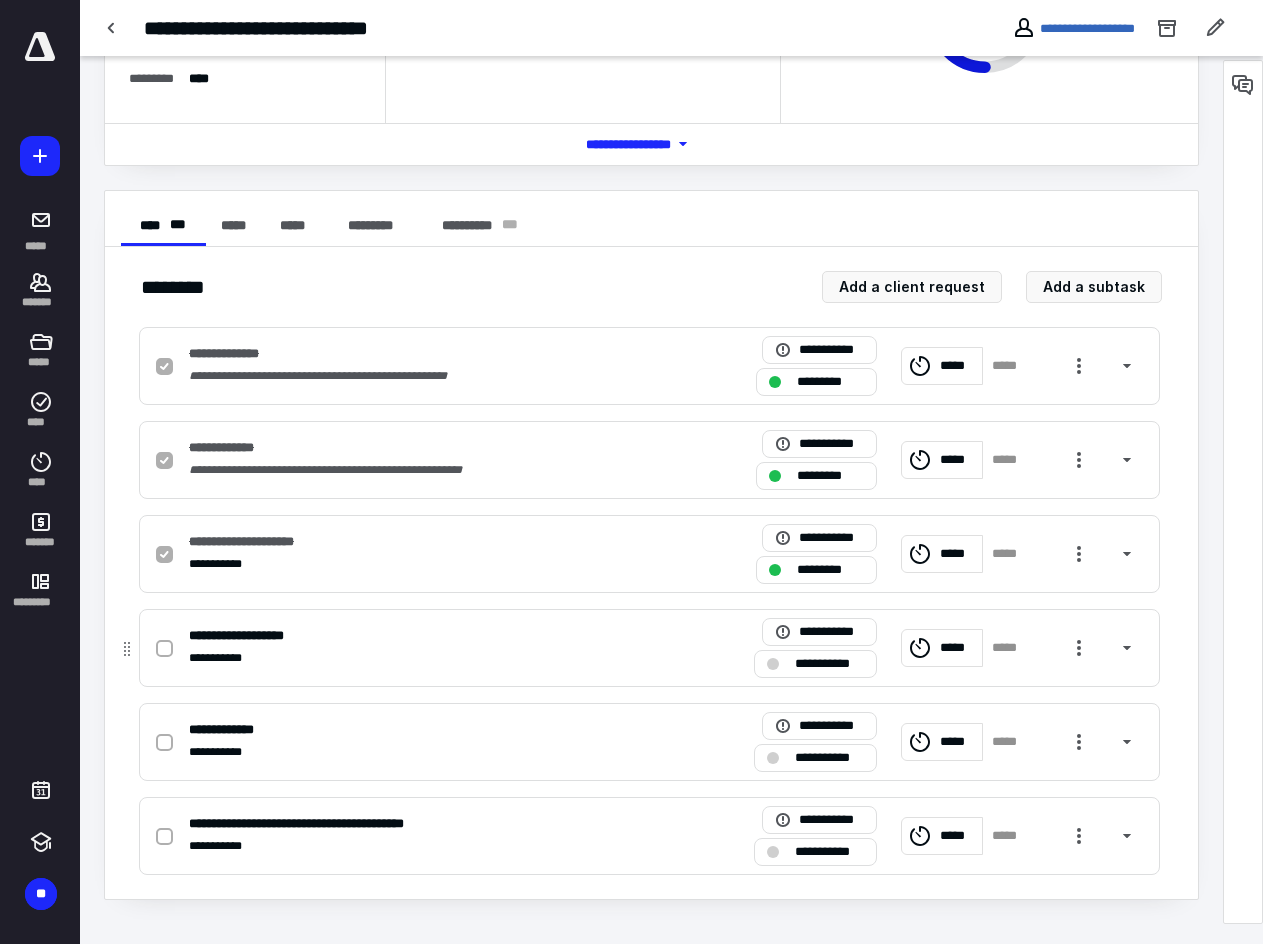 click at bounding box center [168, 648] 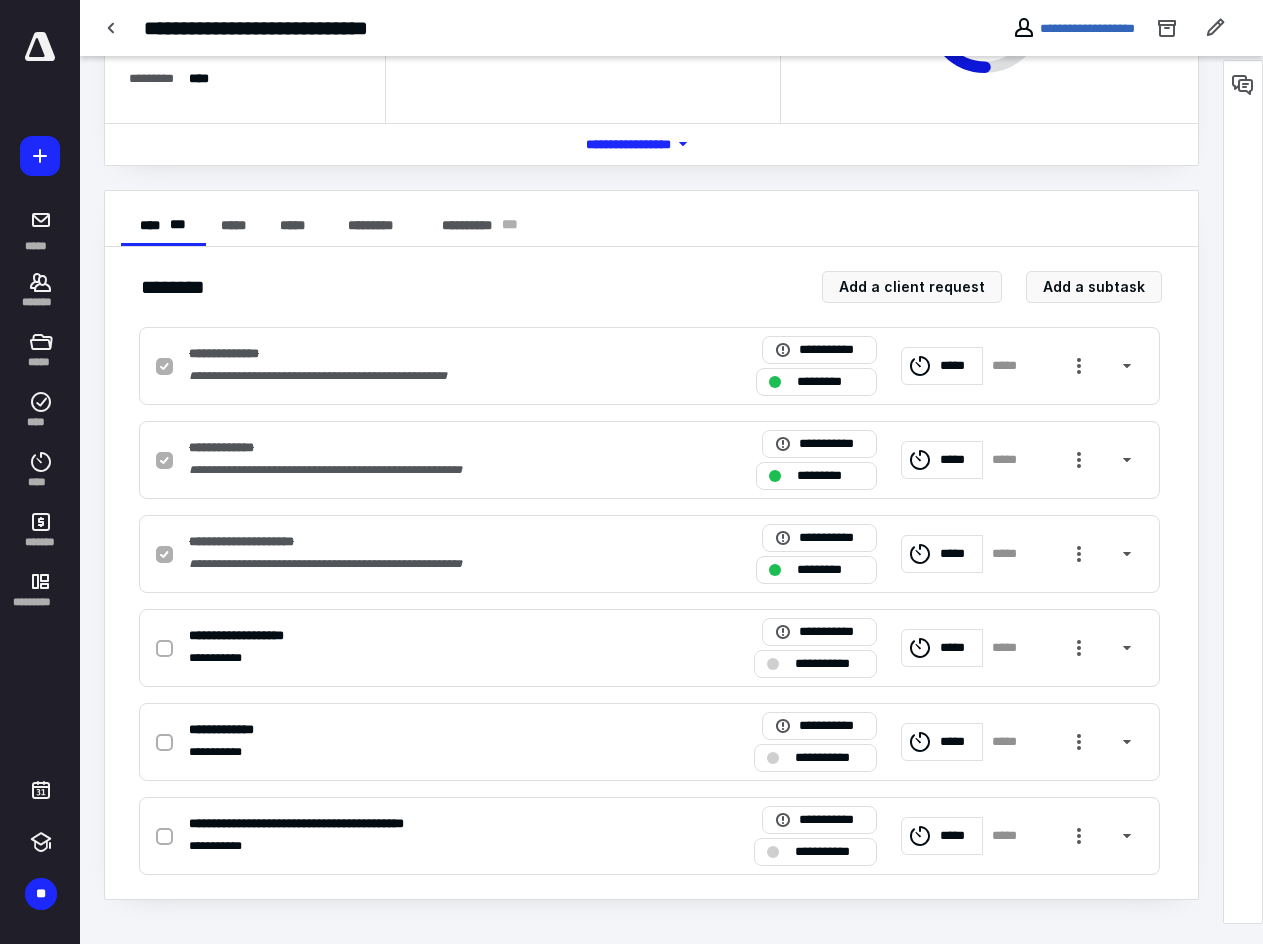 checkbox on "true" 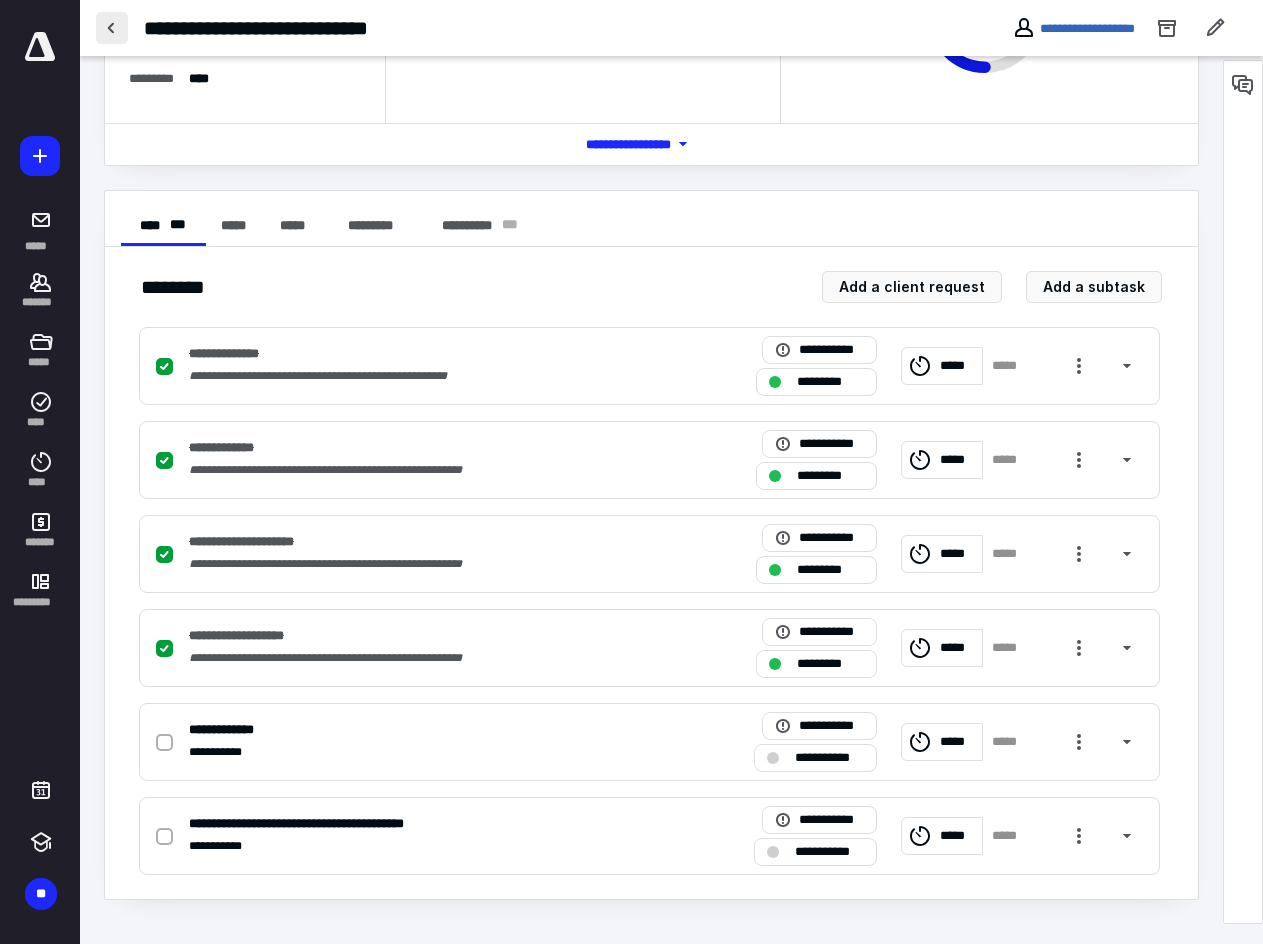 click at bounding box center (112, 28) 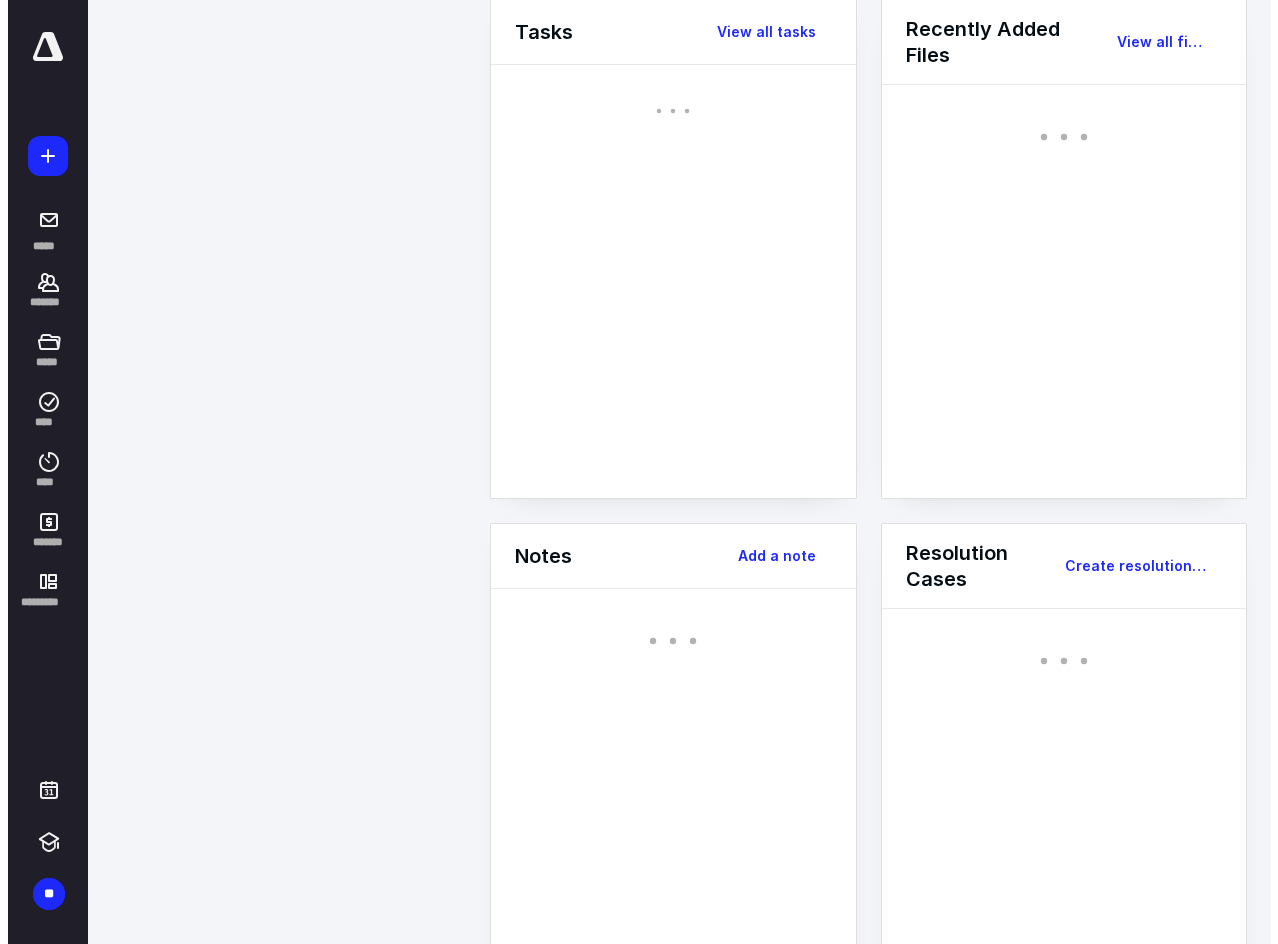 scroll, scrollTop: 0, scrollLeft: 0, axis: both 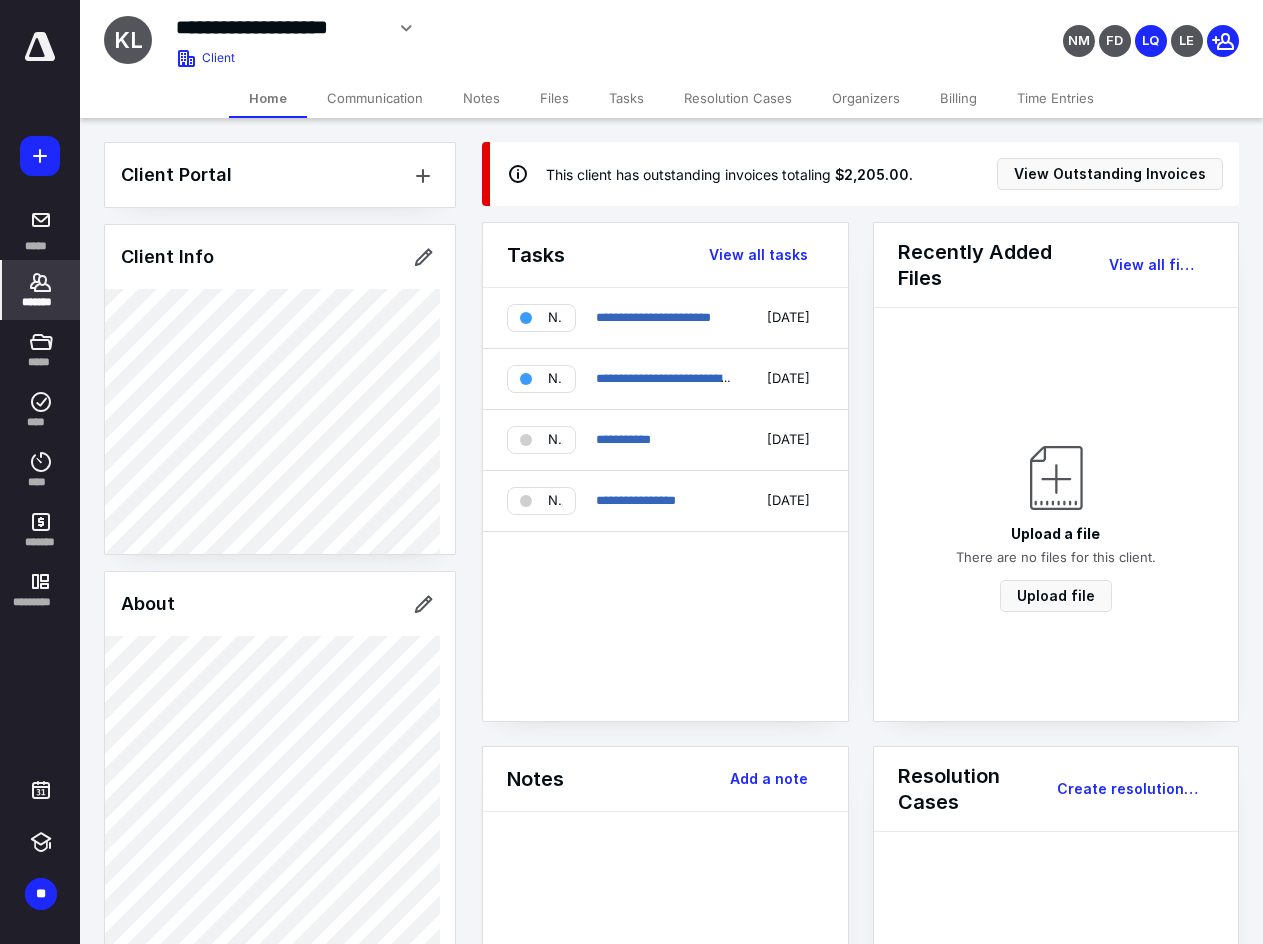 click 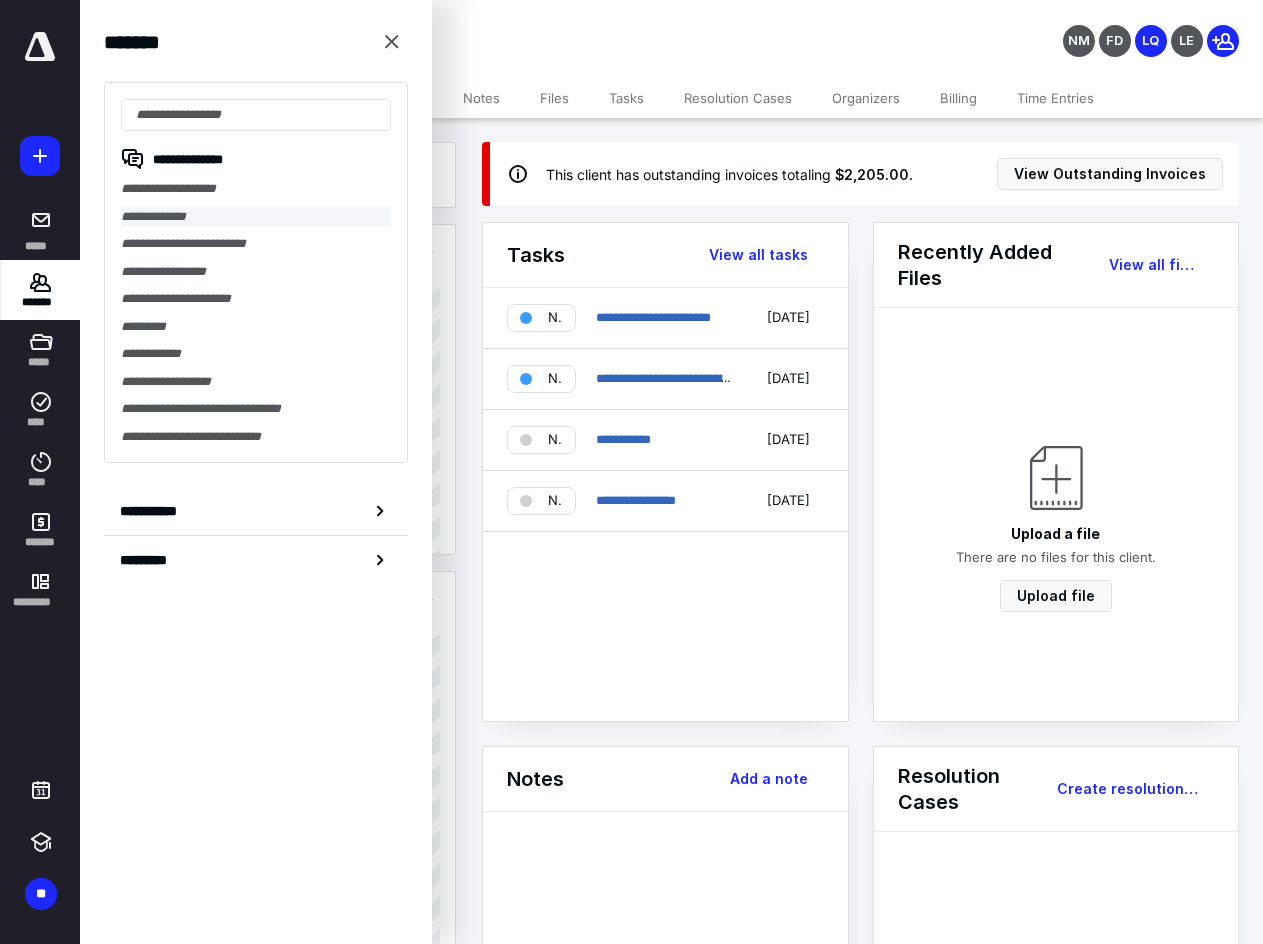 click on "**********" at bounding box center (256, 217) 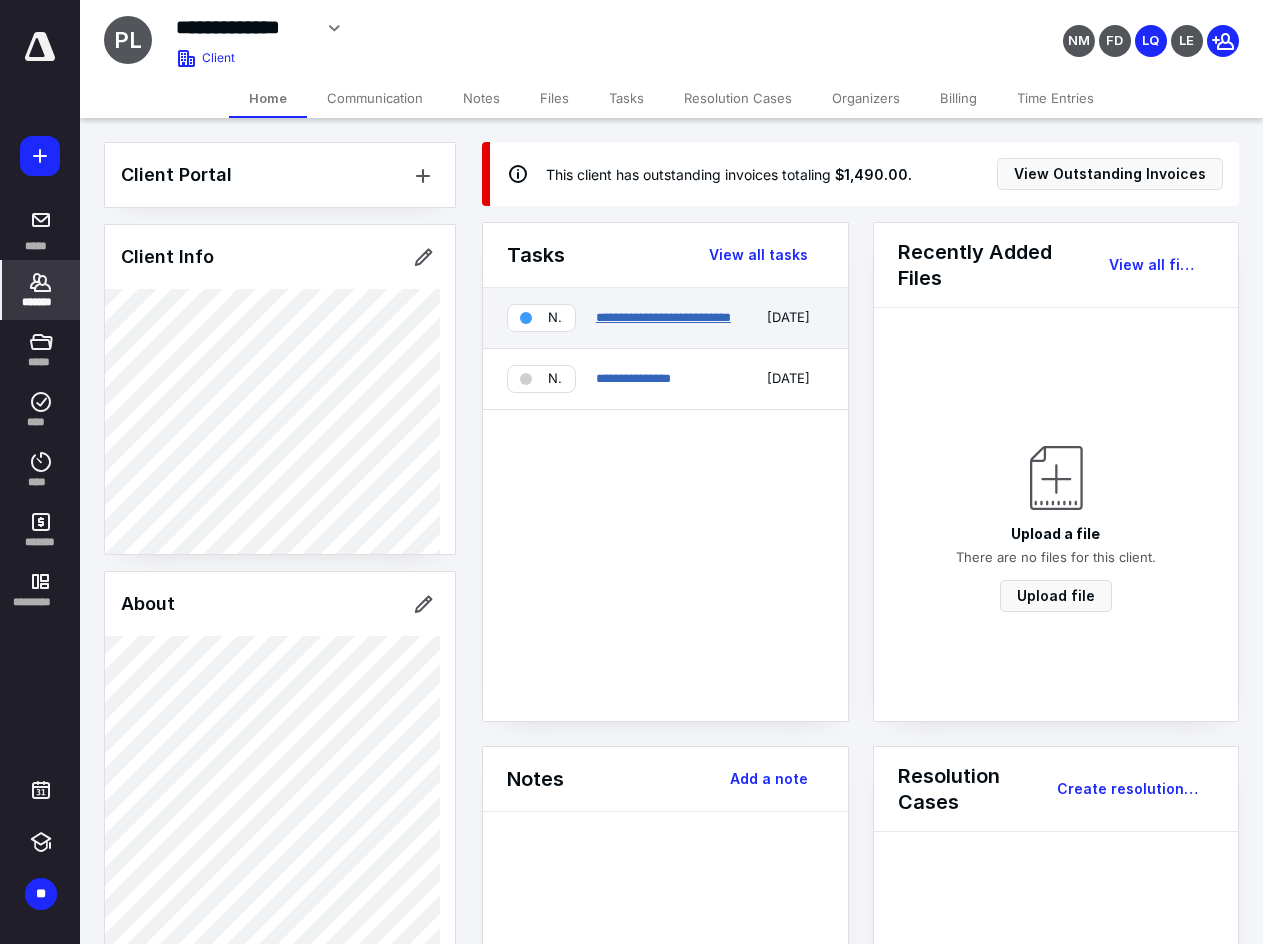 click on "**********" at bounding box center (663, 317) 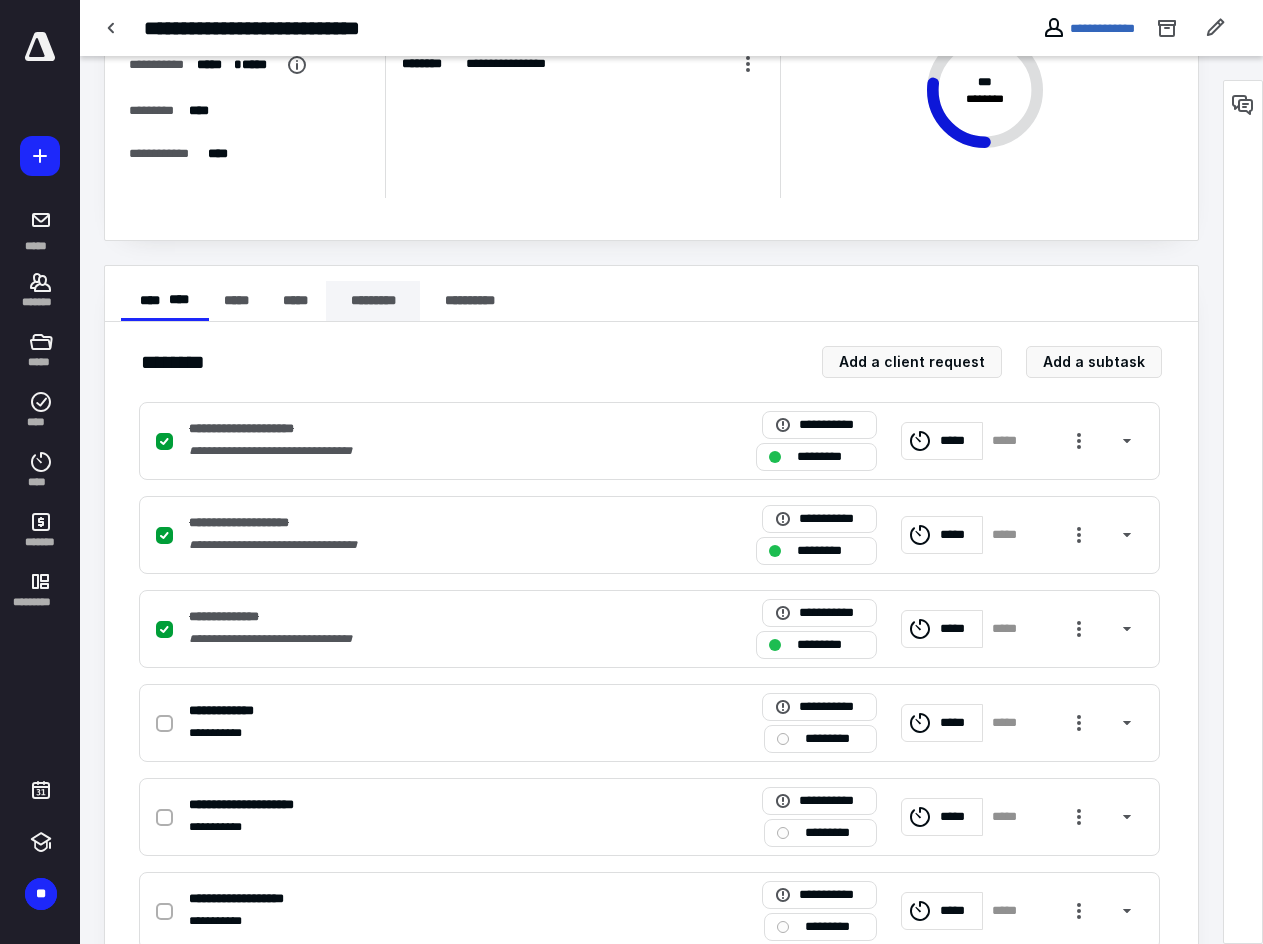 scroll, scrollTop: 600, scrollLeft: 0, axis: vertical 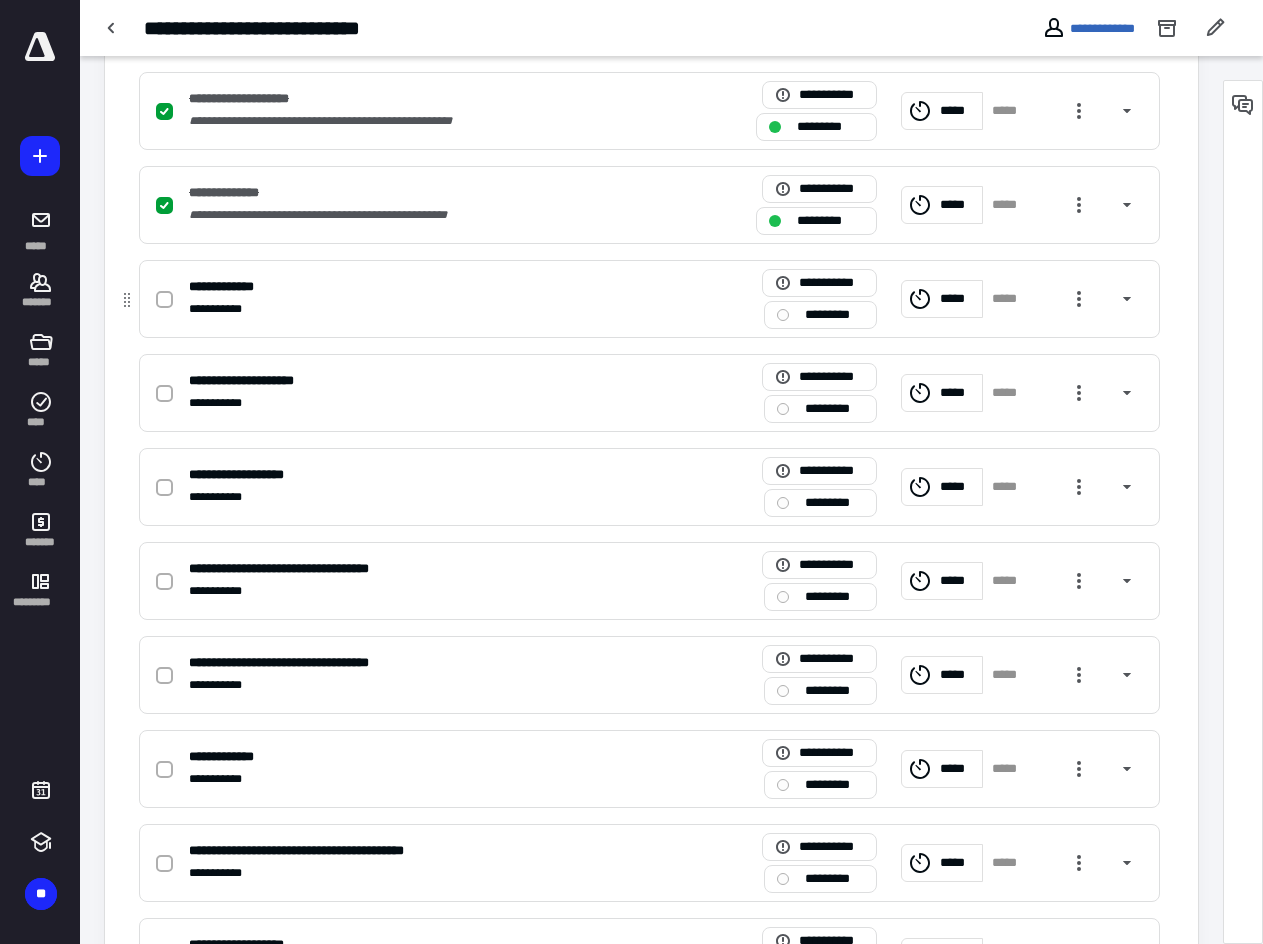 click 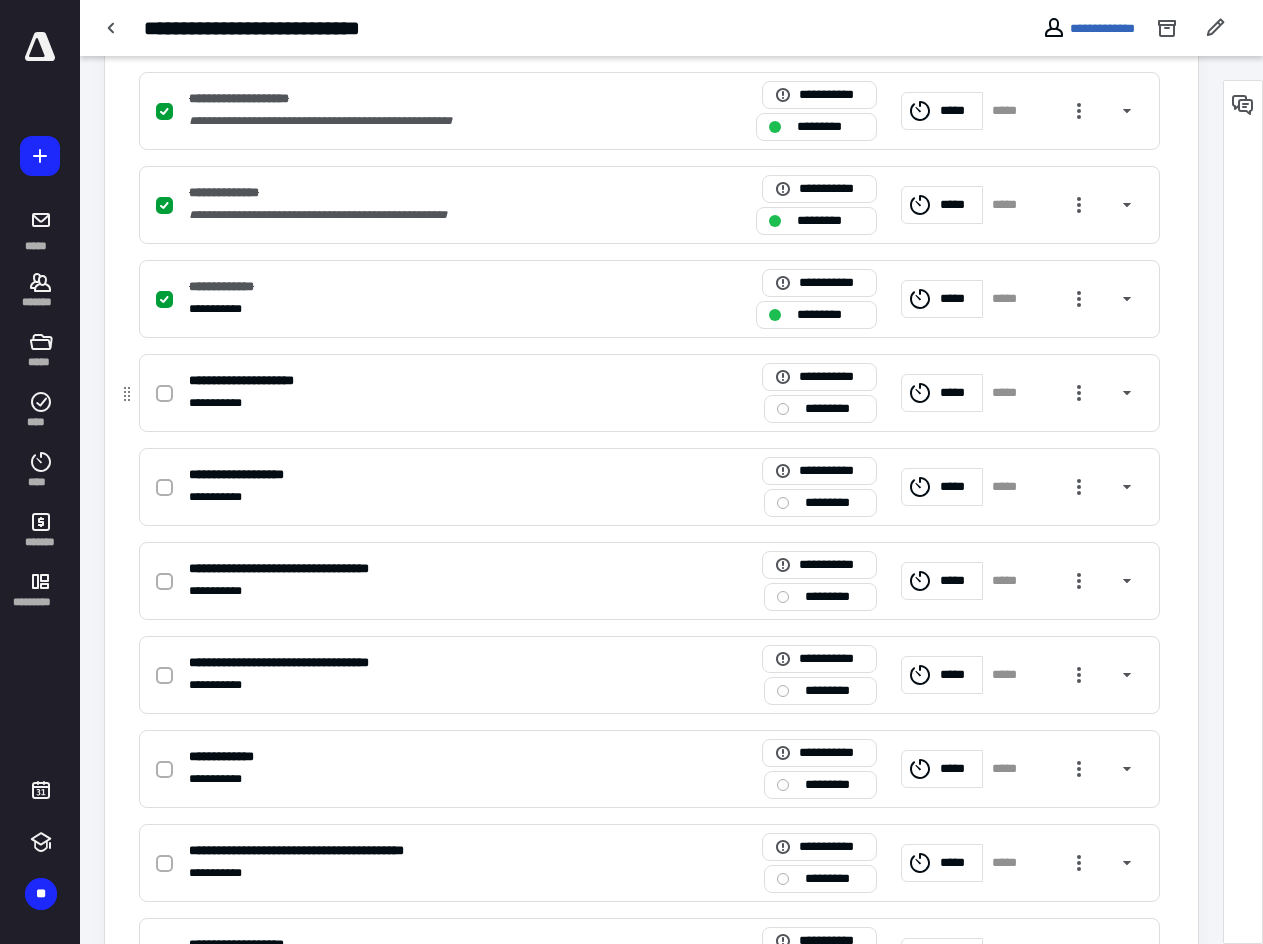 click 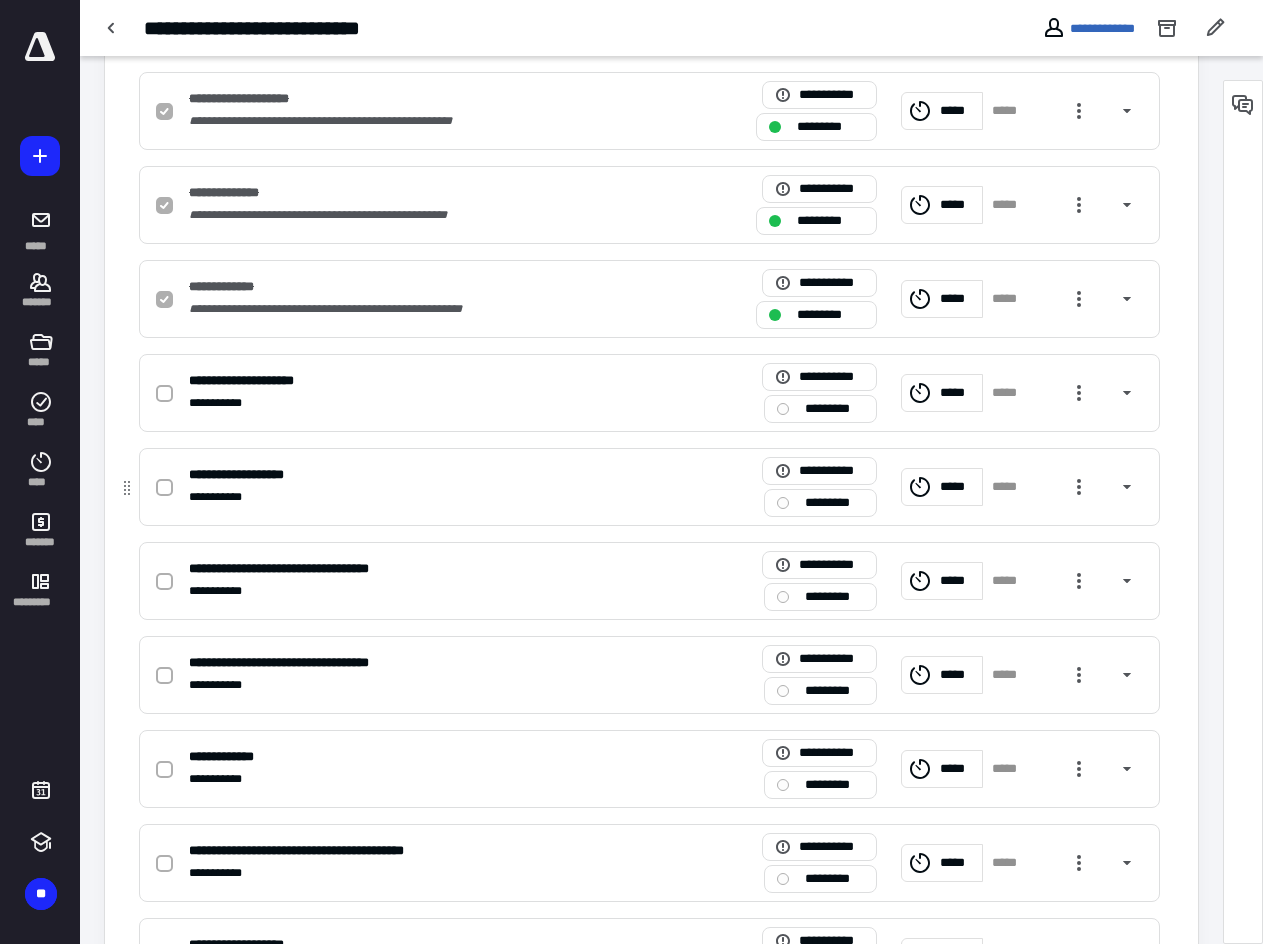 checkbox on "true" 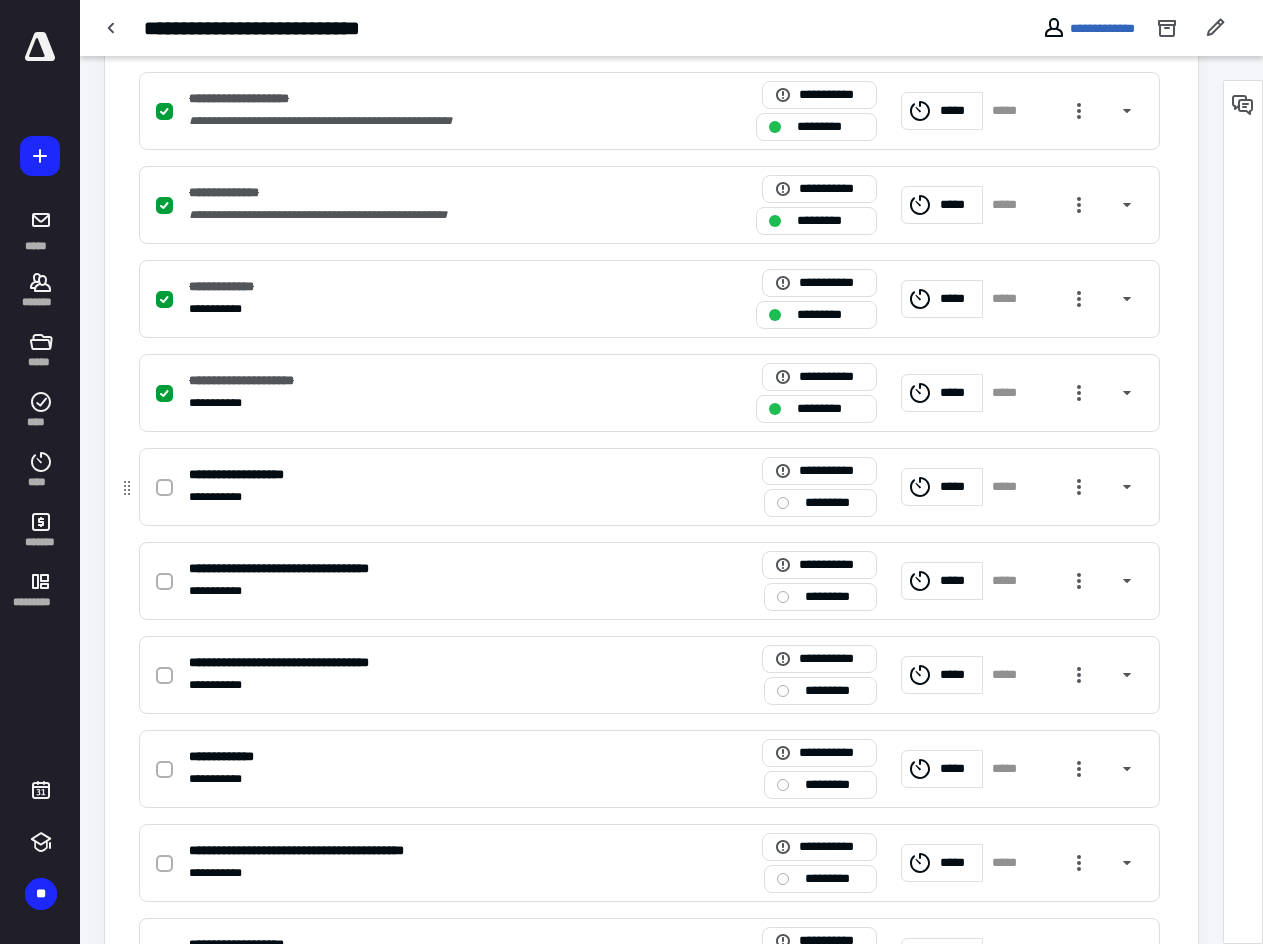 click at bounding box center (164, 488) 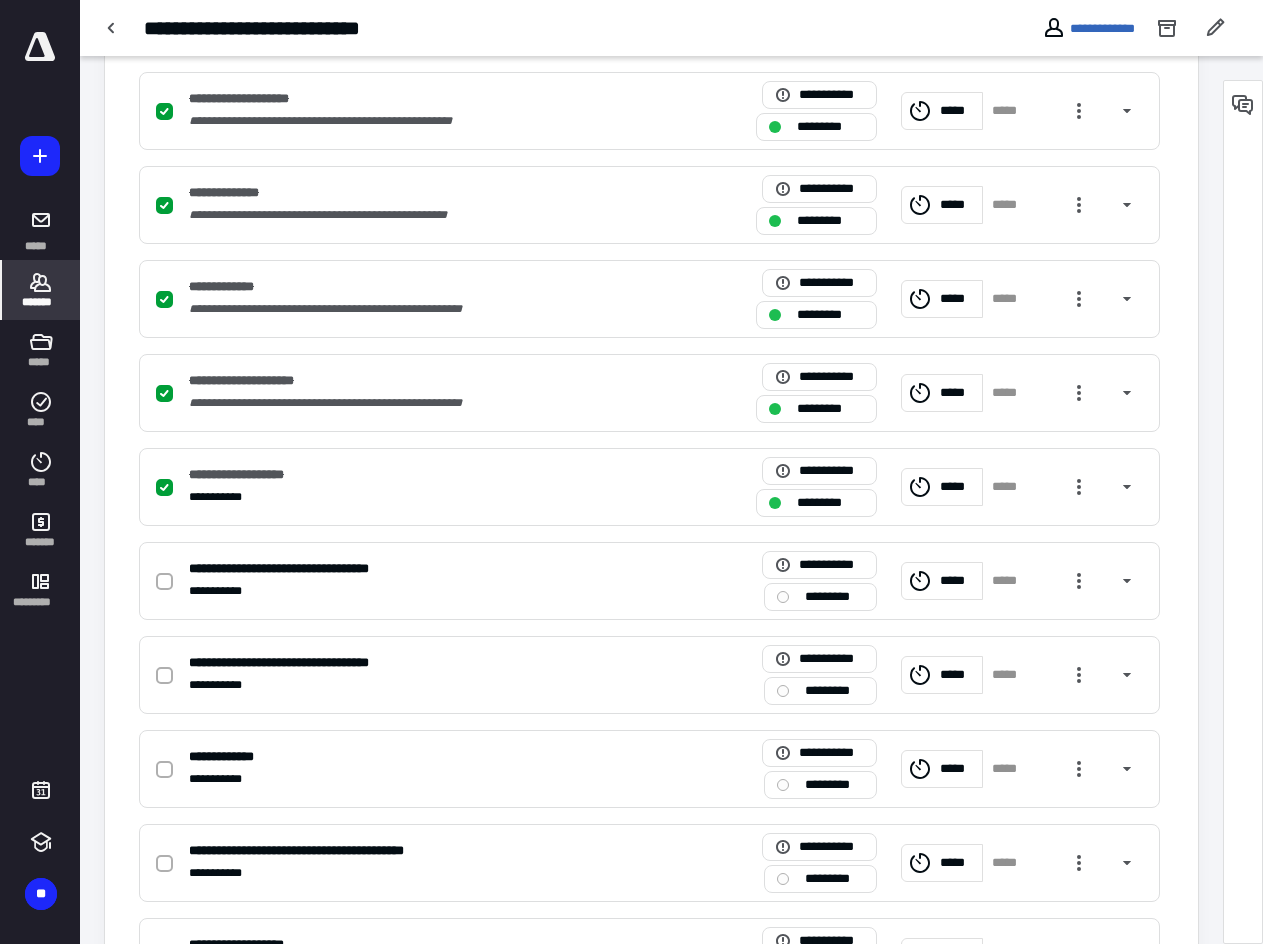 click on "*******" at bounding box center (41, 302) 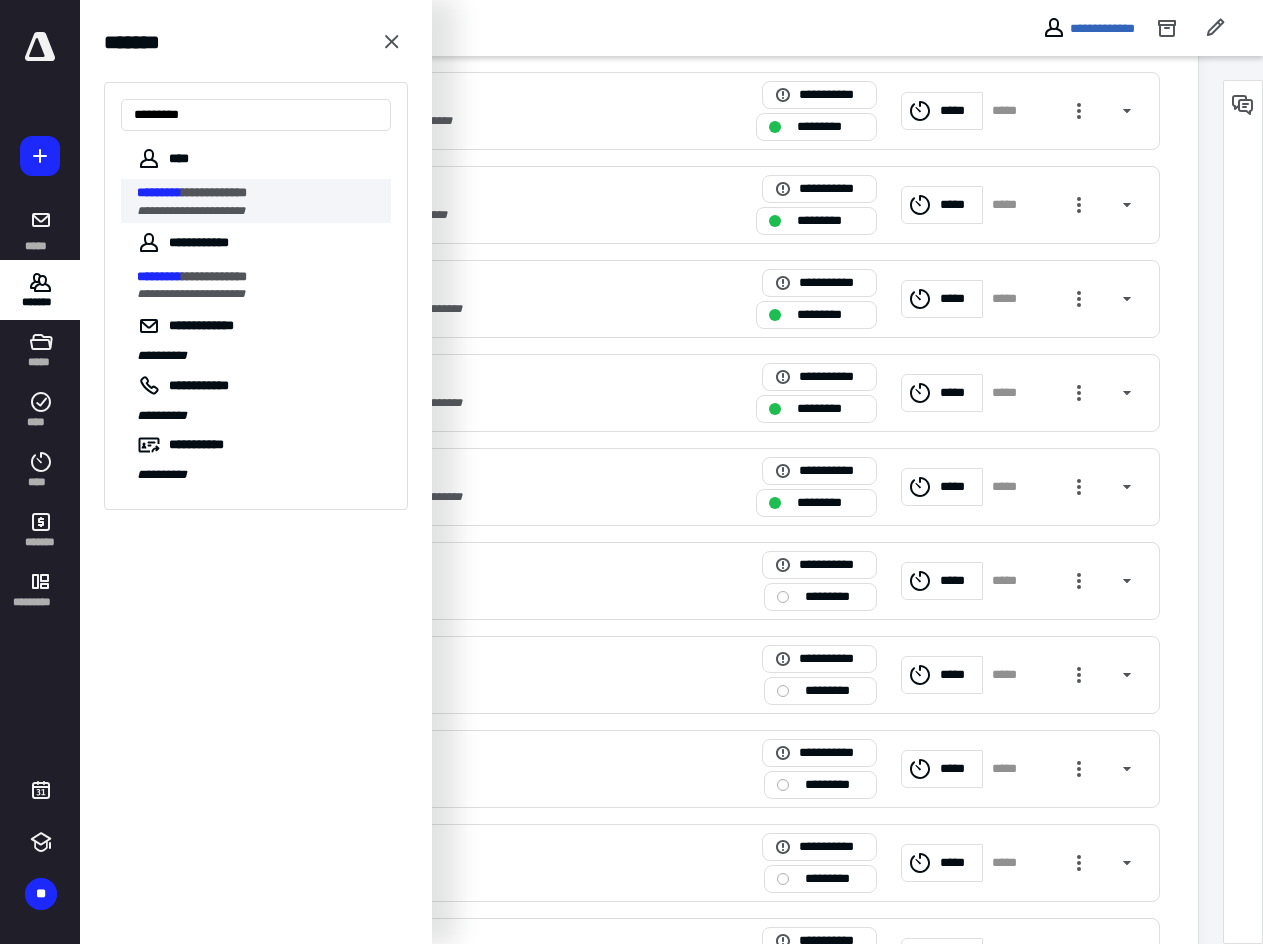 type on "*********" 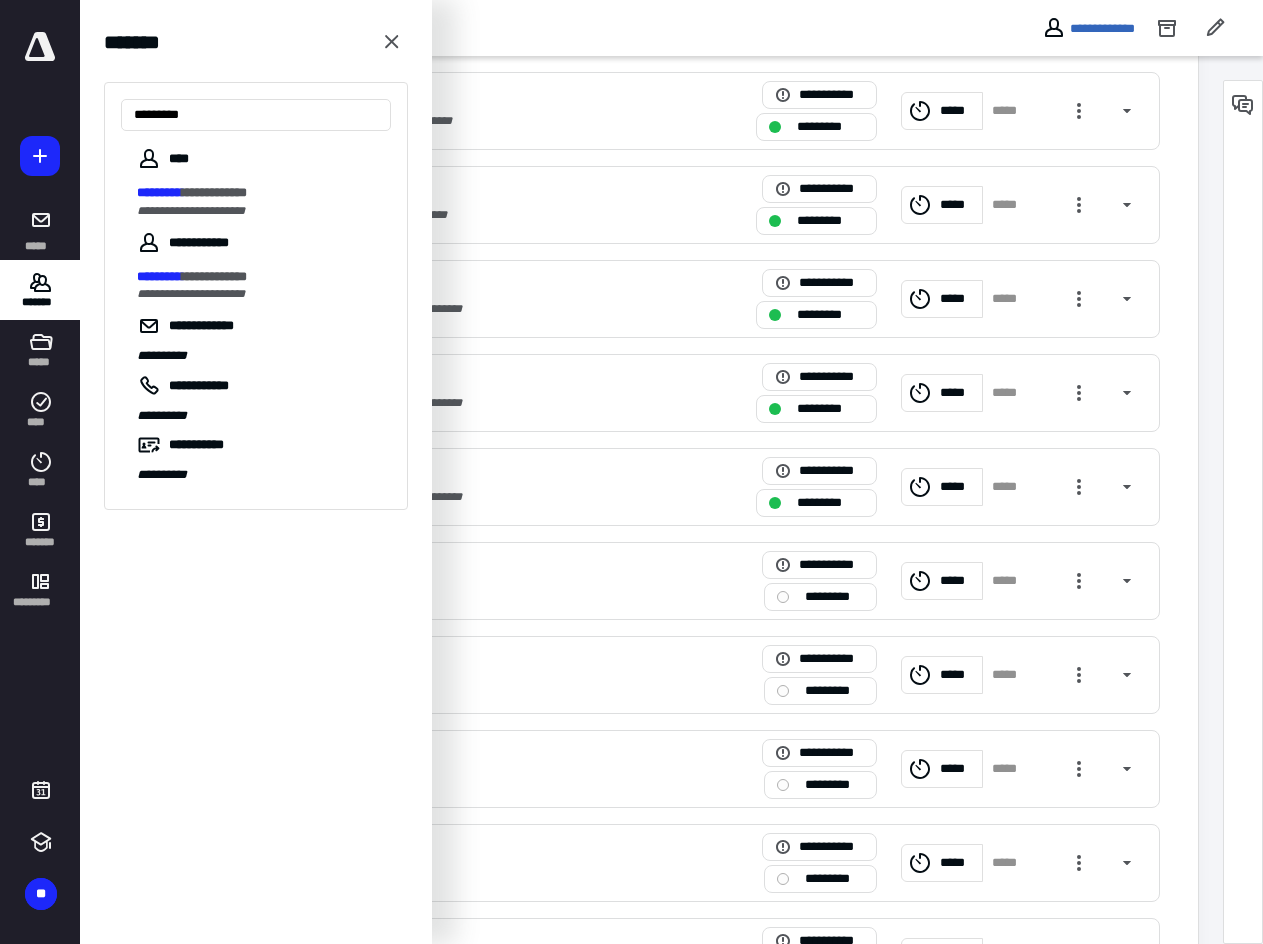scroll, scrollTop: 0, scrollLeft: 0, axis: both 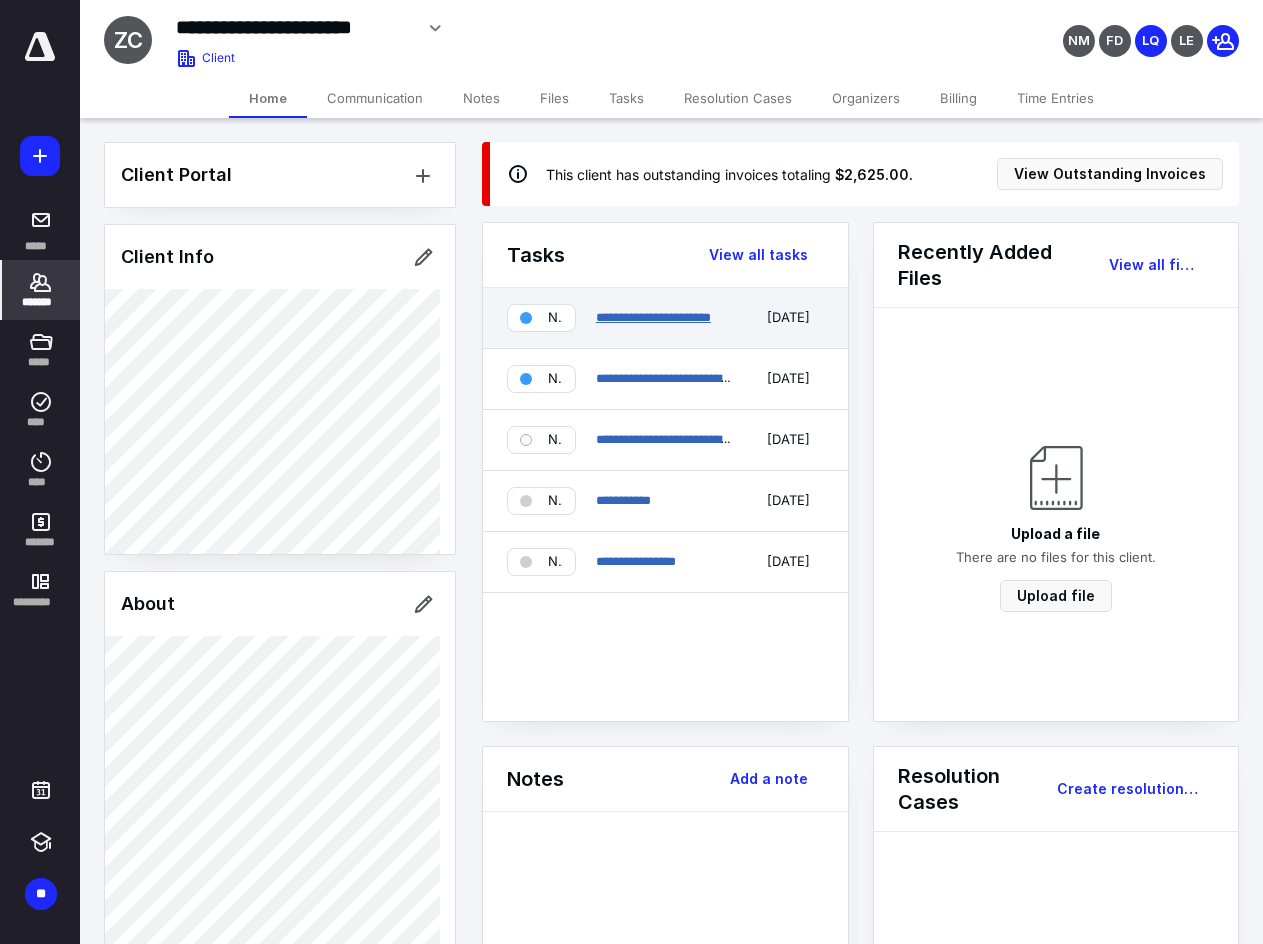 click on "**********" at bounding box center [653, 317] 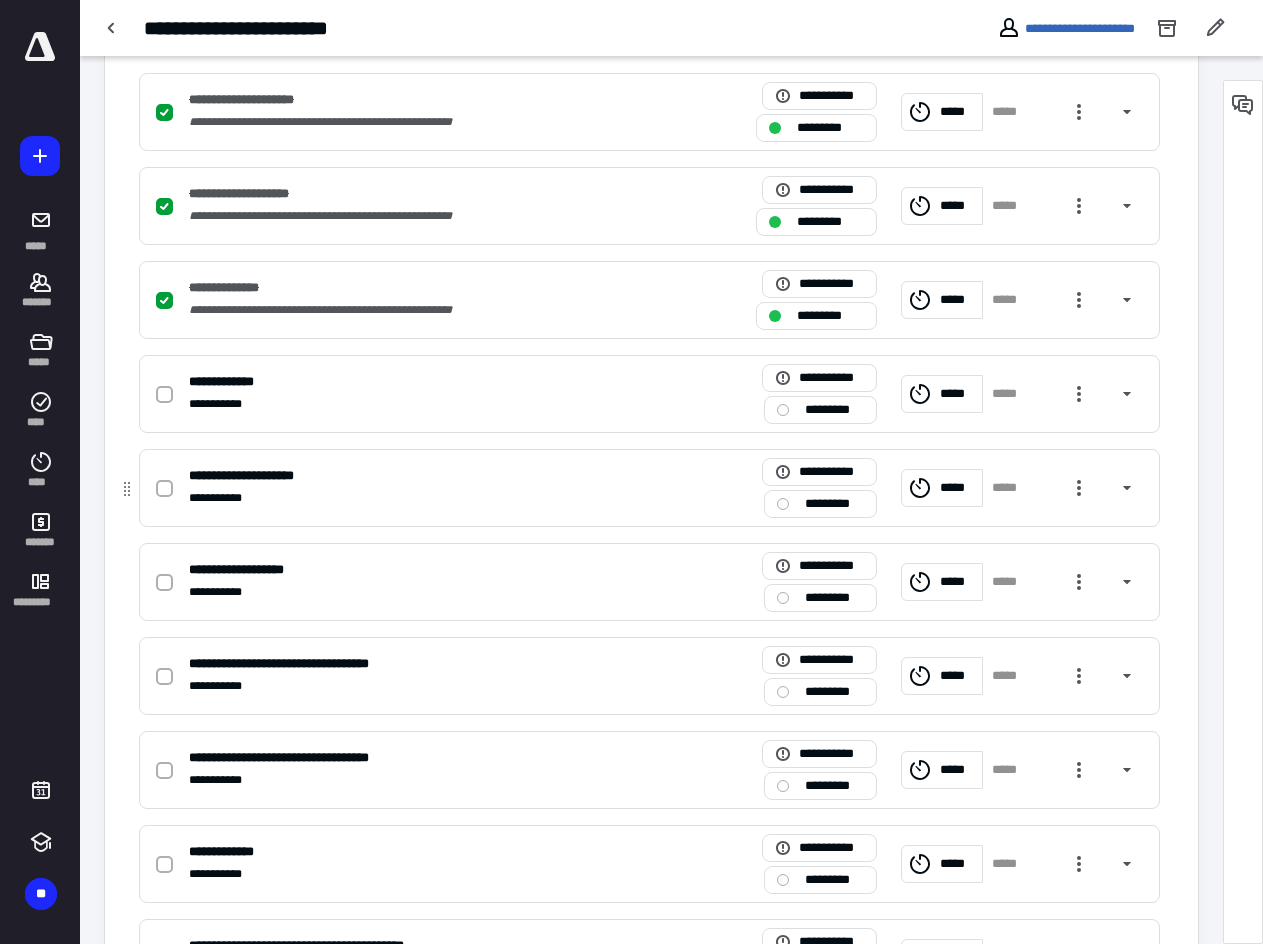 scroll, scrollTop: 500, scrollLeft: 0, axis: vertical 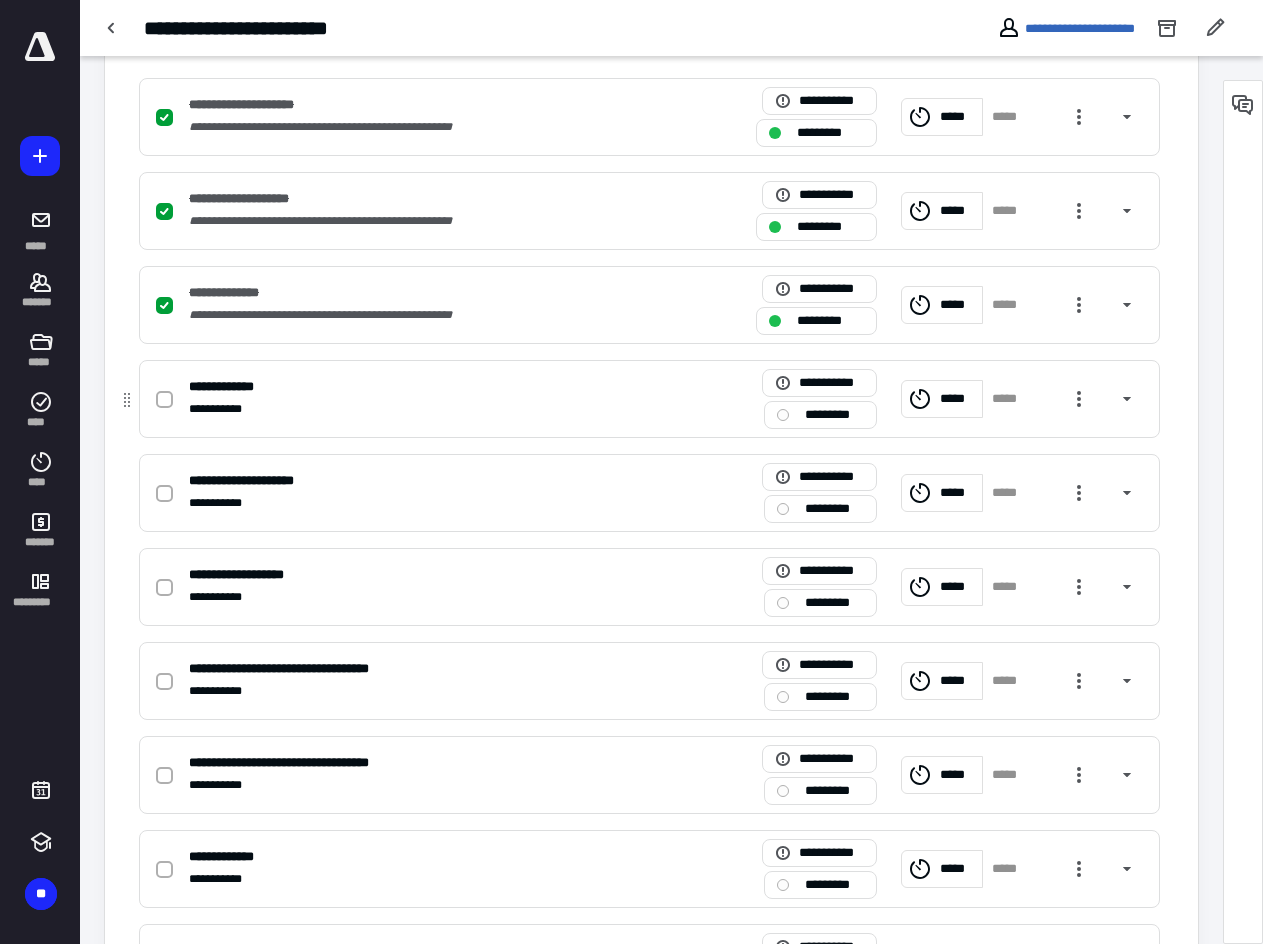 click at bounding box center [164, 399] 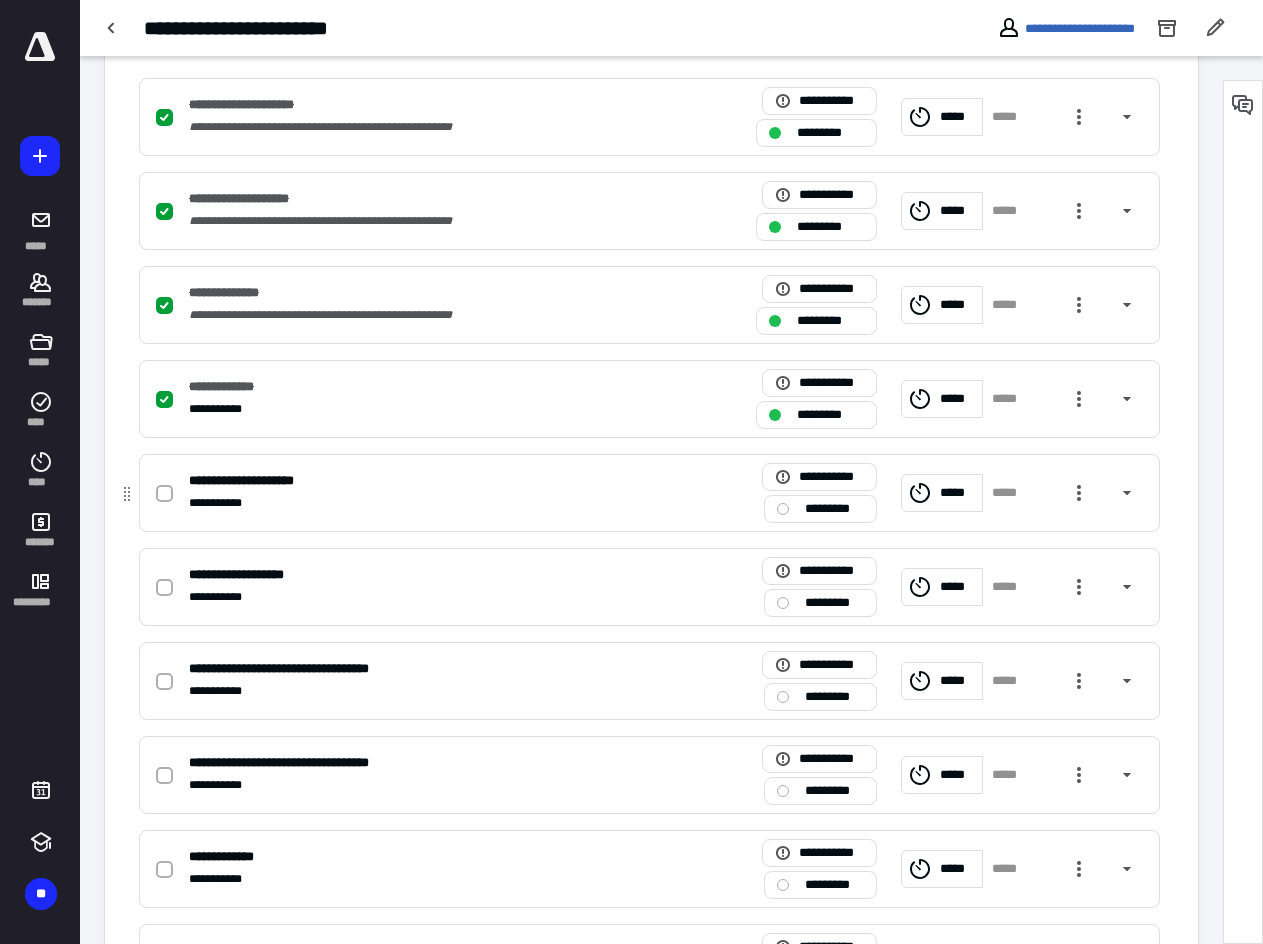 click 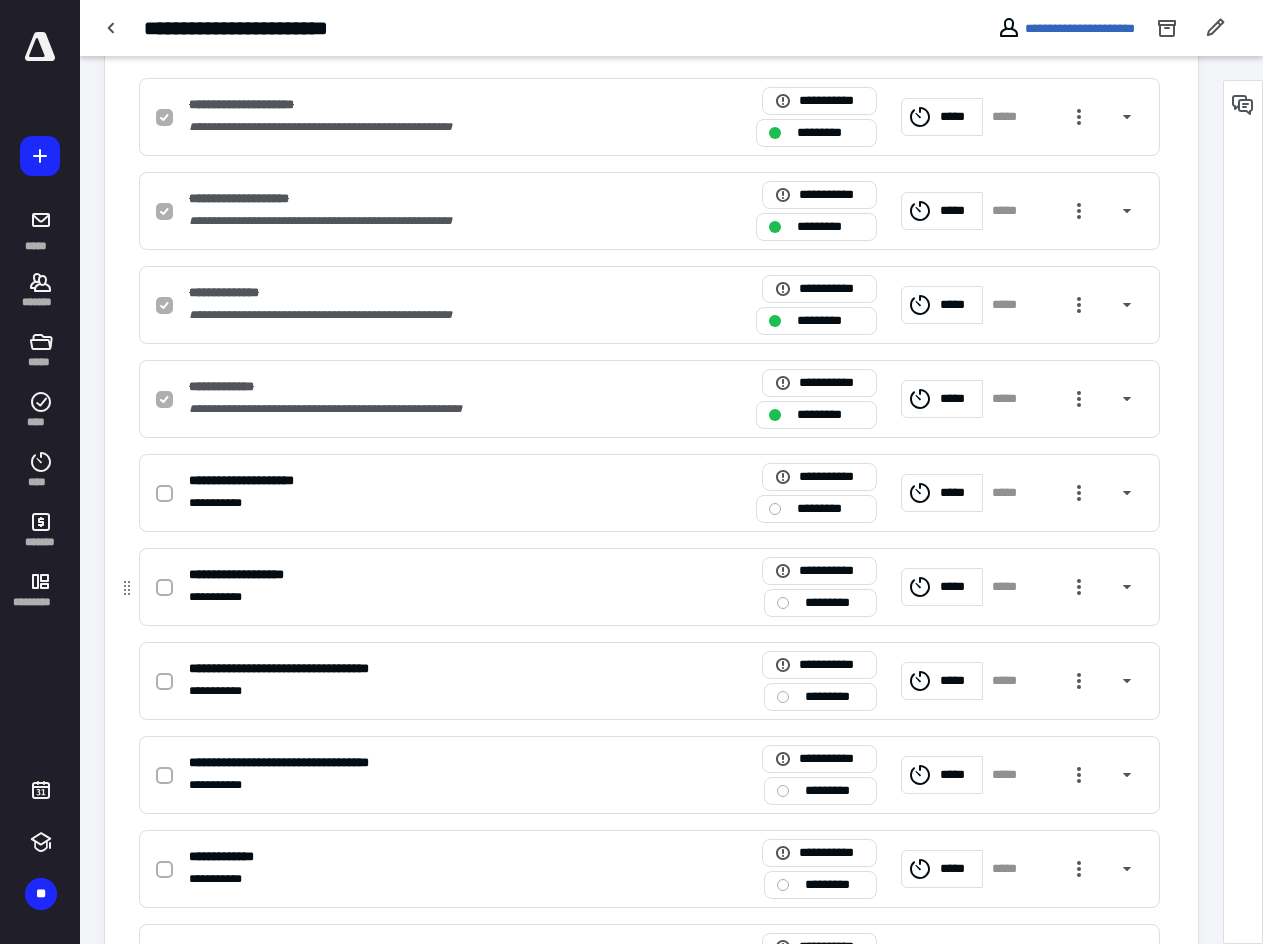 checkbox on "true" 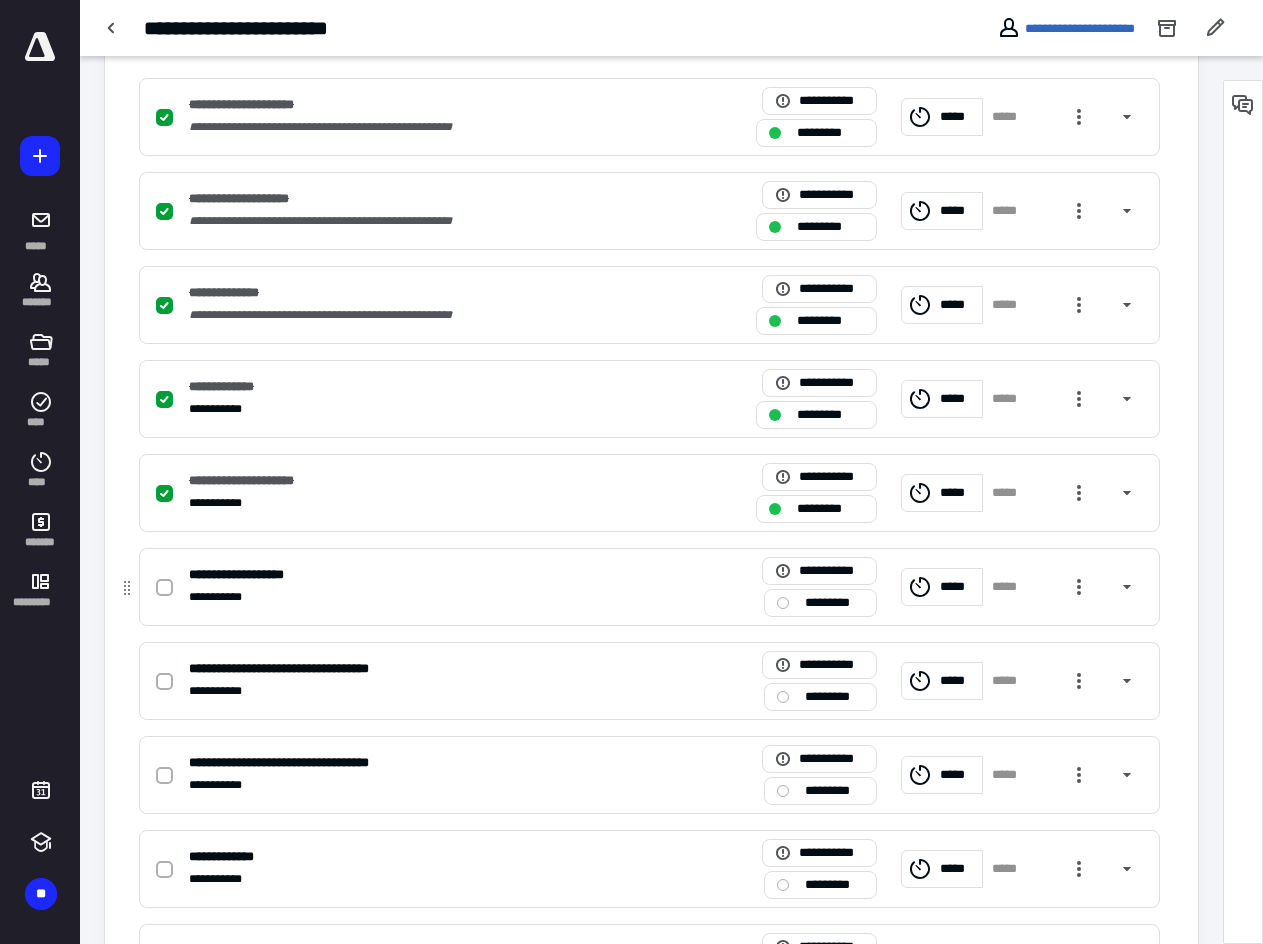 click 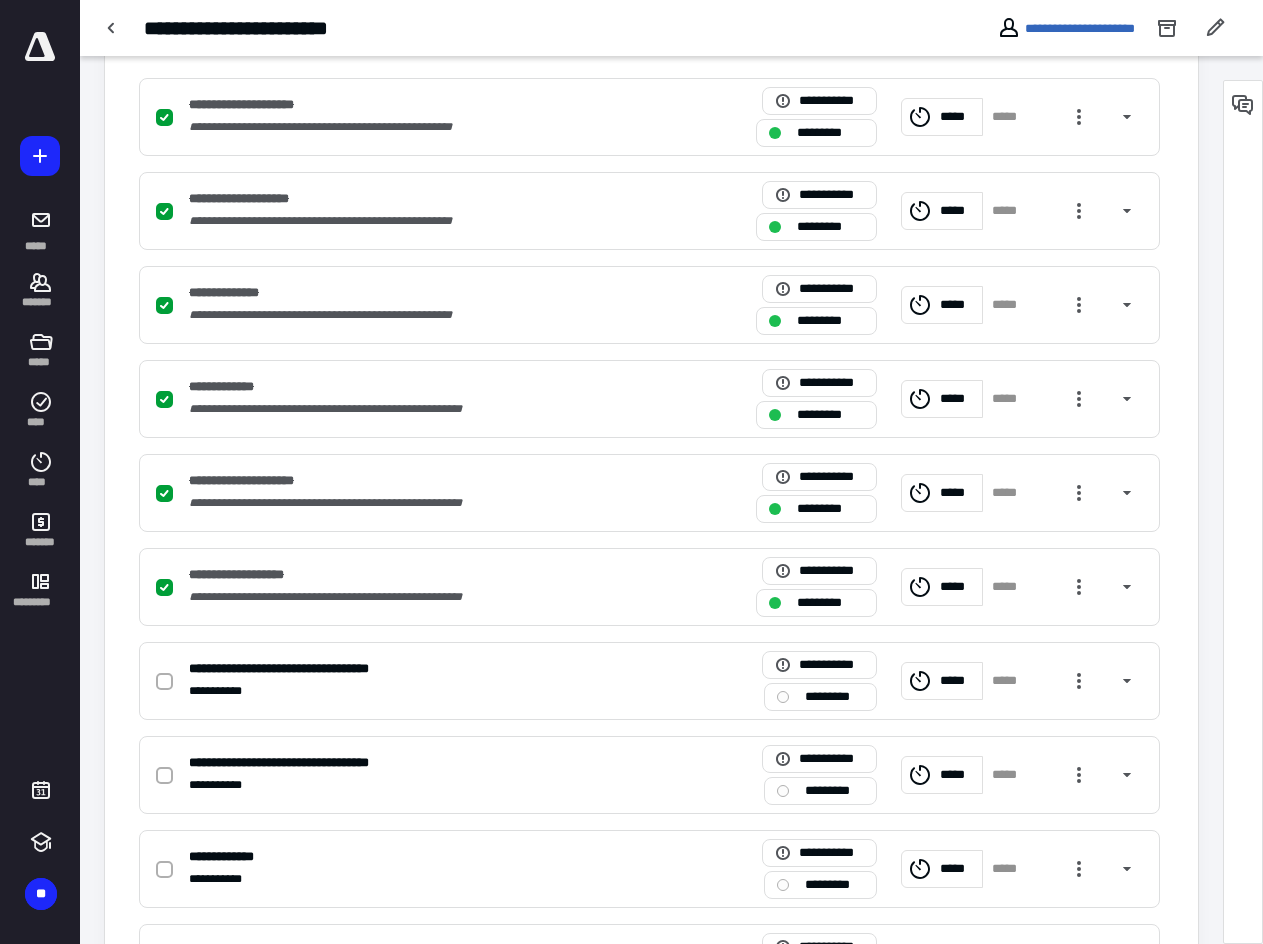 click at bounding box center (112, 28) 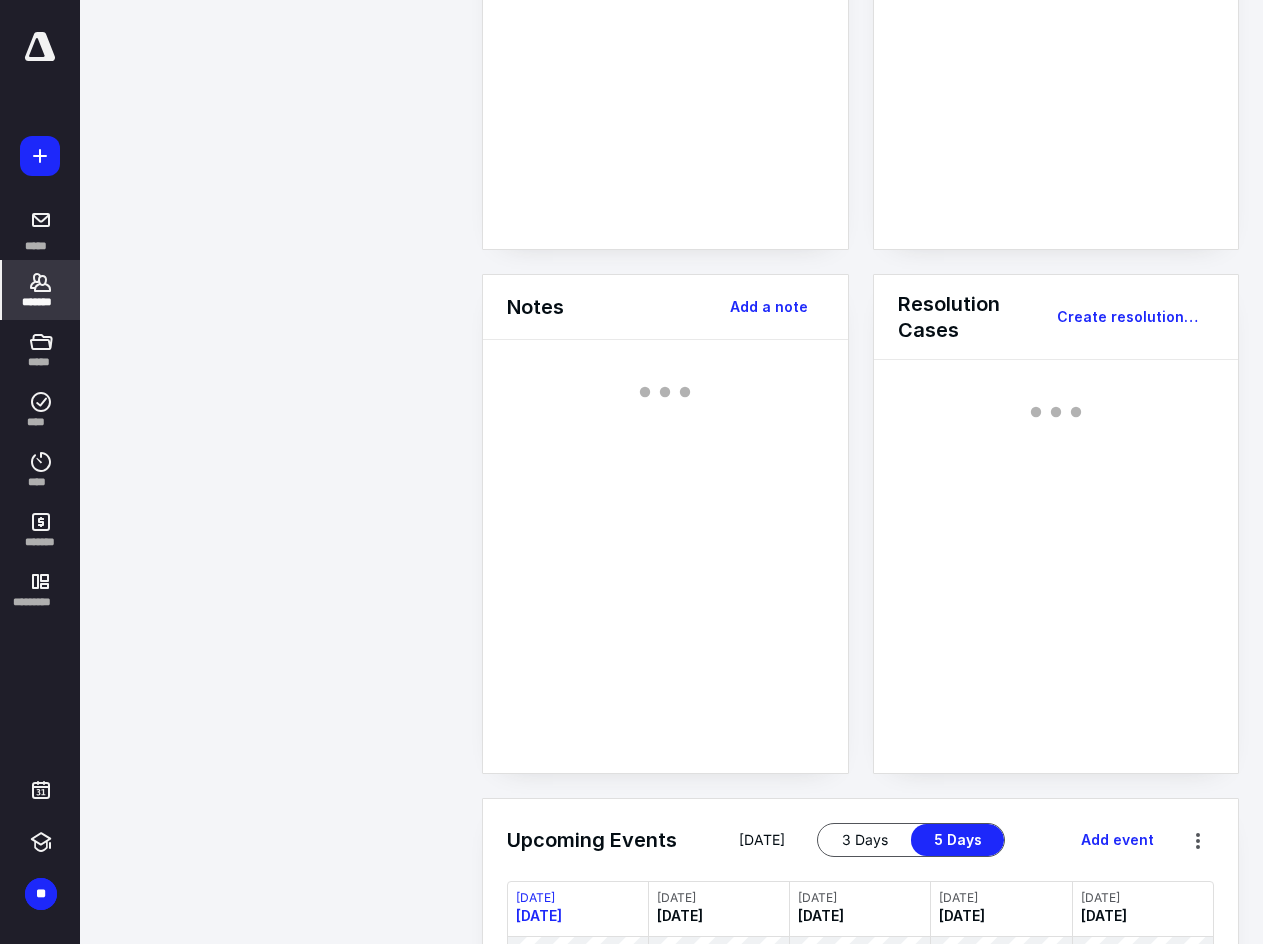scroll, scrollTop: 0, scrollLeft: 0, axis: both 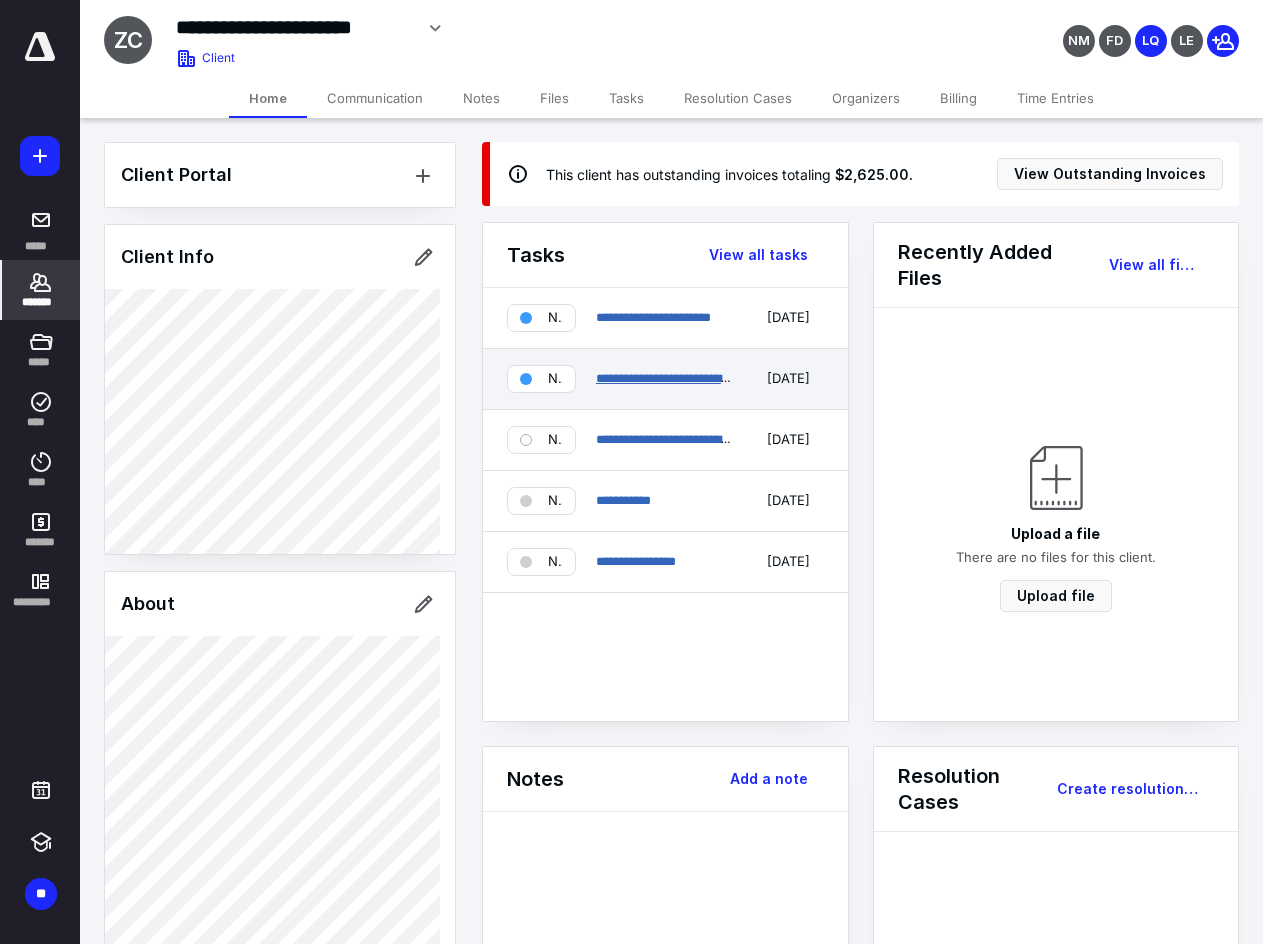 click on "**********" at bounding box center (666, 378) 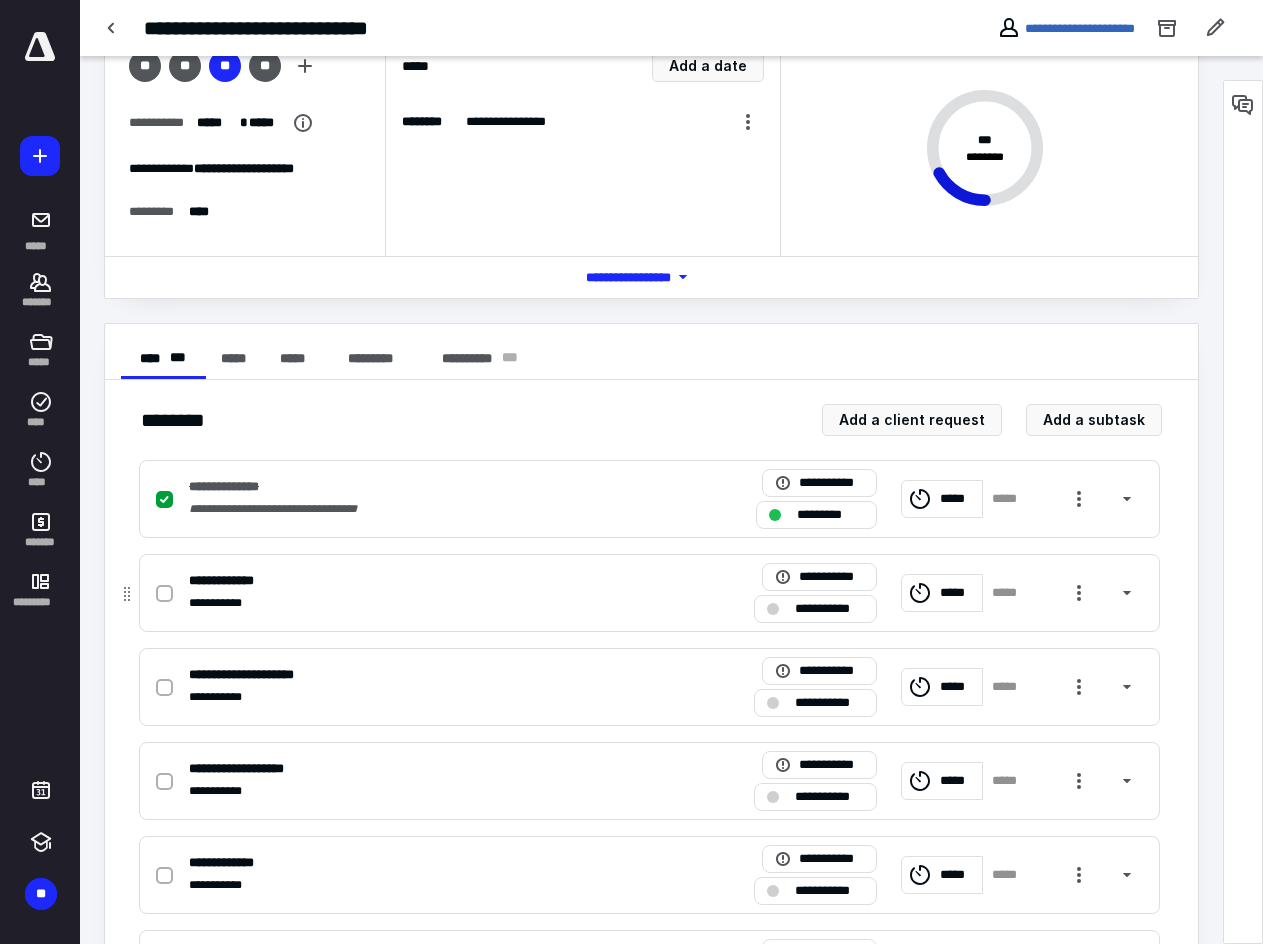 scroll, scrollTop: 251, scrollLeft: 0, axis: vertical 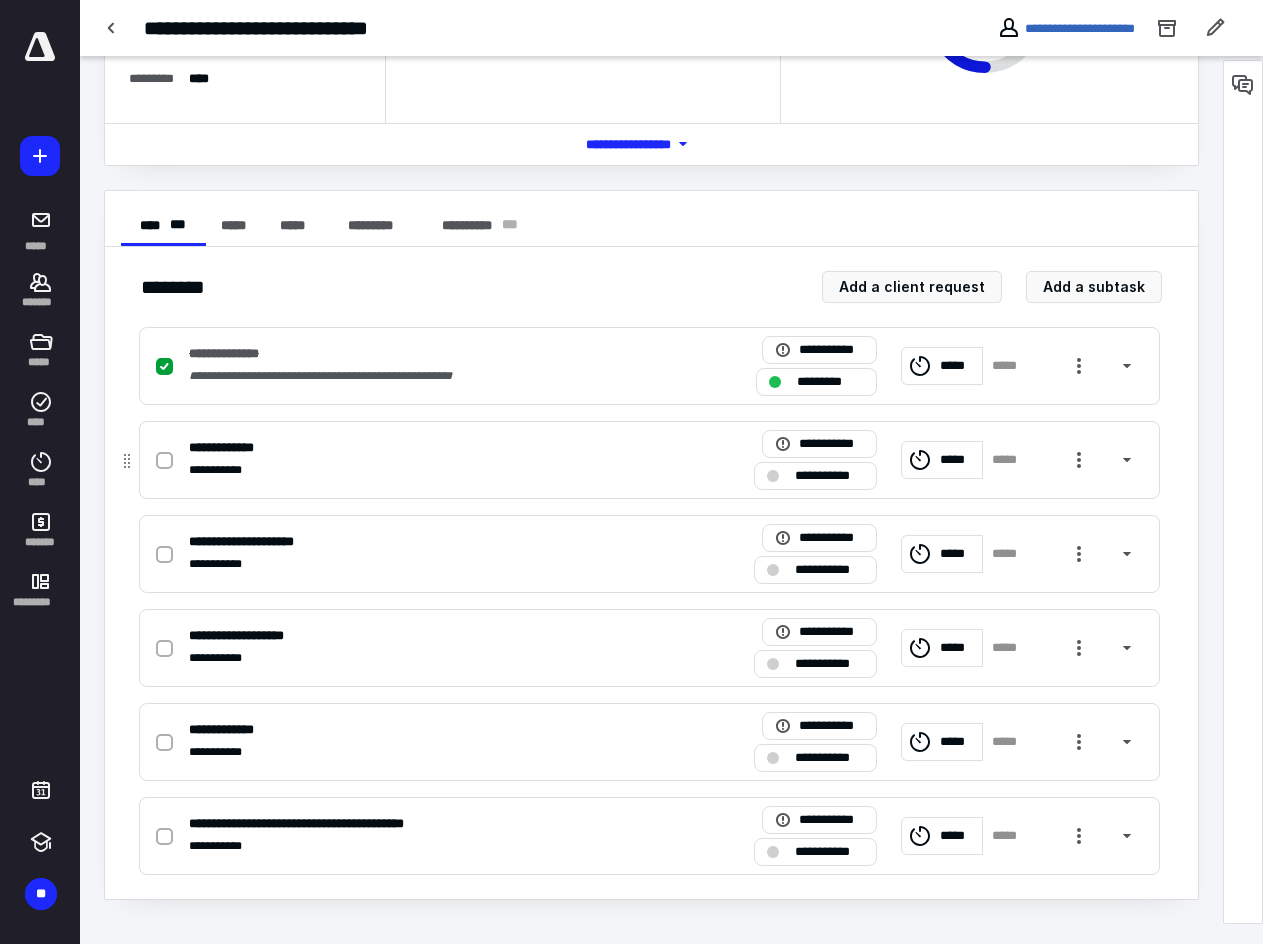 click at bounding box center (164, 461) 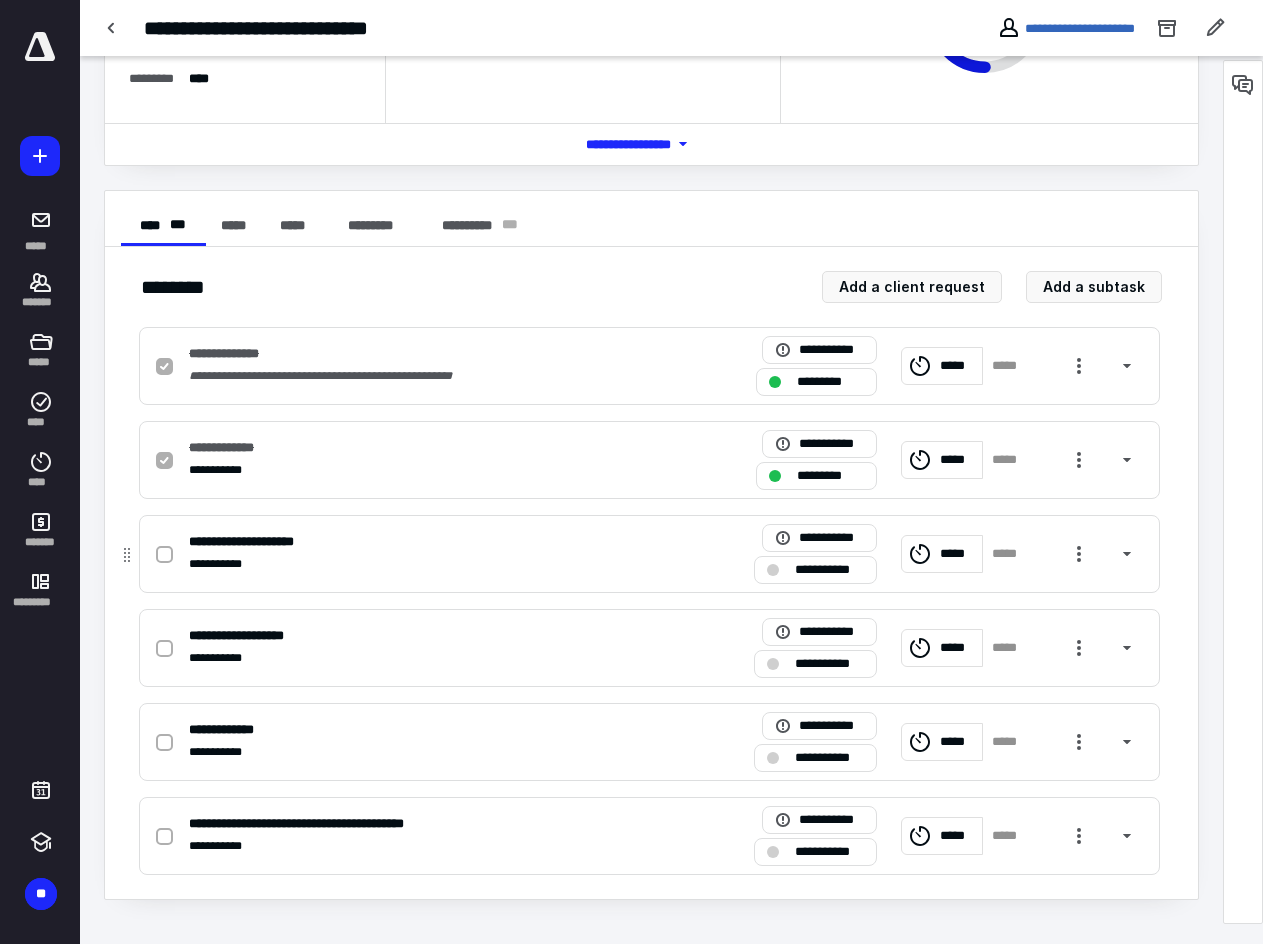 click at bounding box center (164, 555) 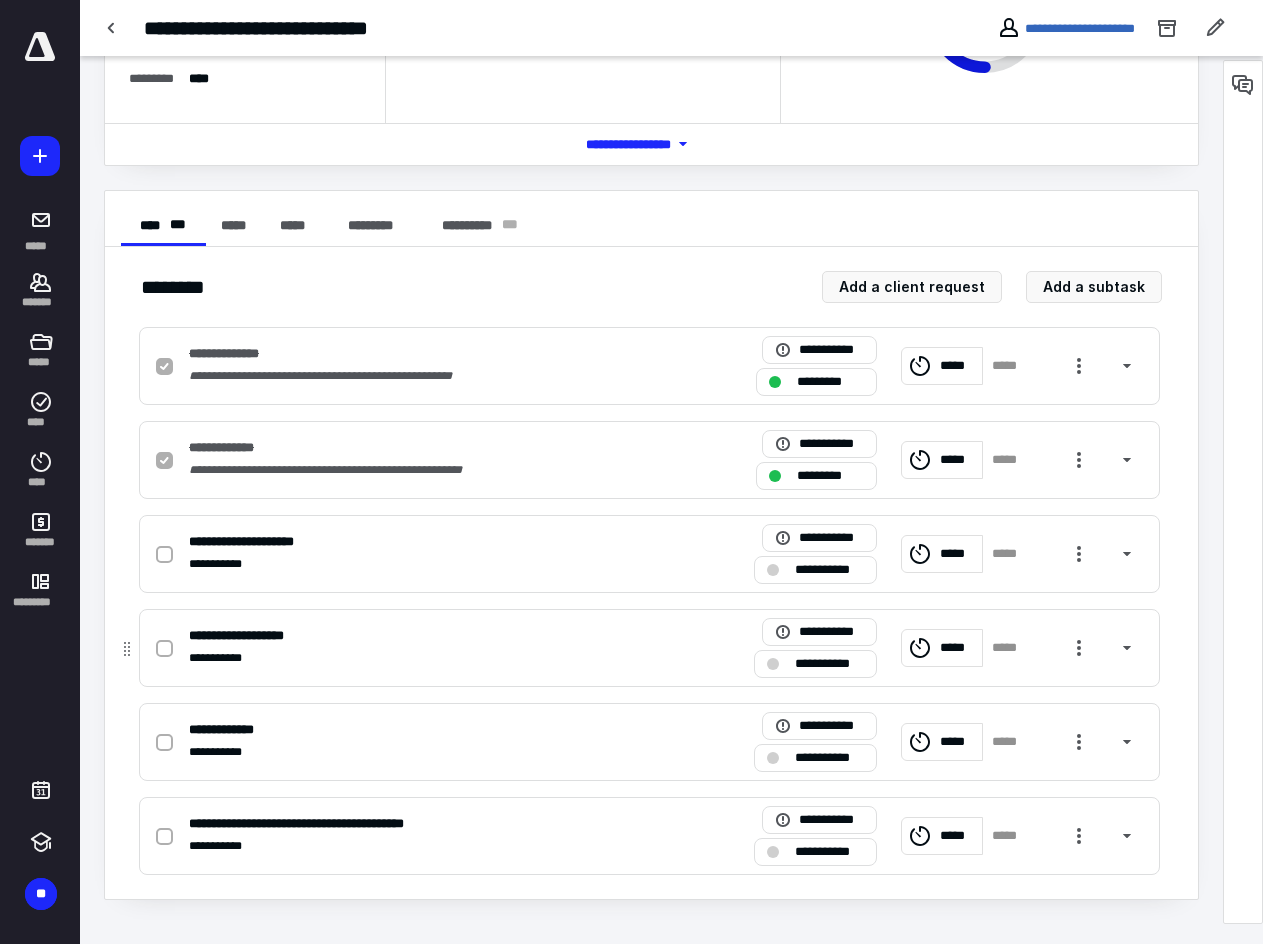 checkbox on "true" 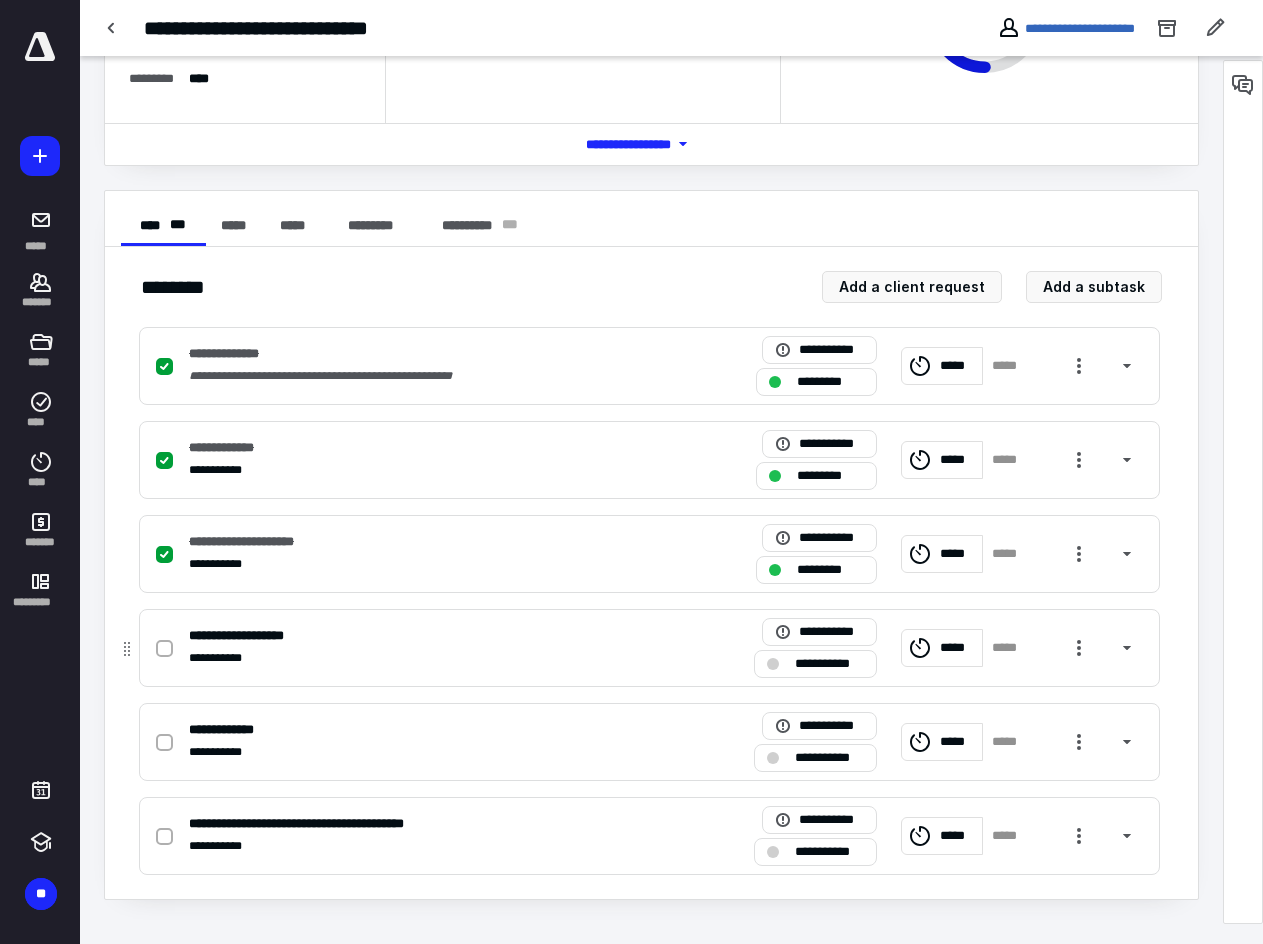 click 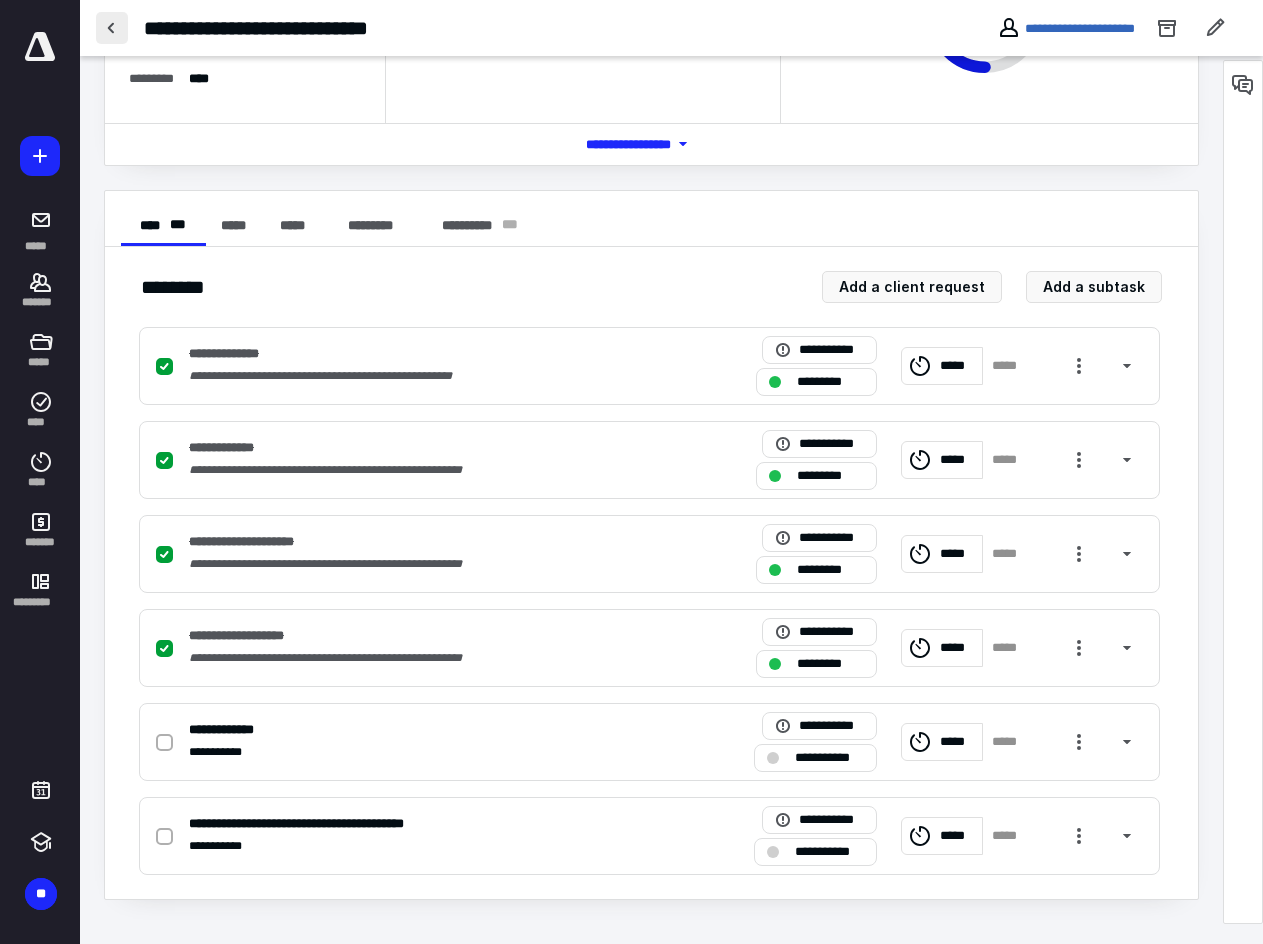 click at bounding box center (112, 28) 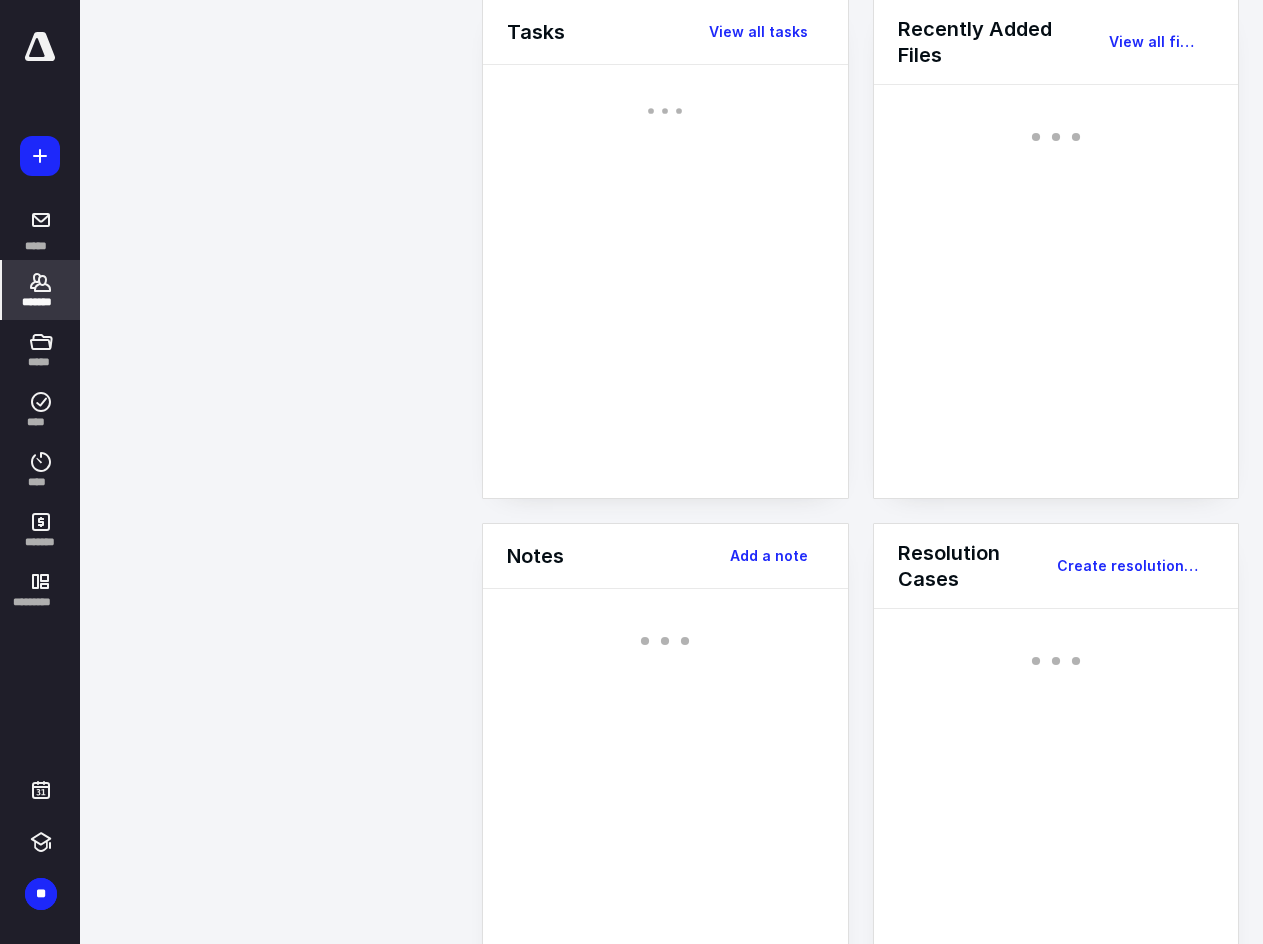 scroll, scrollTop: 0, scrollLeft: 0, axis: both 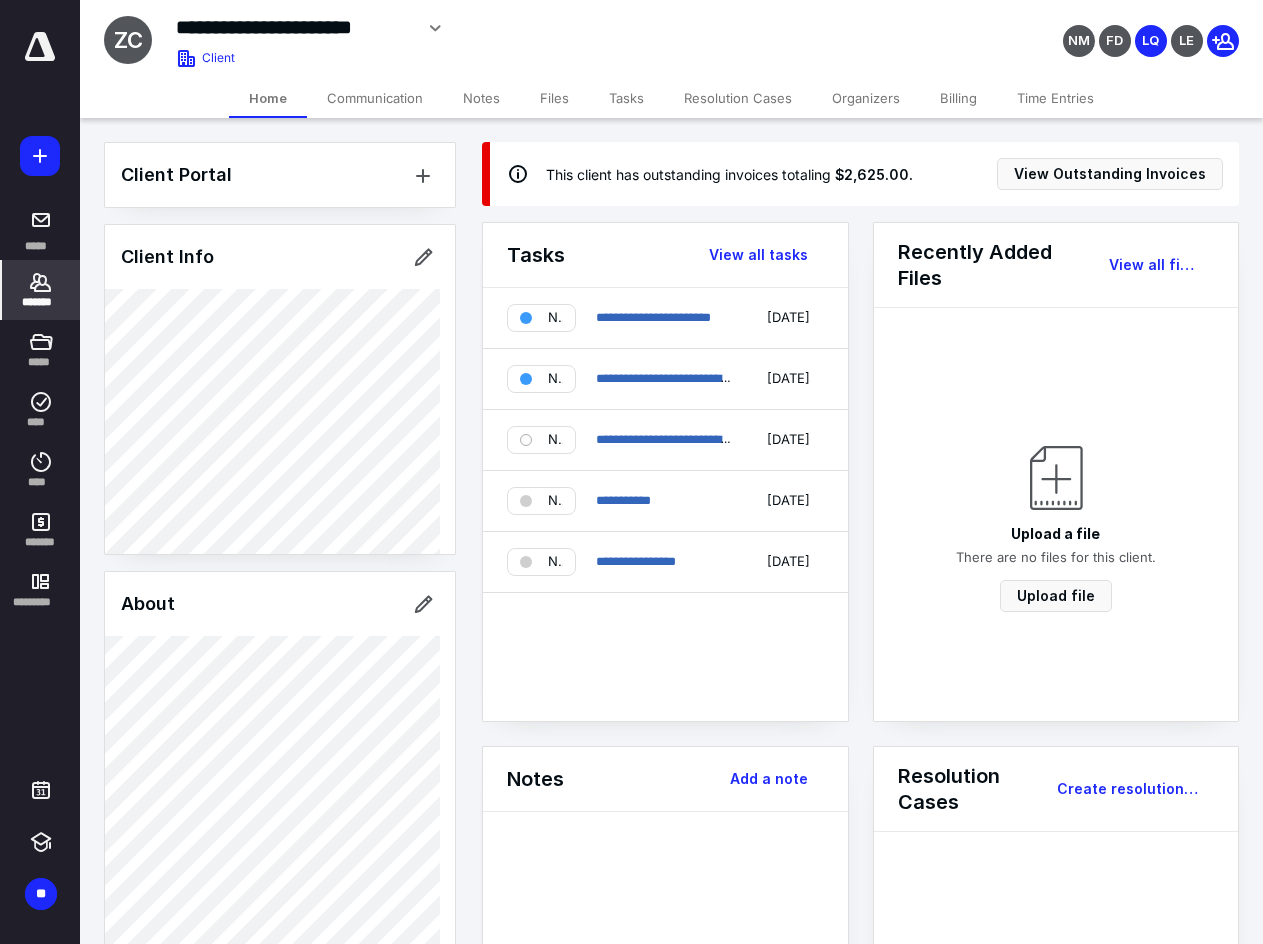 click 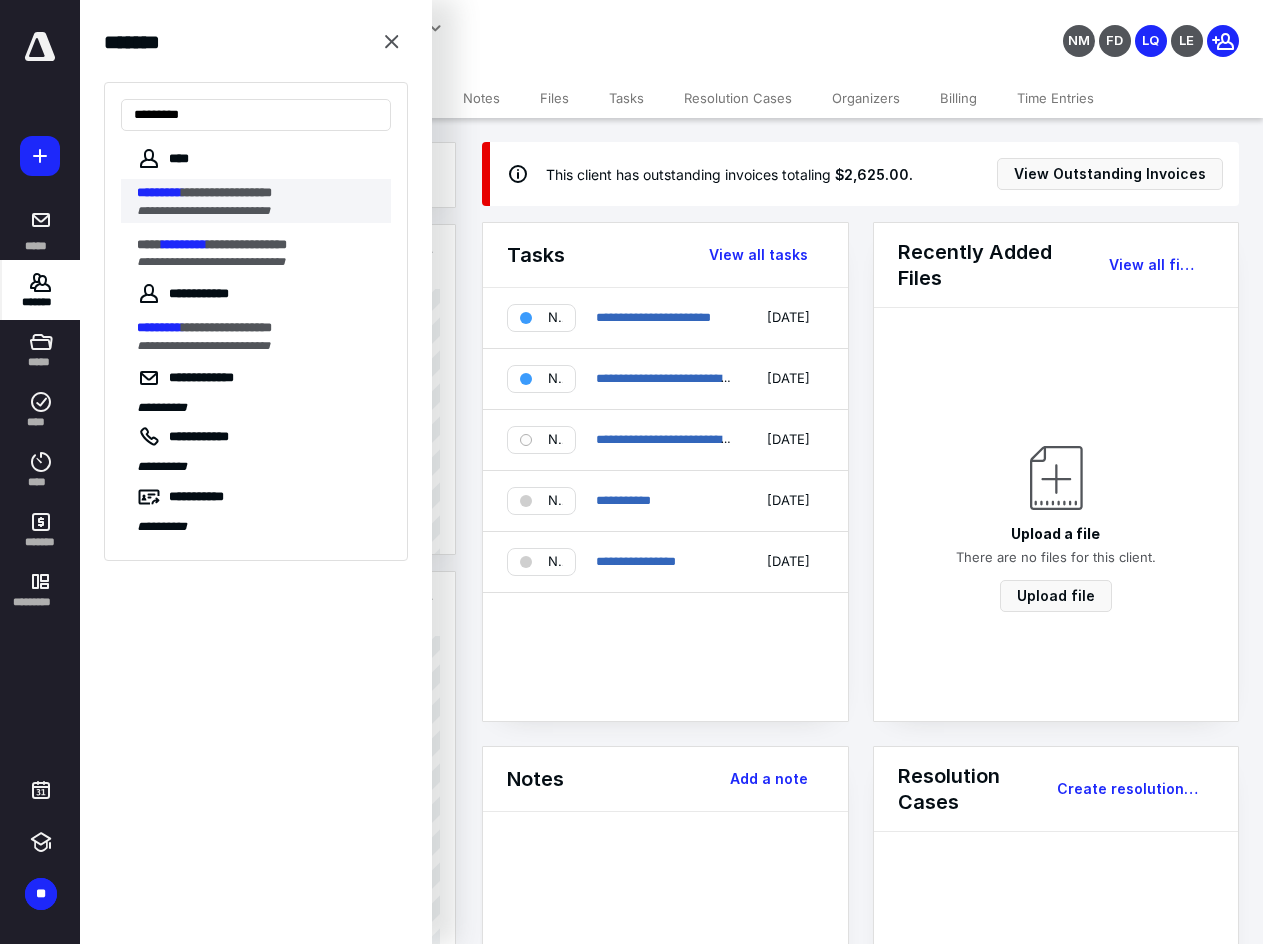 type on "*********" 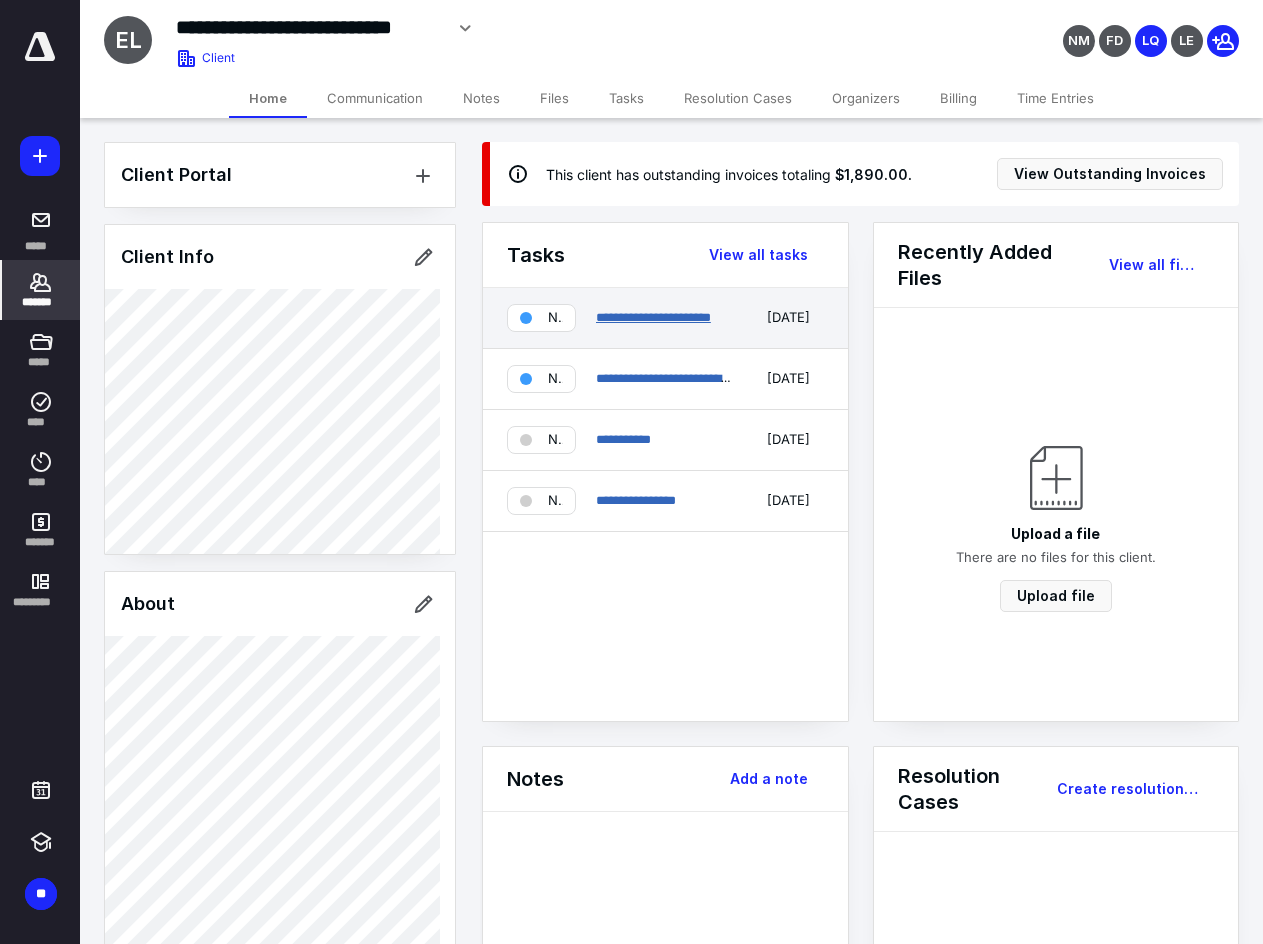 click on "**********" at bounding box center [653, 317] 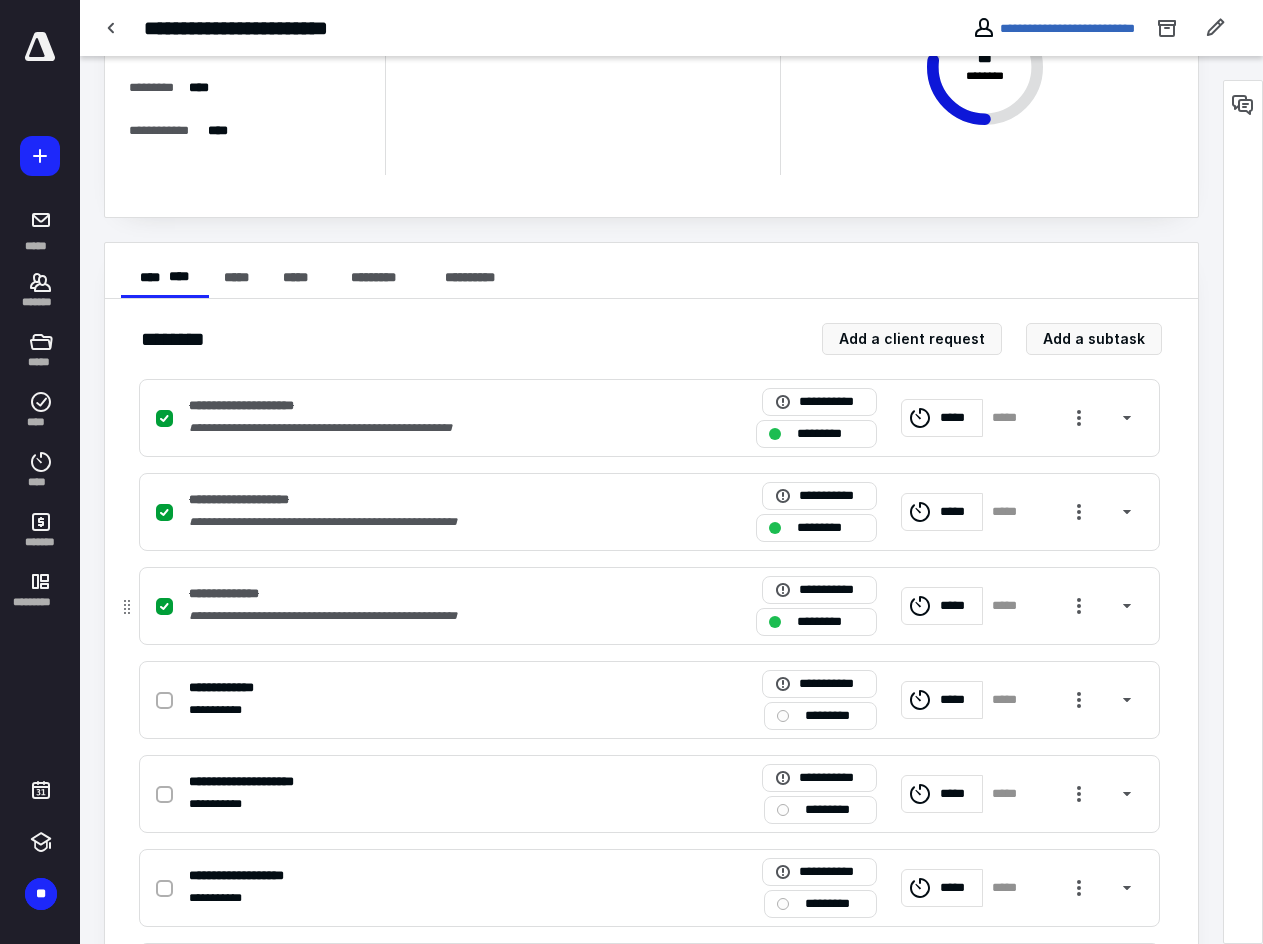 scroll, scrollTop: 200, scrollLeft: 0, axis: vertical 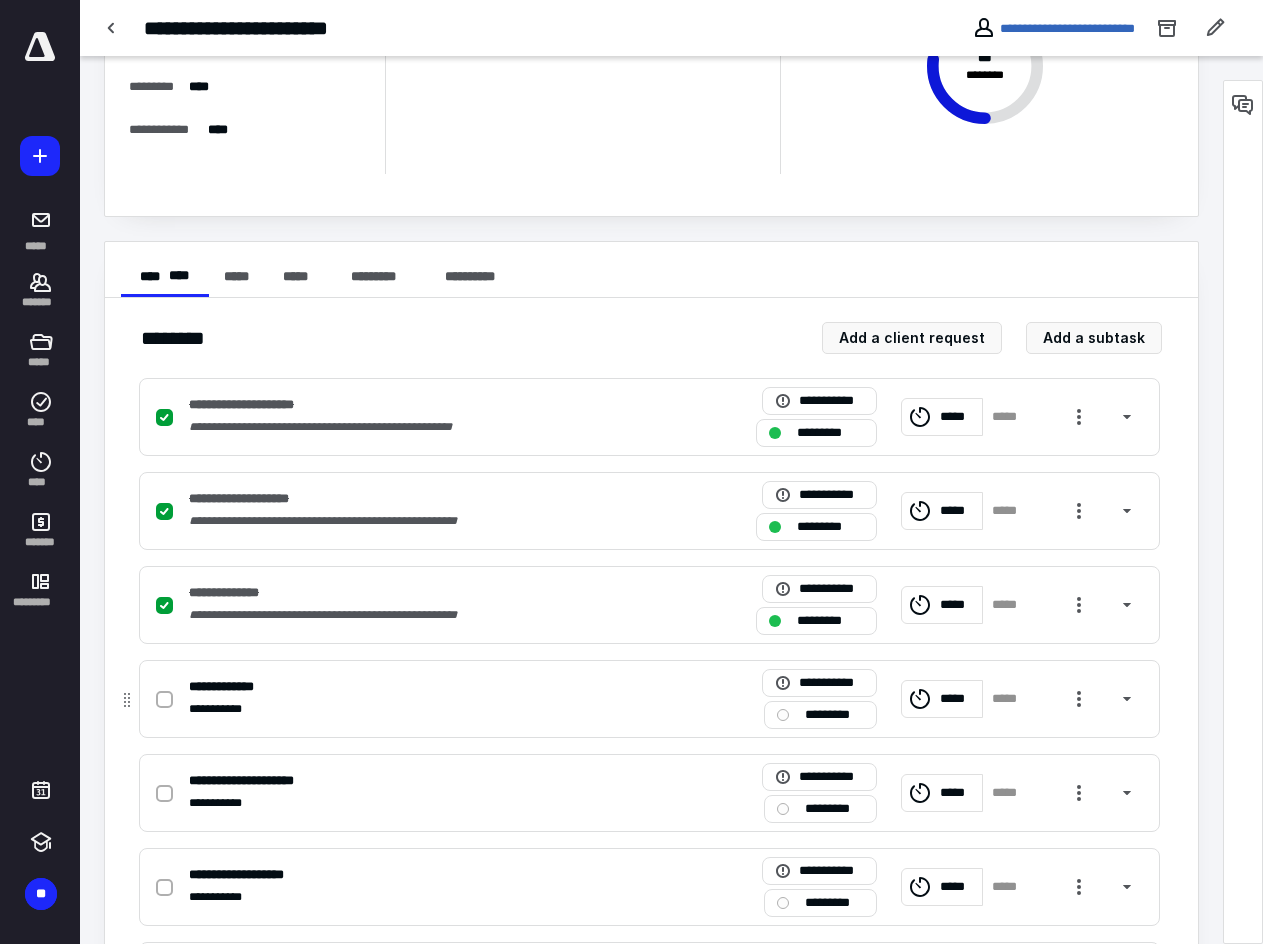 click 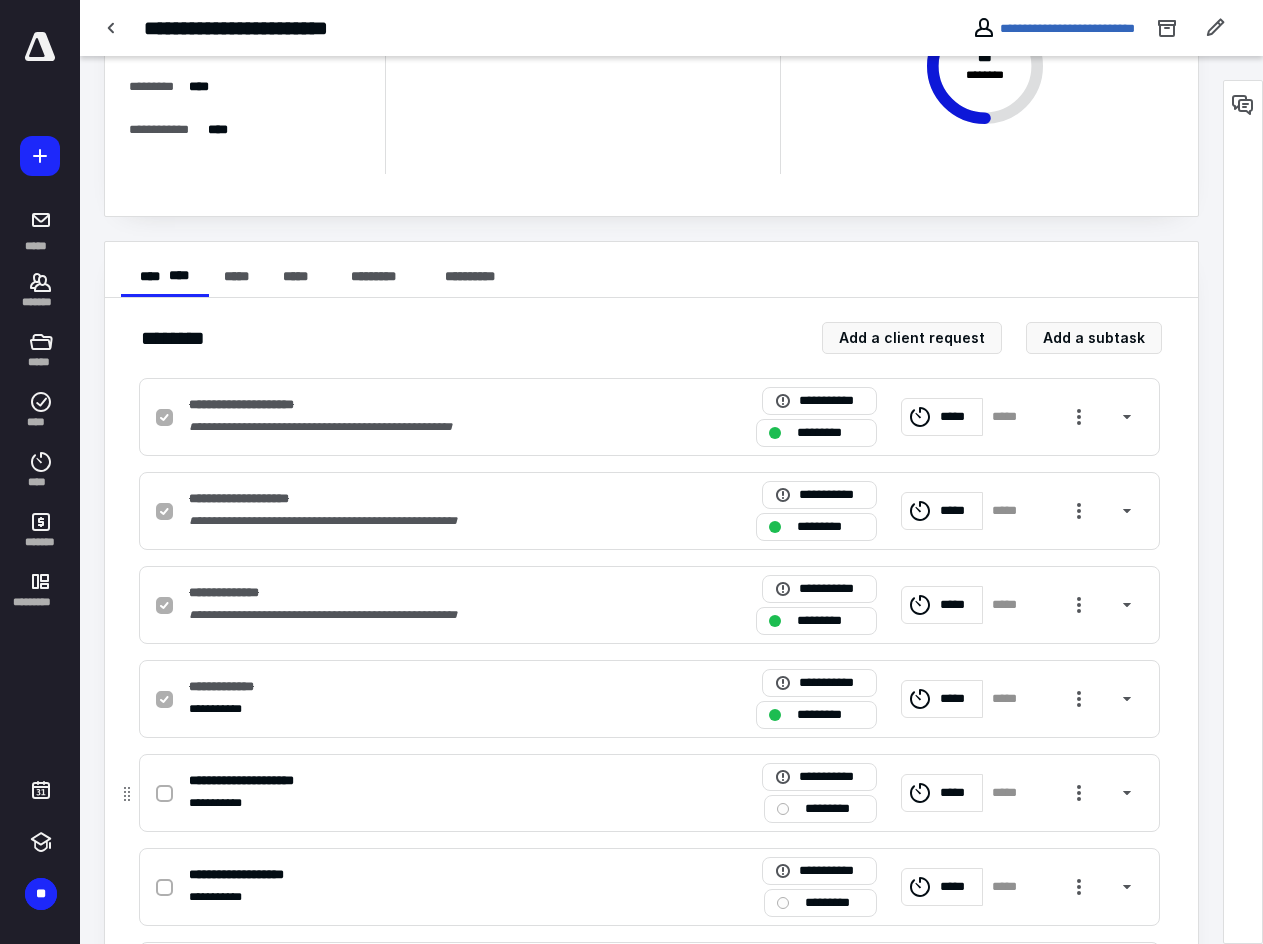 click at bounding box center (164, 794) 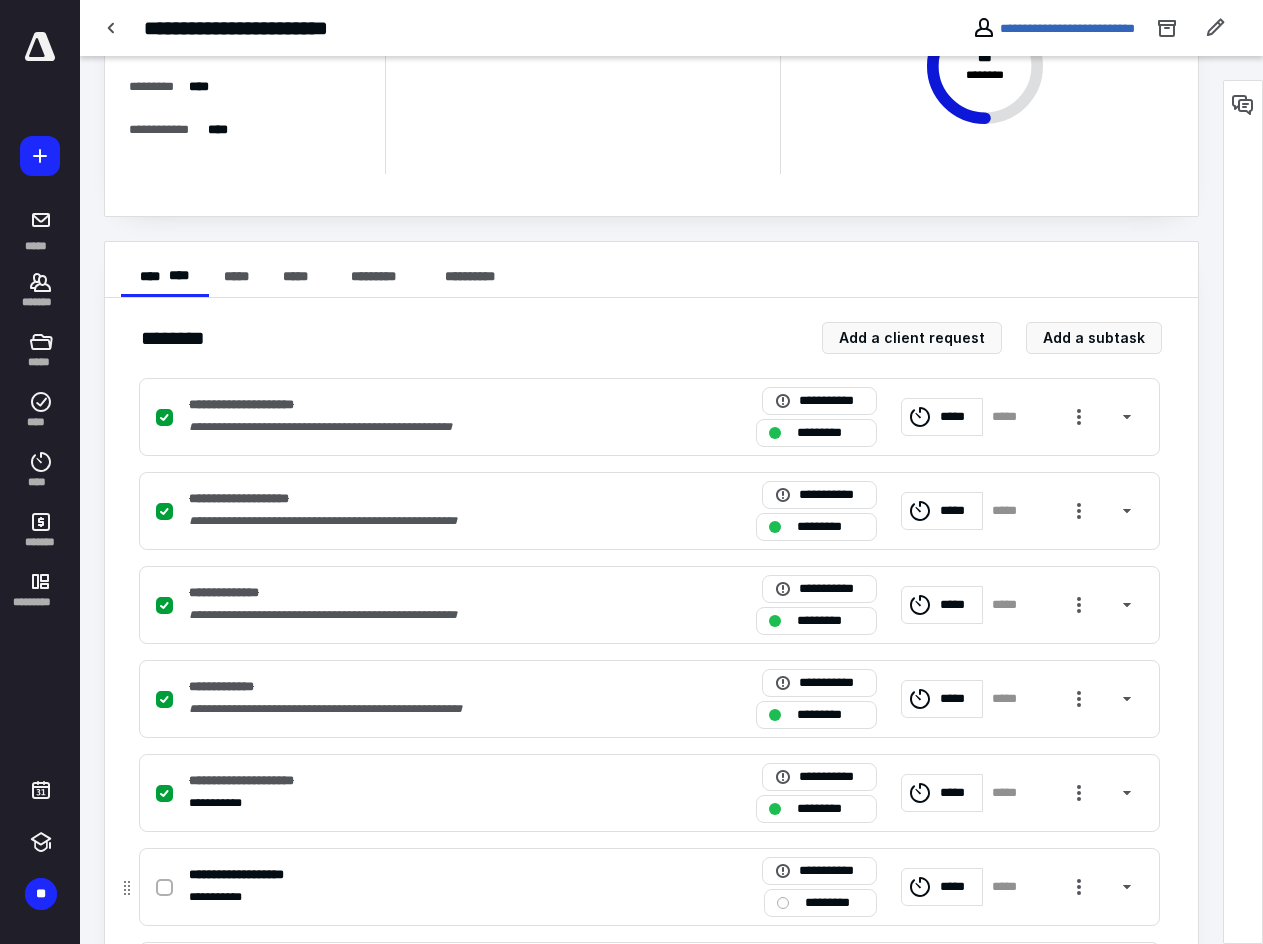 drag, startPoint x: 165, startPoint y: 891, endPoint x: 169, endPoint y: 880, distance: 11.7046995 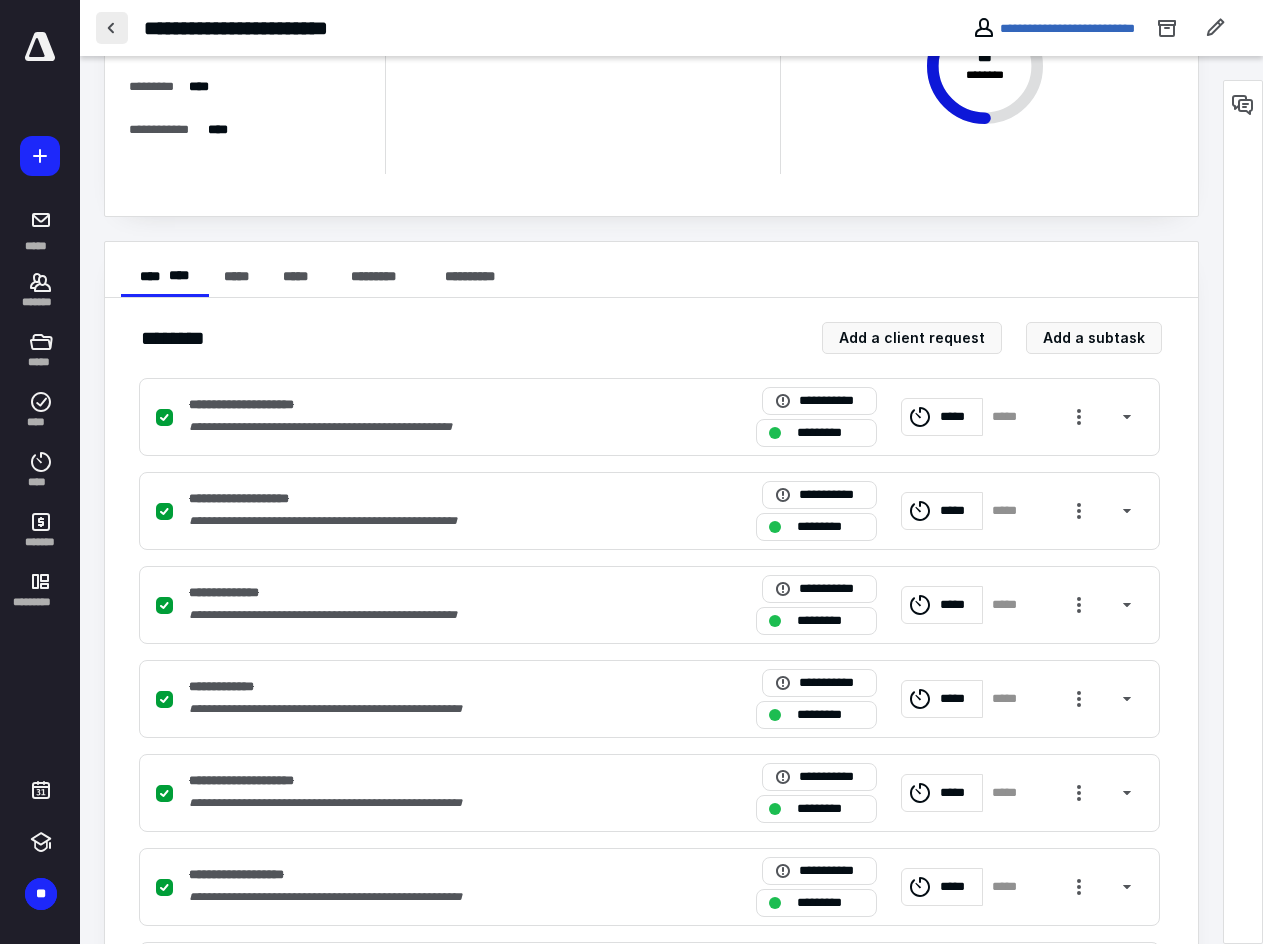 click at bounding box center [112, 28] 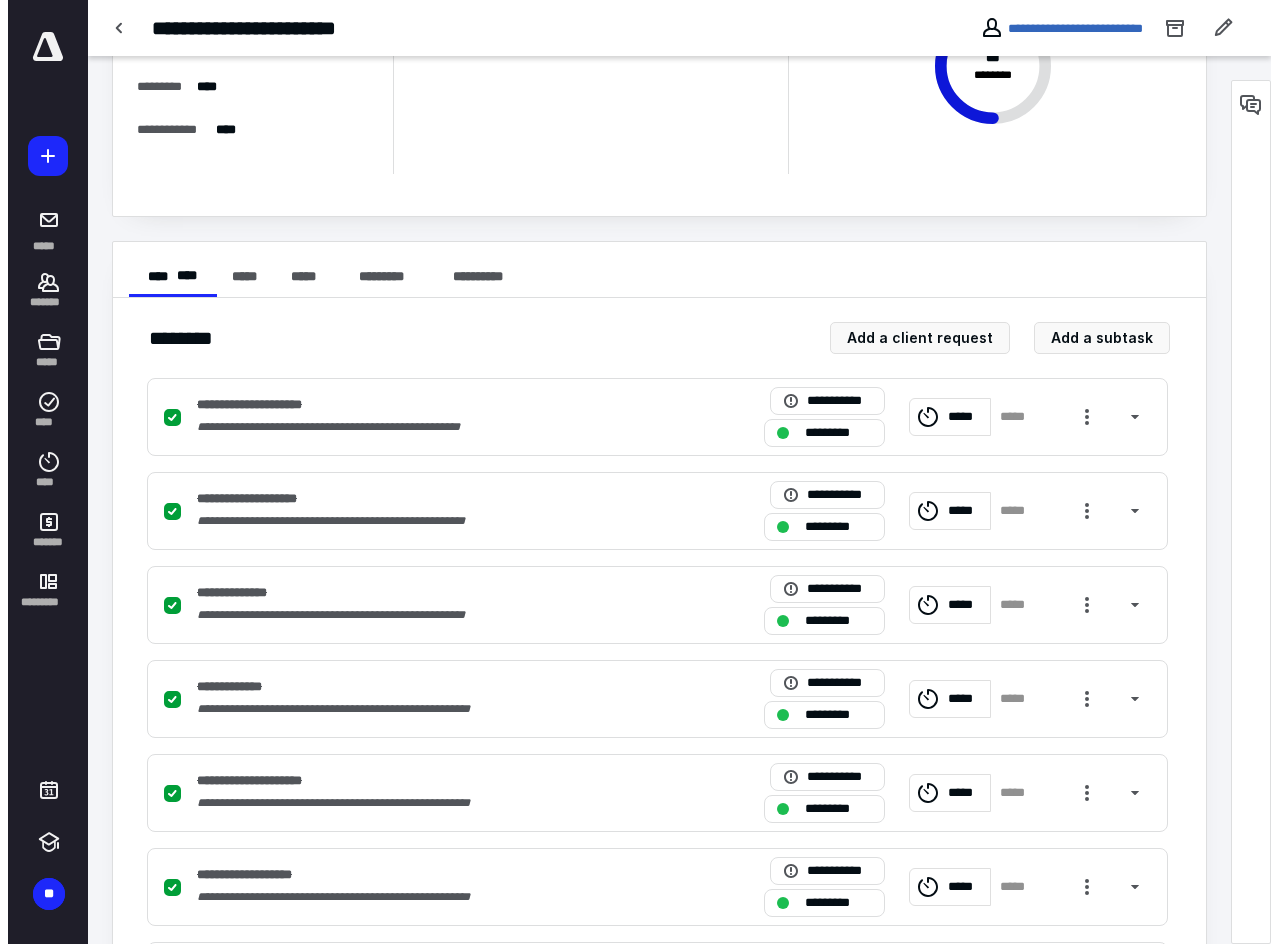scroll, scrollTop: 0, scrollLeft: 0, axis: both 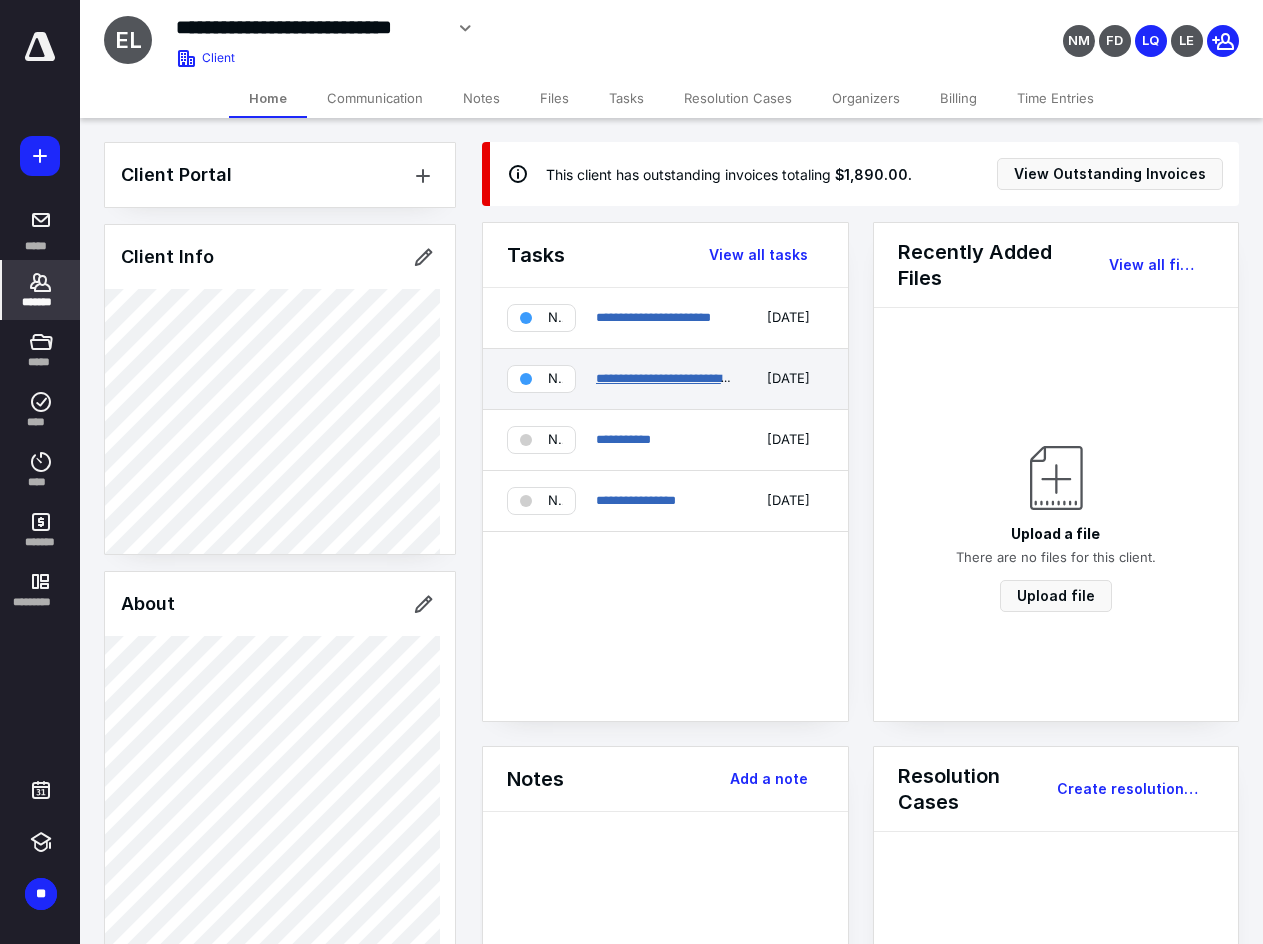 click on "**********" at bounding box center (666, 378) 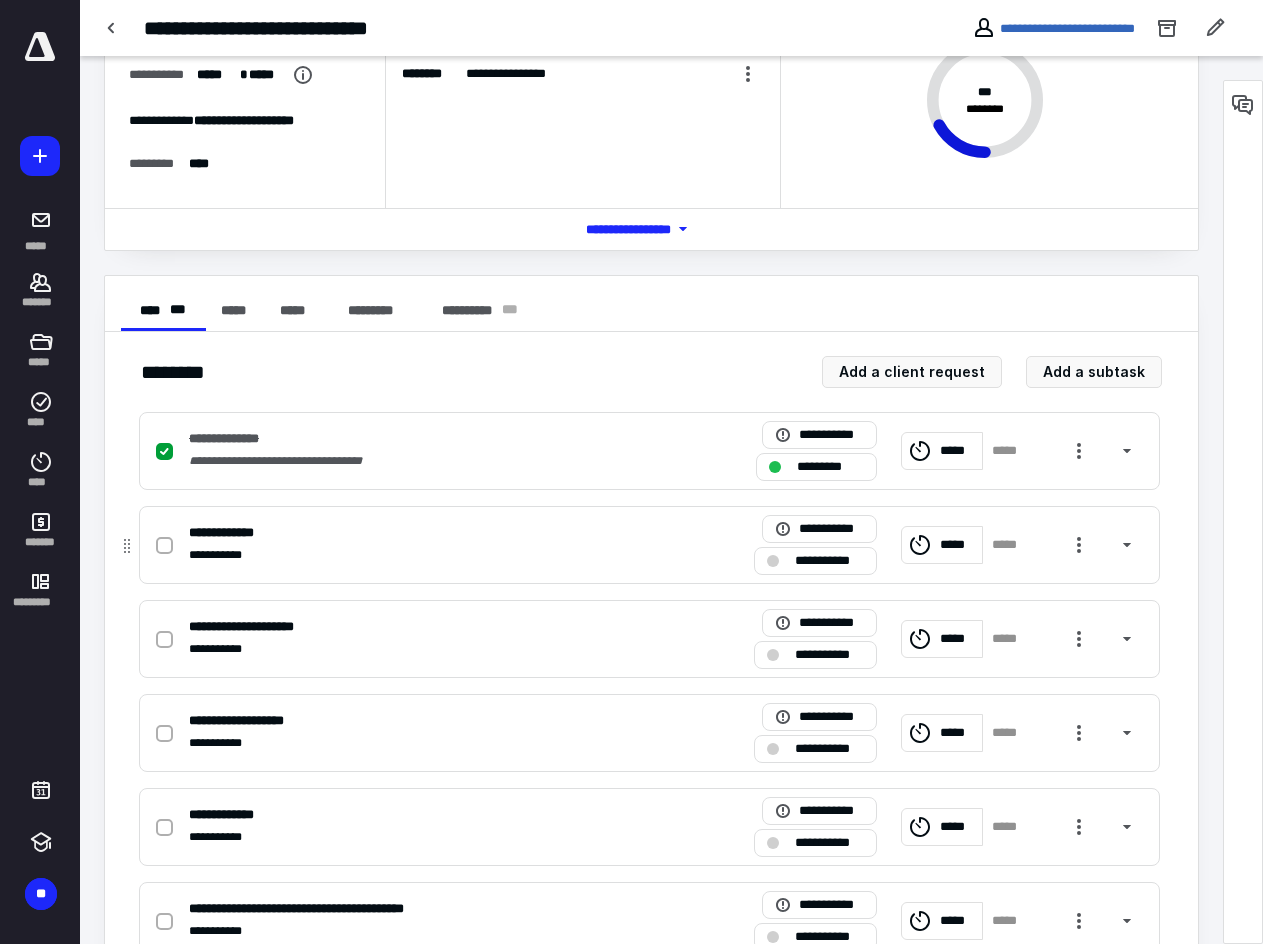 scroll, scrollTop: 251, scrollLeft: 0, axis: vertical 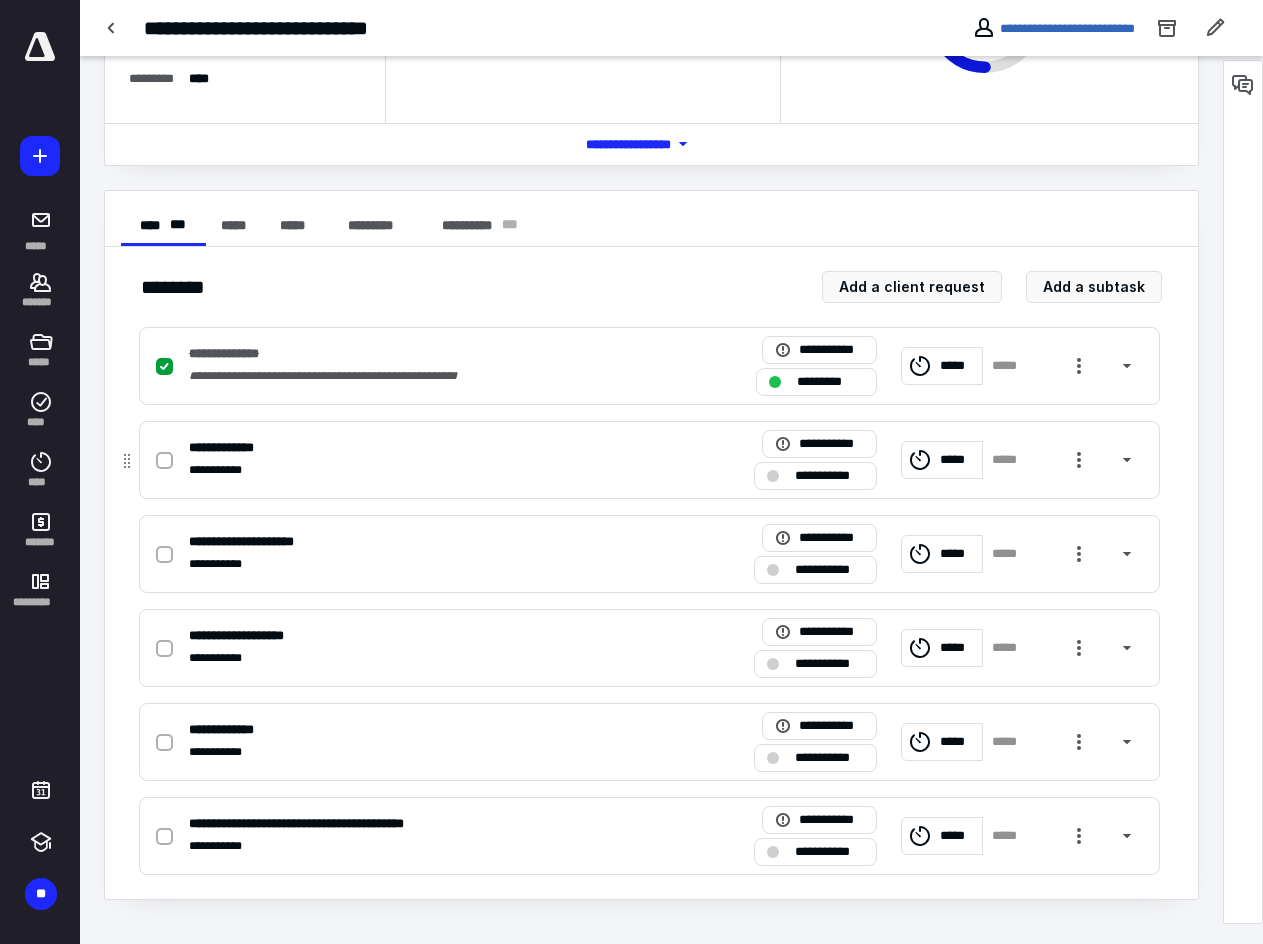 click 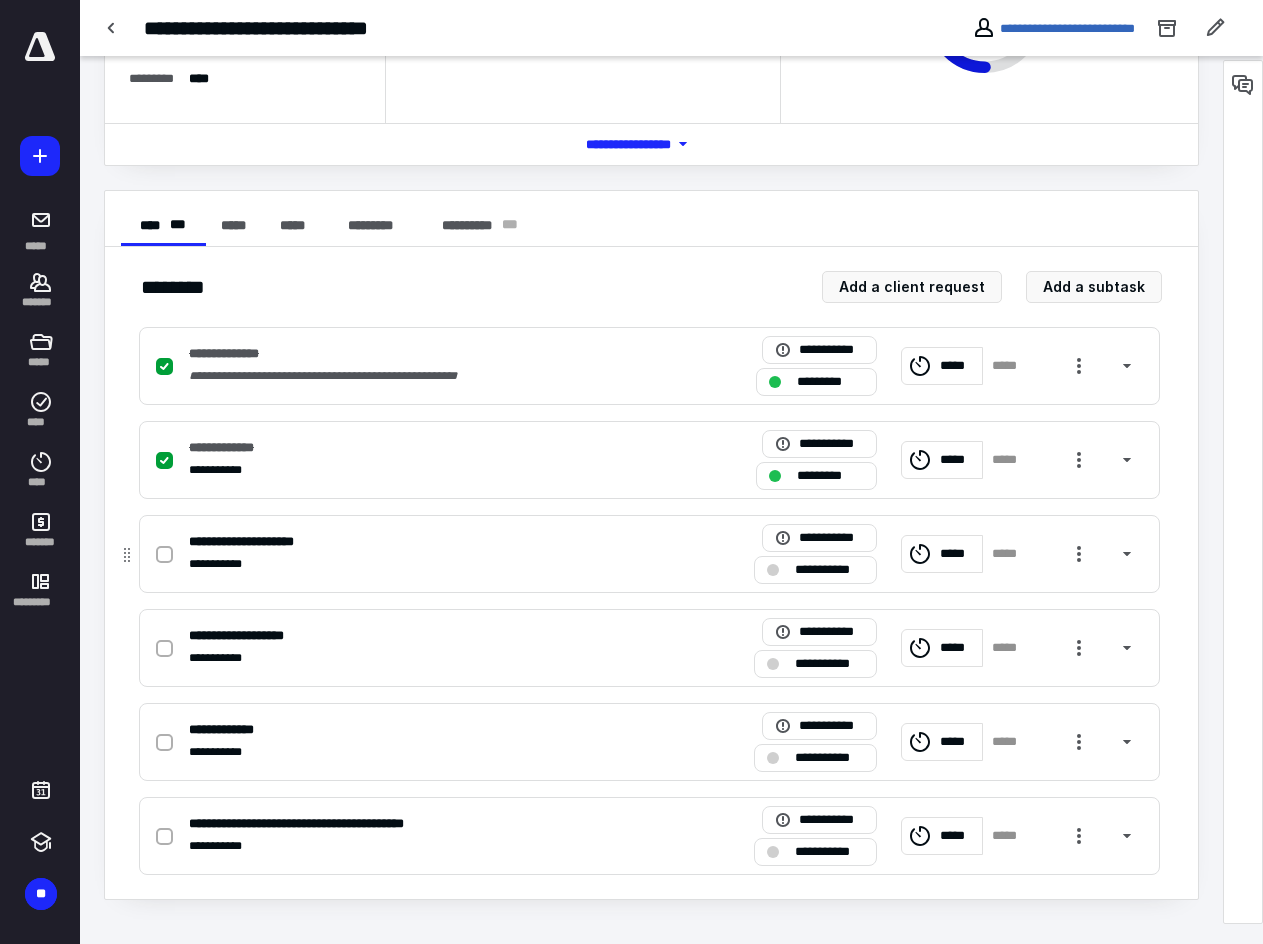 click 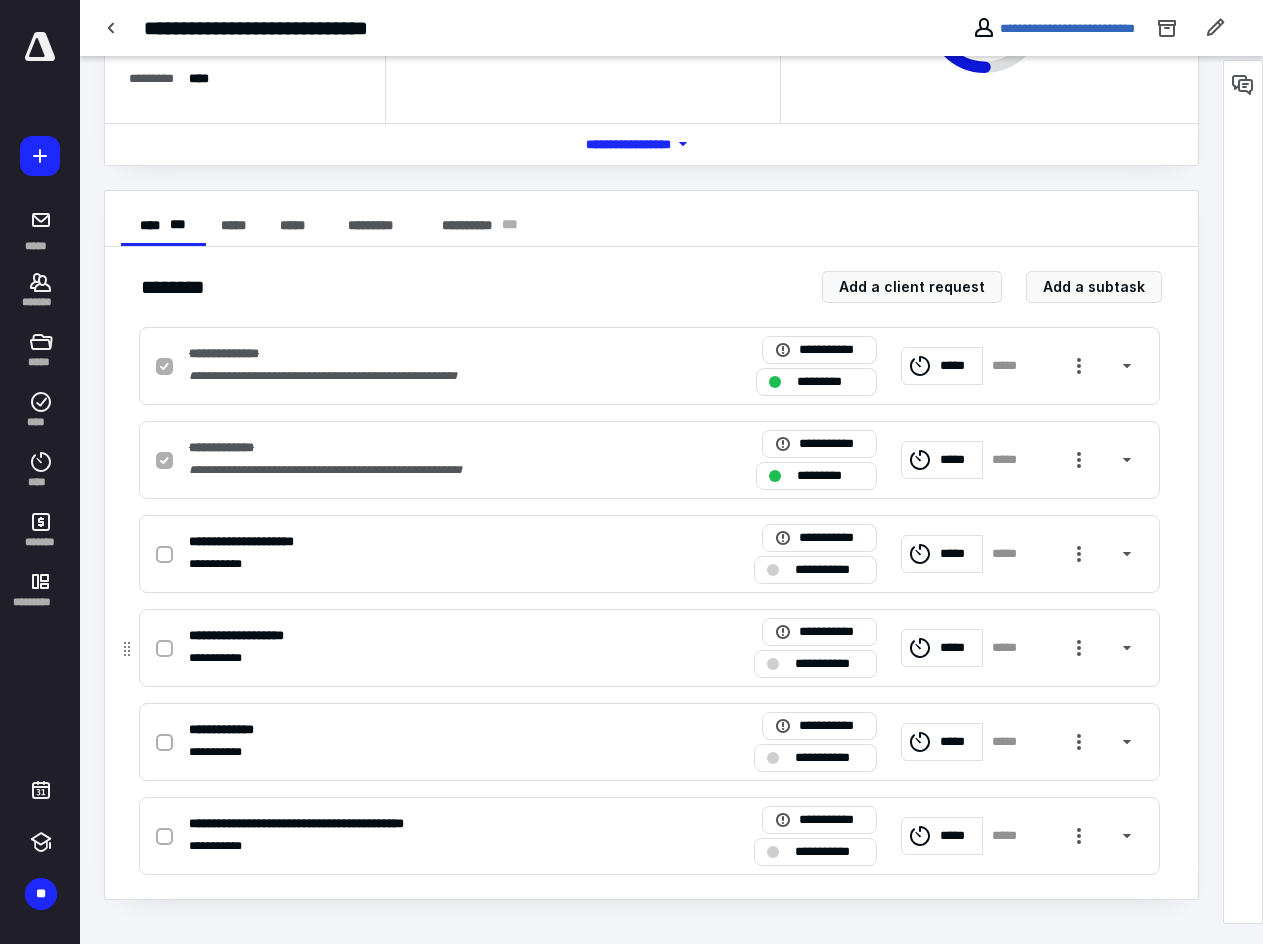 checkbox on "true" 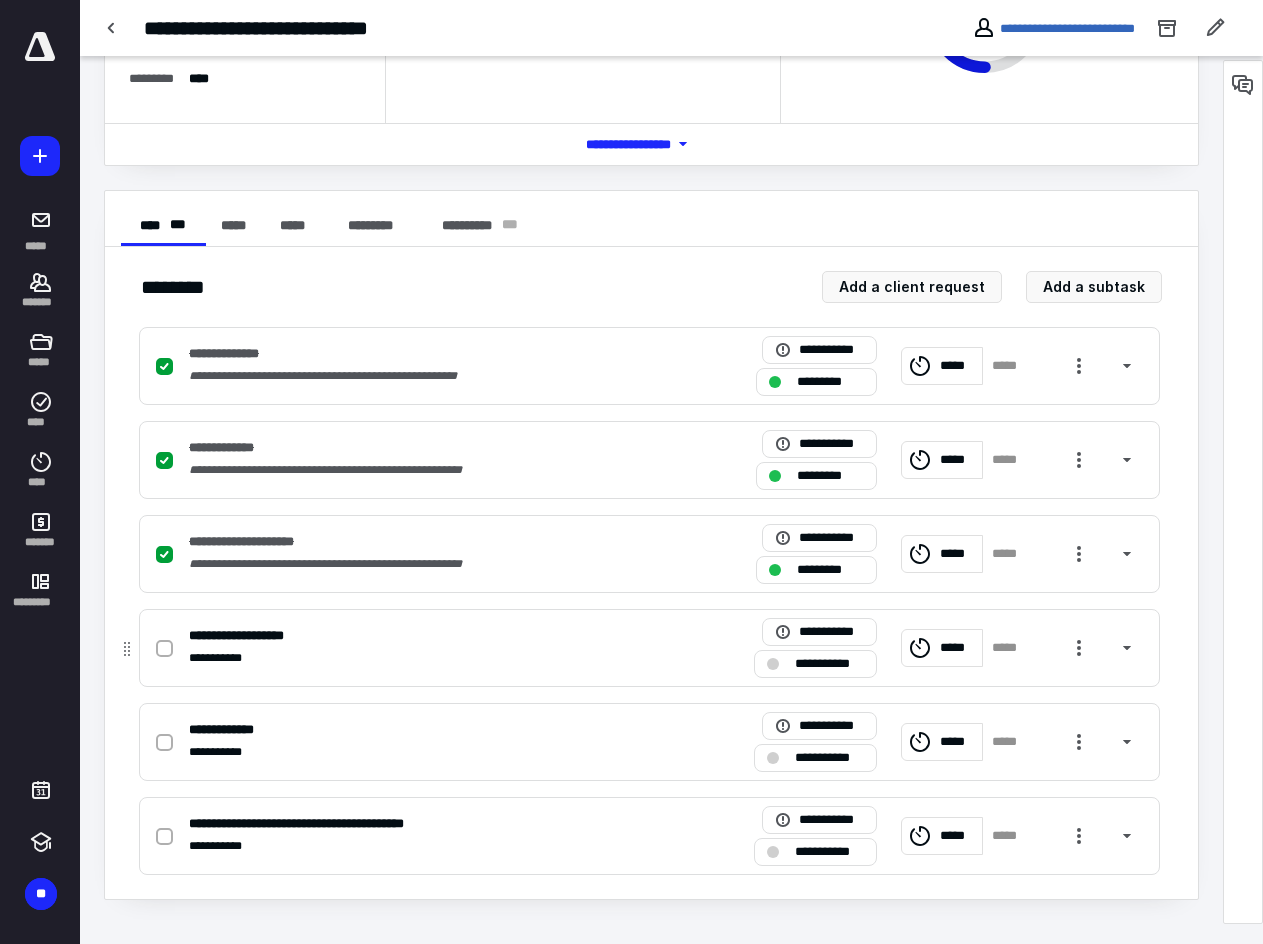 click 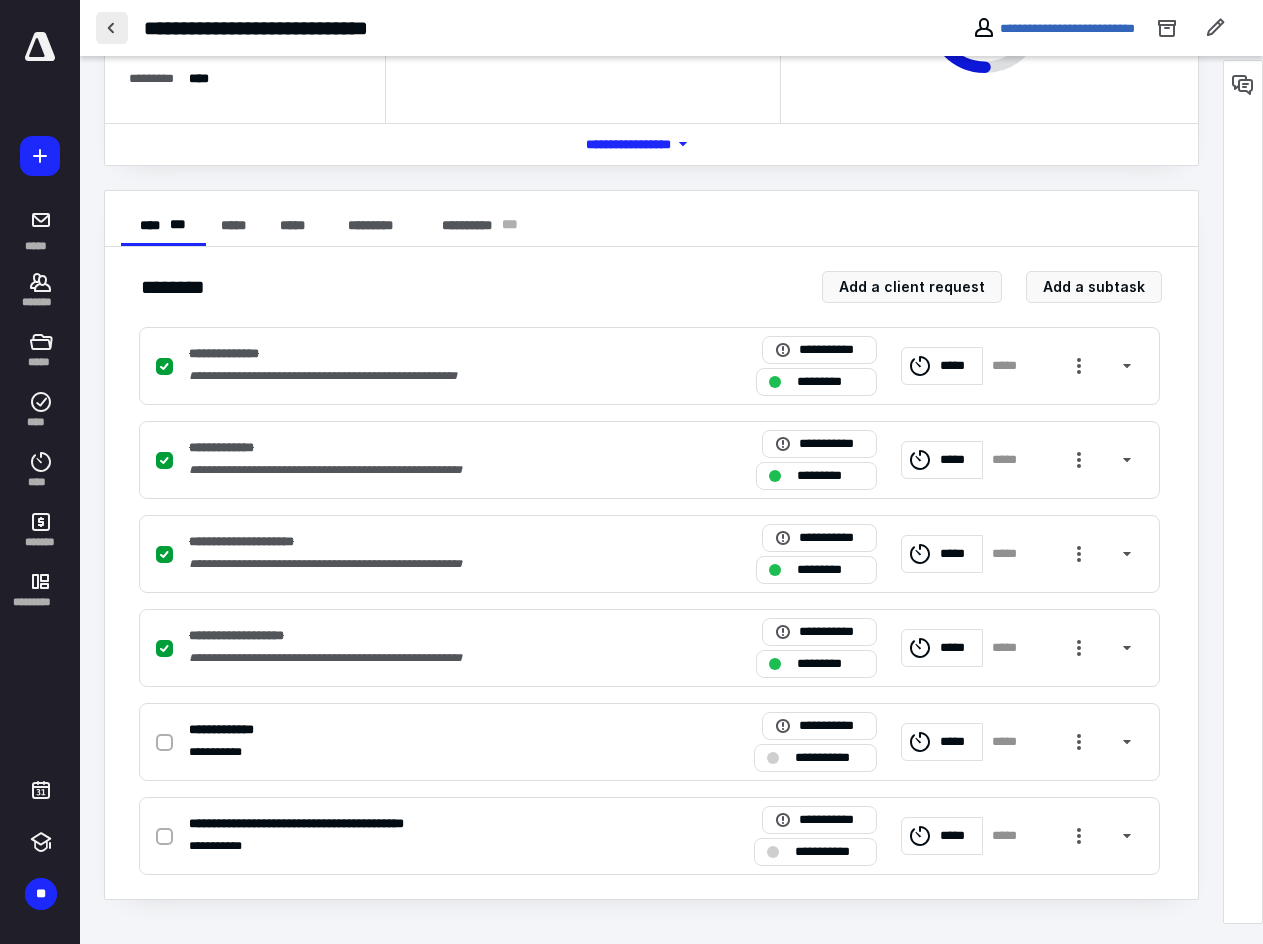 click at bounding box center [112, 28] 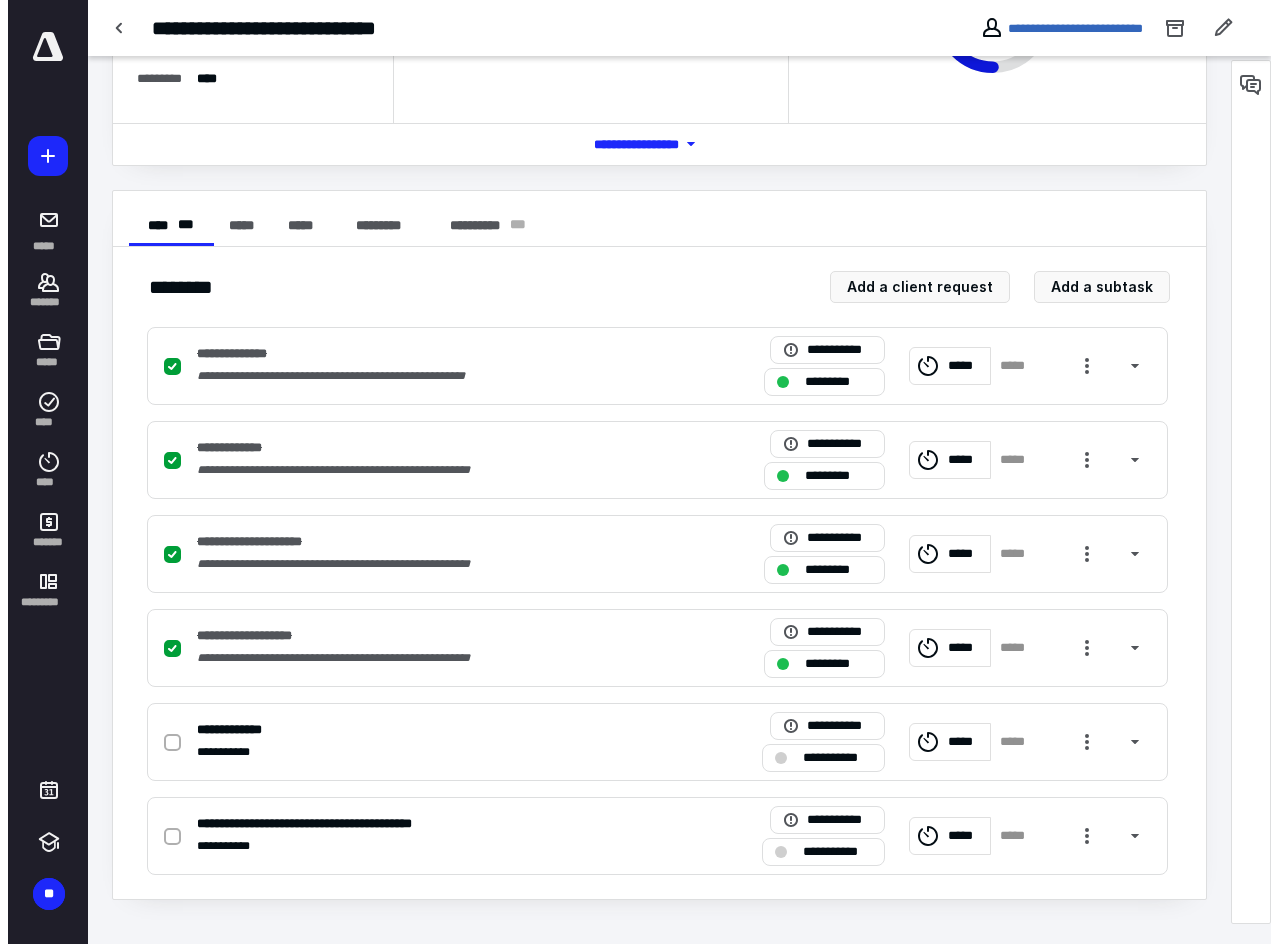 scroll, scrollTop: 0, scrollLeft: 0, axis: both 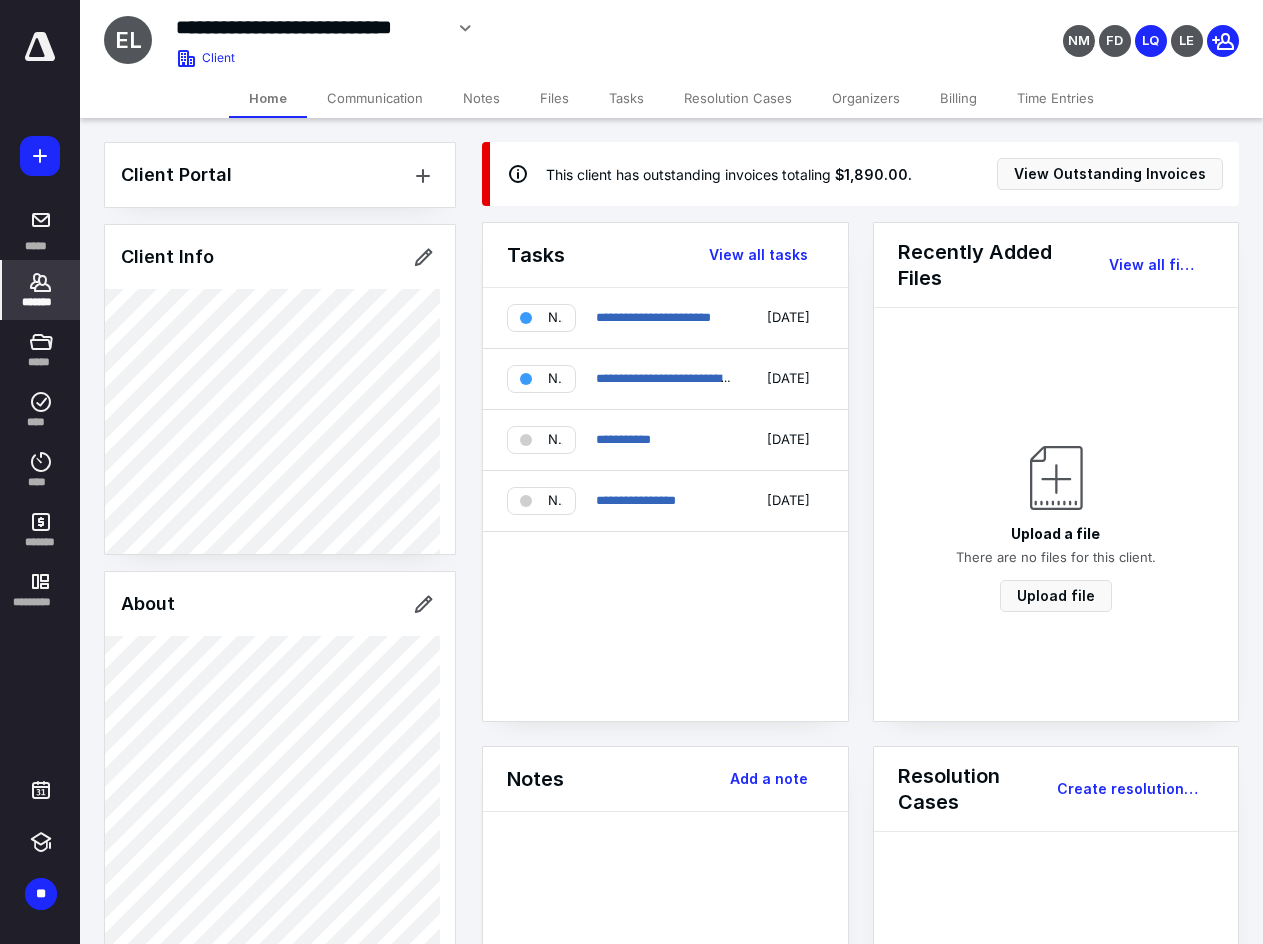click on "Billing" at bounding box center (958, 98) 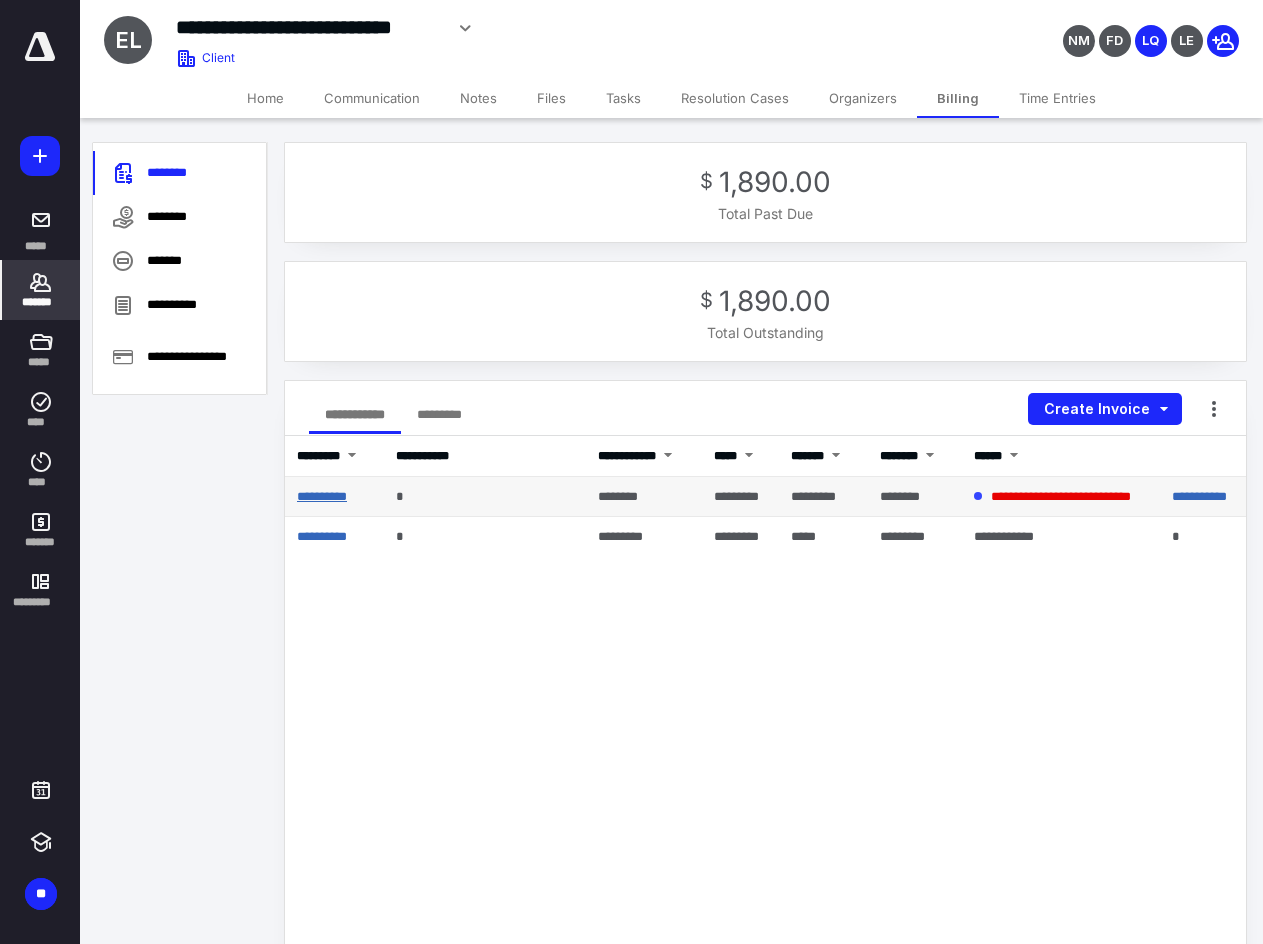 click on "**********" at bounding box center [322, 496] 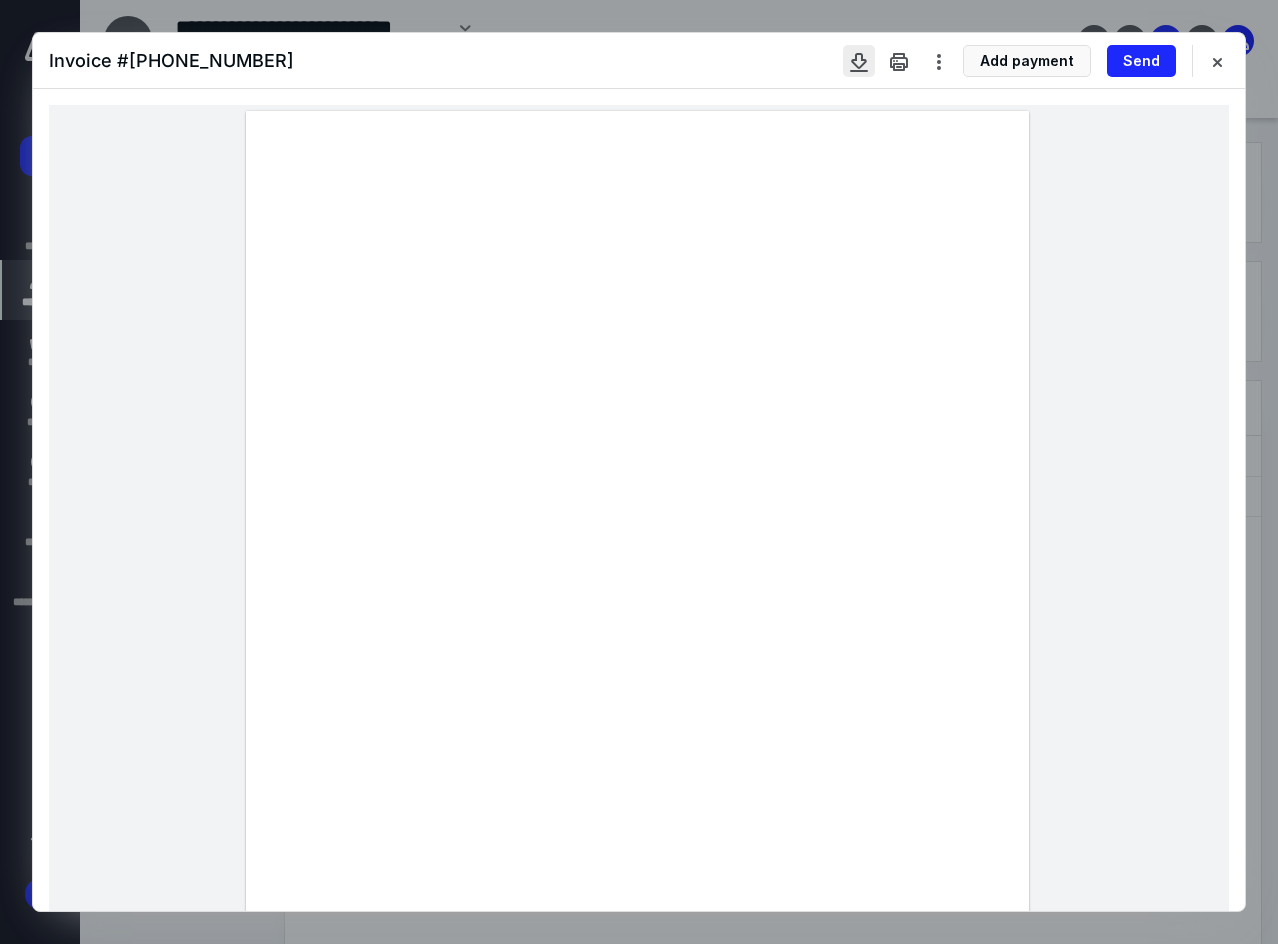 click at bounding box center (859, 61) 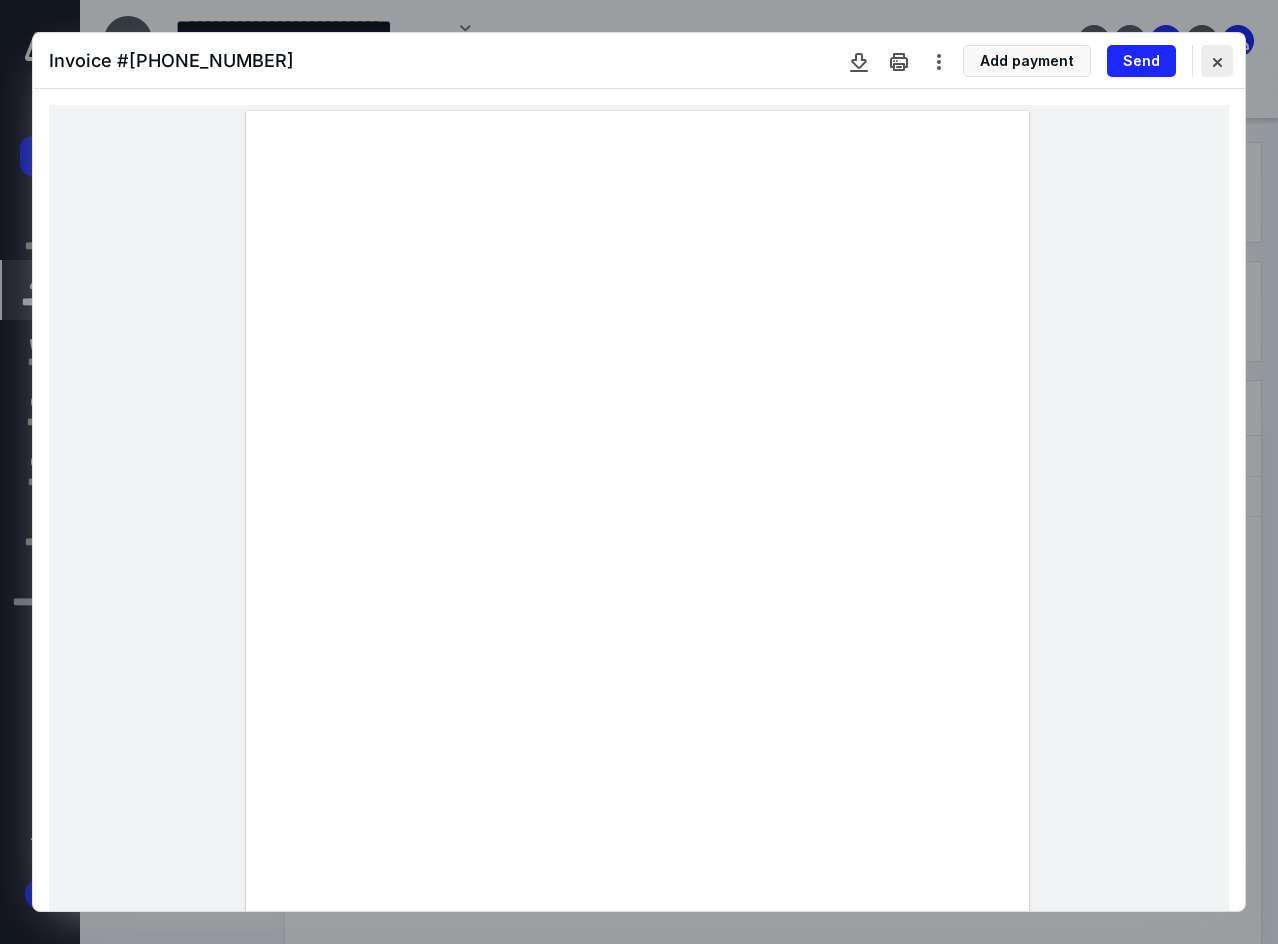 click at bounding box center (1217, 61) 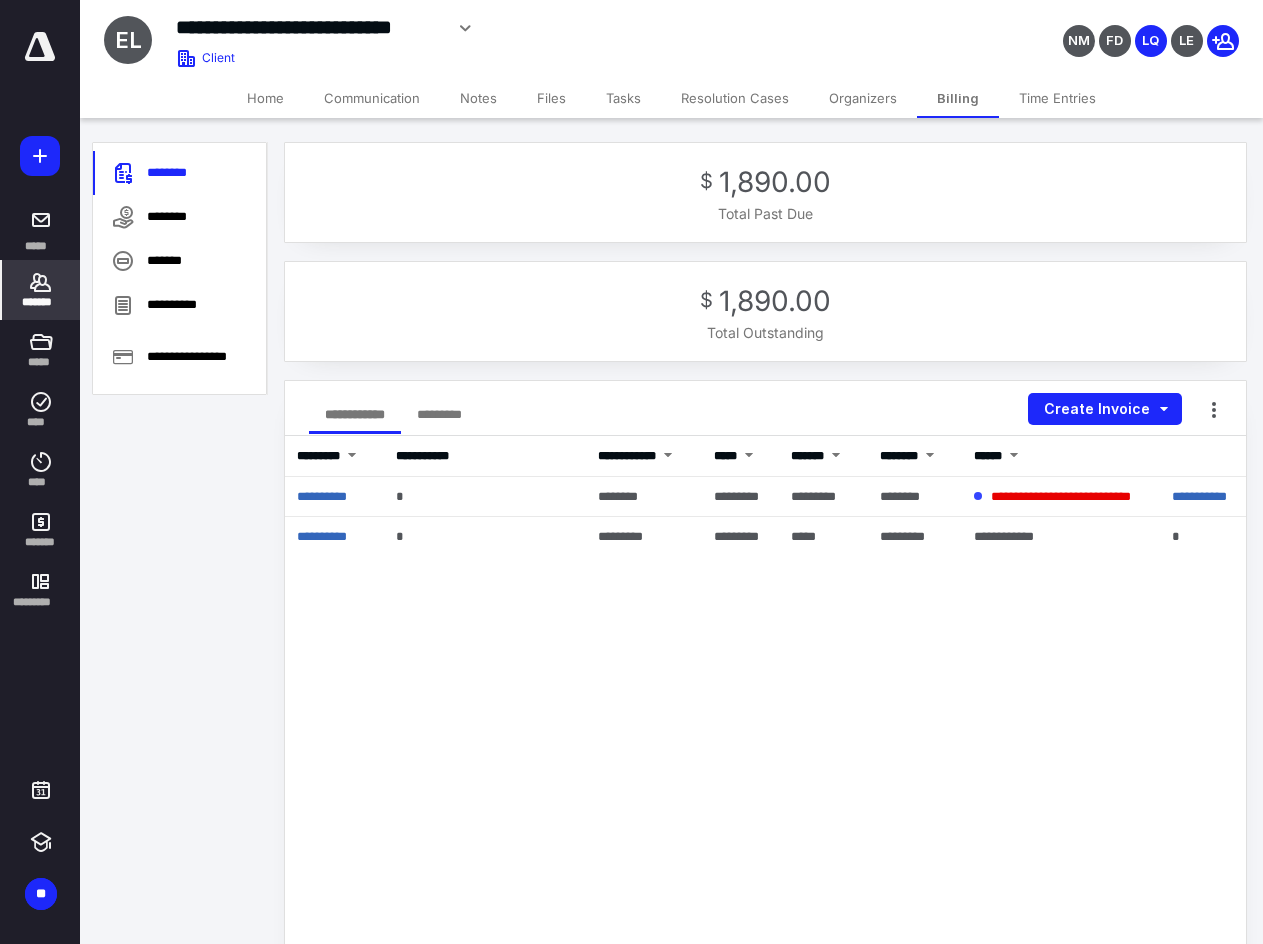 click on "Home" at bounding box center [265, 98] 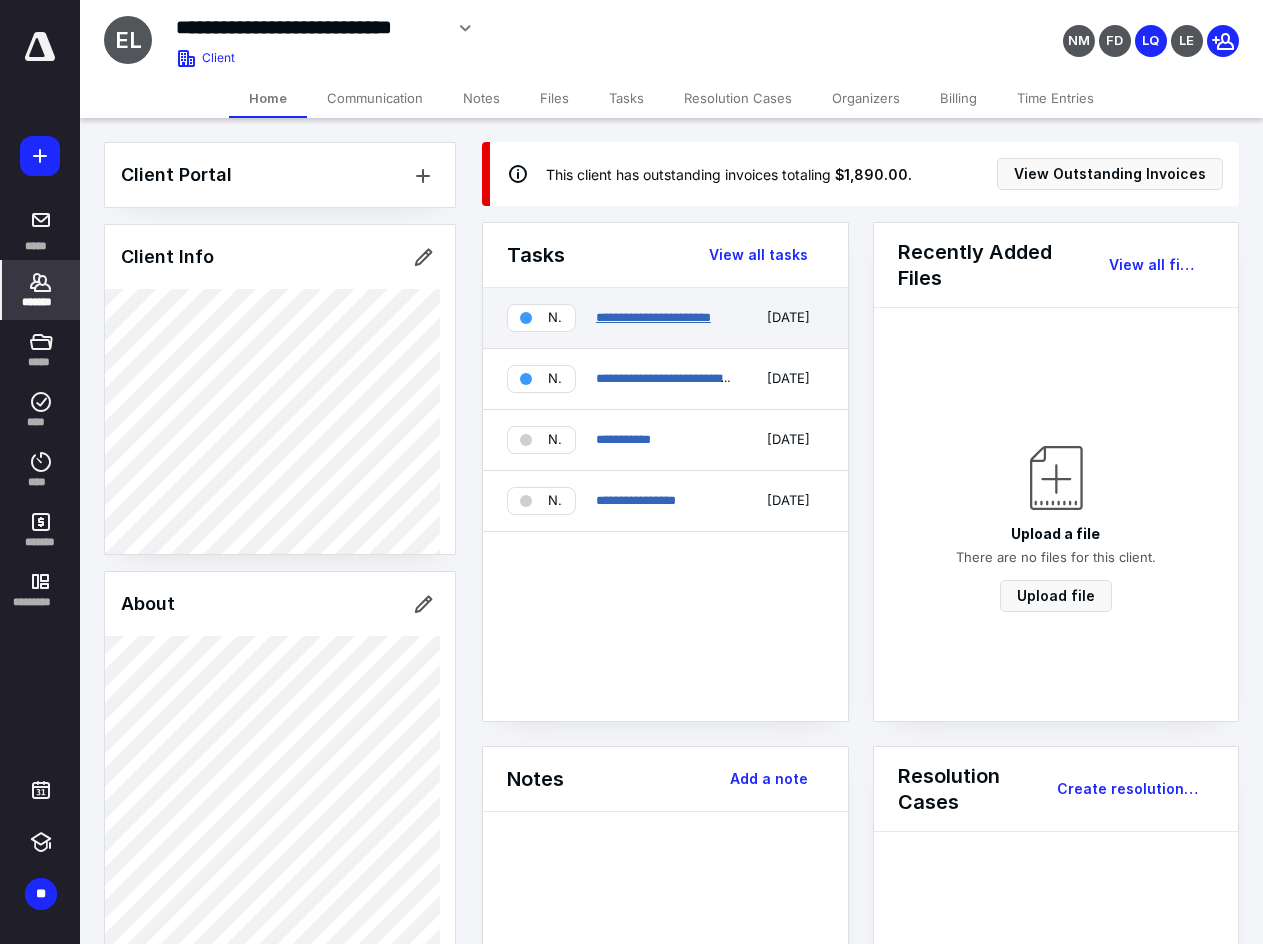 click on "**********" at bounding box center (653, 317) 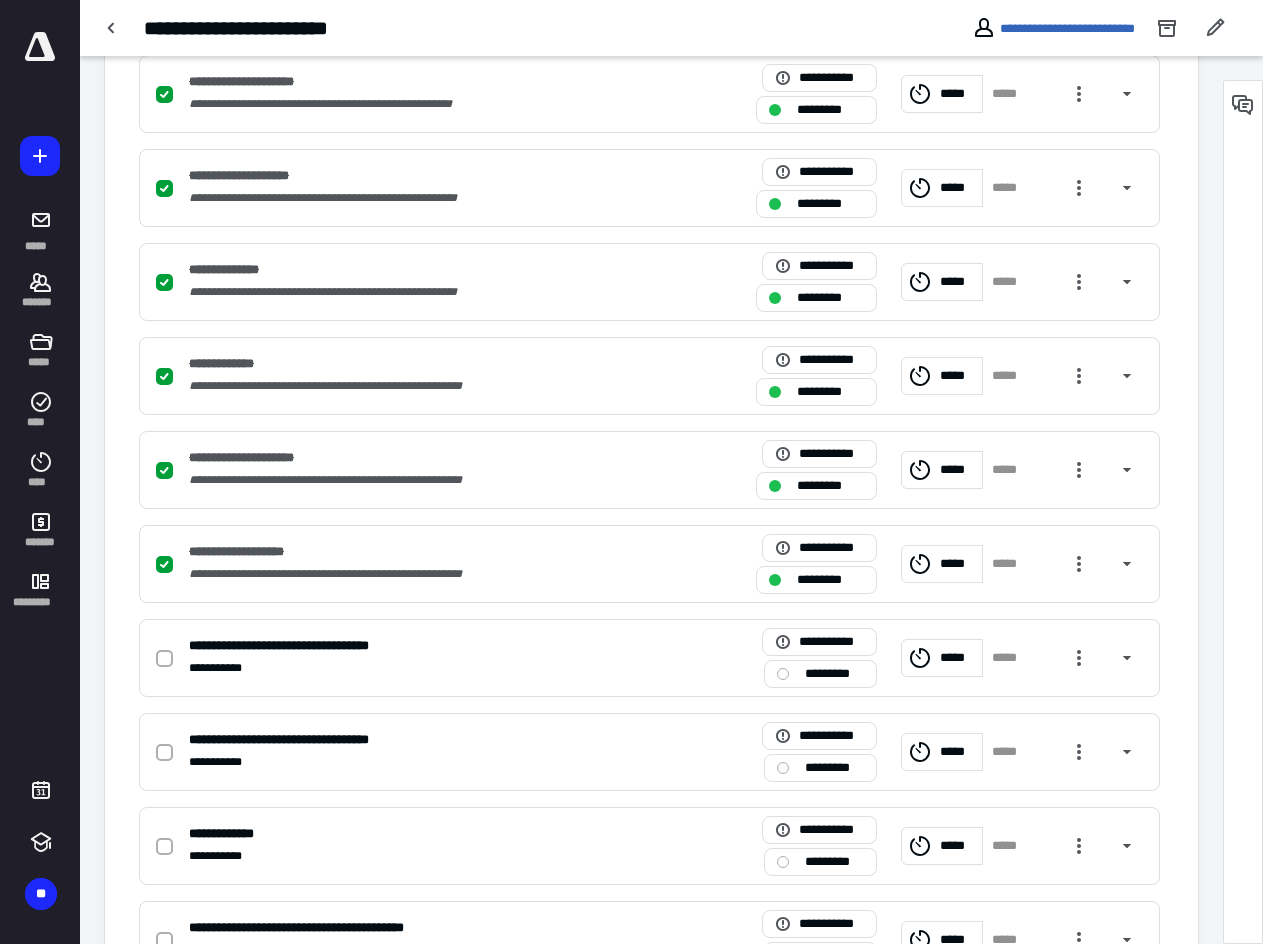 scroll, scrollTop: 700, scrollLeft: 0, axis: vertical 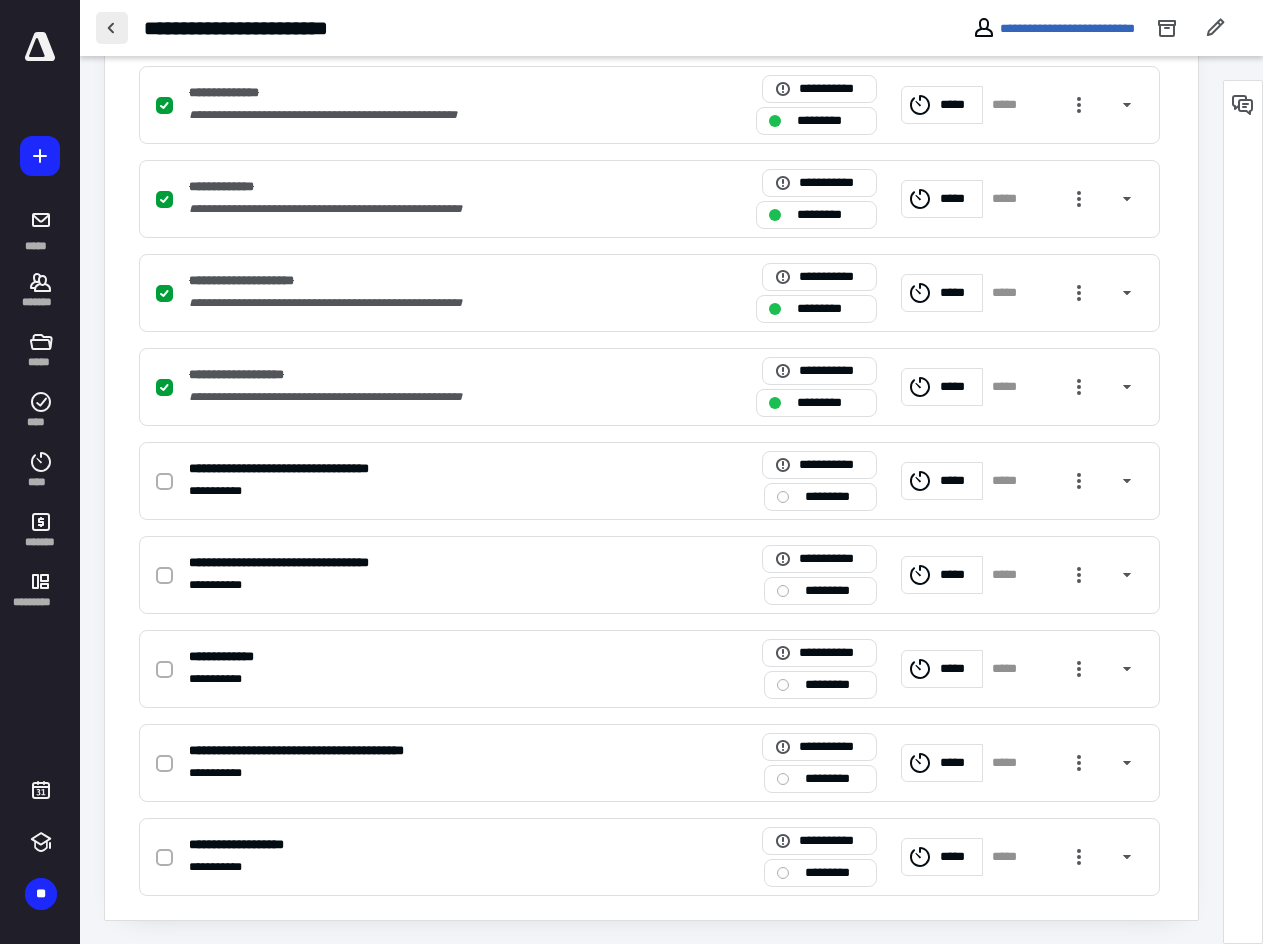 click at bounding box center (112, 28) 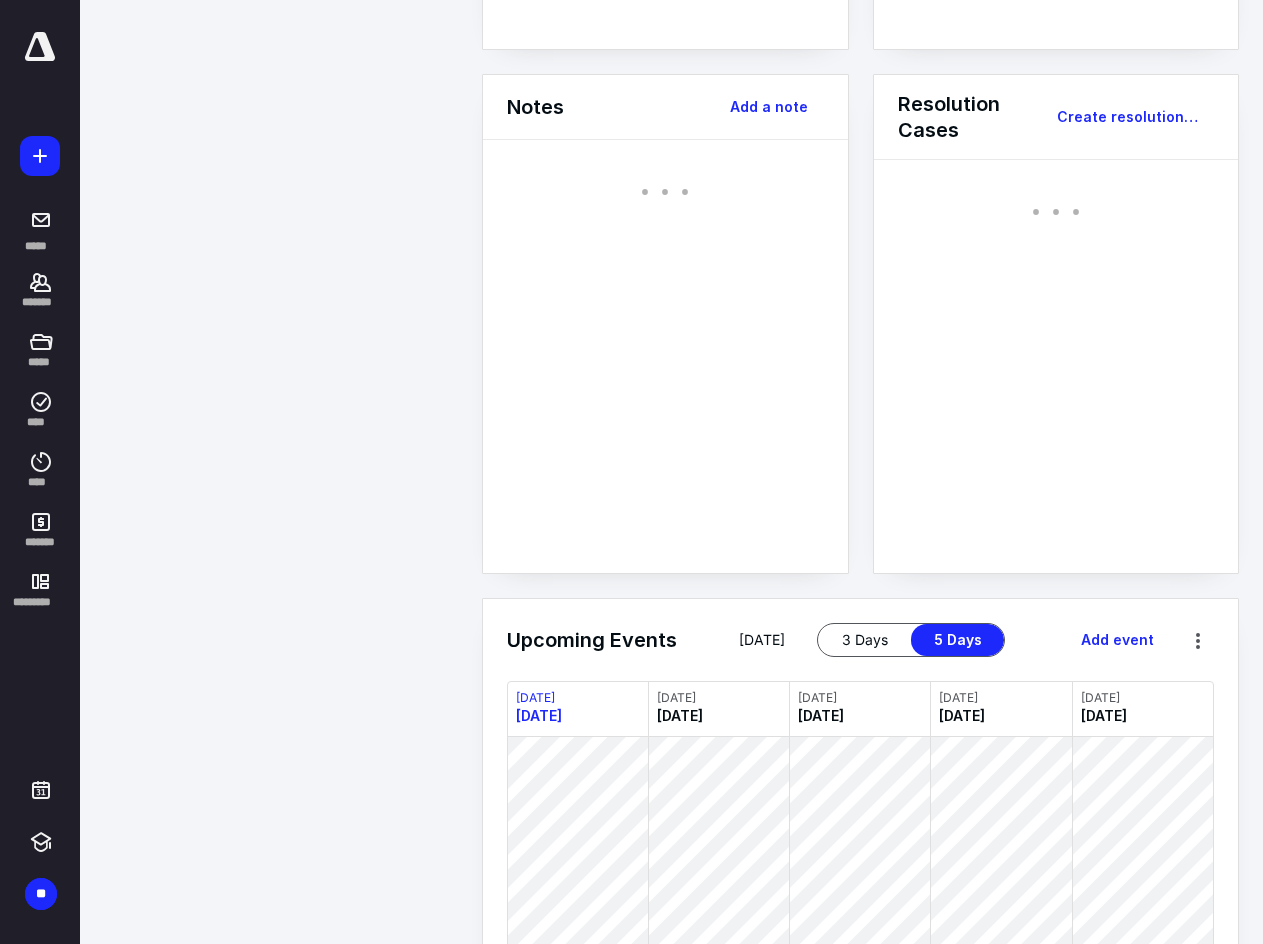 scroll, scrollTop: 0, scrollLeft: 0, axis: both 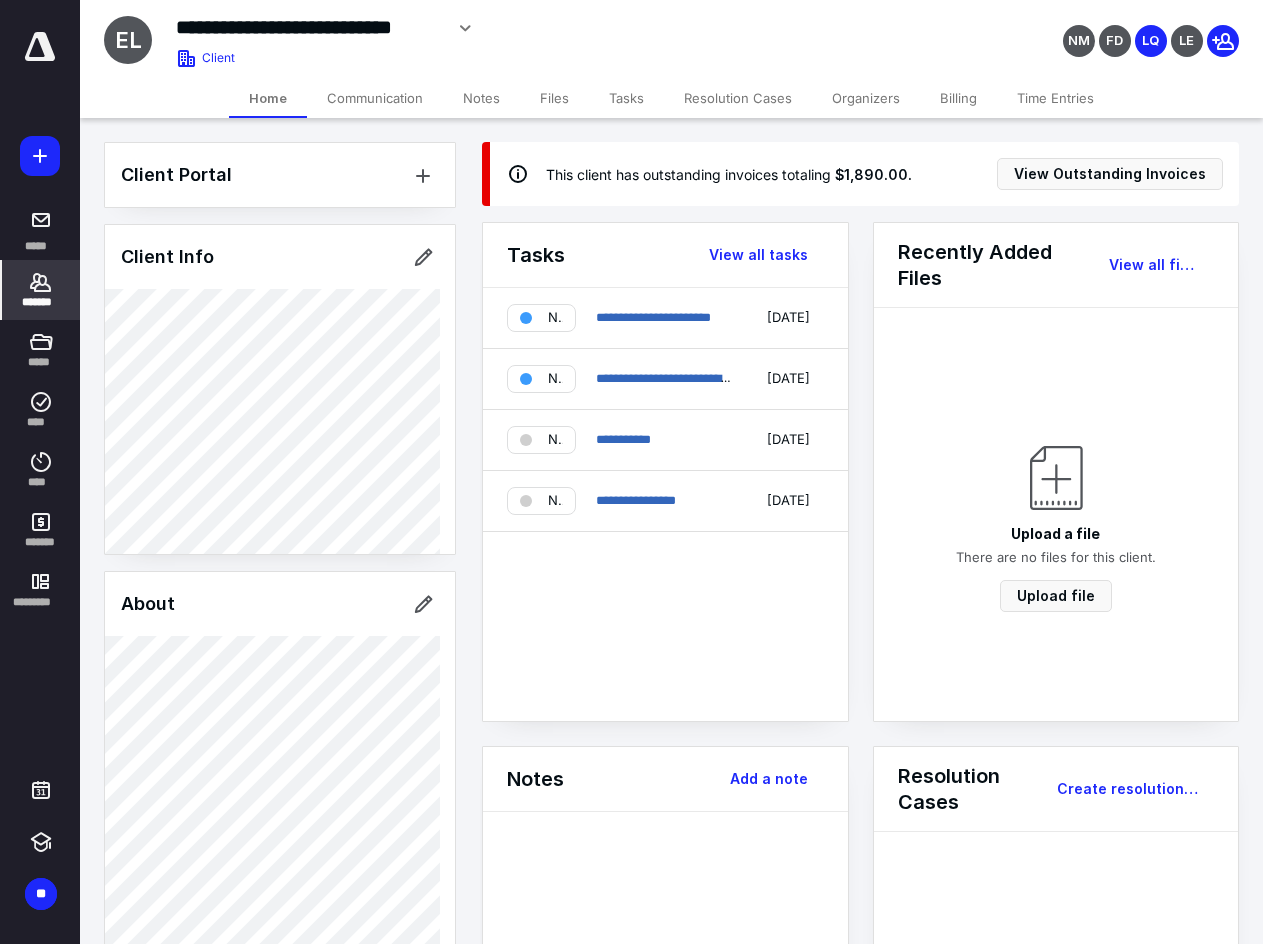 click on "**********" at bounding box center [665, 504] 